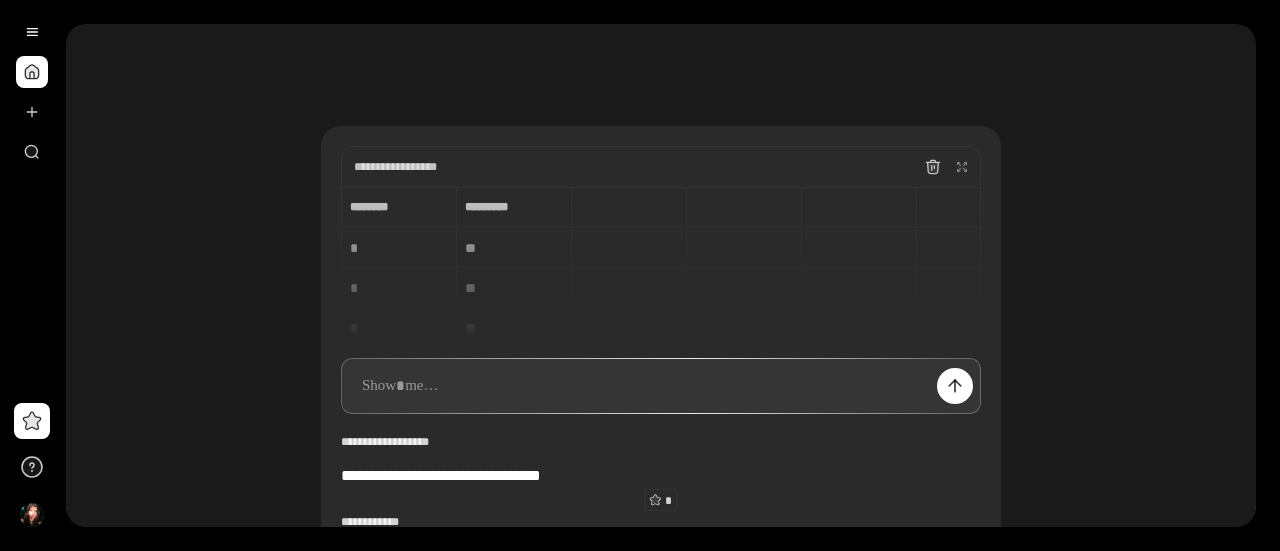 scroll, scrollTop: 0, scrollLeft: 0, axis: both 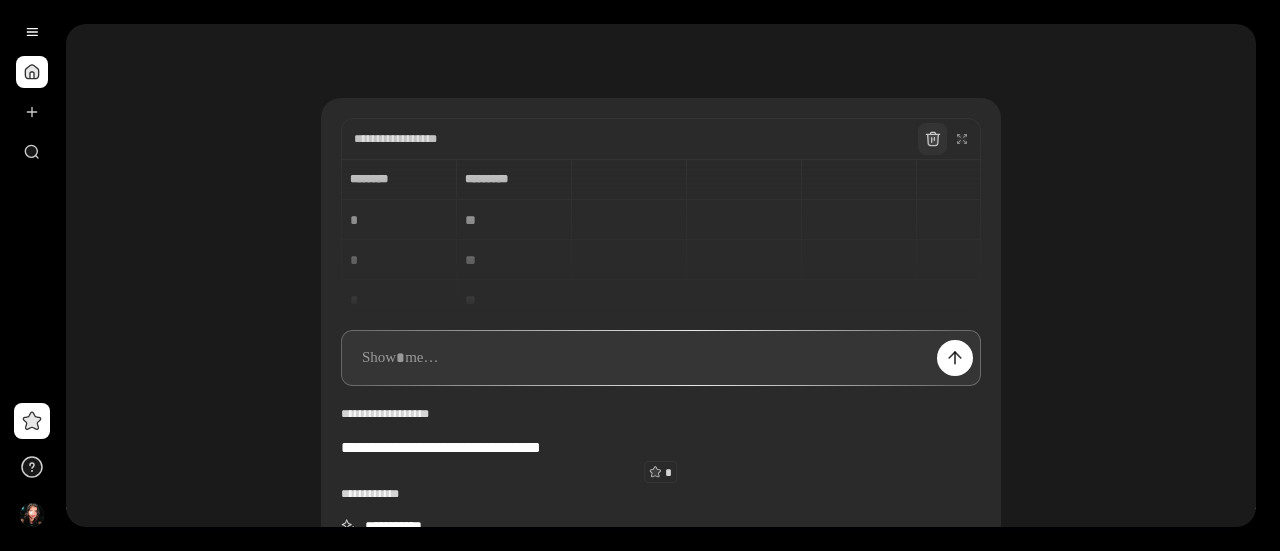 click at bounding box center [933, 139] 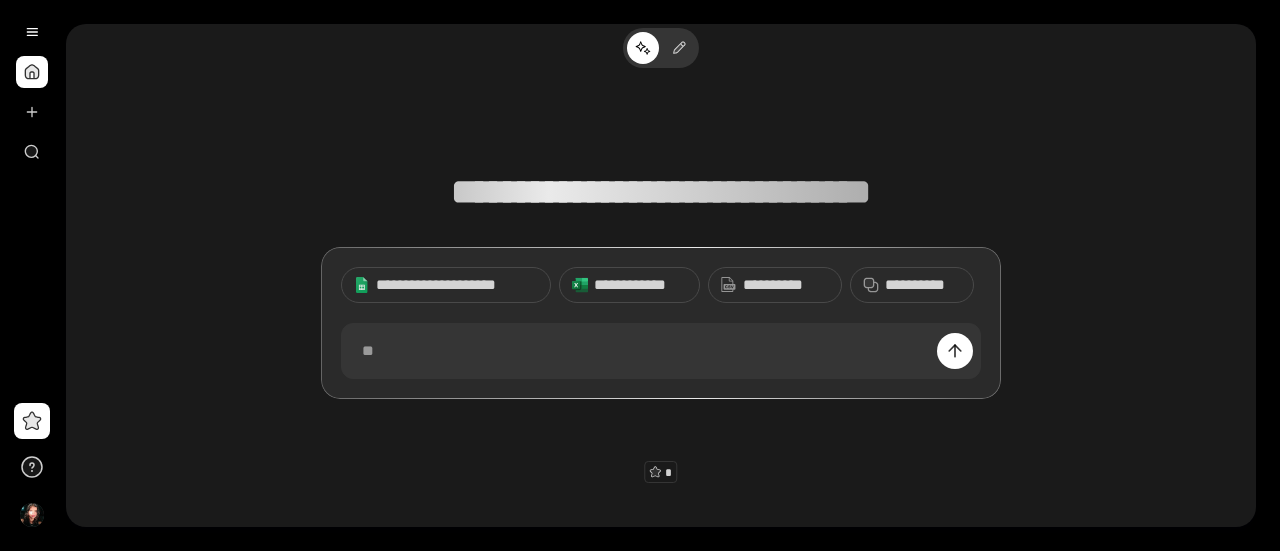 scroll, scrollTop: 0, scrollLeft: 0, axis: both 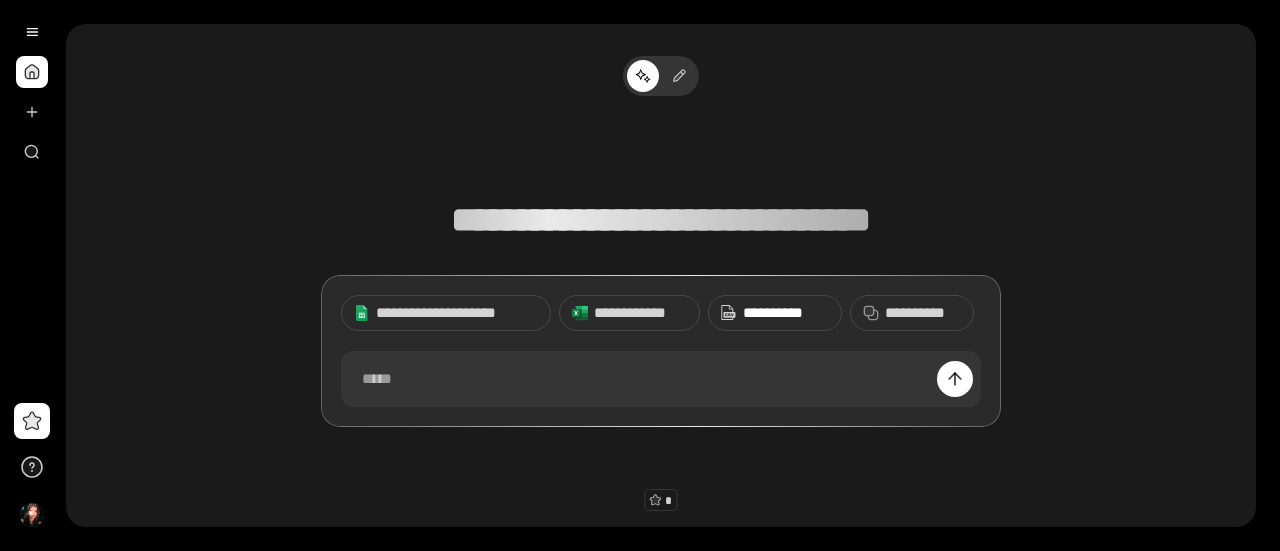 click on "**********" at bounding box center (775, 313) 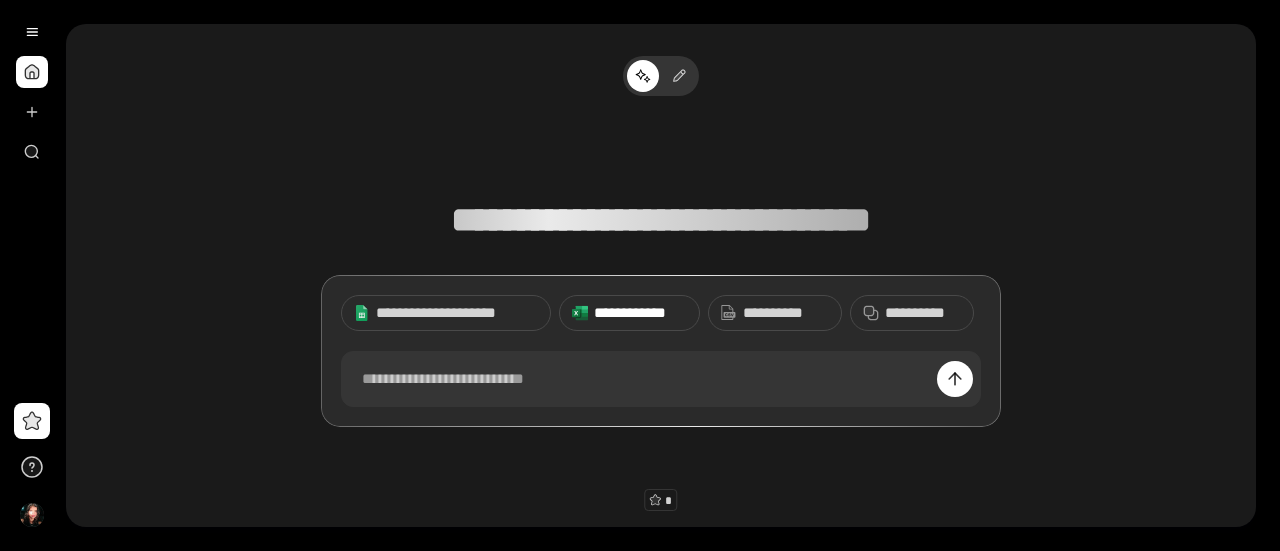 click on "**********" at bounding box center (640, 313) 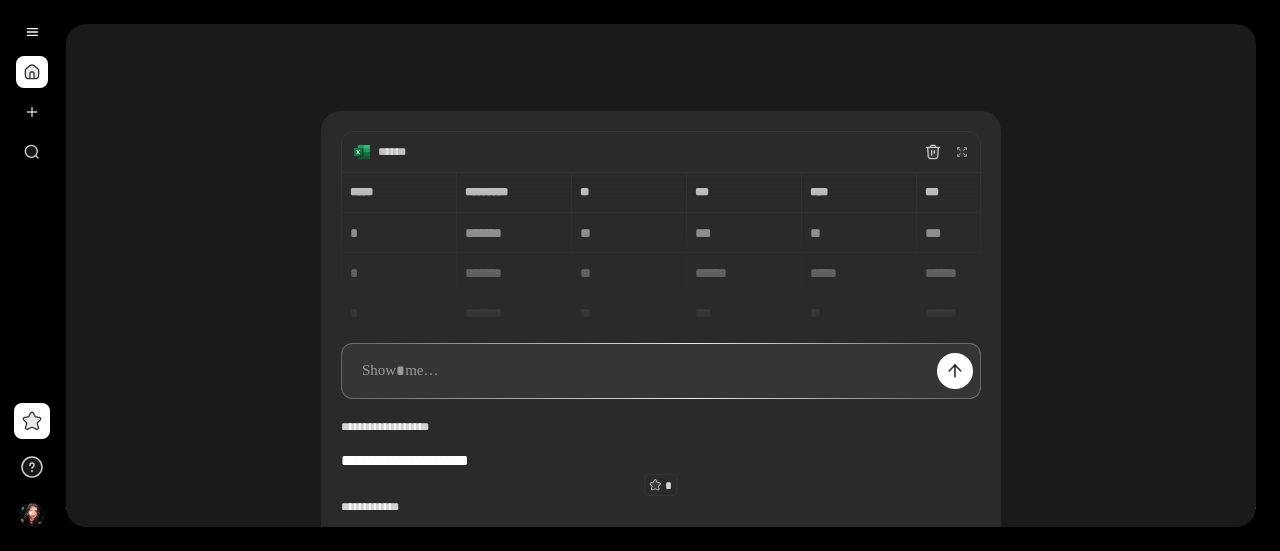 scroll, scrollTop: 16, scrollLeft: 0, axis: vertical 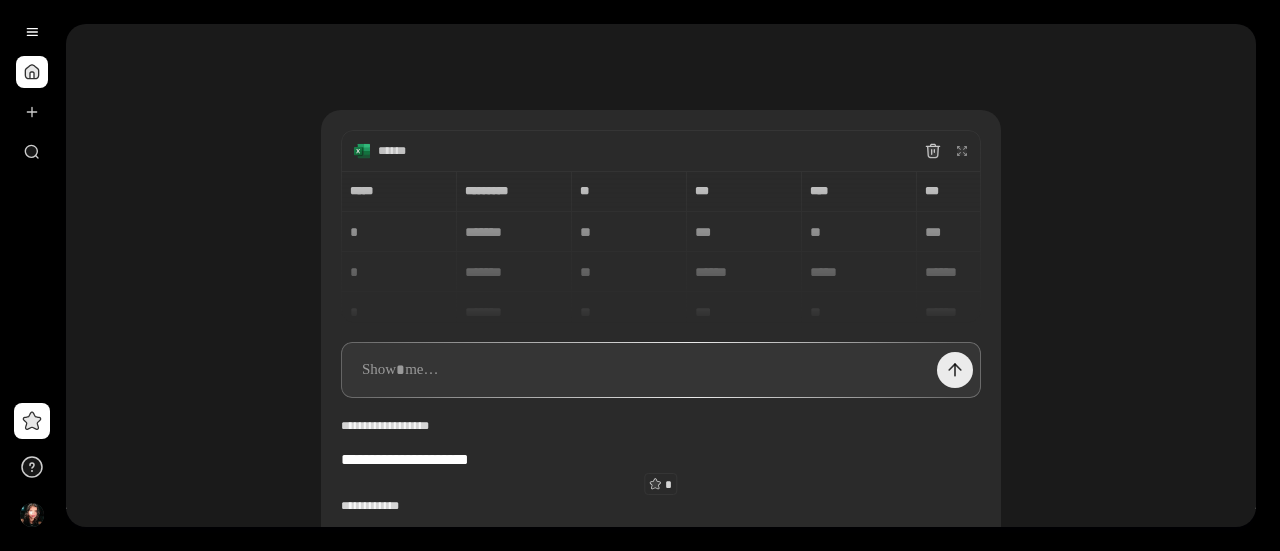 click at bounding box center (955, 370) 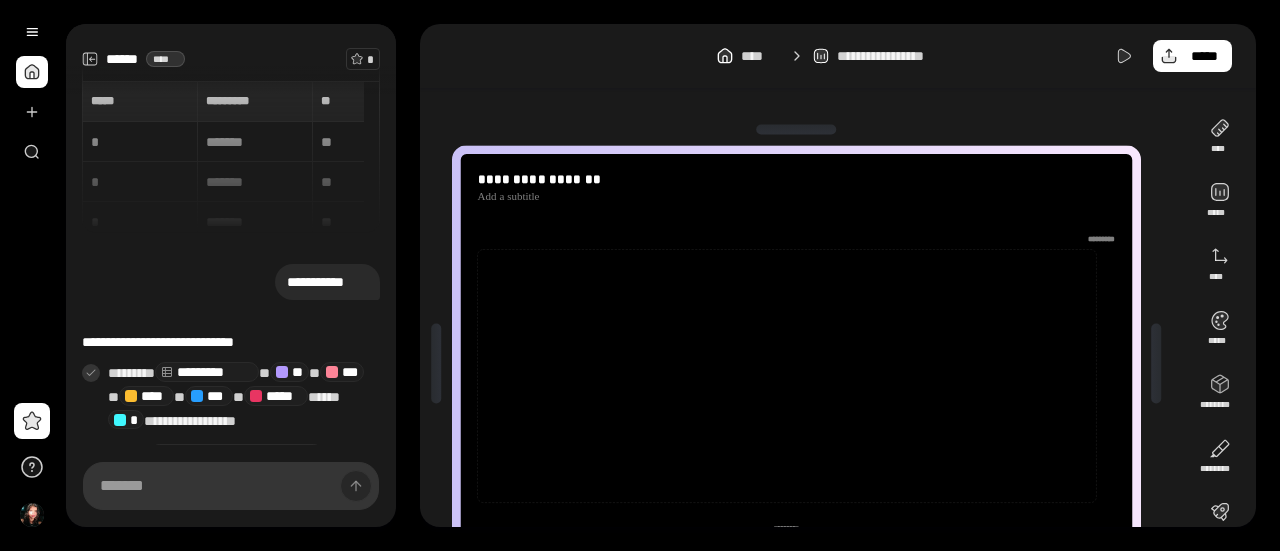 scroll, scrollTop: 124, scrollLeft: 0, axis: vertical 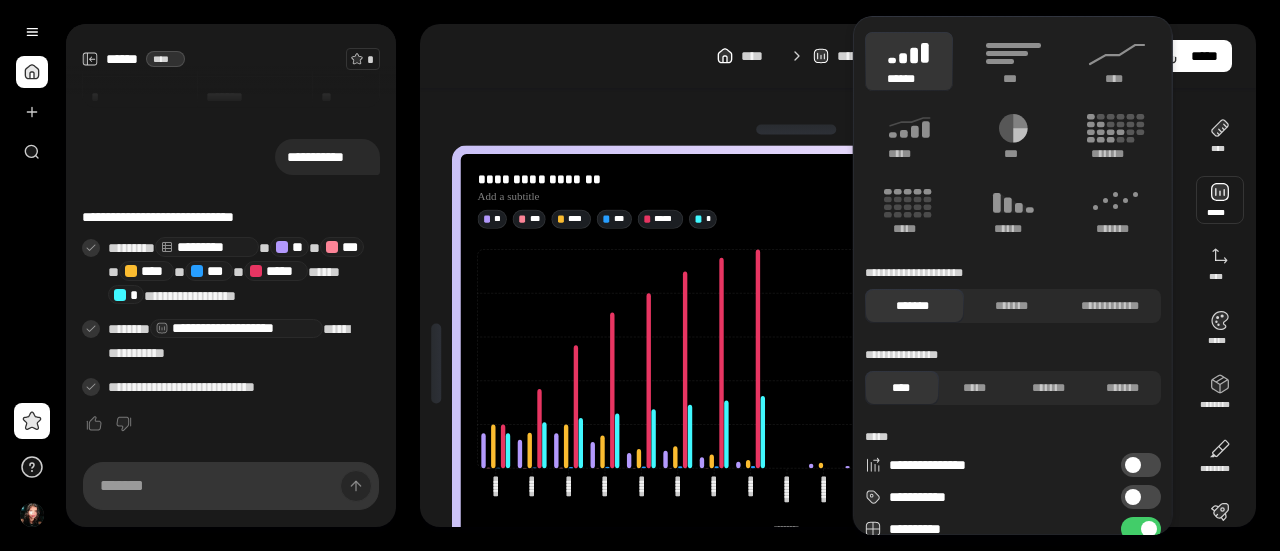 click at bounding box center (1220, 200) 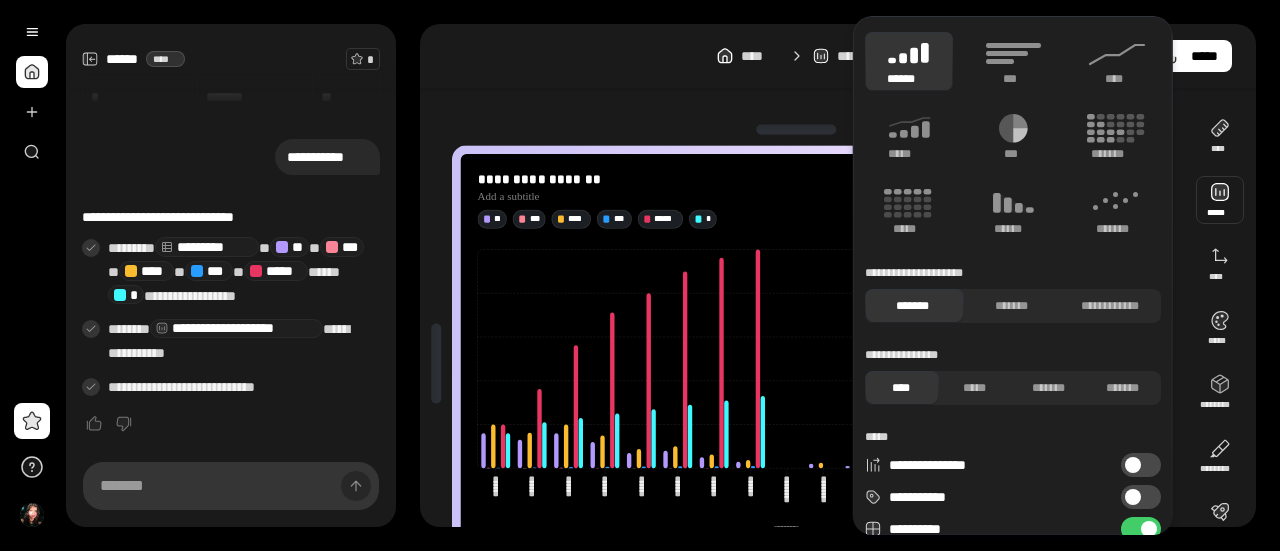 click on "******" at bounding box center (909, 61) 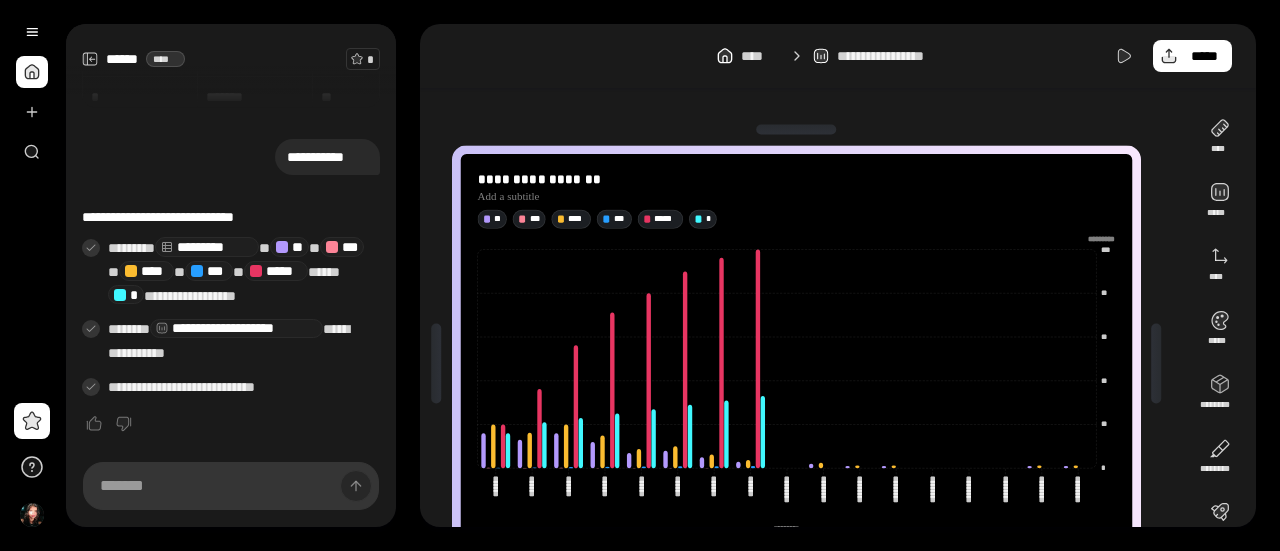 click on "**********" at bounding box center [838, 275] 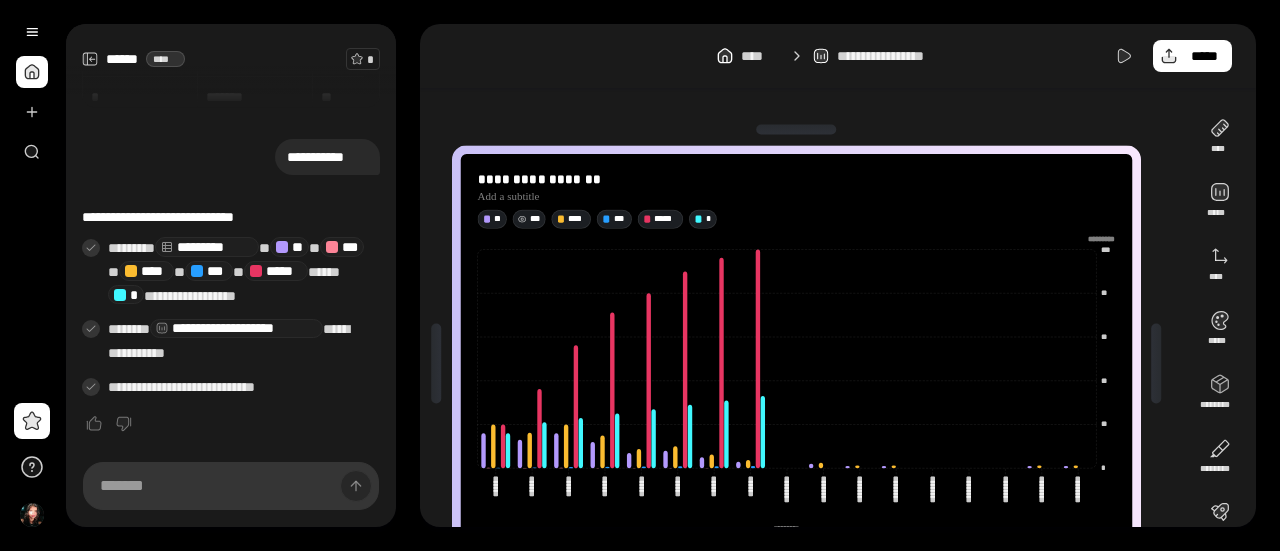 click 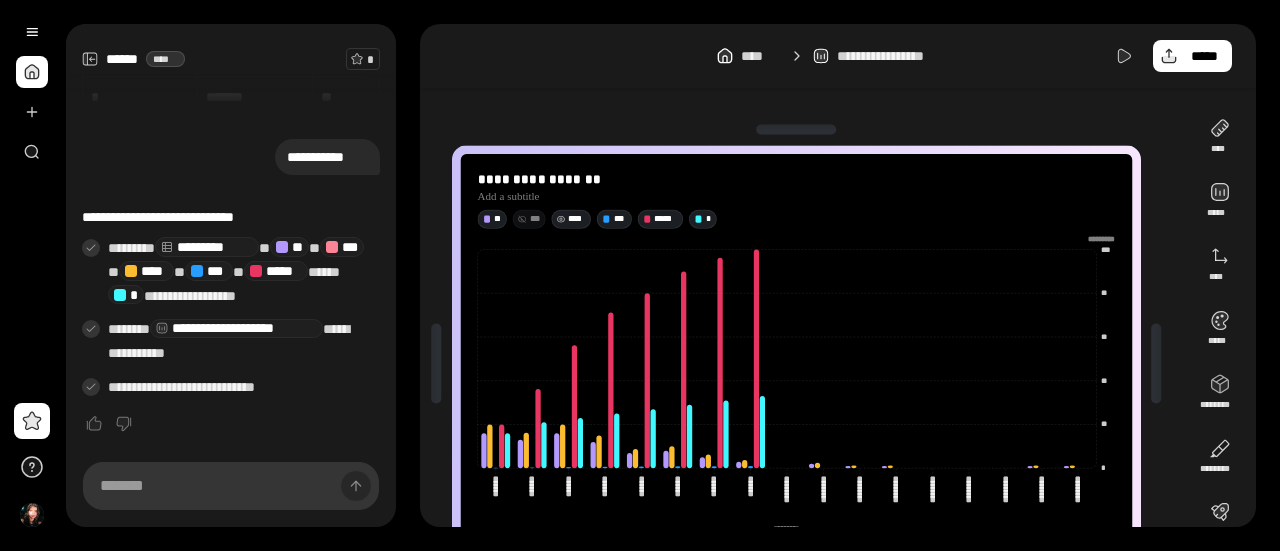 click 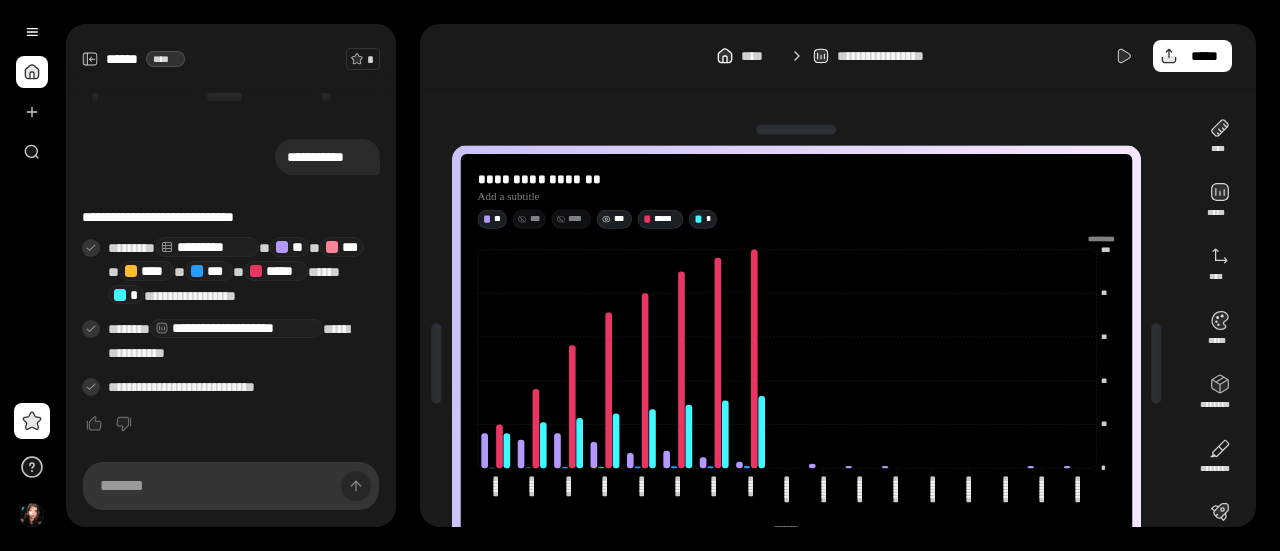 click 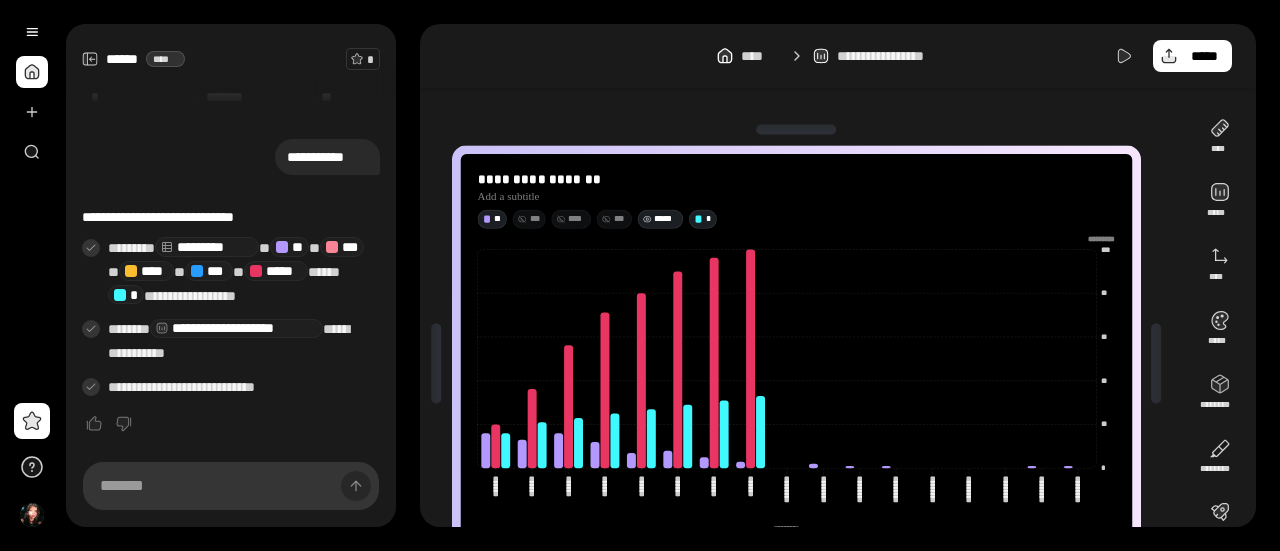 click 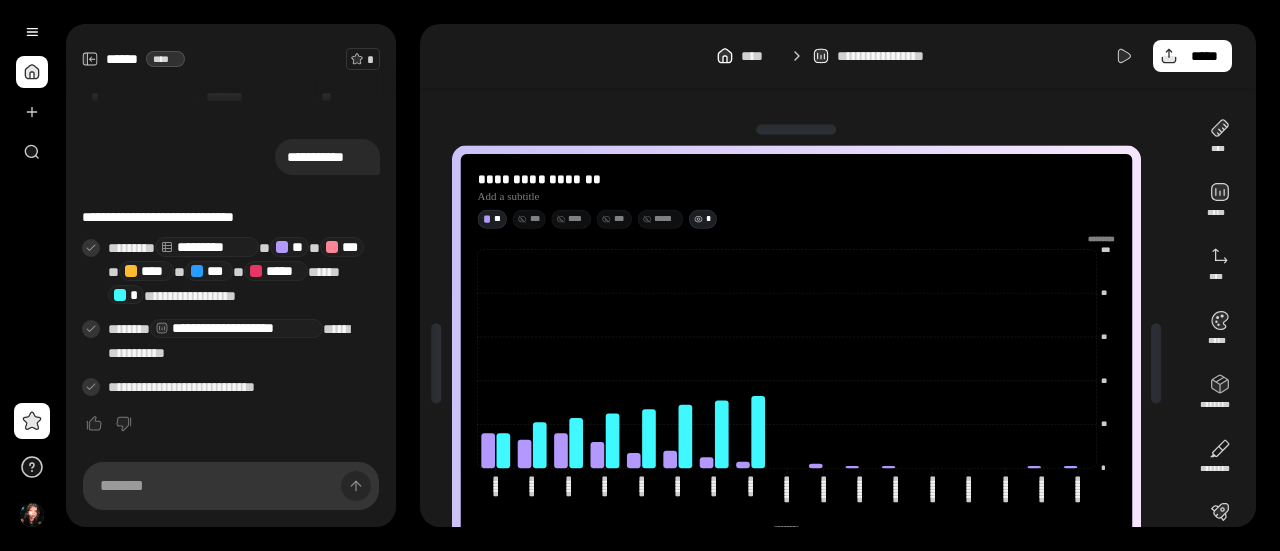 click 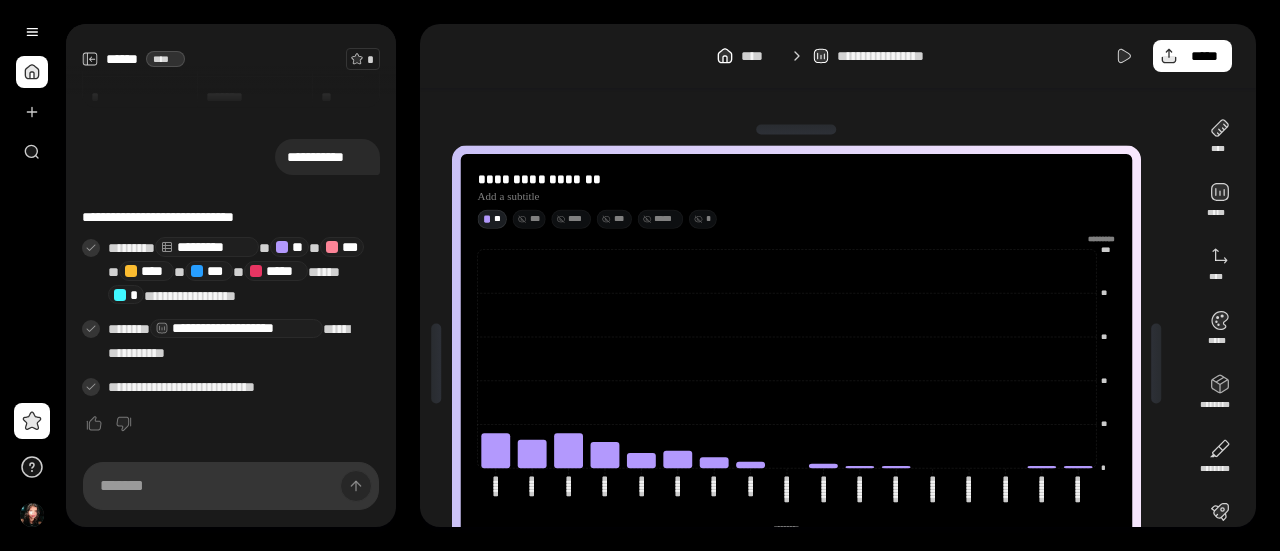 click on "**********" at bounding box center [838, 275] 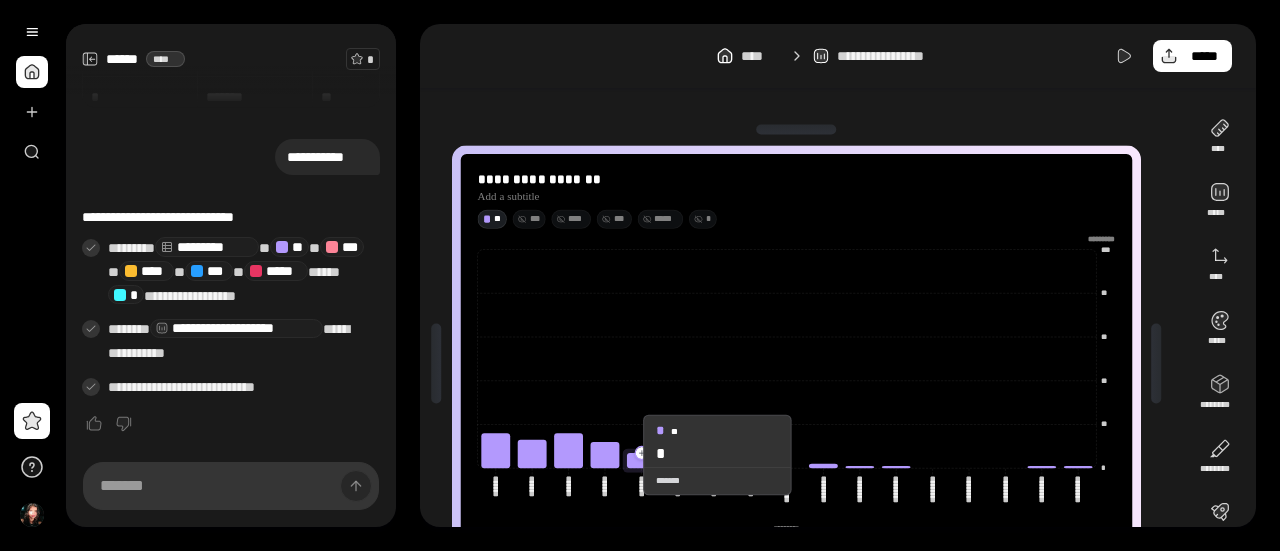 scroll, scrollTop: 96, scrollLeft: 0, axis: vertical 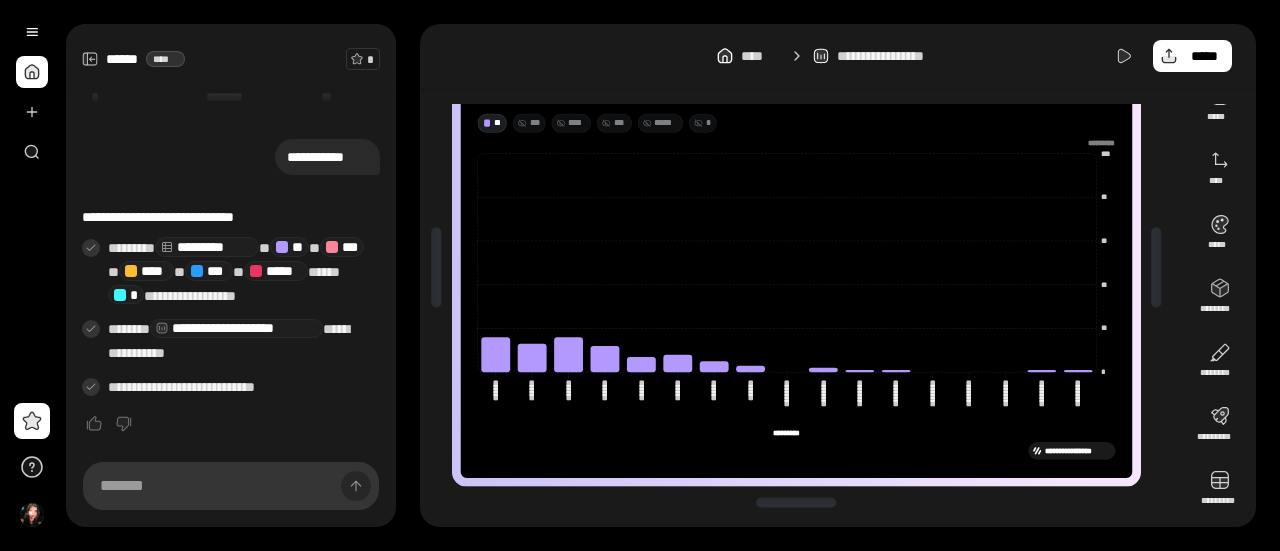 click on "******* *******" 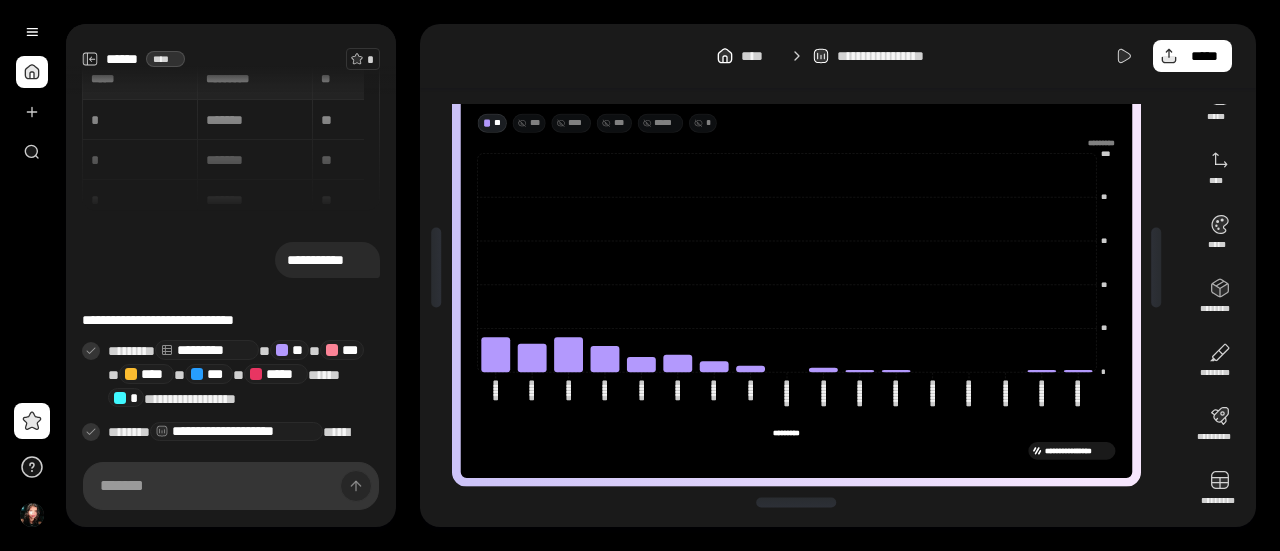 scroll, scrollTop: 0, scrollLeft: 0, axis: both 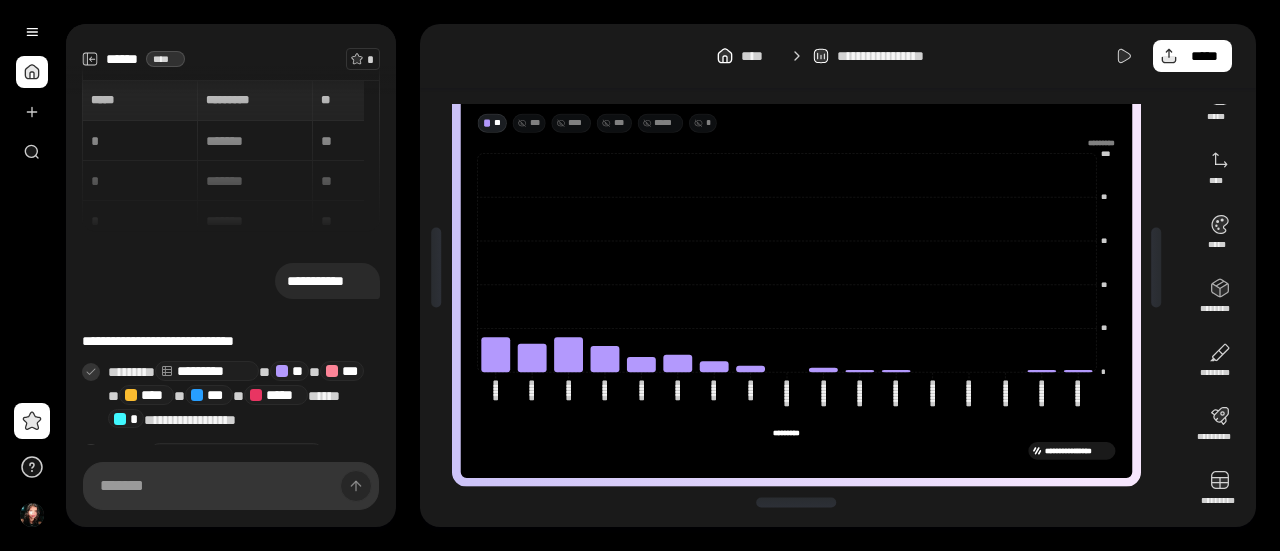 click on "***** ***** ********* ********* ** ** *** *** * ******* ** *** * ******* ** ****** * ******* ** *** * ******* ** ****" at bounding box center [231, 156] 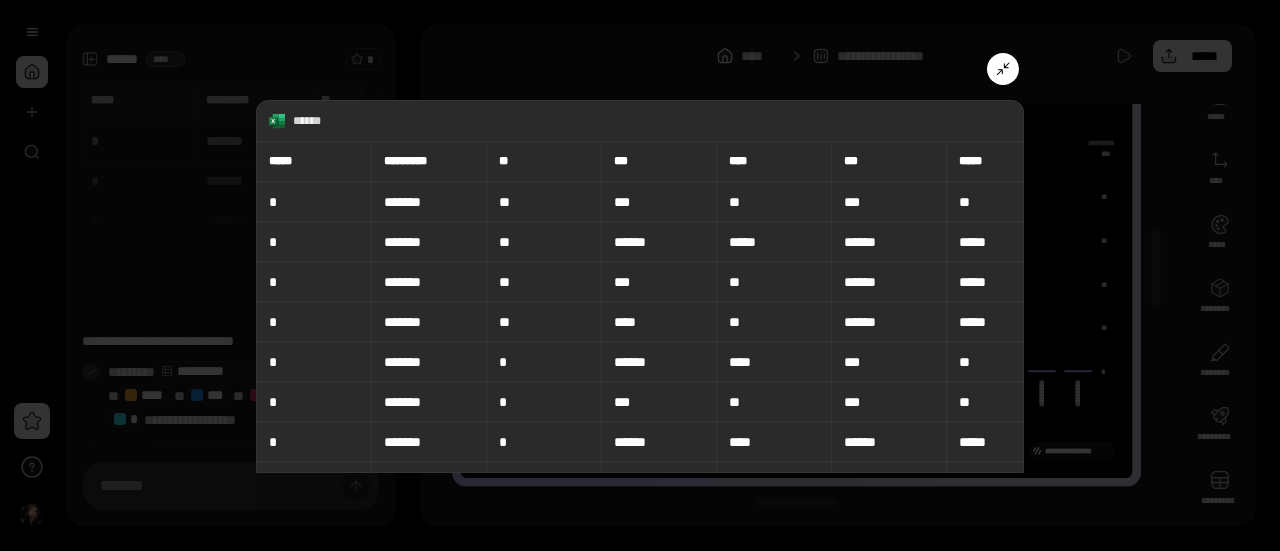 click on "**" at bounding box center [544, 202] 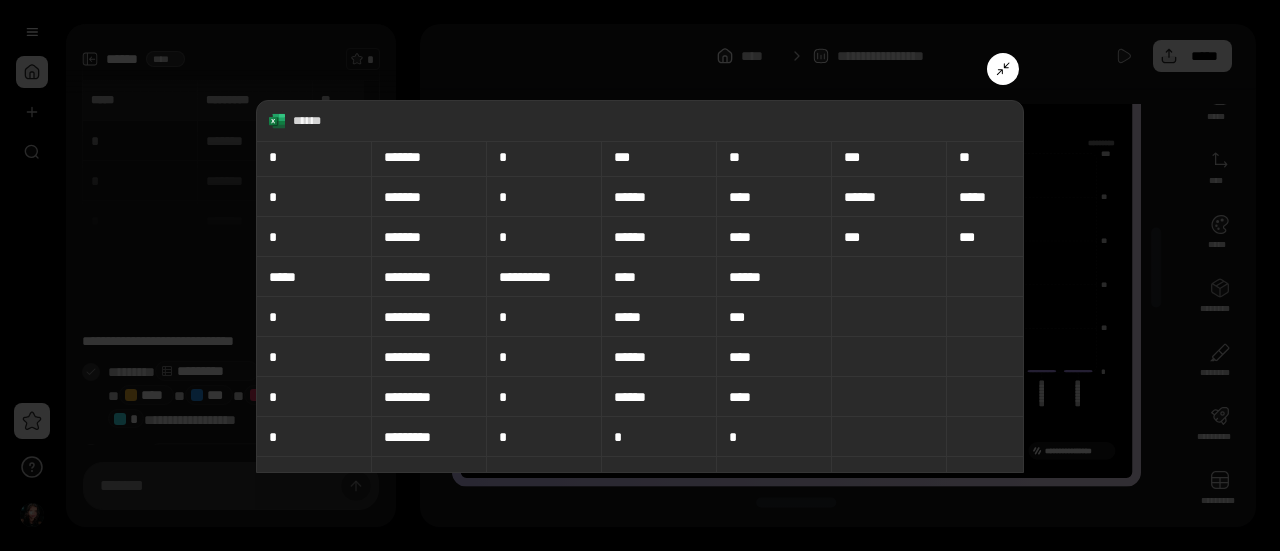 scroll, scrollTop: 243, scrollLeft: 0, axis: vertical 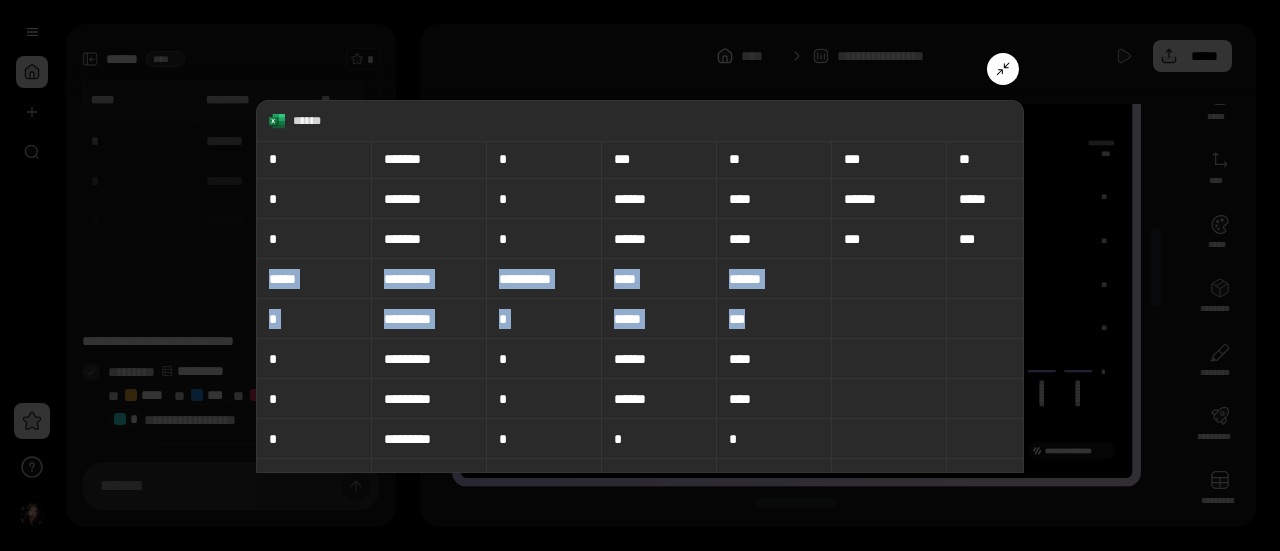 drag, startPoint x: 264, startPoint y: 261, endPoint x: 839, endPoint y: 334, distance: 579.6154 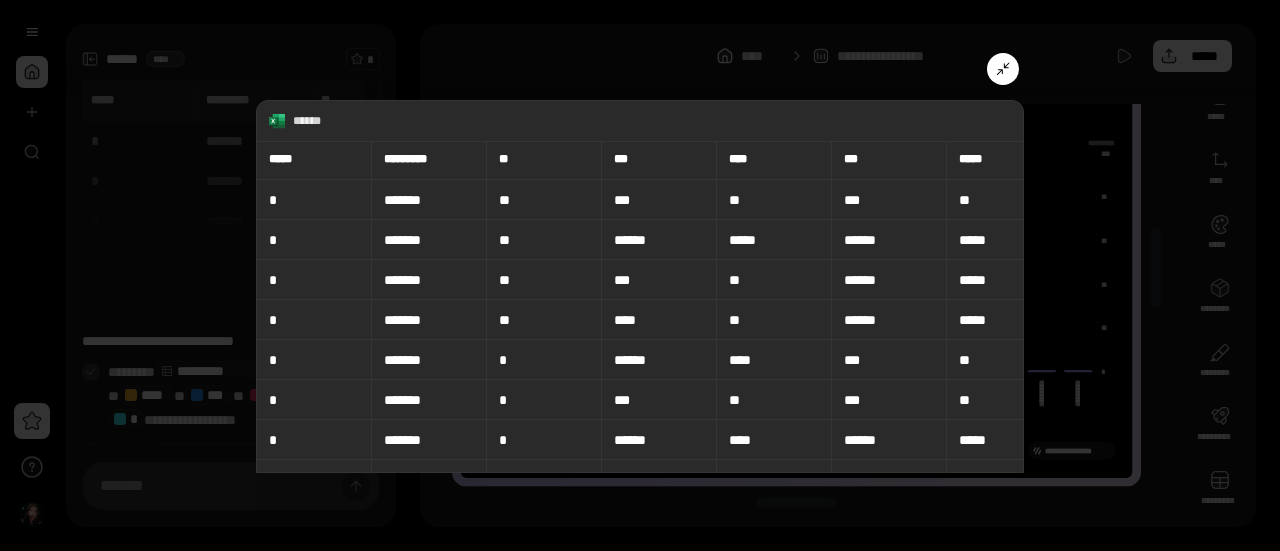 scroll, scrollTop: 0, scrollLeft: 0, axis: both 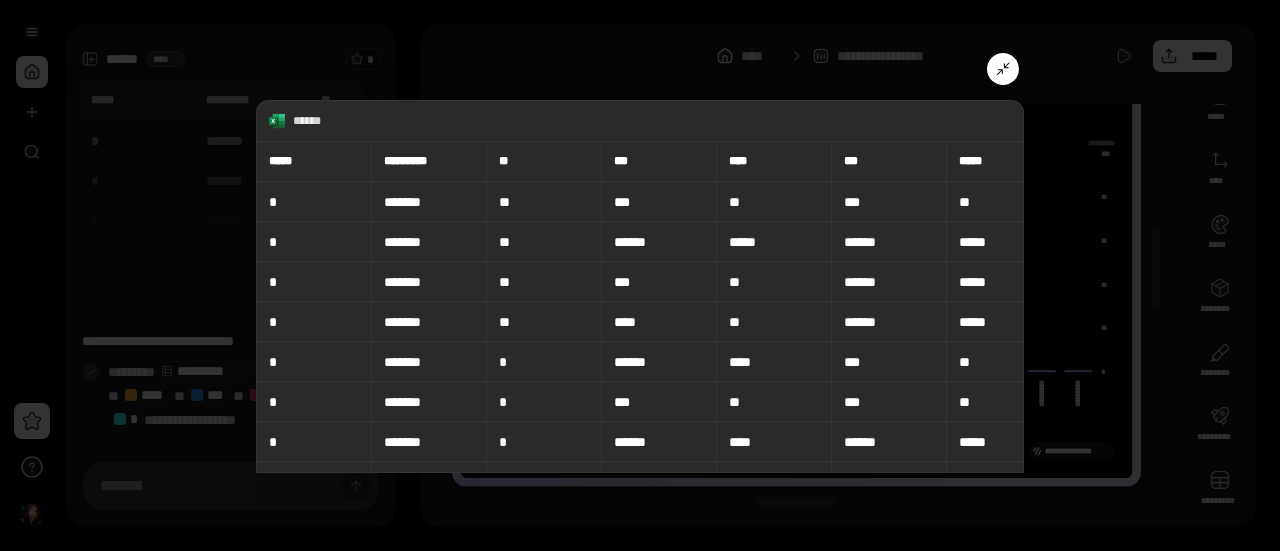 click on "*******" at bounding box center [429, 202] 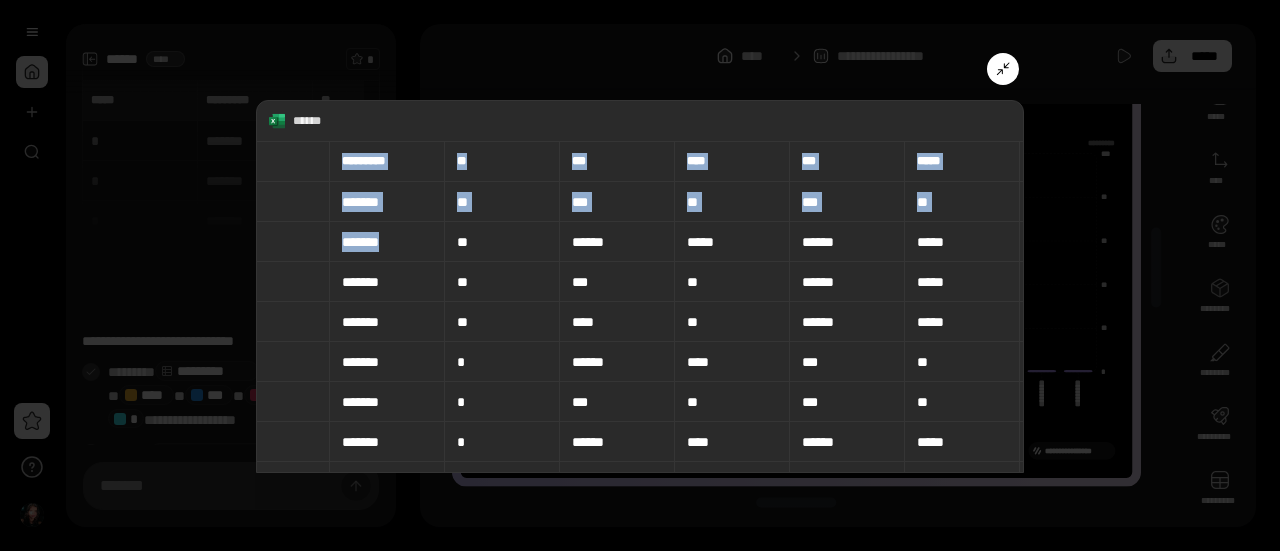 scroll, scrollTop: 0, scrollLeft: 45, axis: horizontal 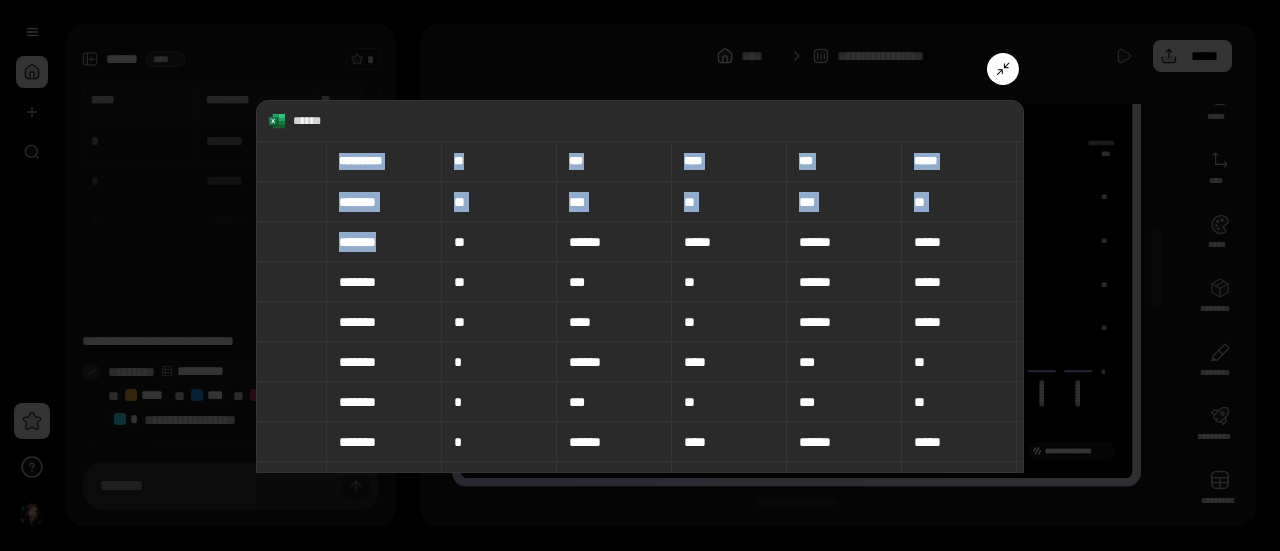 drag, startPoint x: 576, startPoint y: 245, endPoint x: 992, endPoint y: 353, distance: 429.79065 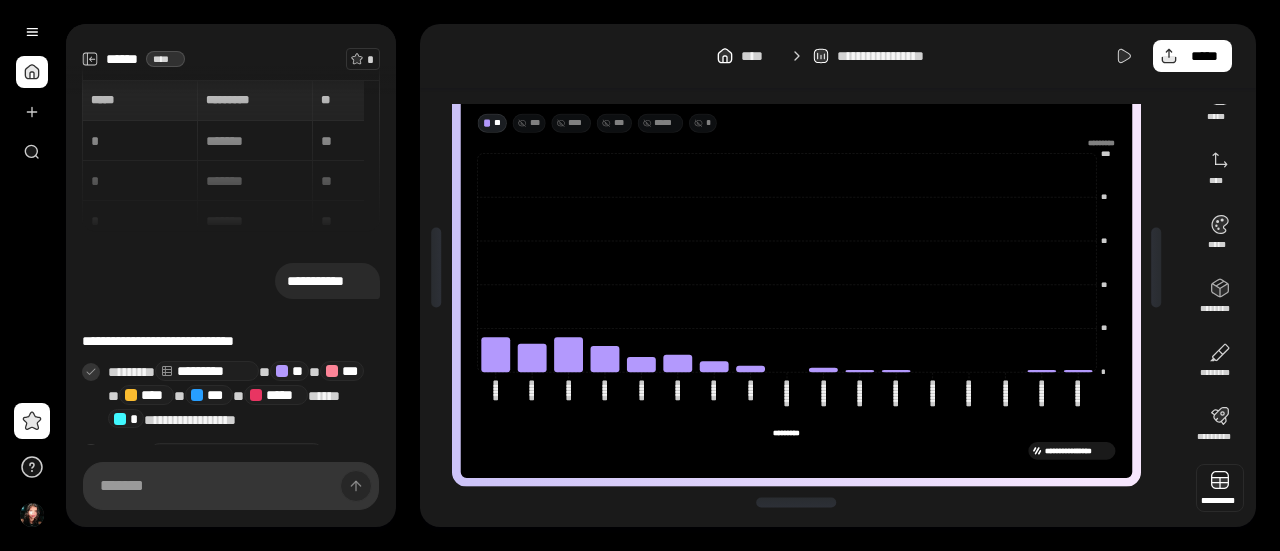 click at bounding box center [1220, 488] 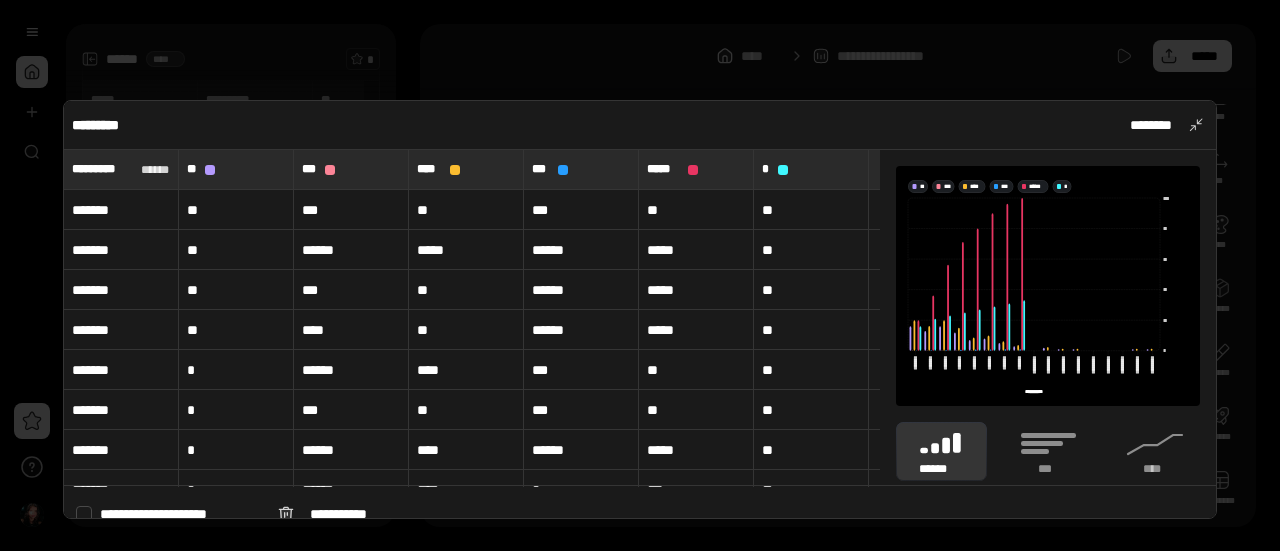 click on "*******" at bounding box center [121, 210] 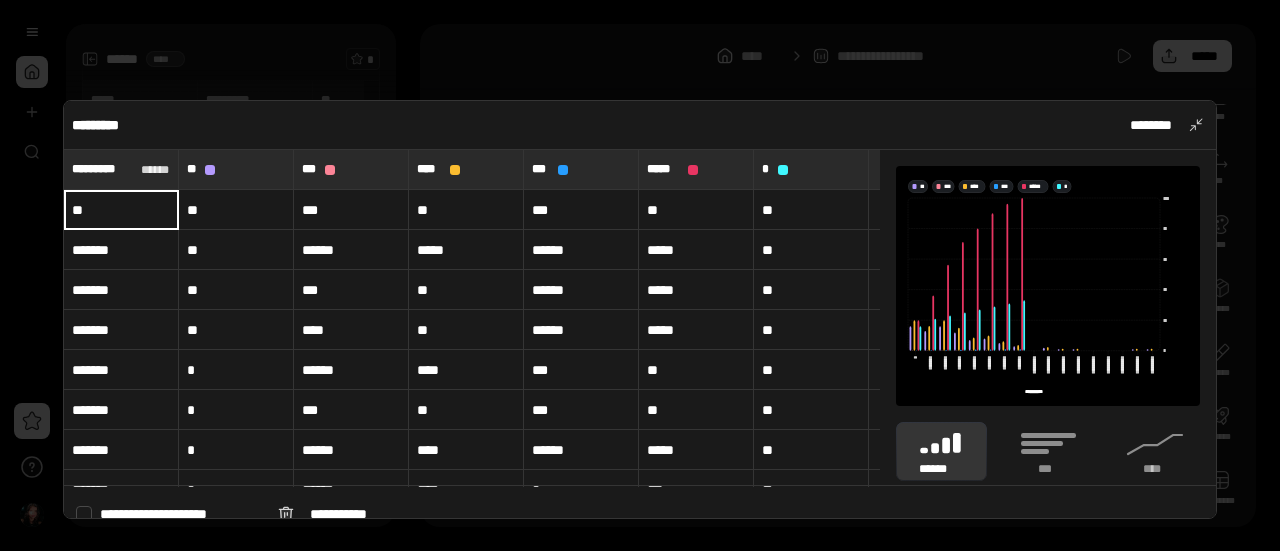 type on "**" 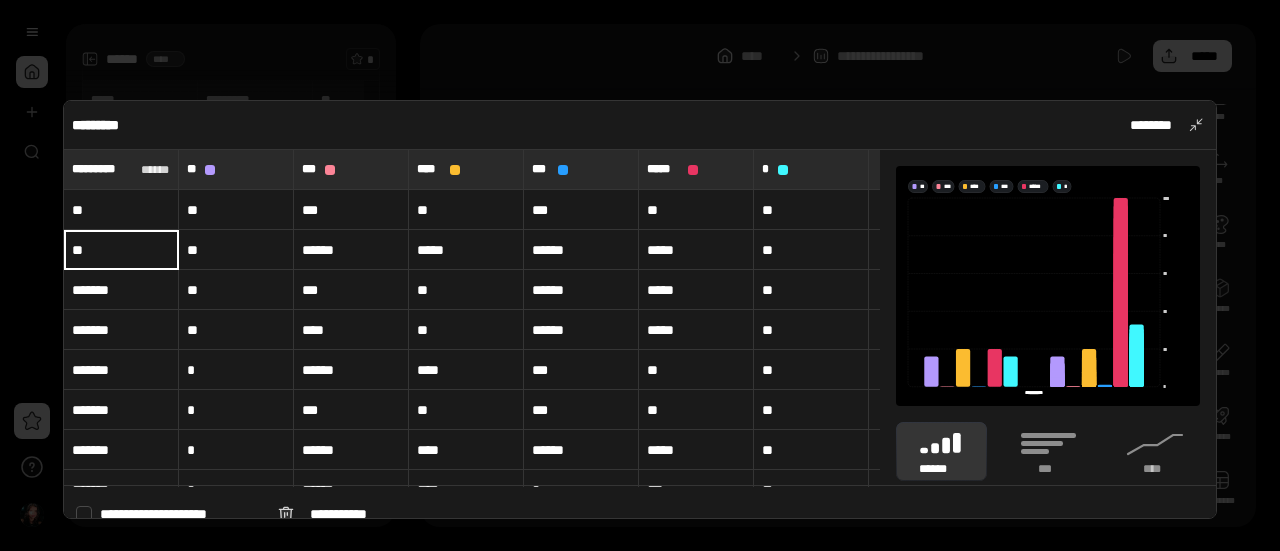 type on "*" 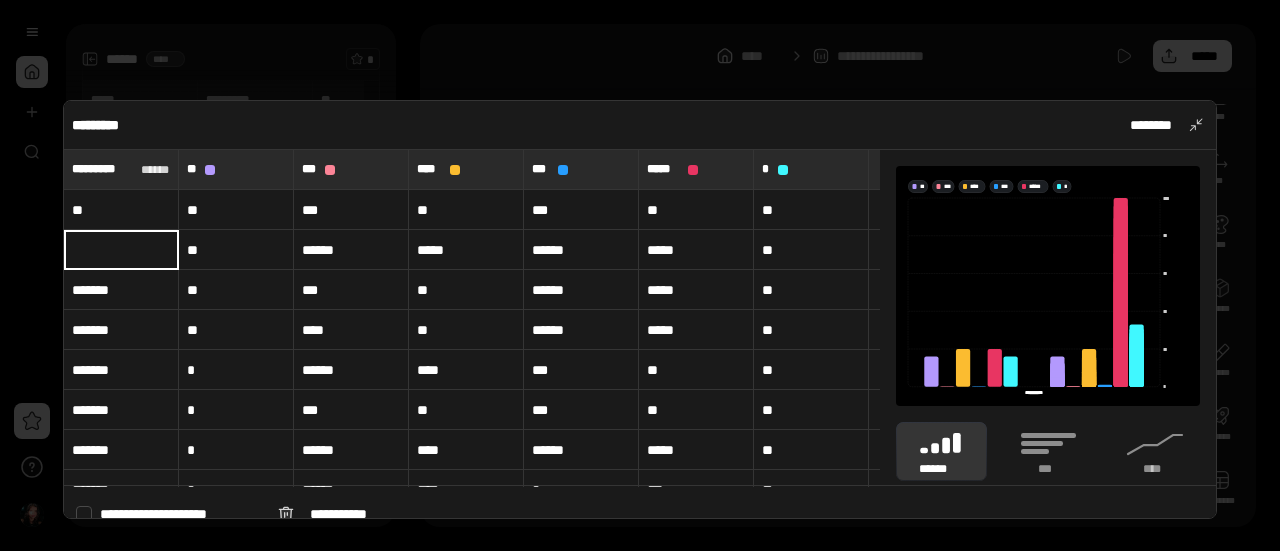type on "*" 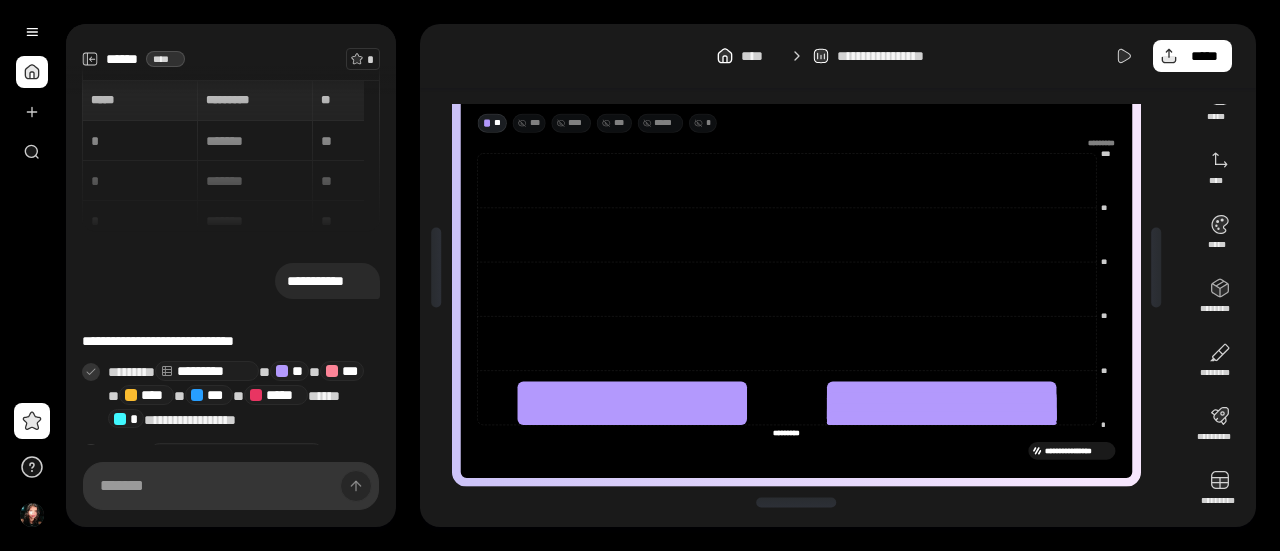 drag, startPoint x: 216, startPoint y: 109, endPoint x: 428, endPoint y: 441, distance: 393.9137 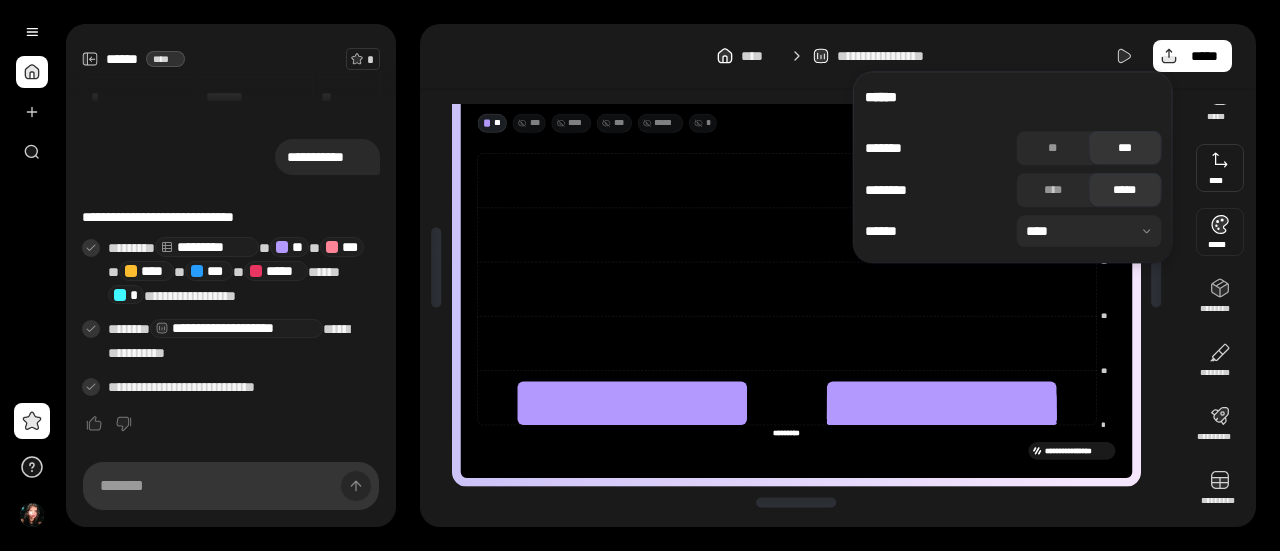 scroll, scrollTop: 0, scrollLeft: 0, axis: both 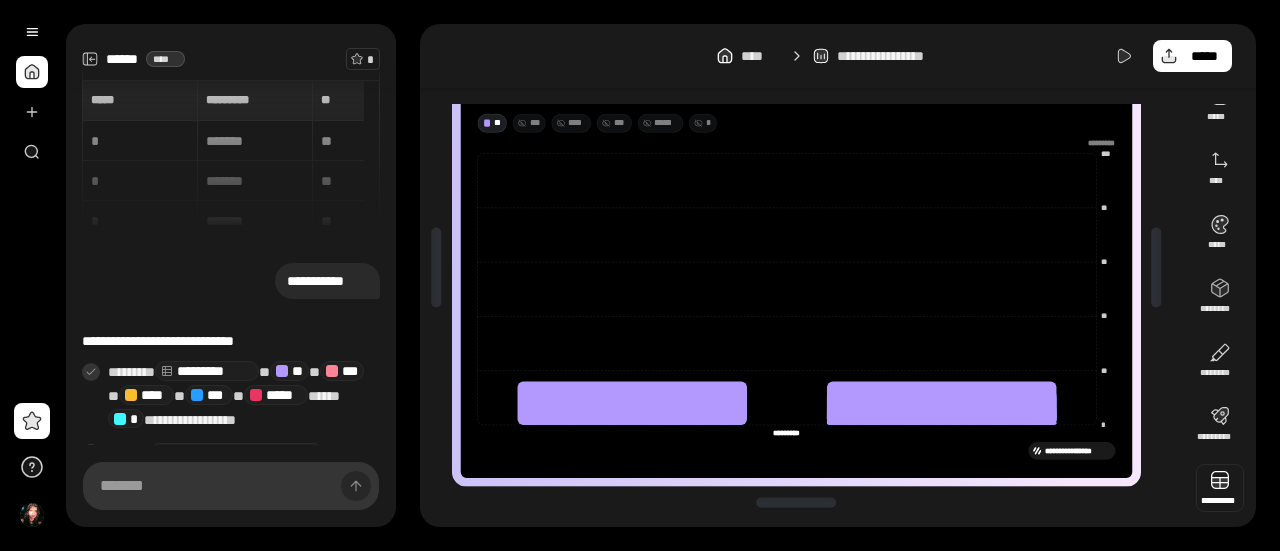 click at bounding box center [1220, 488] 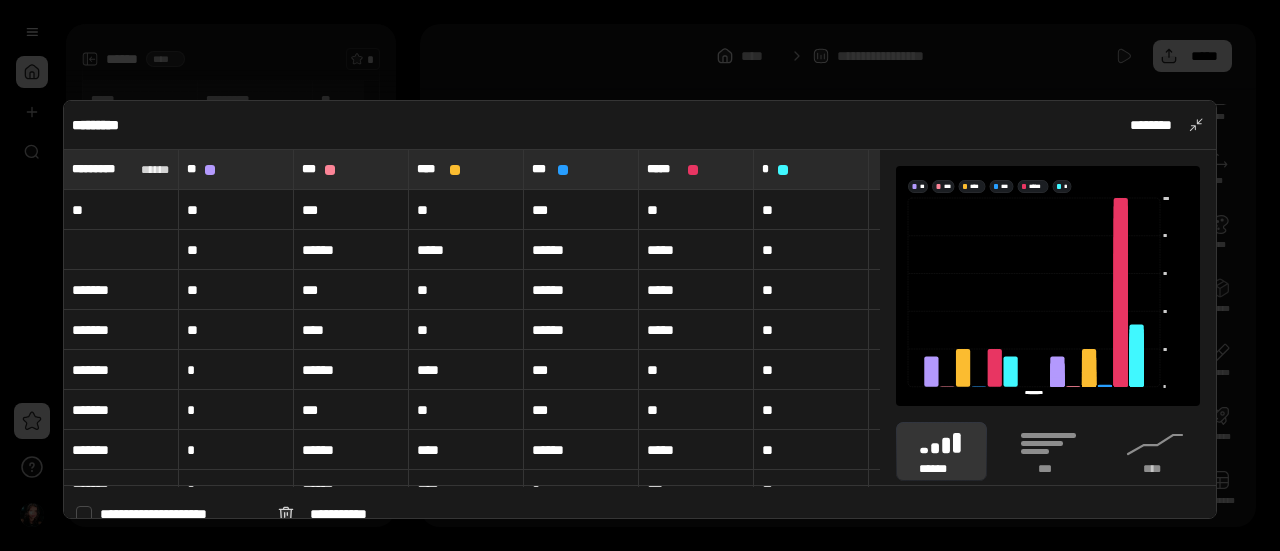 click at bounding box center (121, 250) 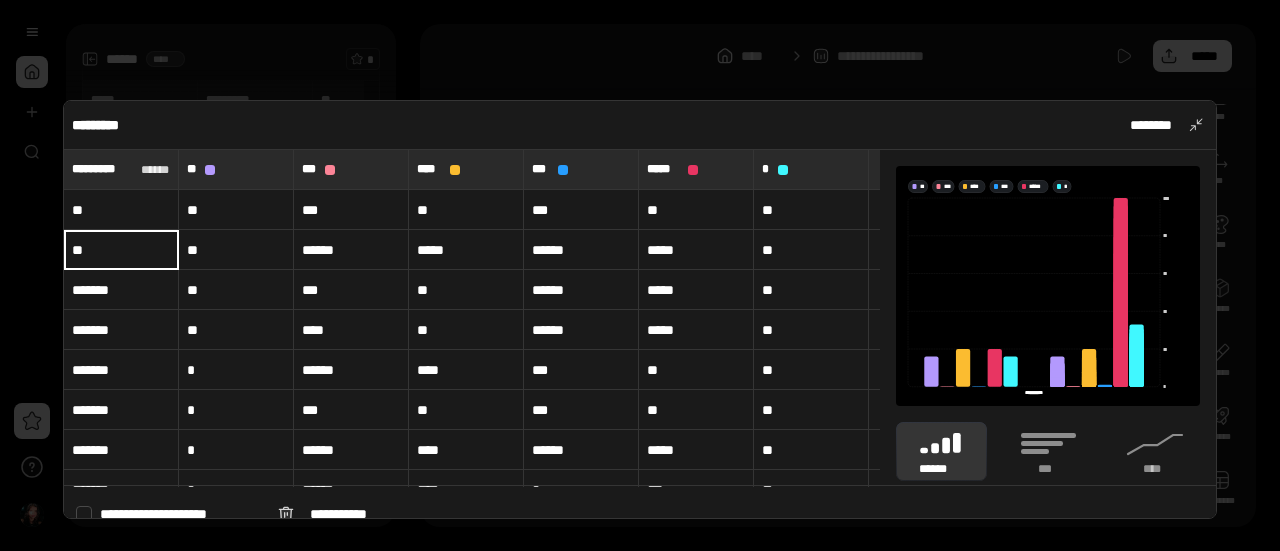 type on "**" 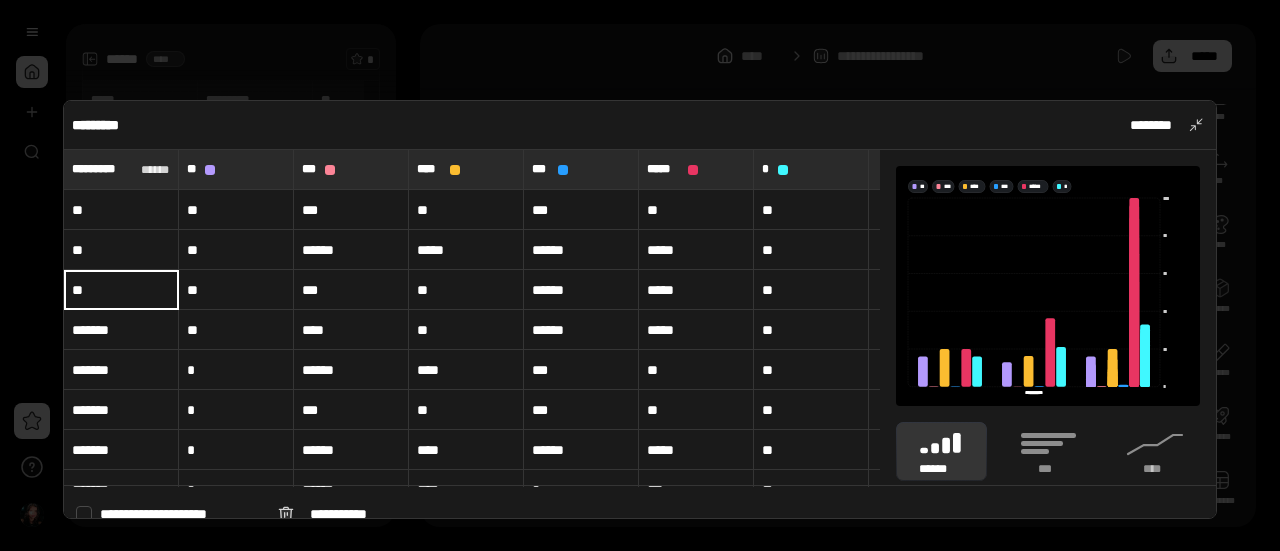 type on "**" 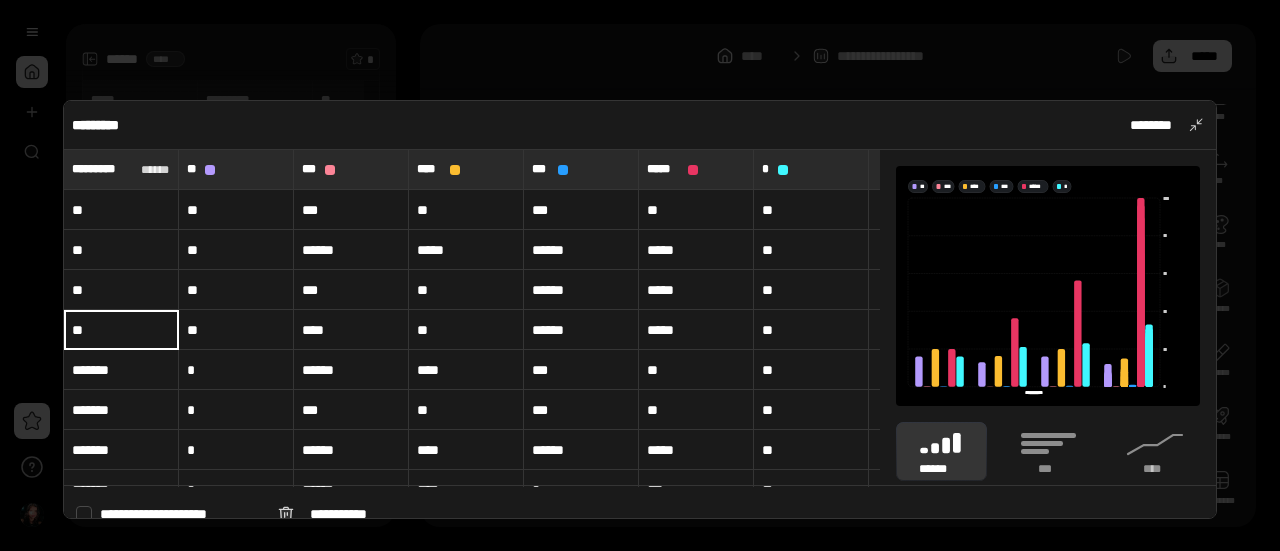 type on "**" 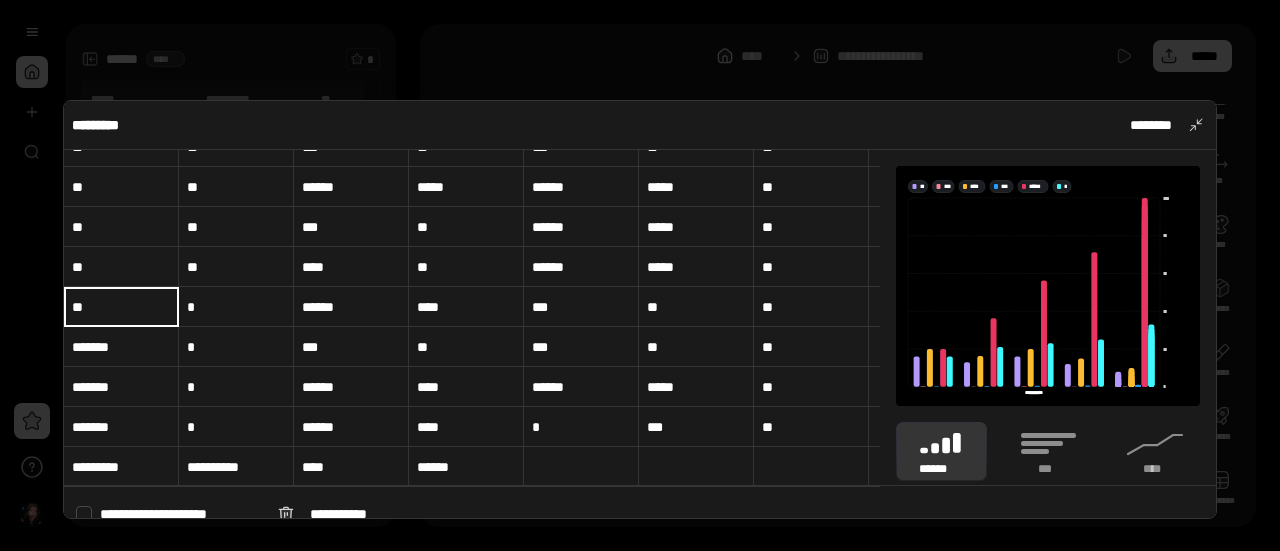 scroll, scrollTop: 64, scrollLeft: 0, axis: vertical 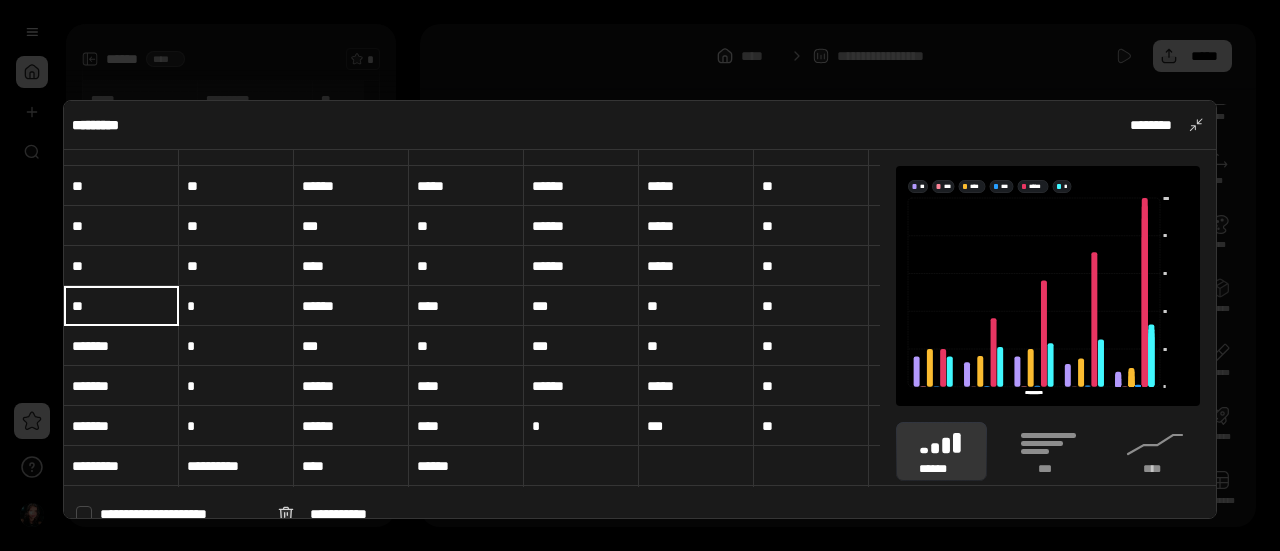 type on "**" 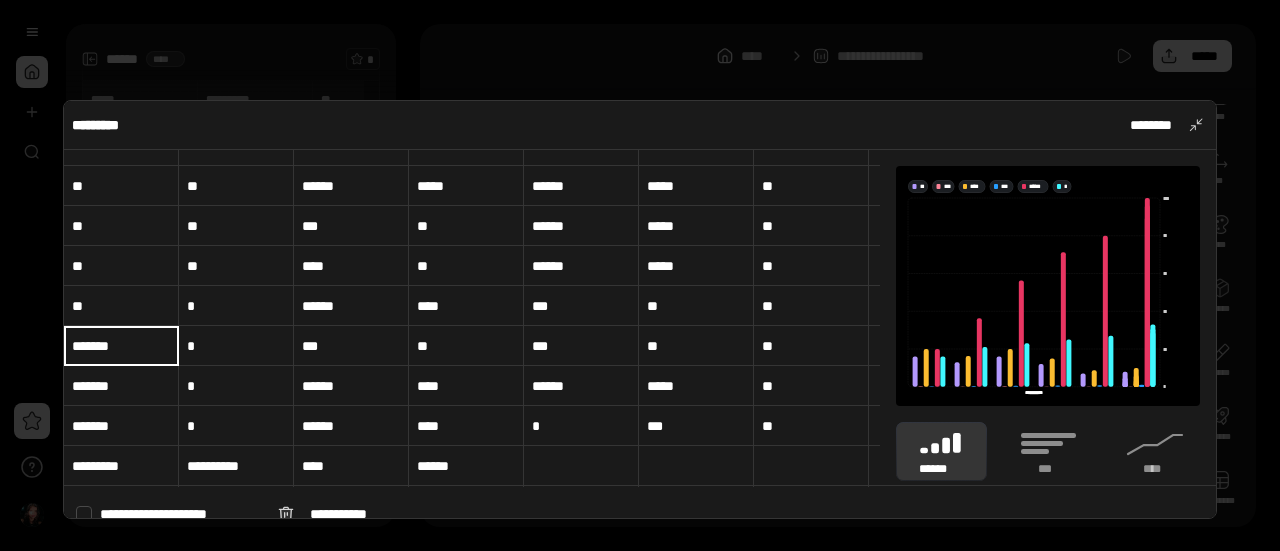 click on "*******" at bounding box center (121, 346) 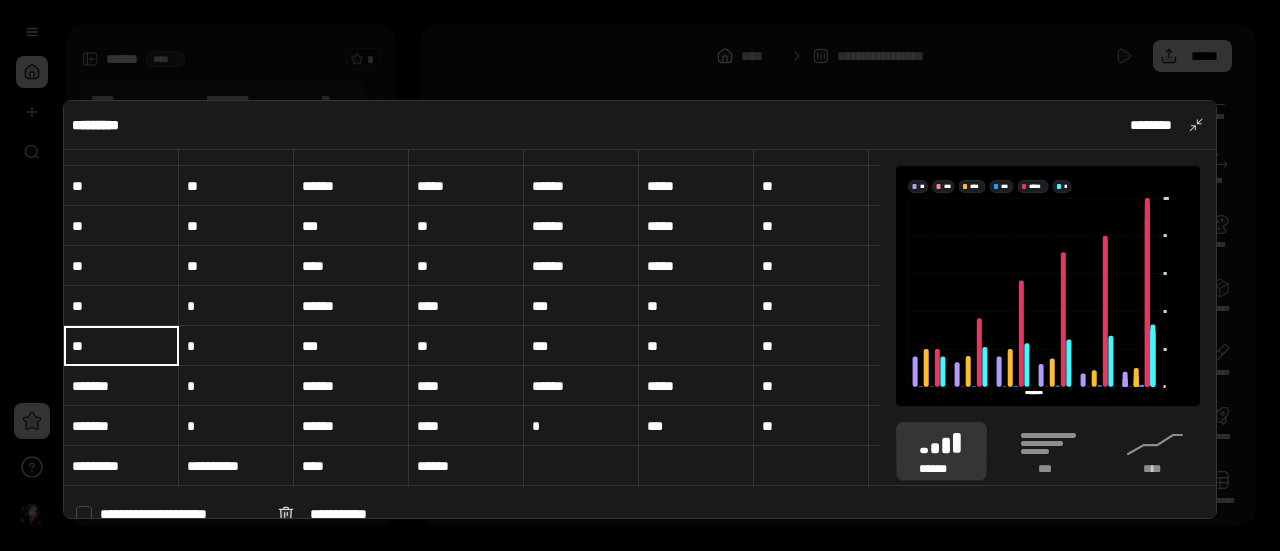 type on "**" 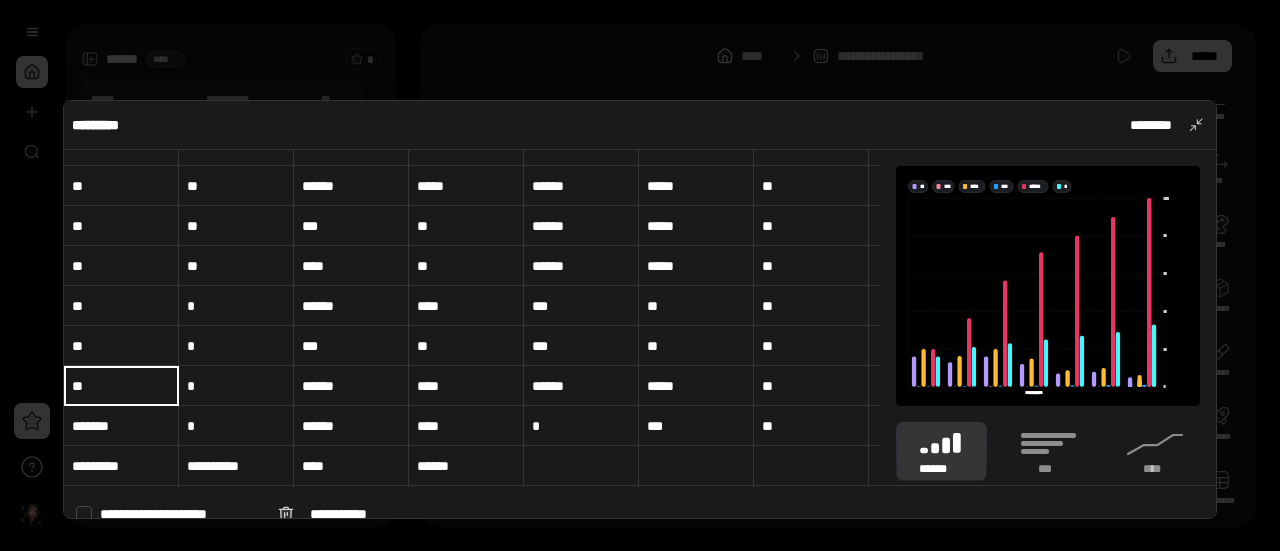type on "**" 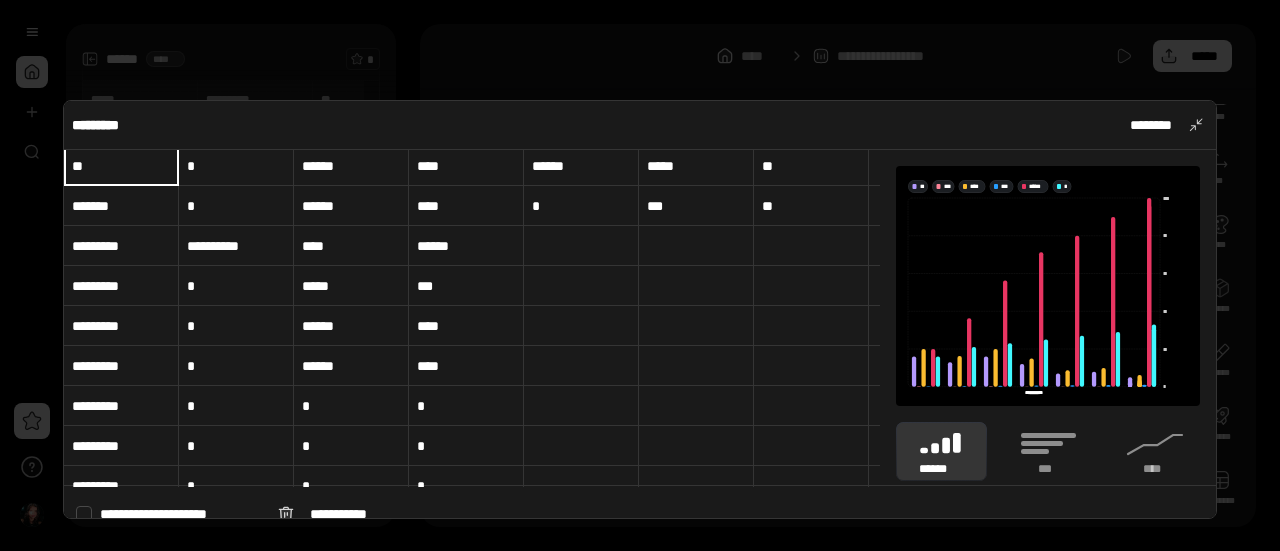 scroll, scrollTop: 286, scrollLeft: 0, axis: vertical 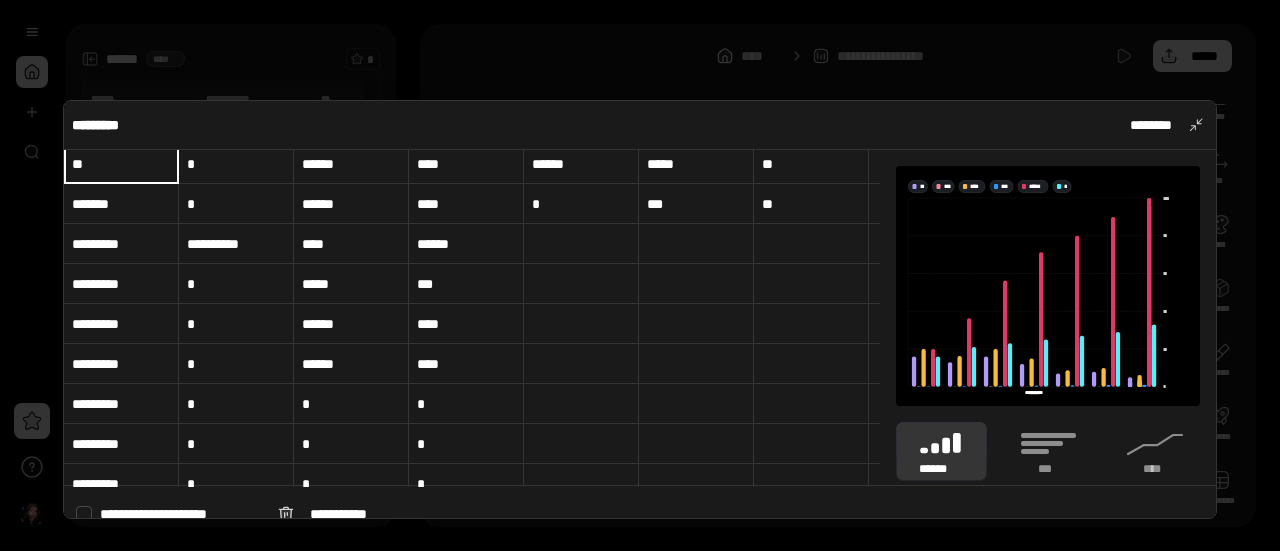 click on "*******" at bounding box center [121, 204] 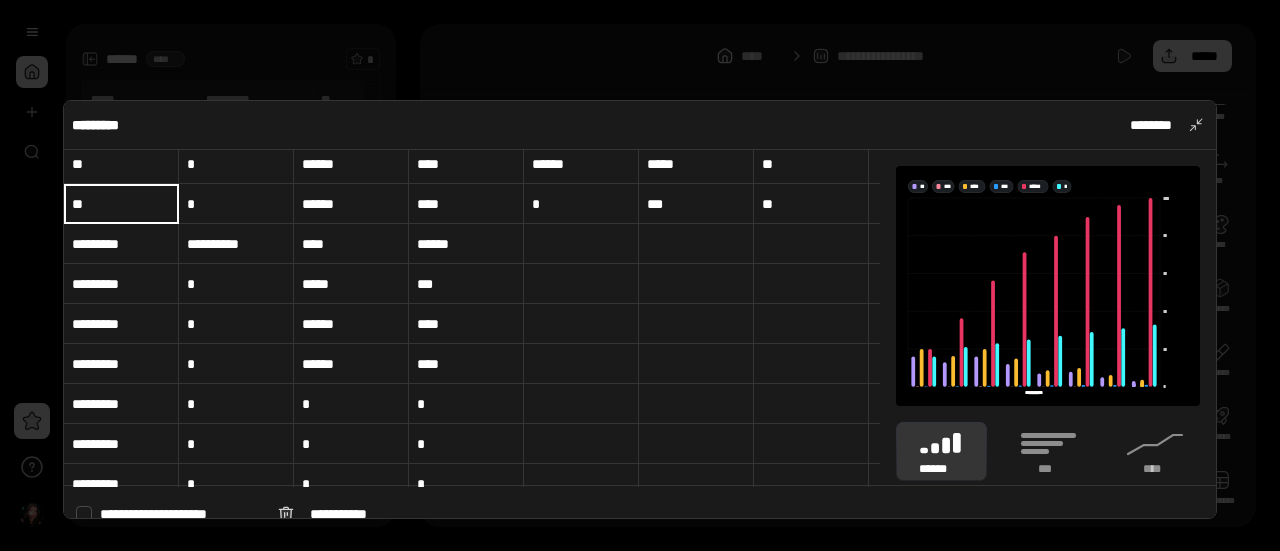 type on "**" 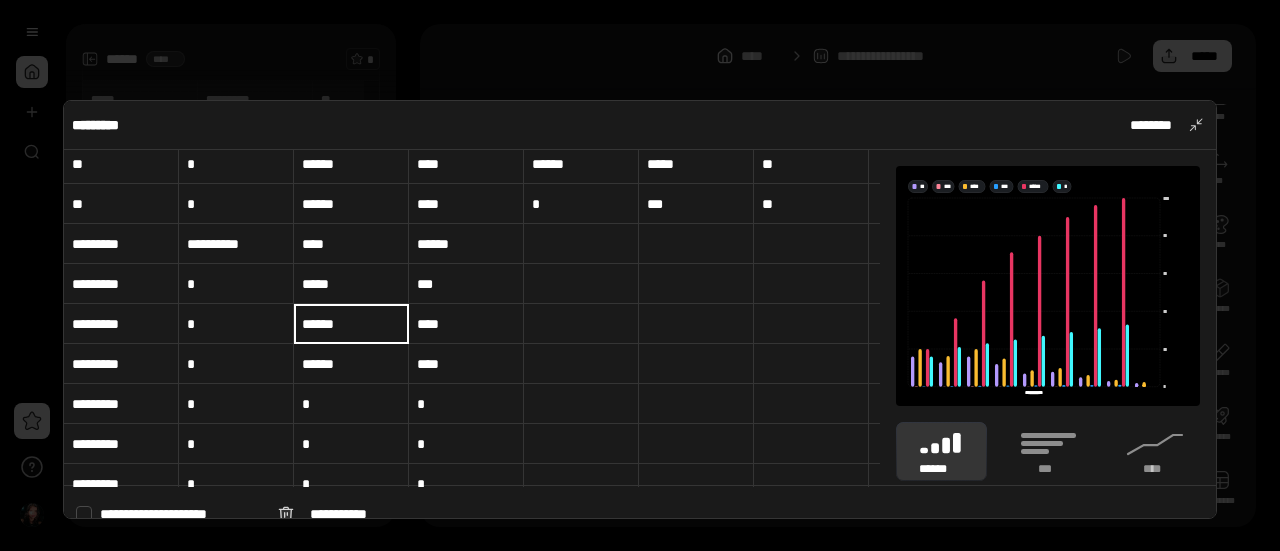 click on "******" at bounding box center (351, 324) 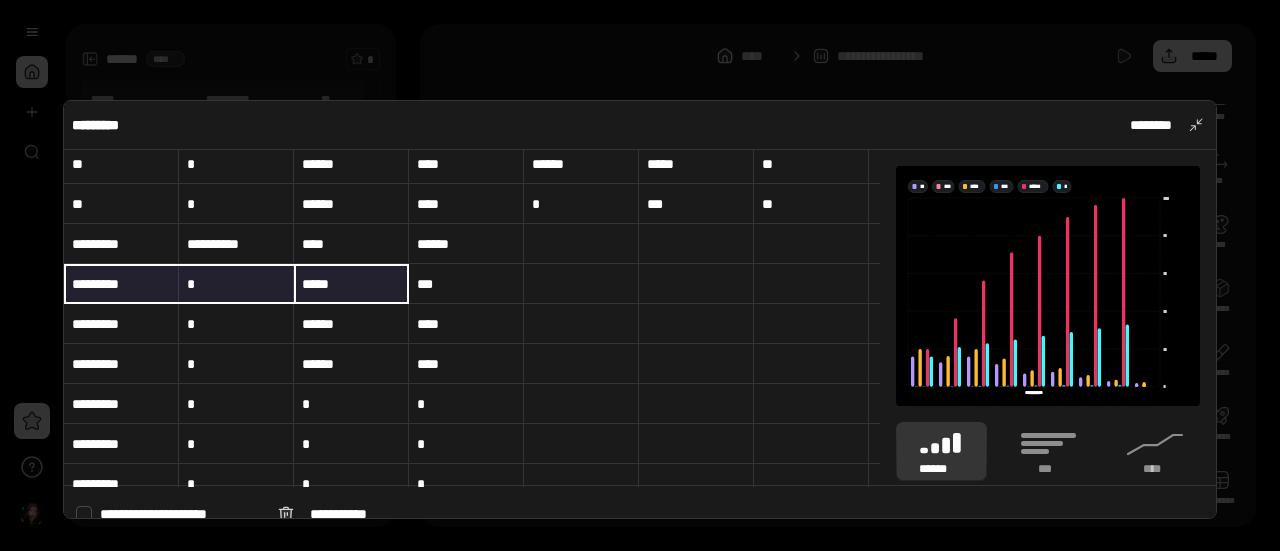 drag, startPoint x: 328, startPoint y: 303, endPoint x: 109, endPoint y: 256, distance: 223.9866 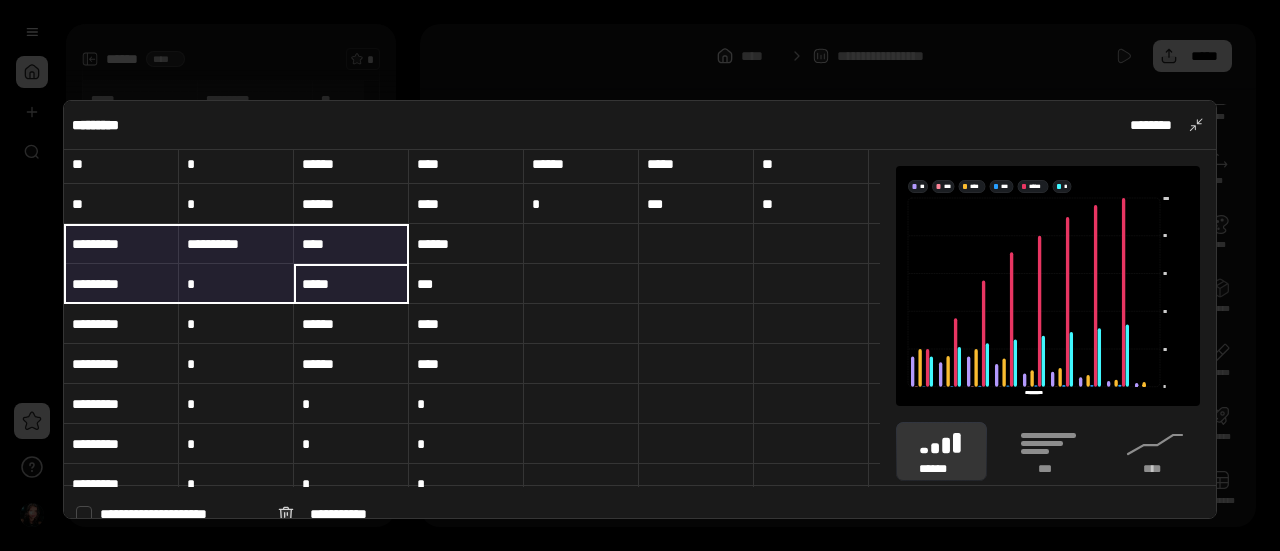 click on "*********" at bounding box center (121, 244) 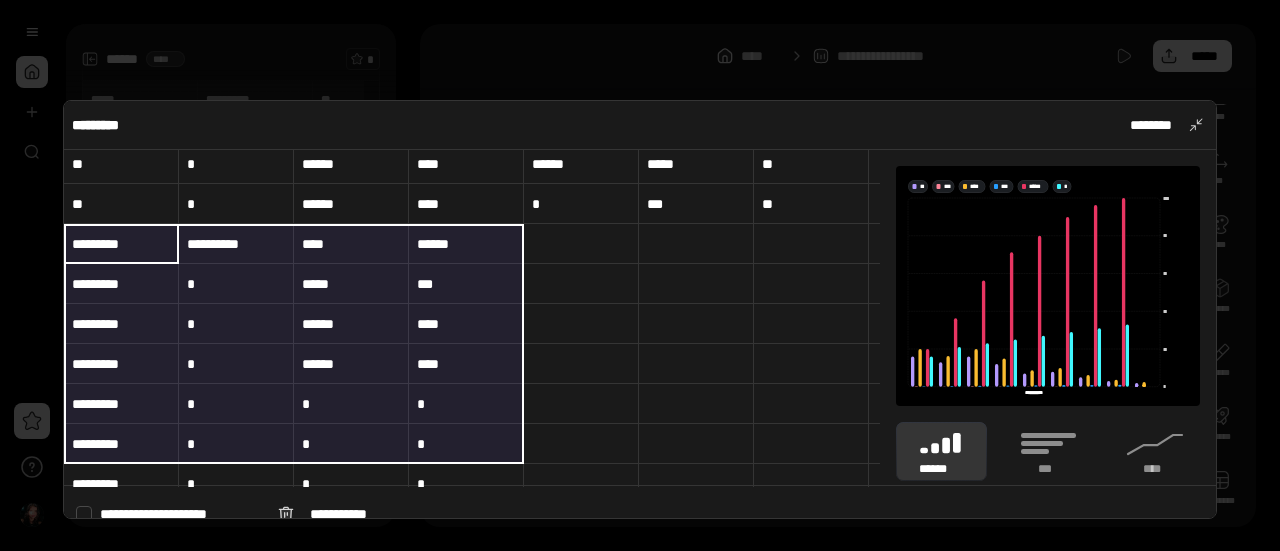 drag, startPoint x: 77, startPoint y: 239, endPoint x: 492, endPoint y: 443, distance: 462.42944 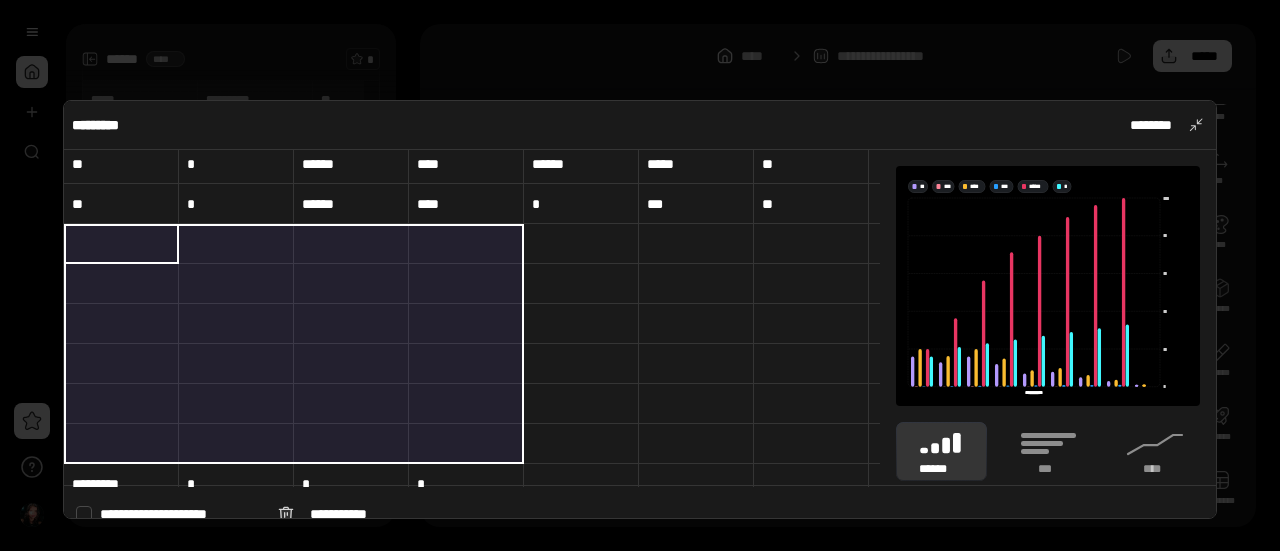 type 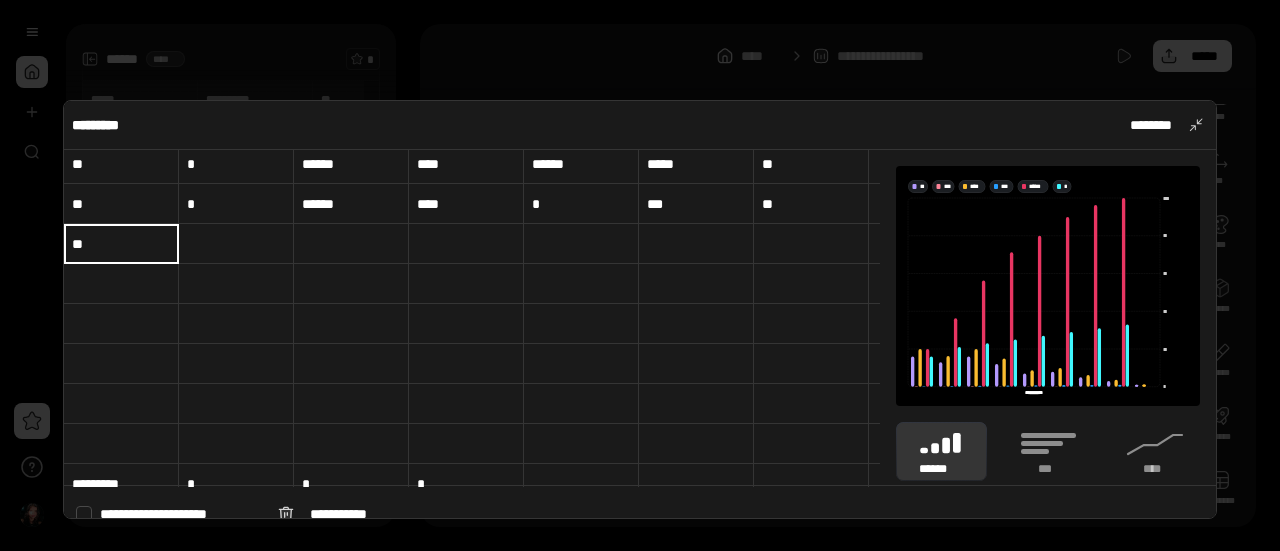 type on "**" 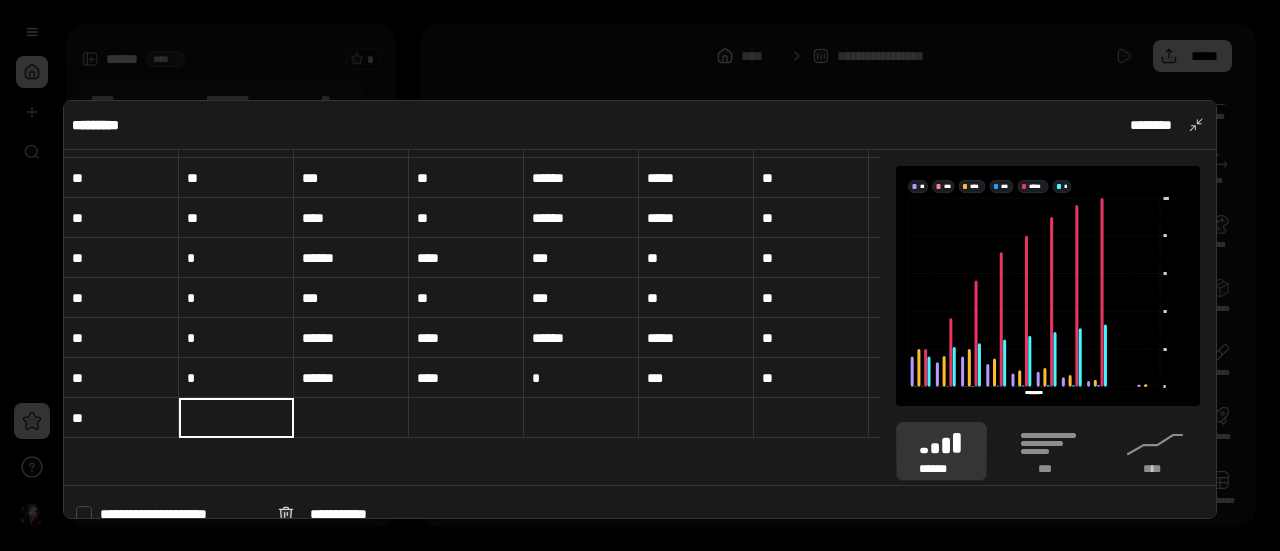 scroll, scrollTop: 0, scrollLeft: 0, axis: both 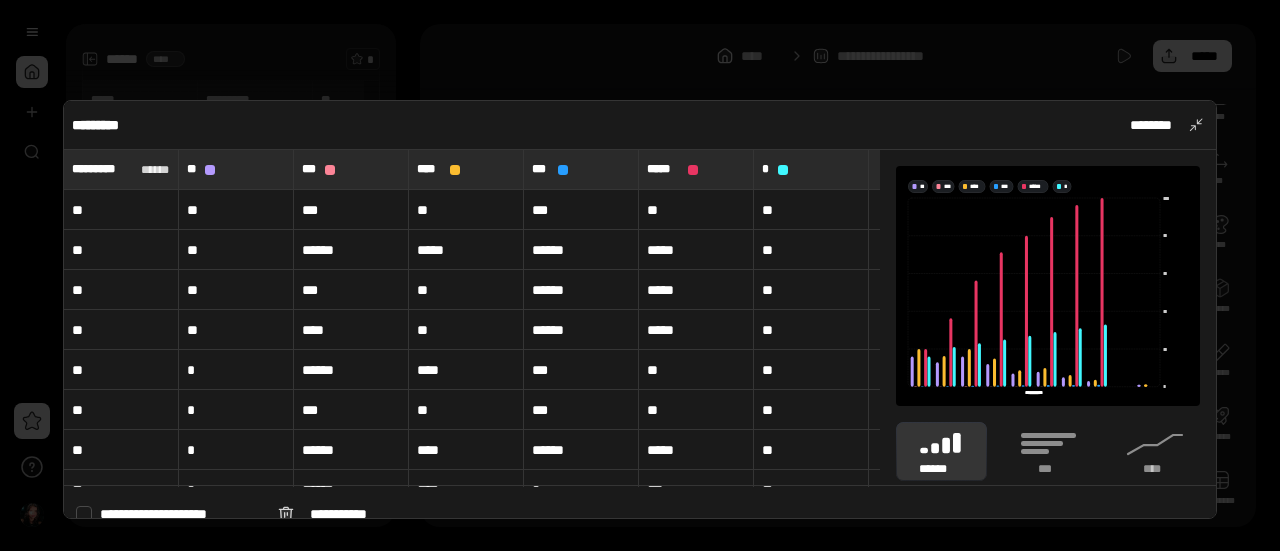 click on "**" at bounding box center [236, 210] 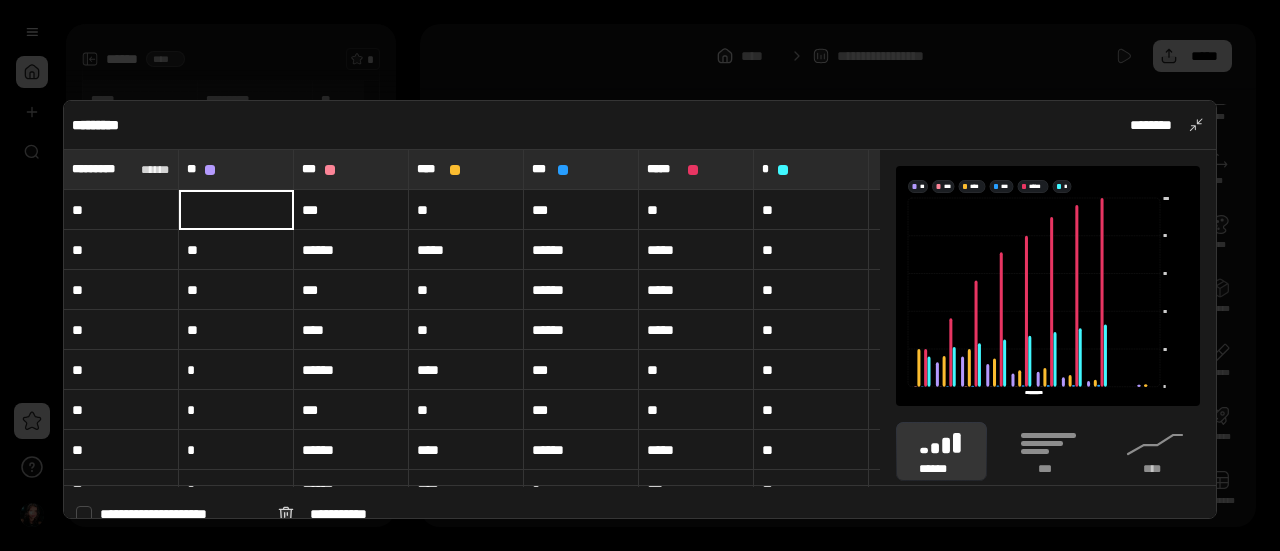 type on "*" 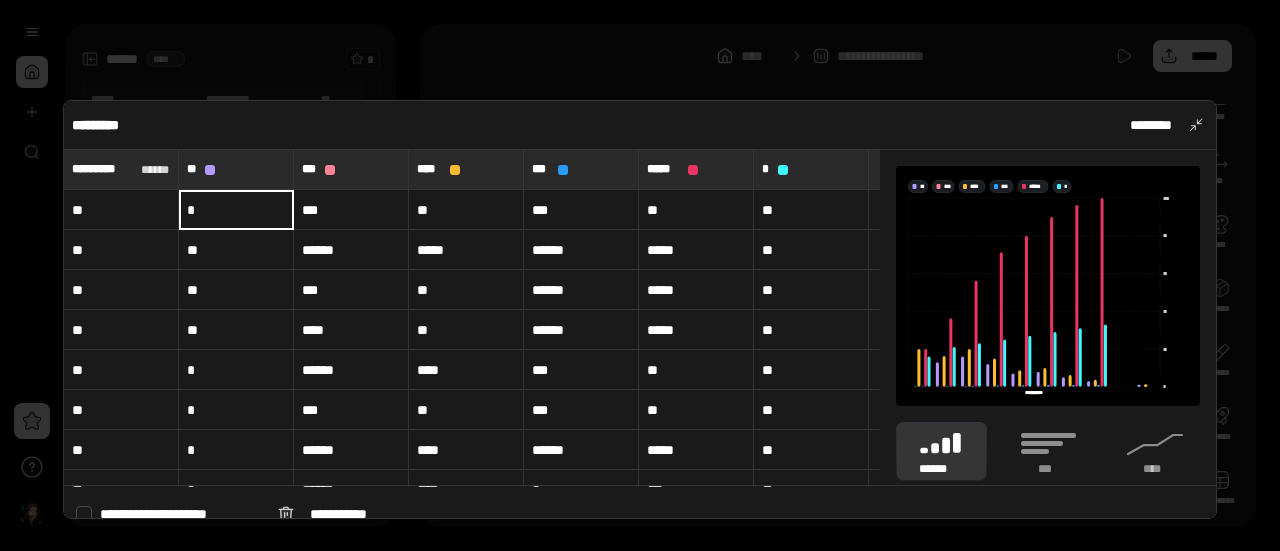 click on "**" at bounding box center (236, 250) 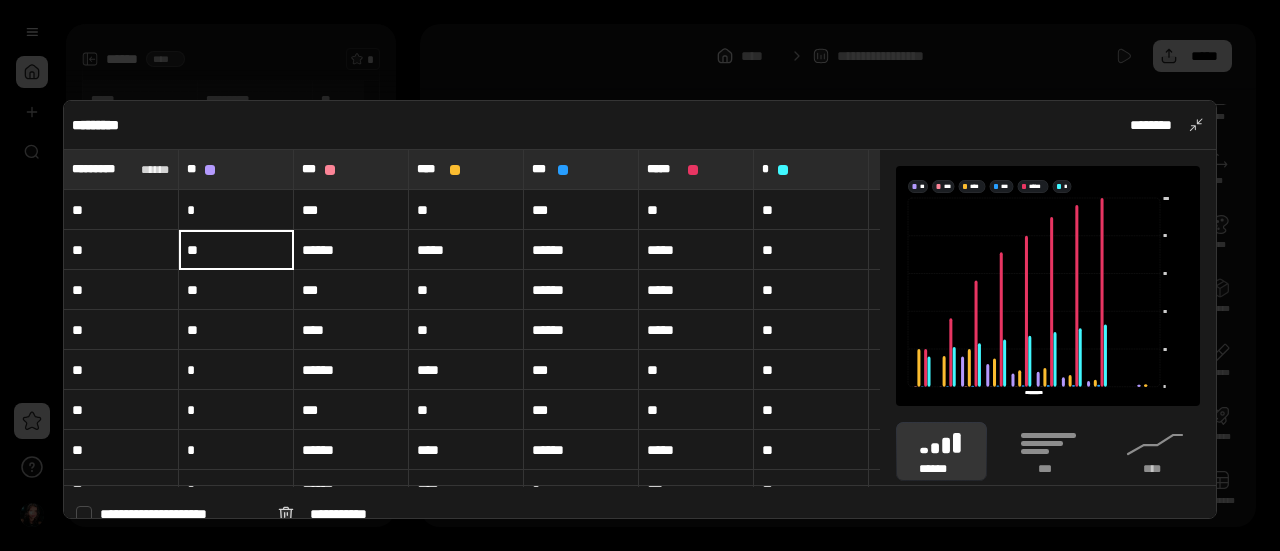 type on "**" 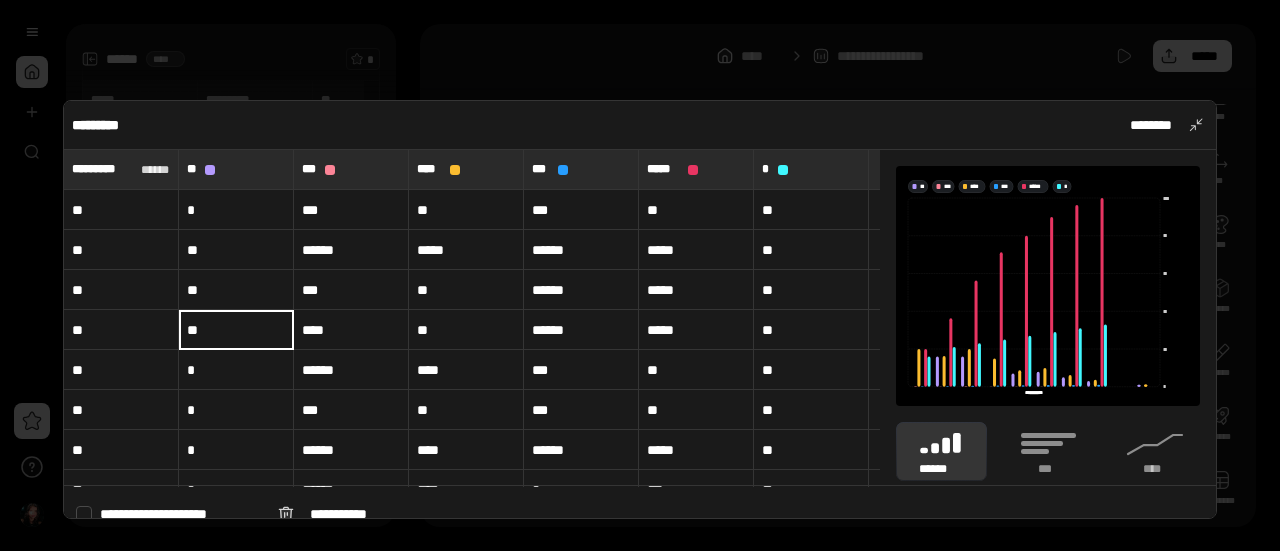 type on "**" 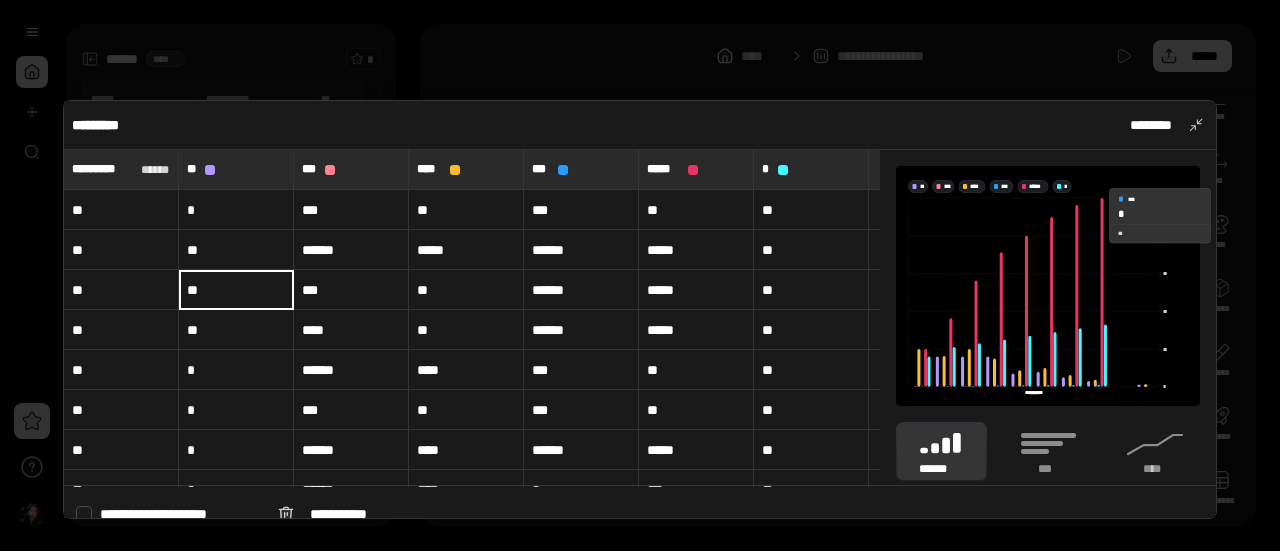click 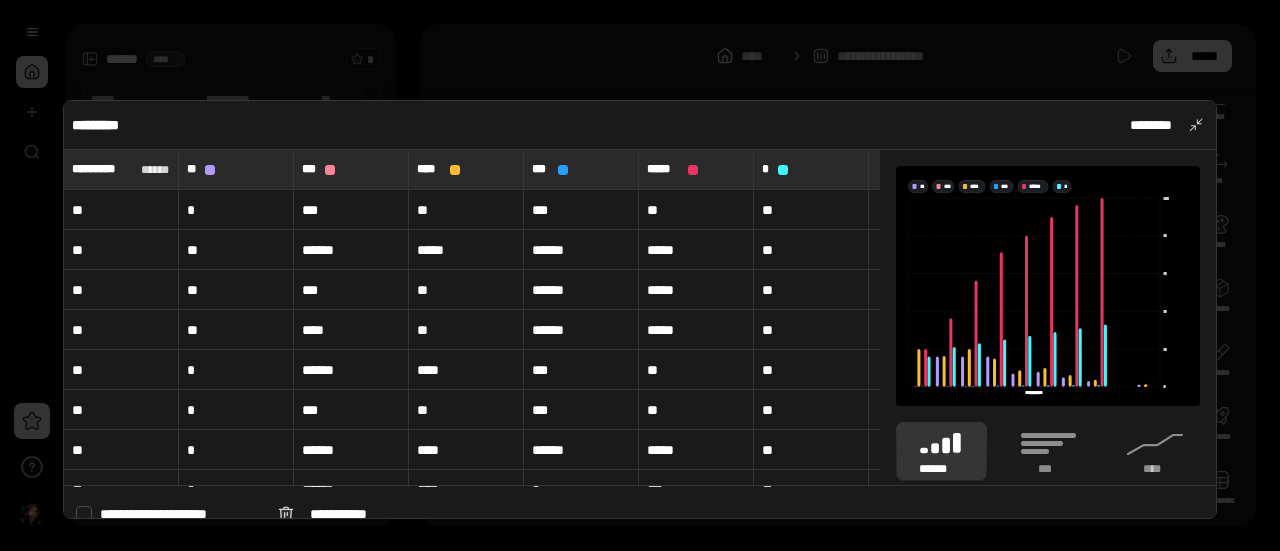 click on "**" at bounding box center [236, 250] 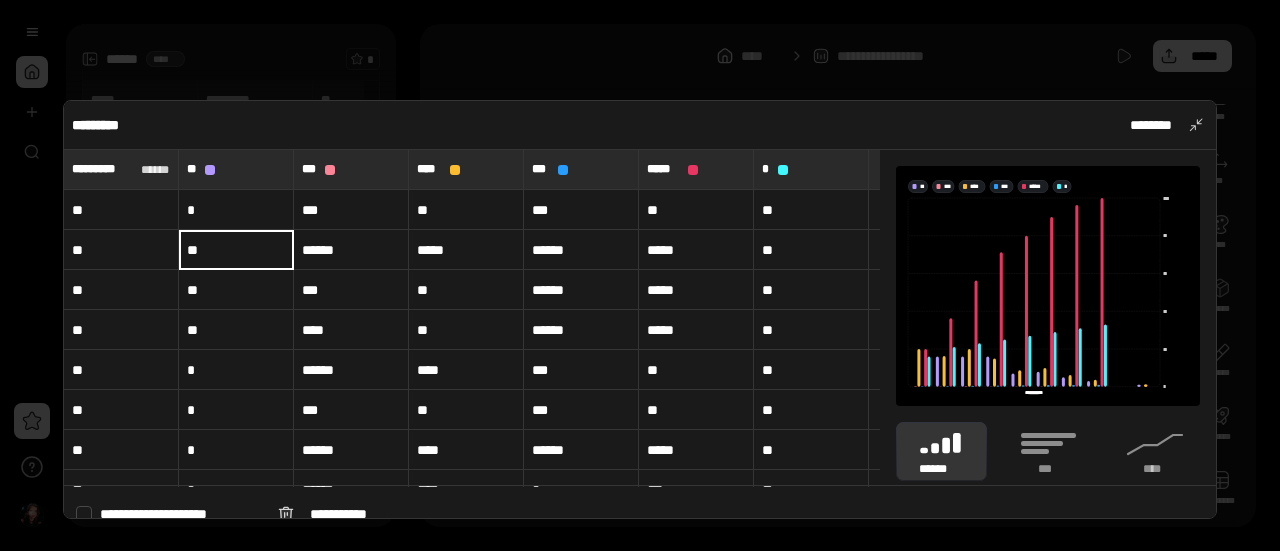 type on "**" 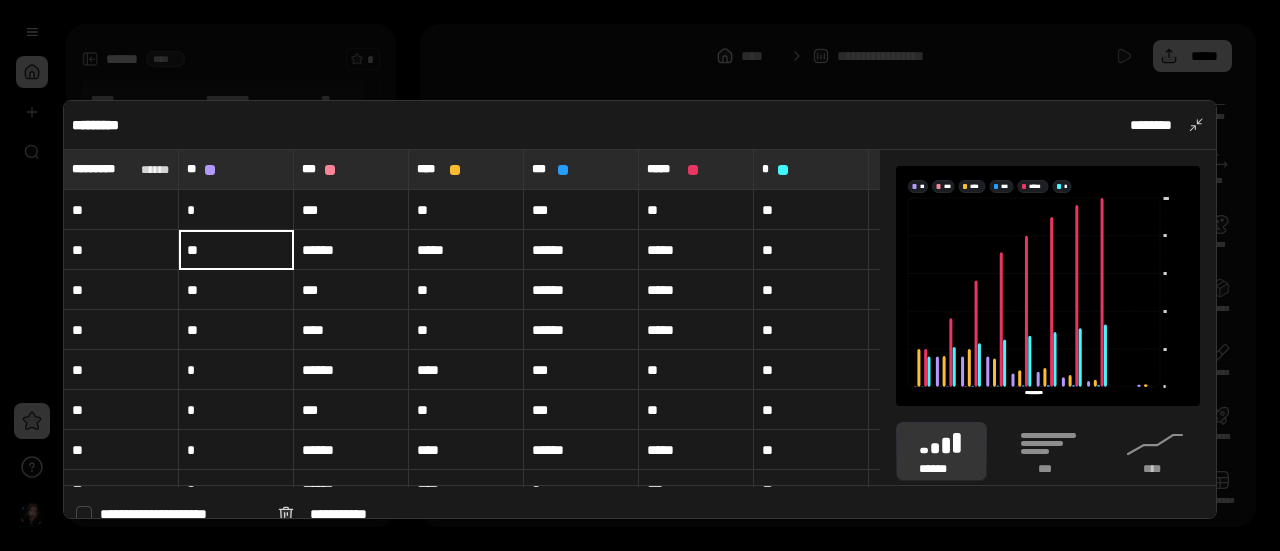 click at bounding box center (640, 275) 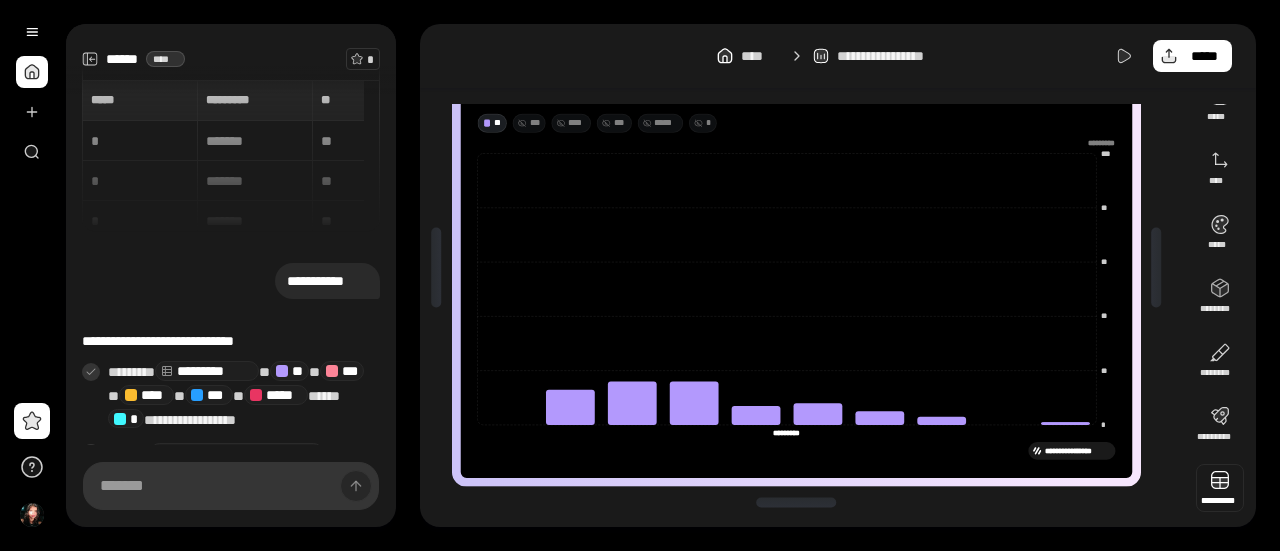 click at bounding box center [1220, 488] 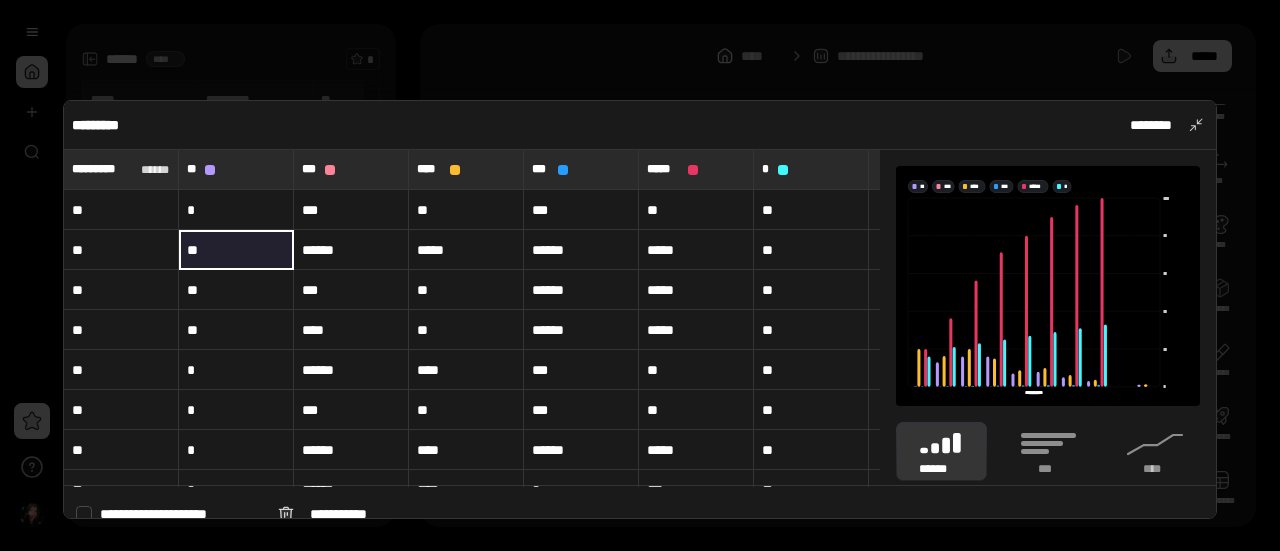 drag, startPoint x: 213, startPoint y: 211, endPoint x: 218, endPoint y: 261, distance: 50.24938 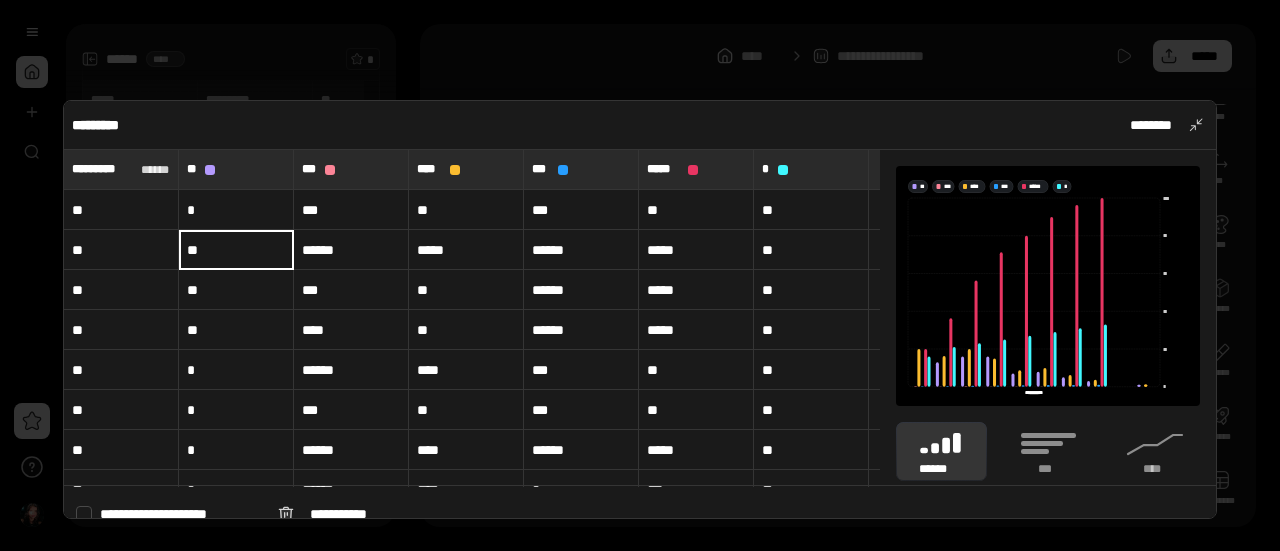 type on "**" 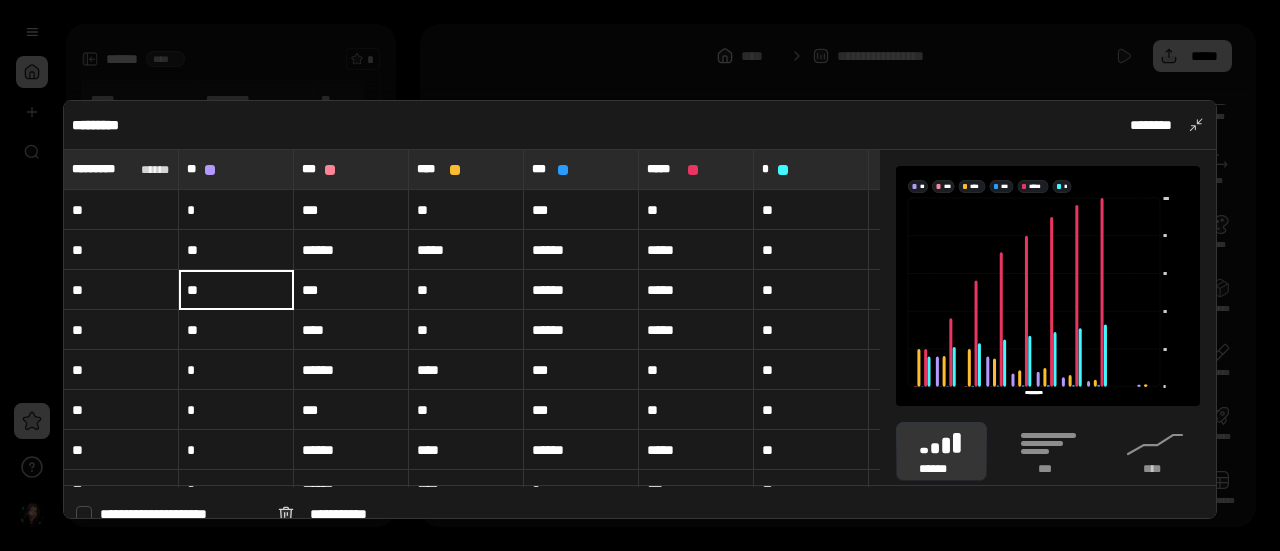 type on "**" 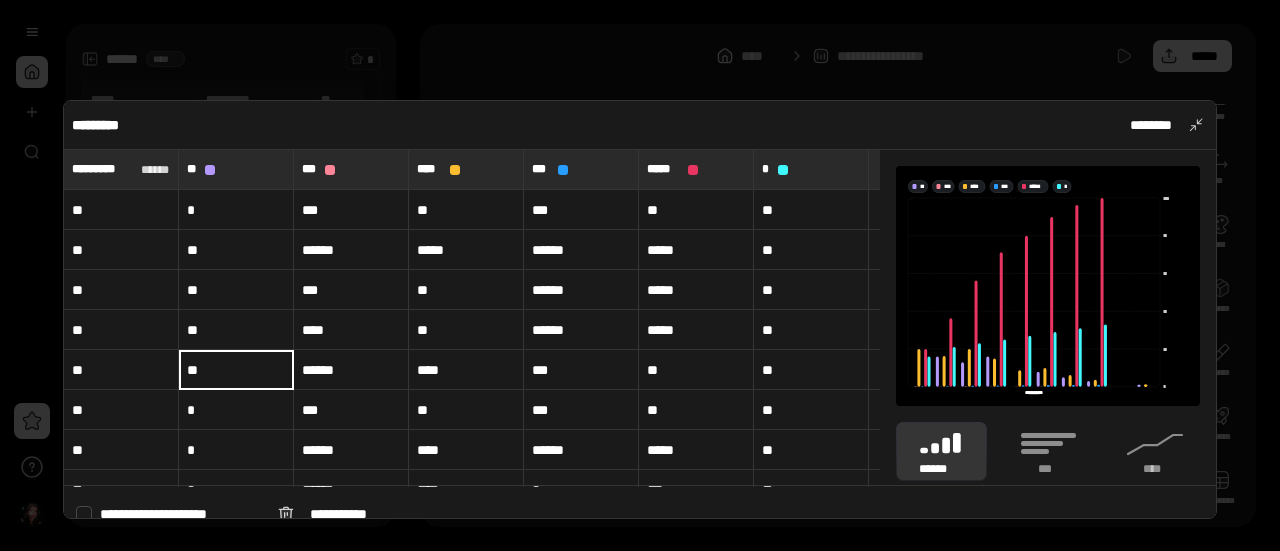 type on "**" 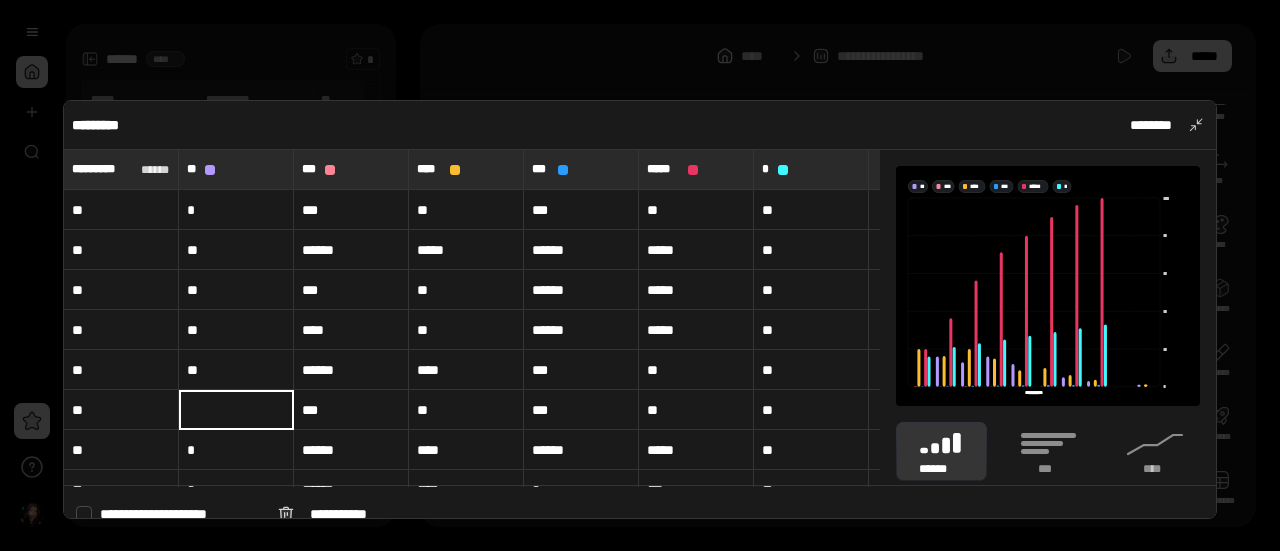 type on "*" 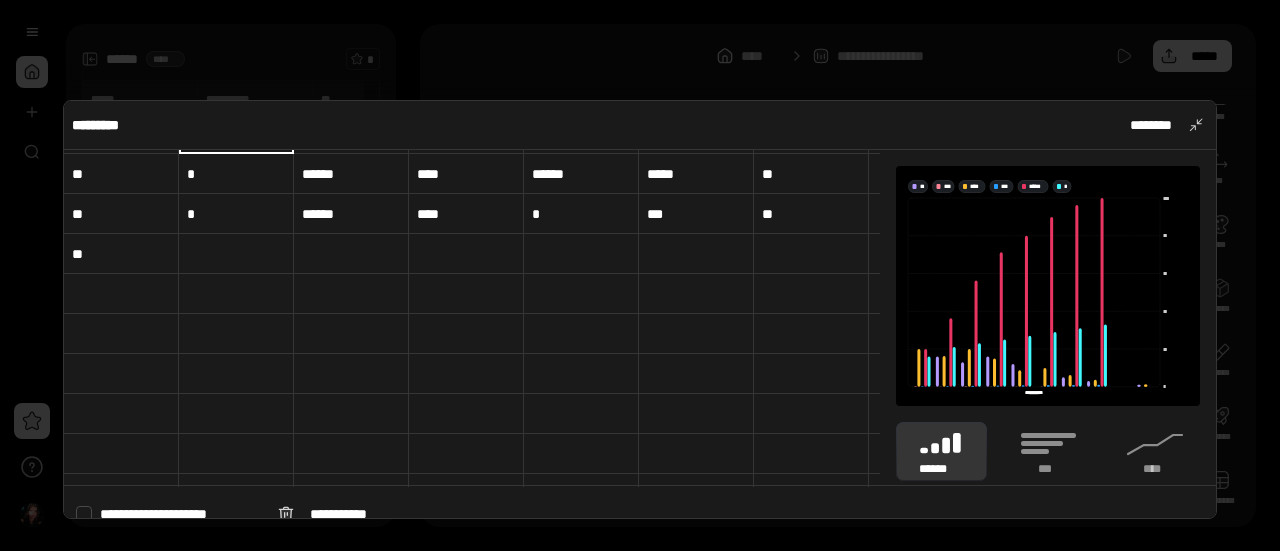 scroll, scrollTop: 282, scrollLeft: 0, axis: vertical 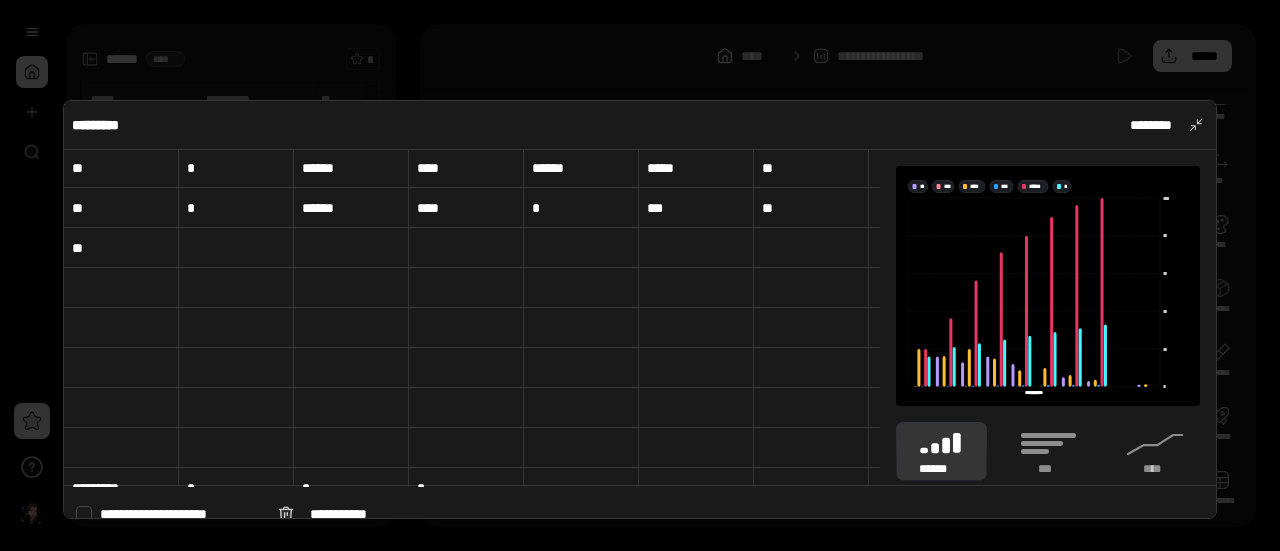 click on "*" at bounding box center (236, 168) 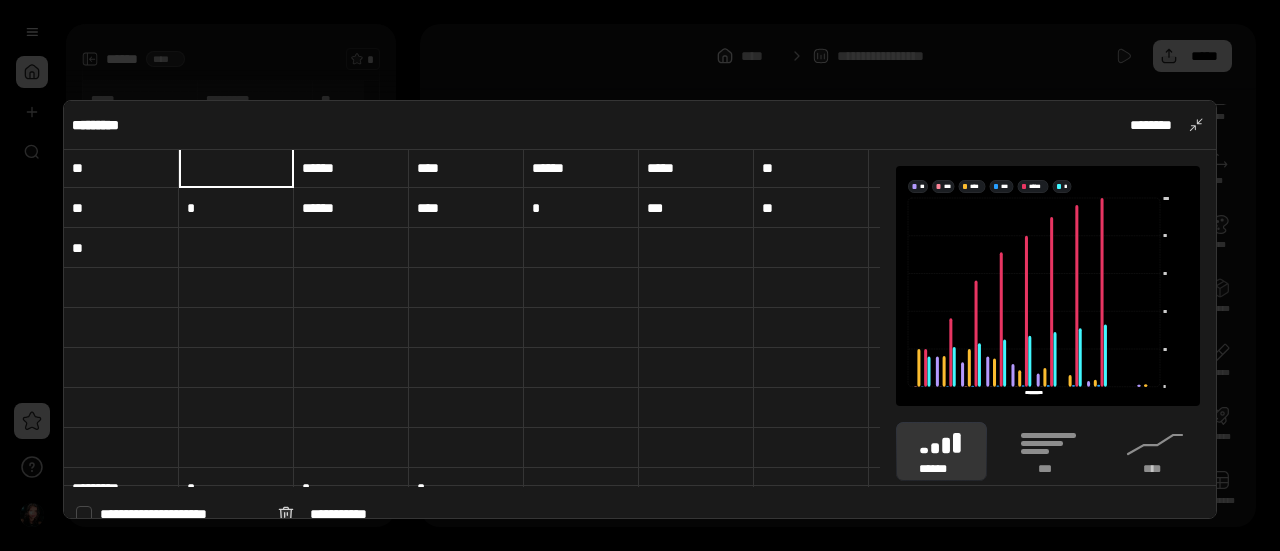 type on "*" 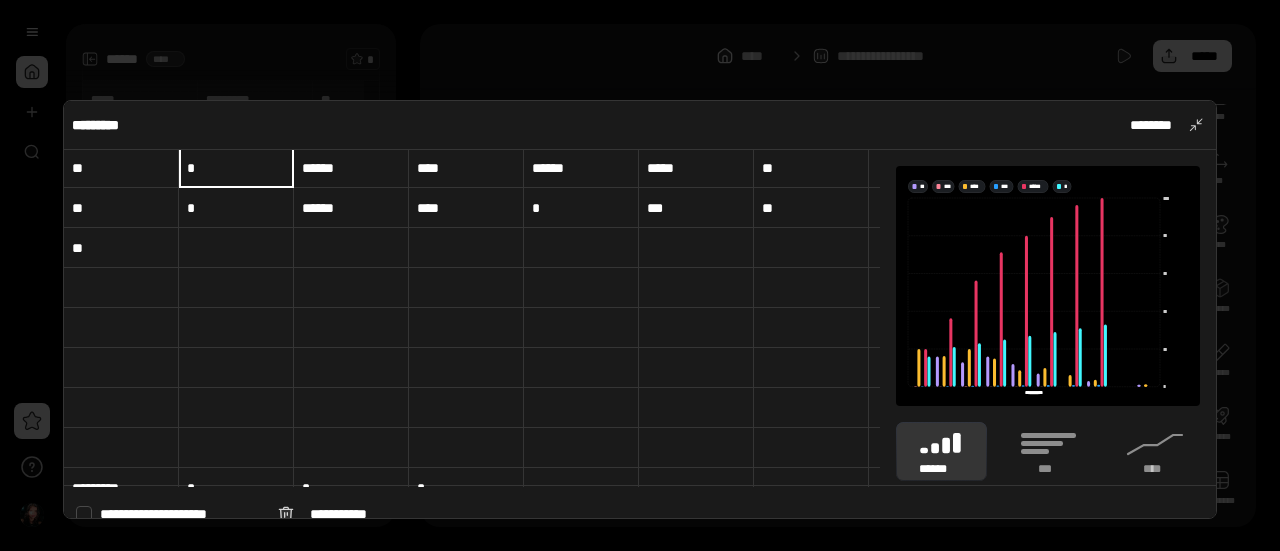 scroll, scrollTop: 280, scrollLeft: 0, axis: vertical 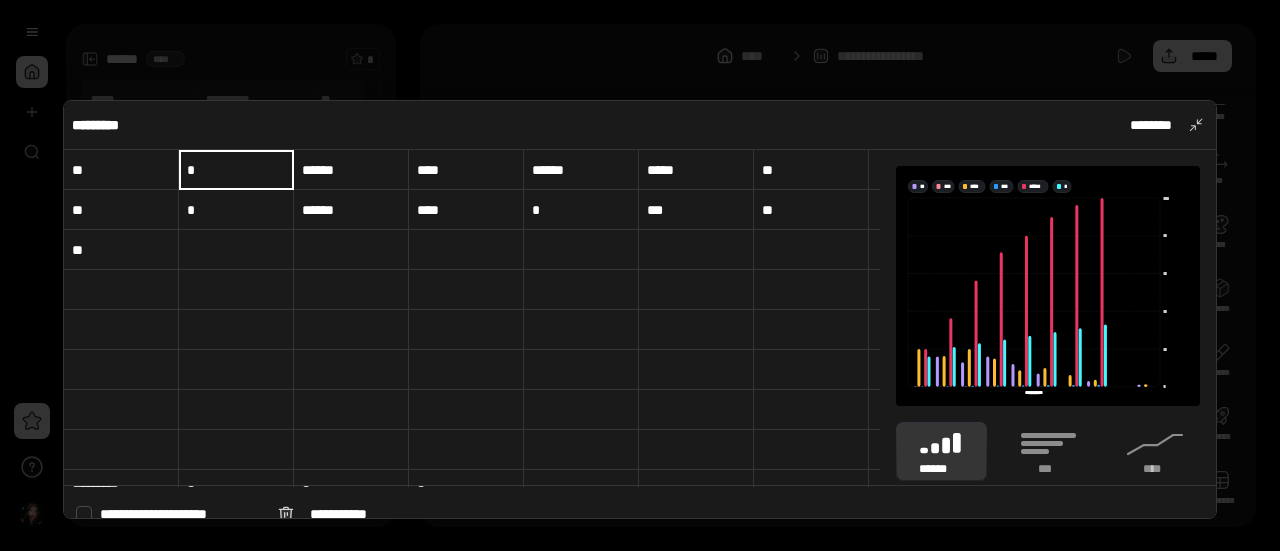 click on "*" at bounding box center (236, 210) 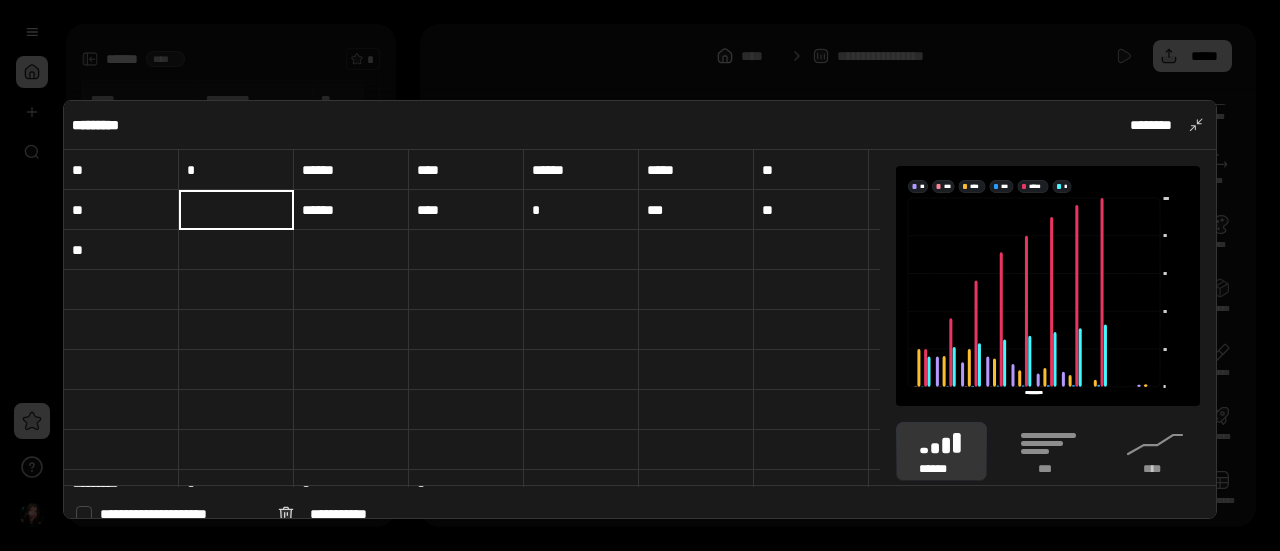 type on "*" 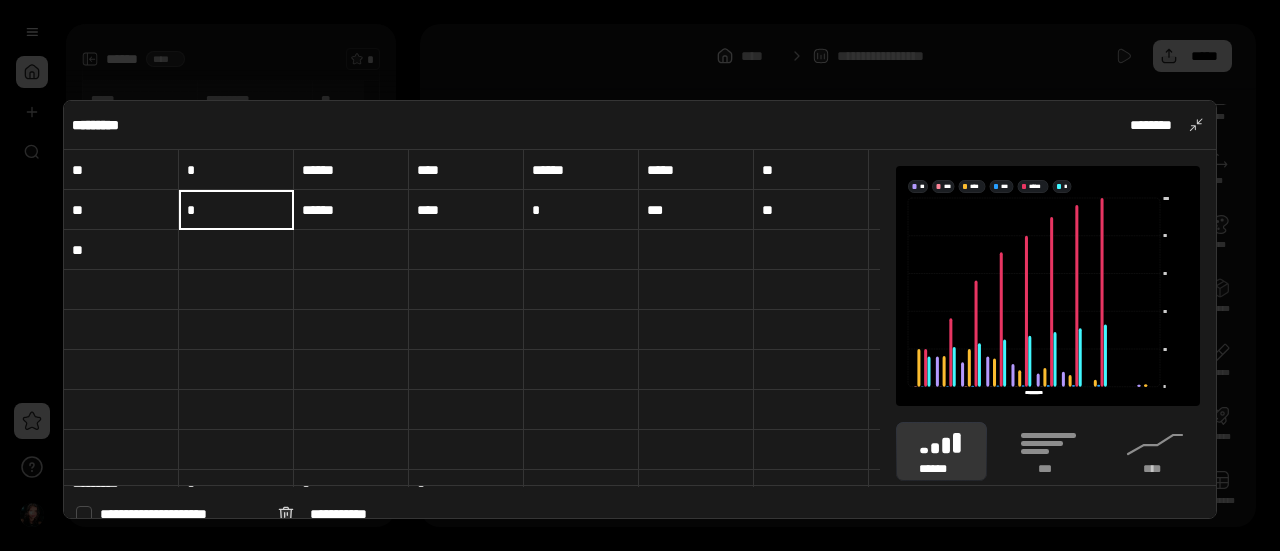 click at bounding box center [236, 250] 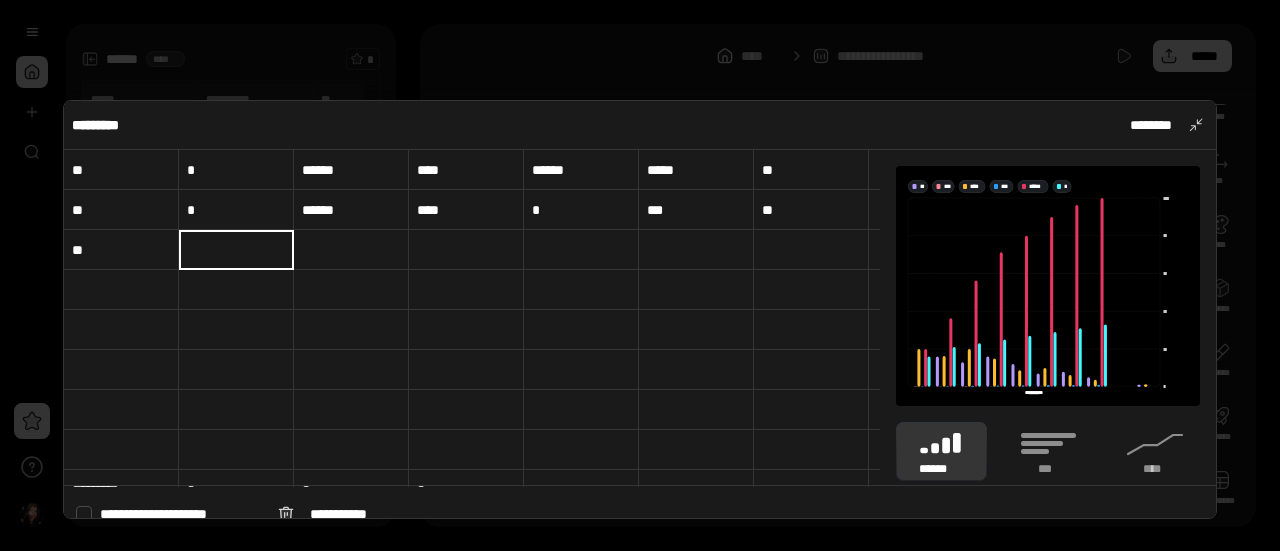 type on "*" 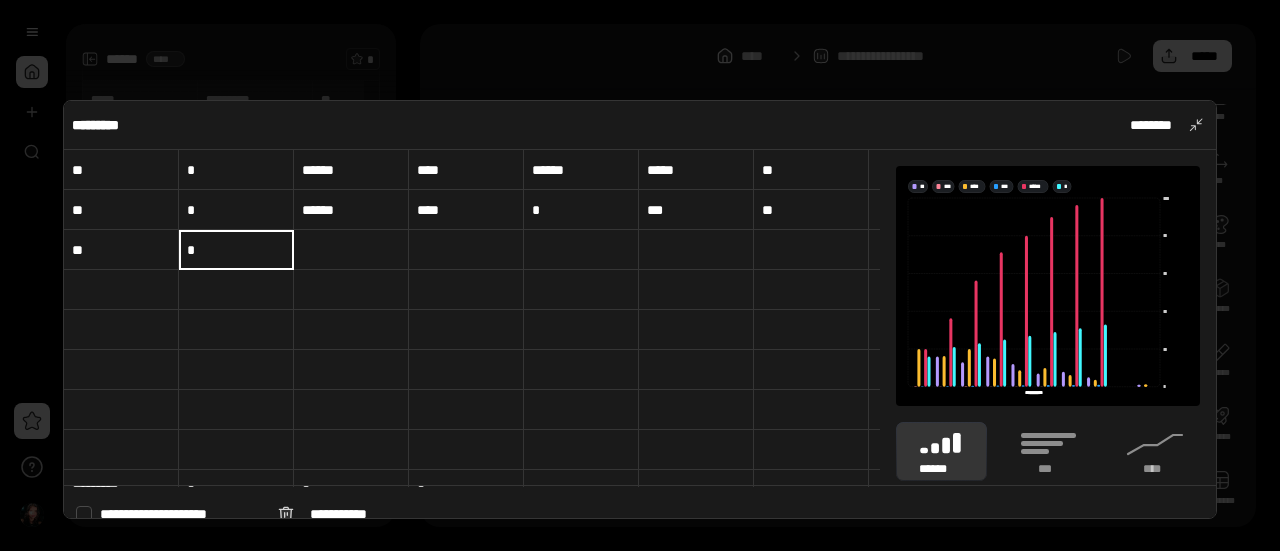 click at bounding box center (640, 275) 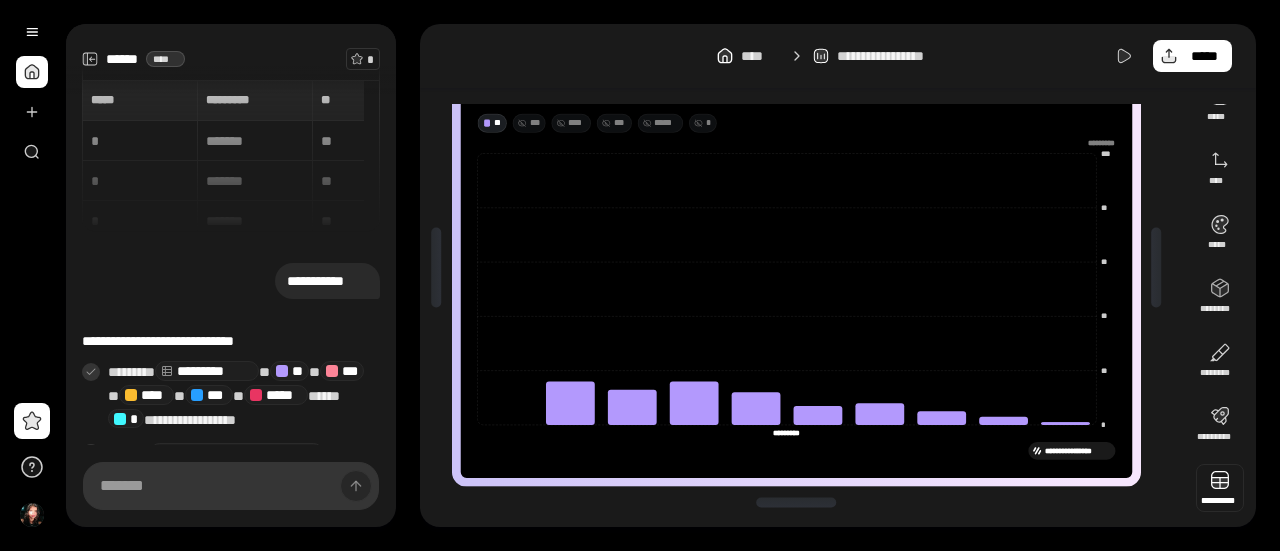 click at bounding box center [1220, 488] 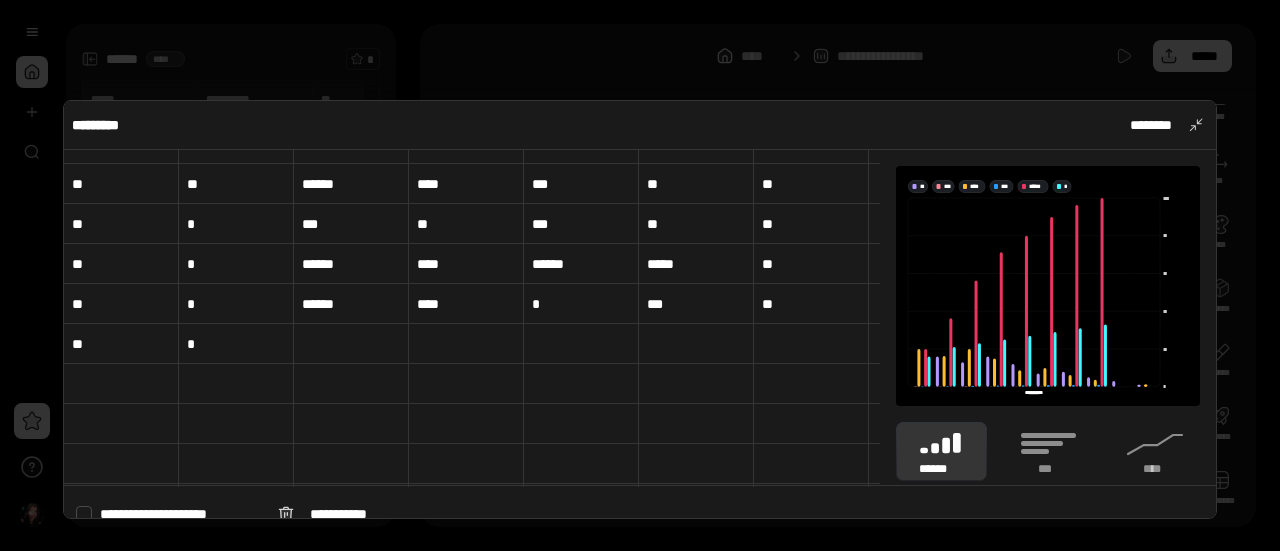 scroll, scrollTop: 0, scrollLeft: 0, axis: both 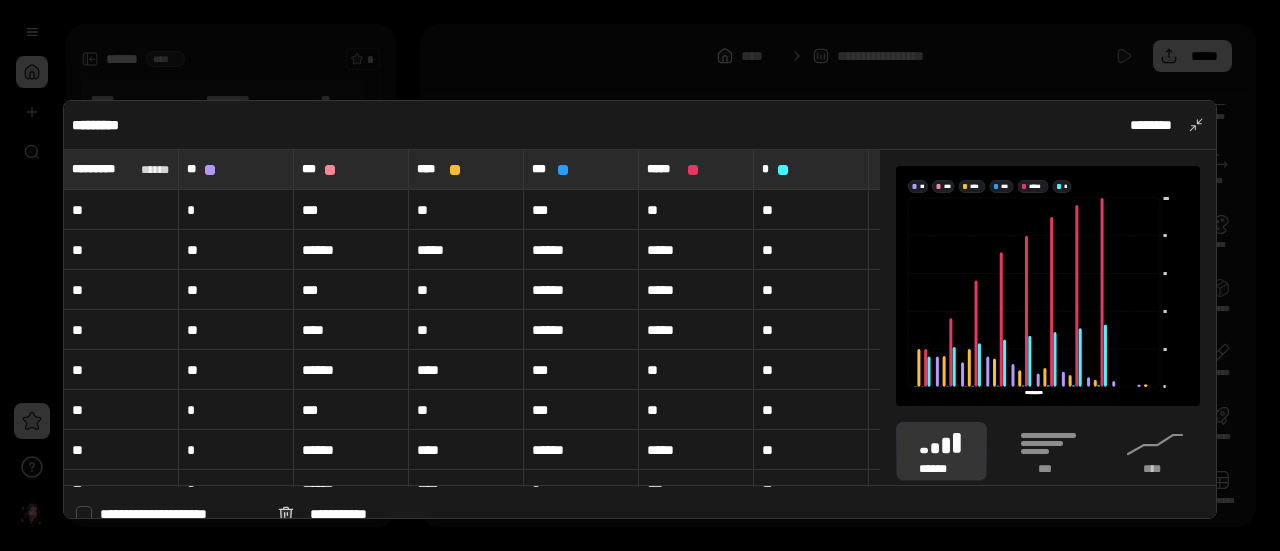 click at bounding box center [640, 275] 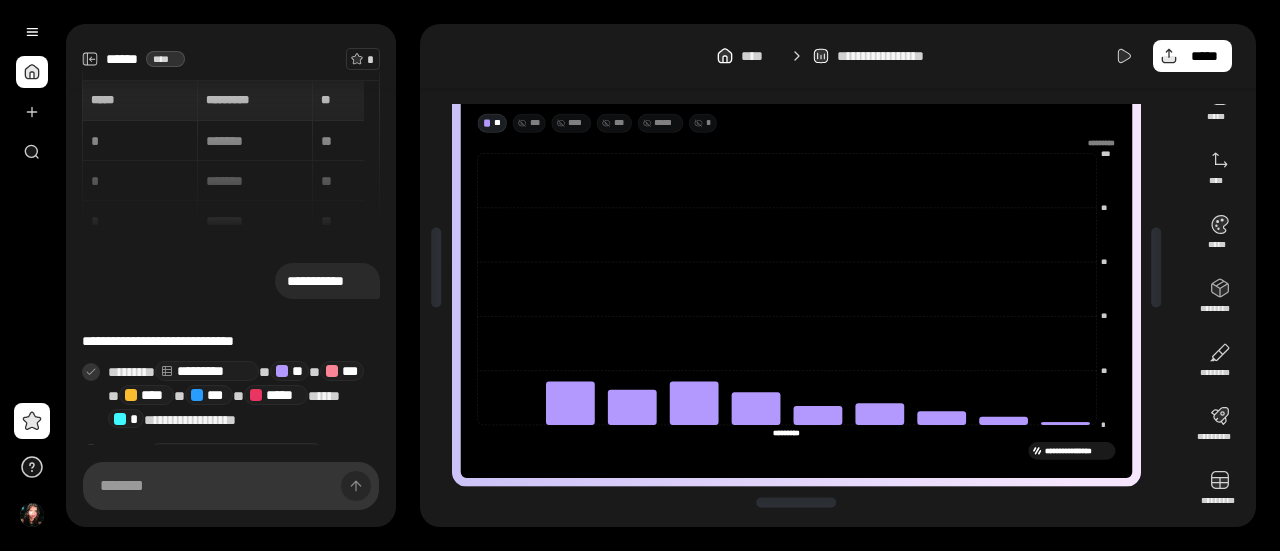 click on "**********" at bounding box center [1077, 451] 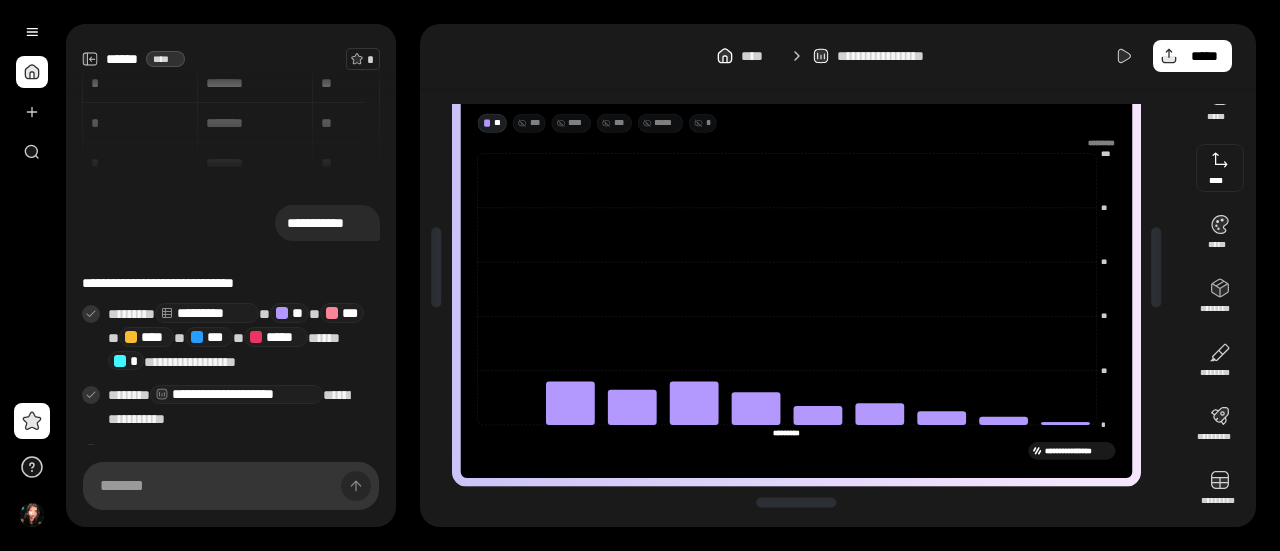 scroll, scrollTop: 0, scrollLeft: 0, axis: both 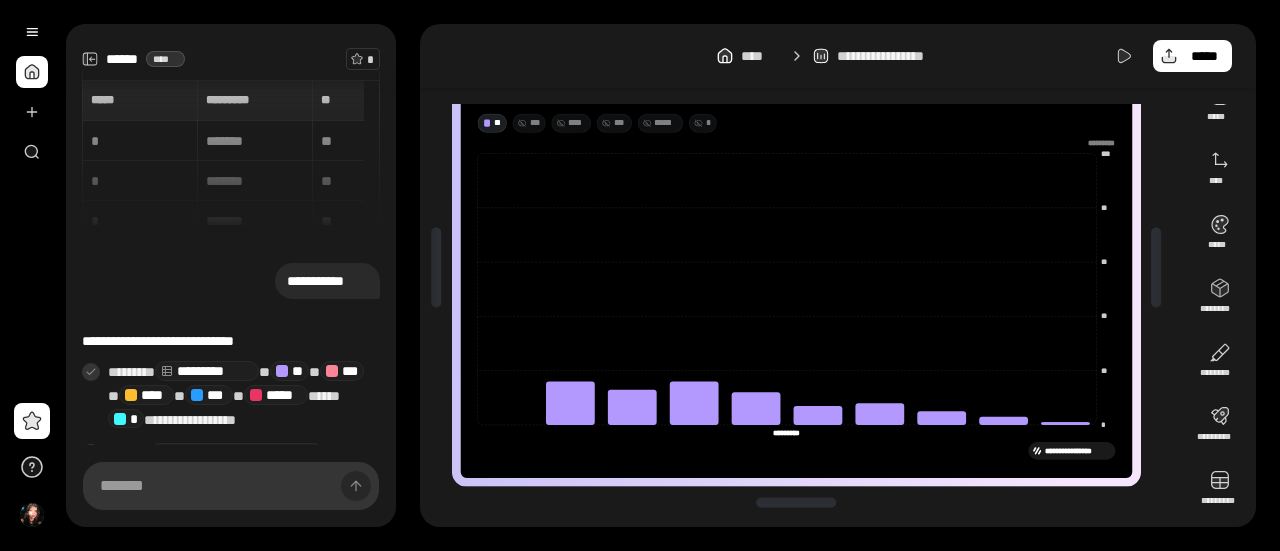 click on "*" 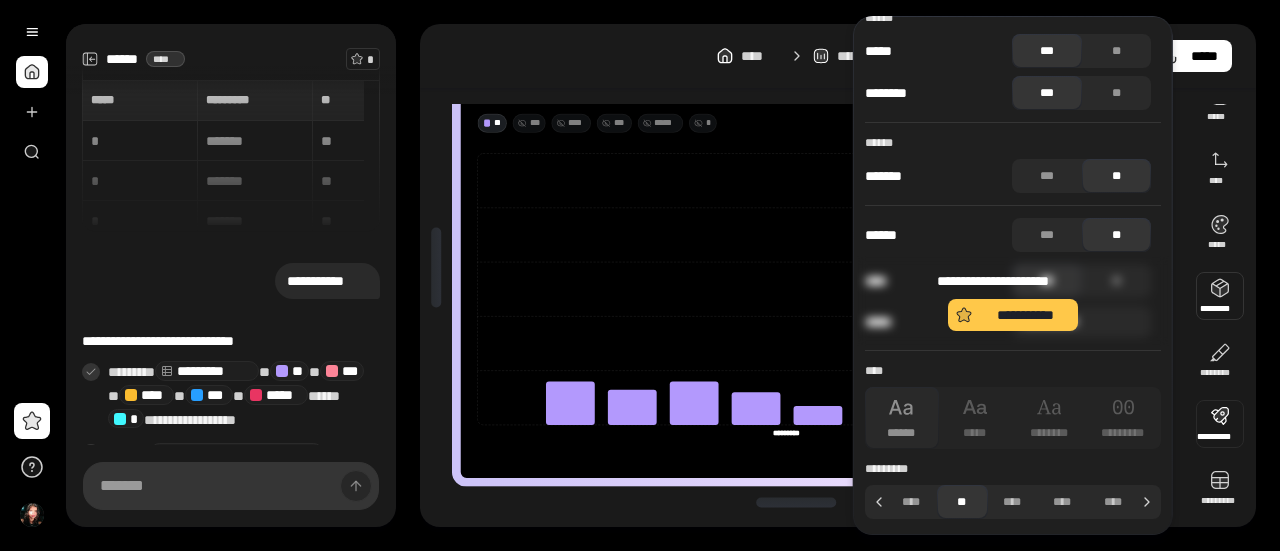 scroll, scrollTop: 0, scrollLeft: 0, axis: both 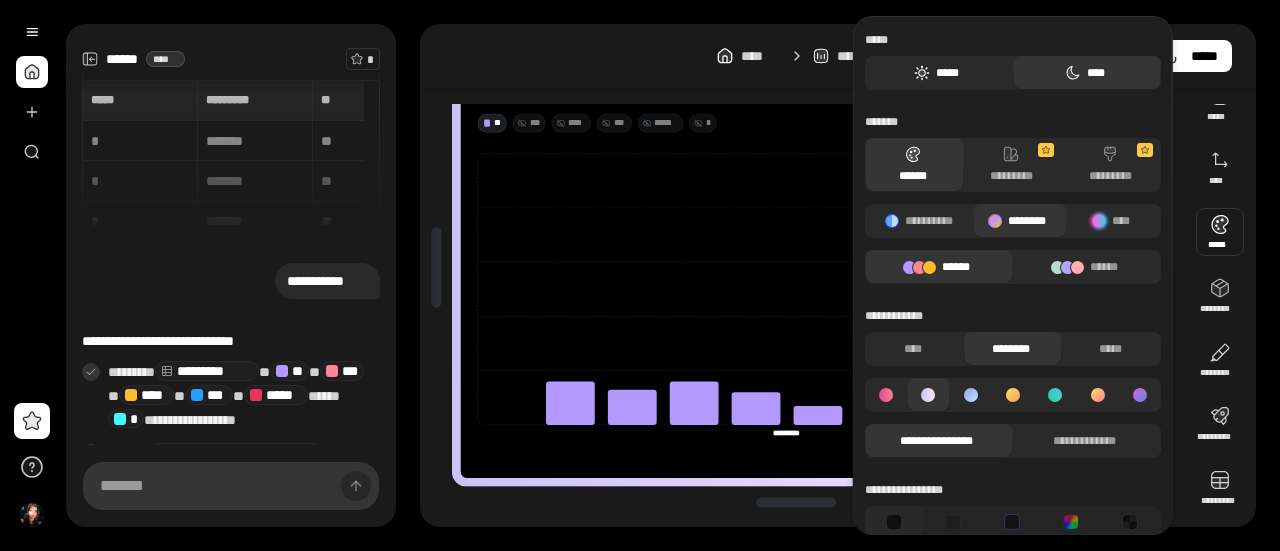 click on "*****" at bounding box center (936, 73) 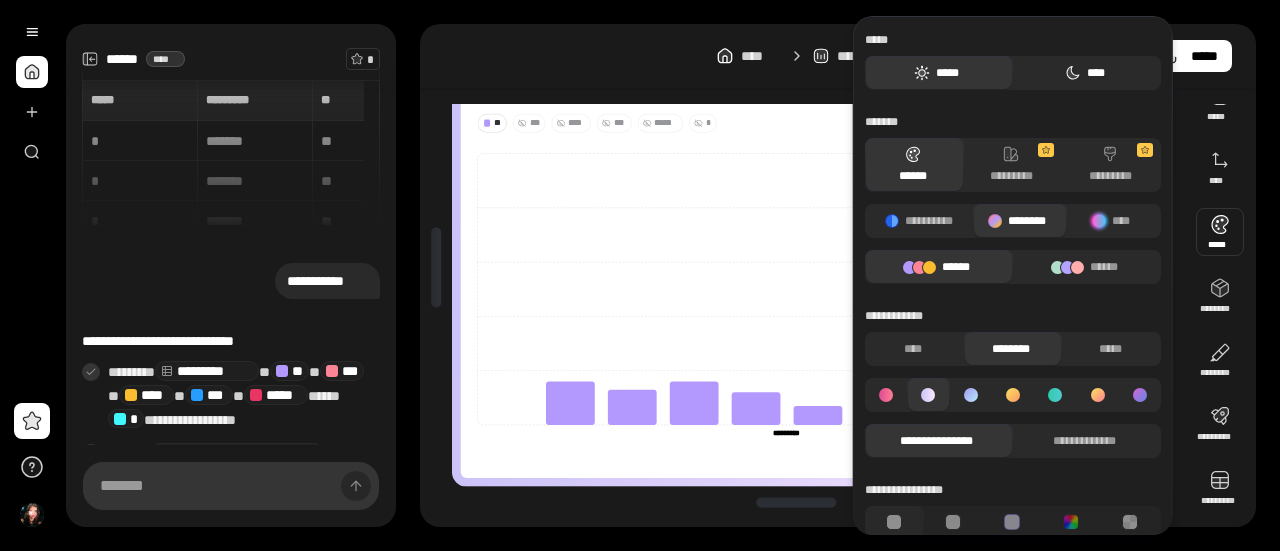 click on "****" at bounding box center (1084, 73) 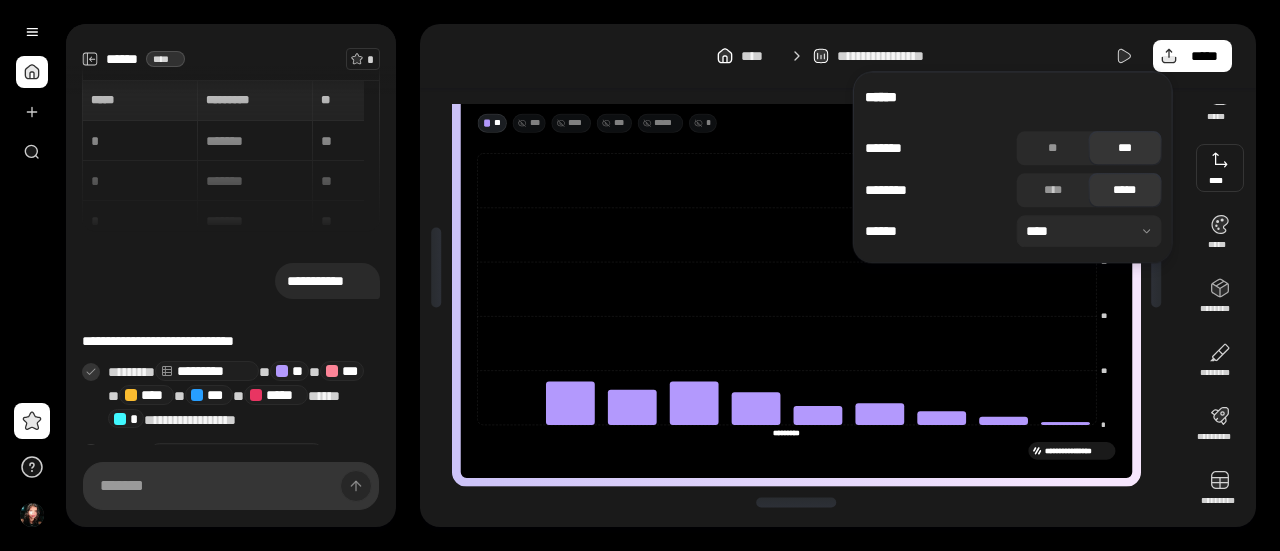 click at bounding box center (1220, 168) 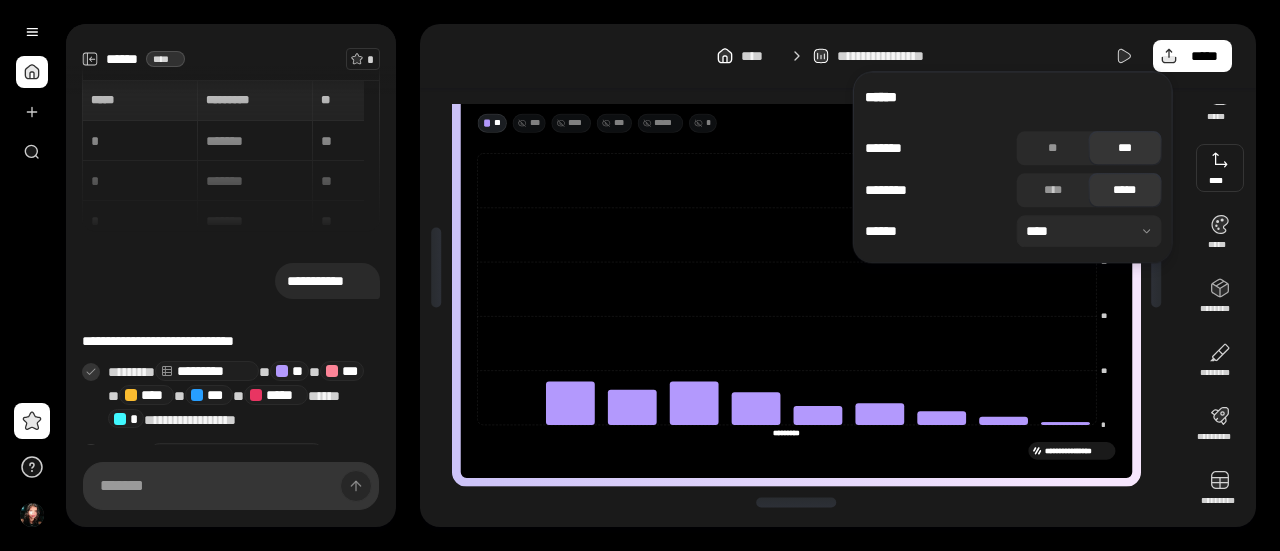 click on "******" at bounding box center [1013, 97] 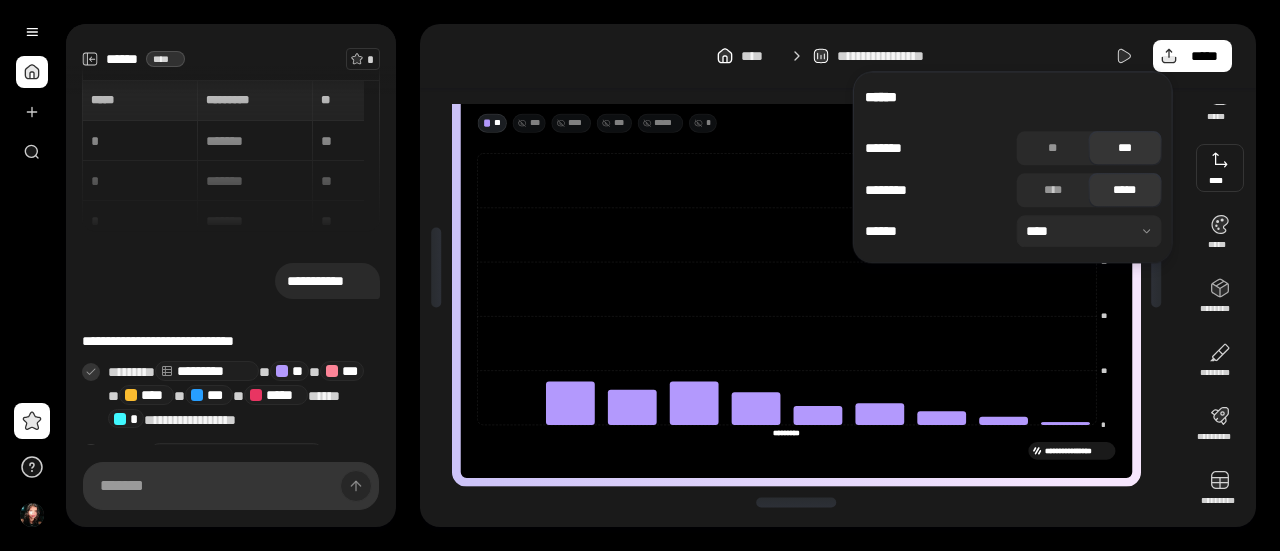 click on "*****" at bounding box center (1125, 190) 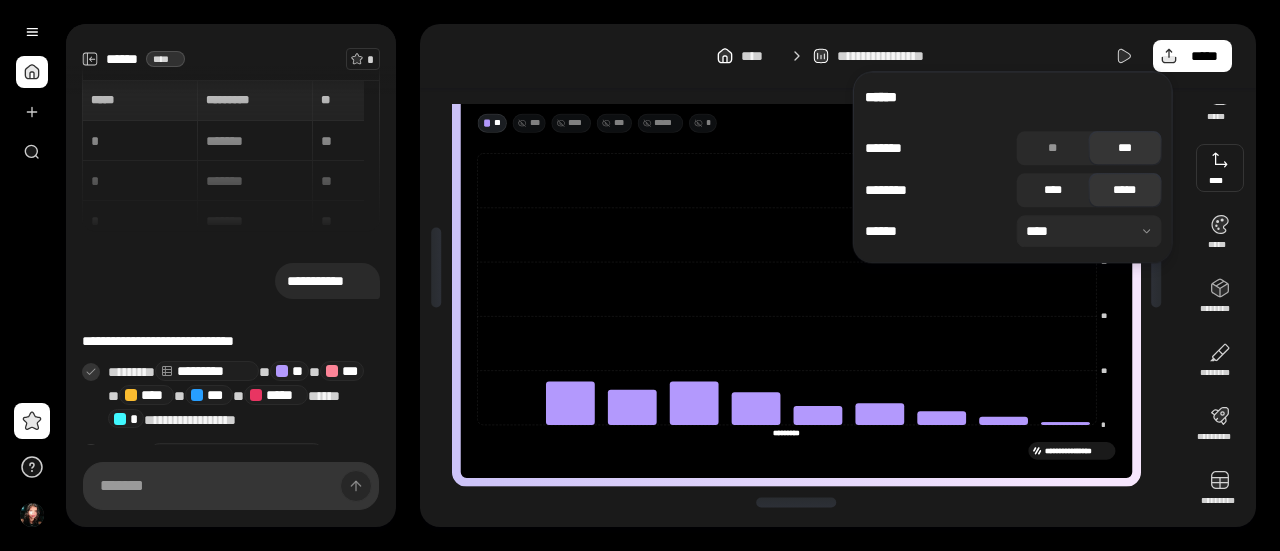 drag, startPoint x: 1120, startPoint y: 185, endPoint x: 1041, endPoint y: 191, distance: 79.22752 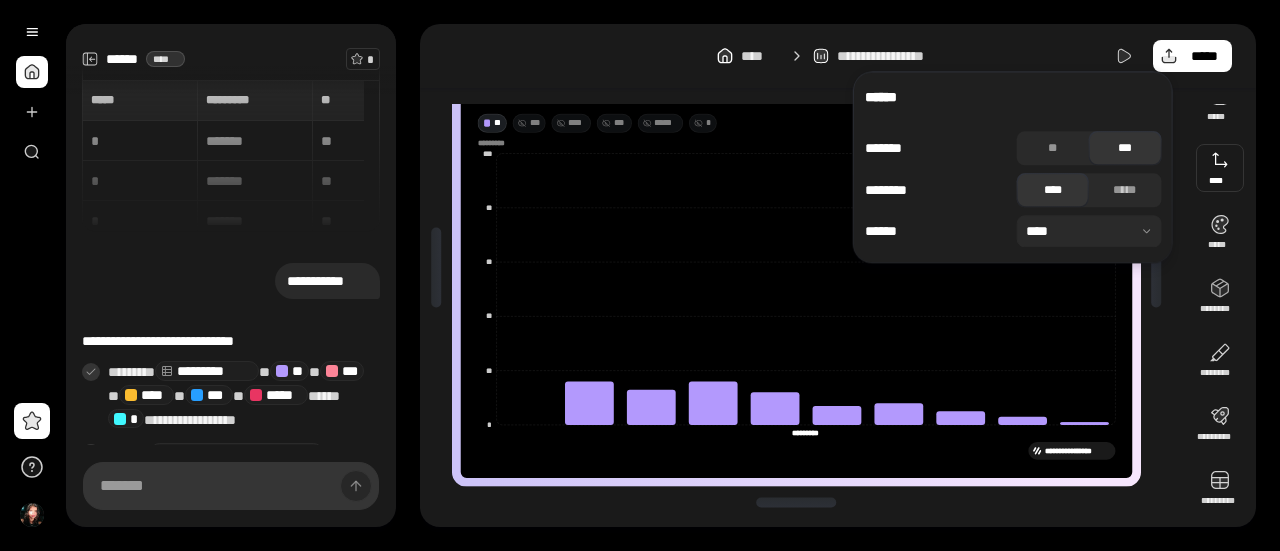 click at bounding box center [1089, 231] 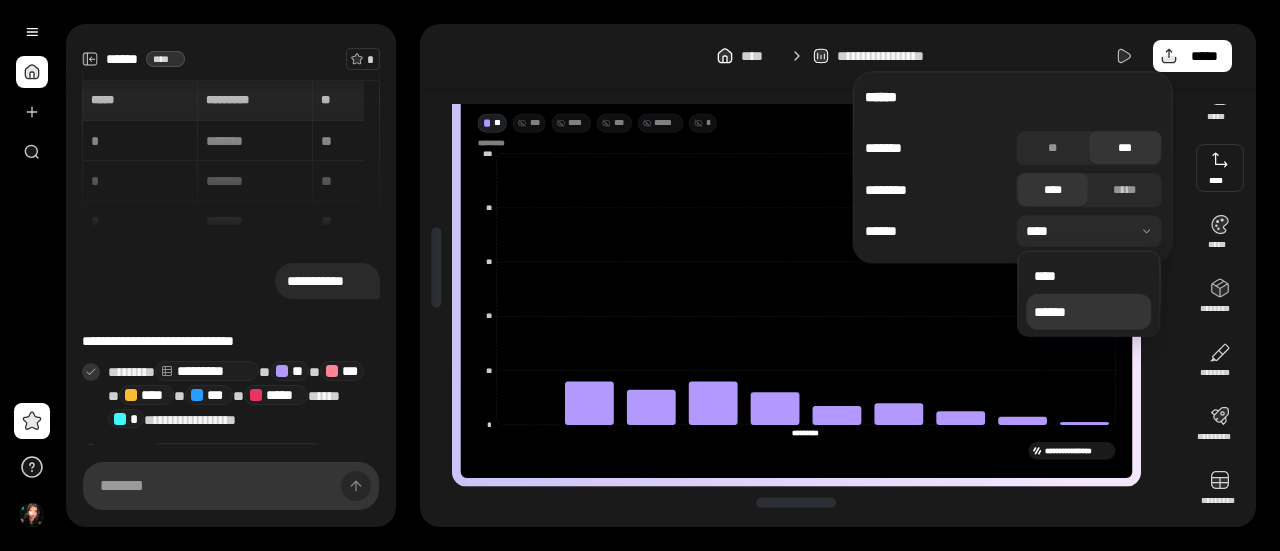 click on "******" at bounding box center (1088, 312) 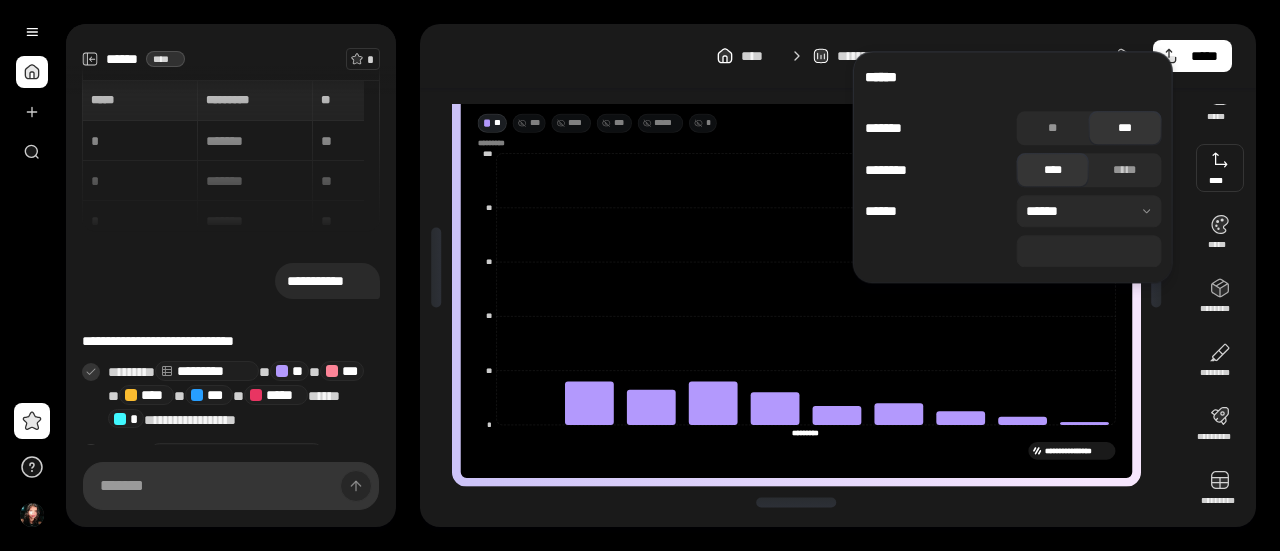 click on "***" at bounding box center [1089, 251] 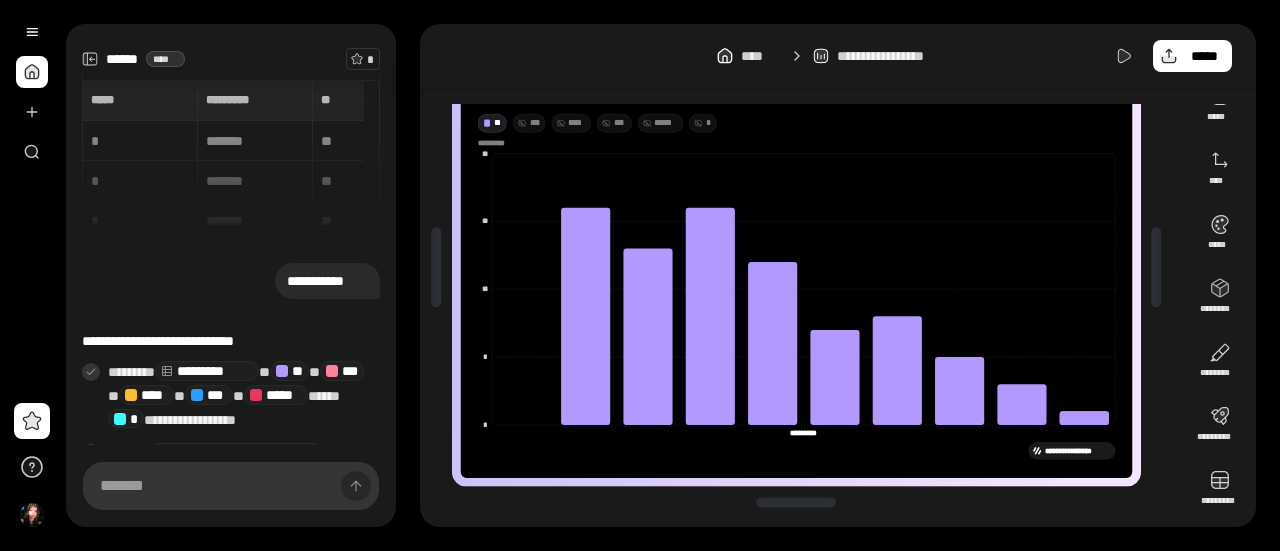 click on "**********" at bounding box center (796, 268) 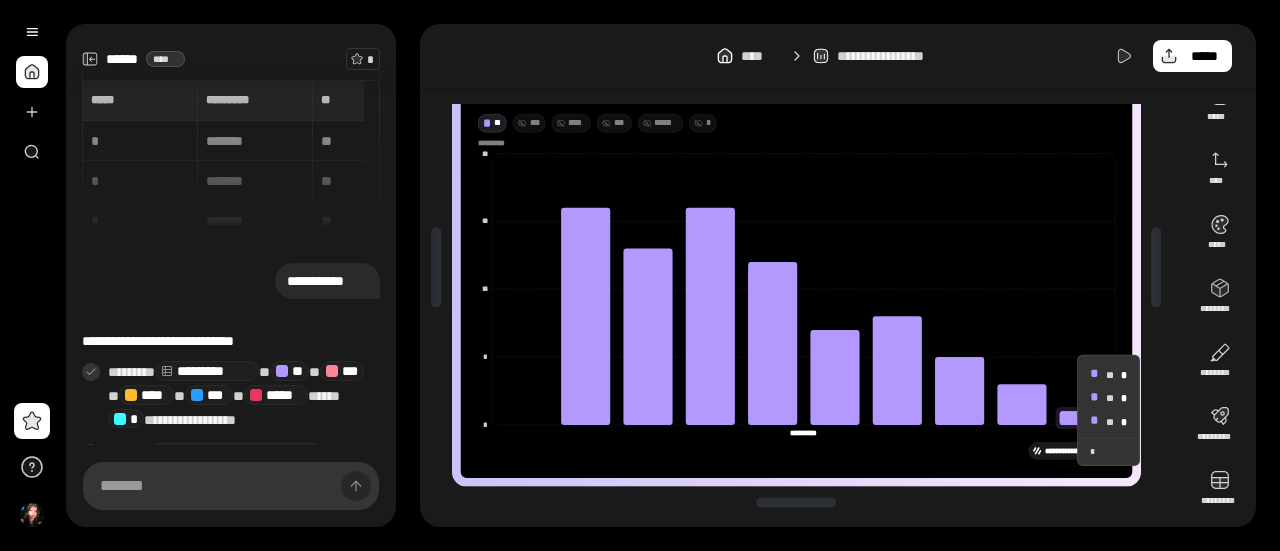 click 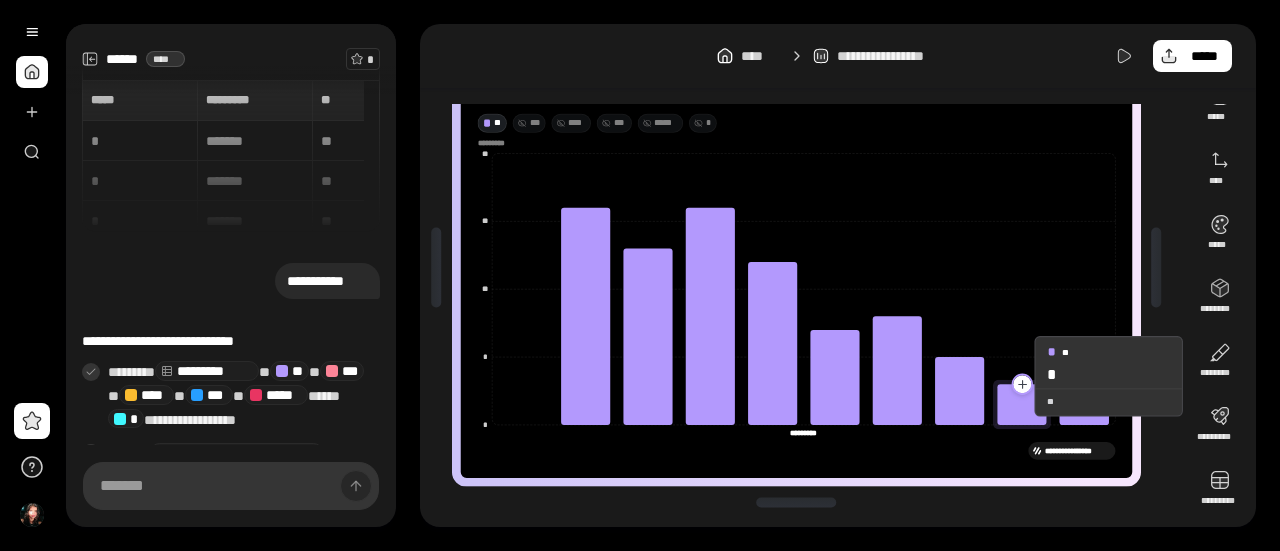 click 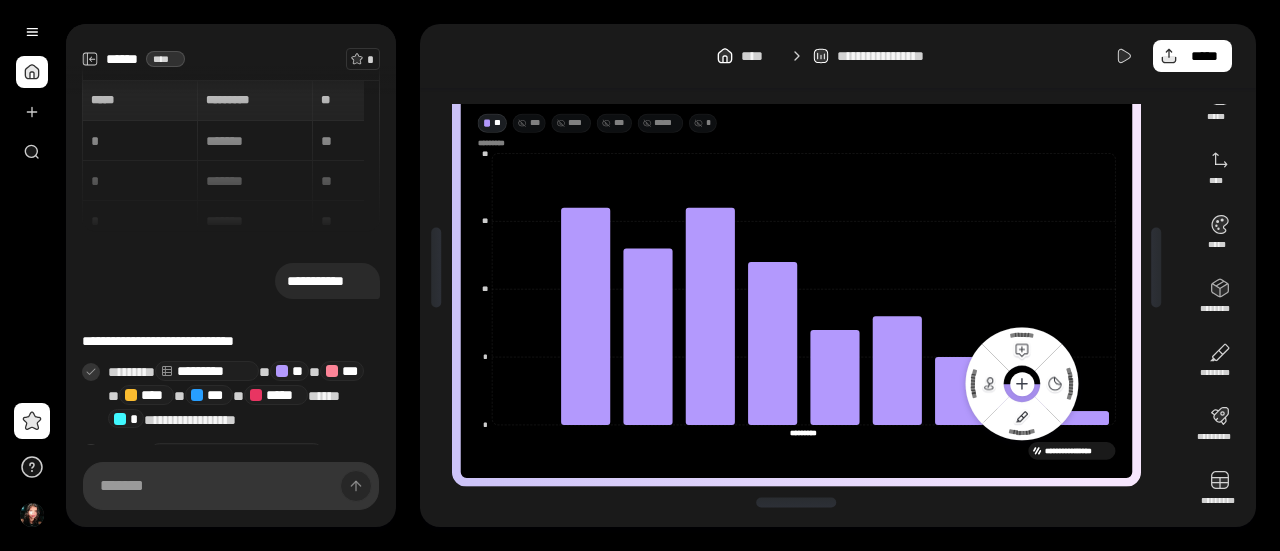 click 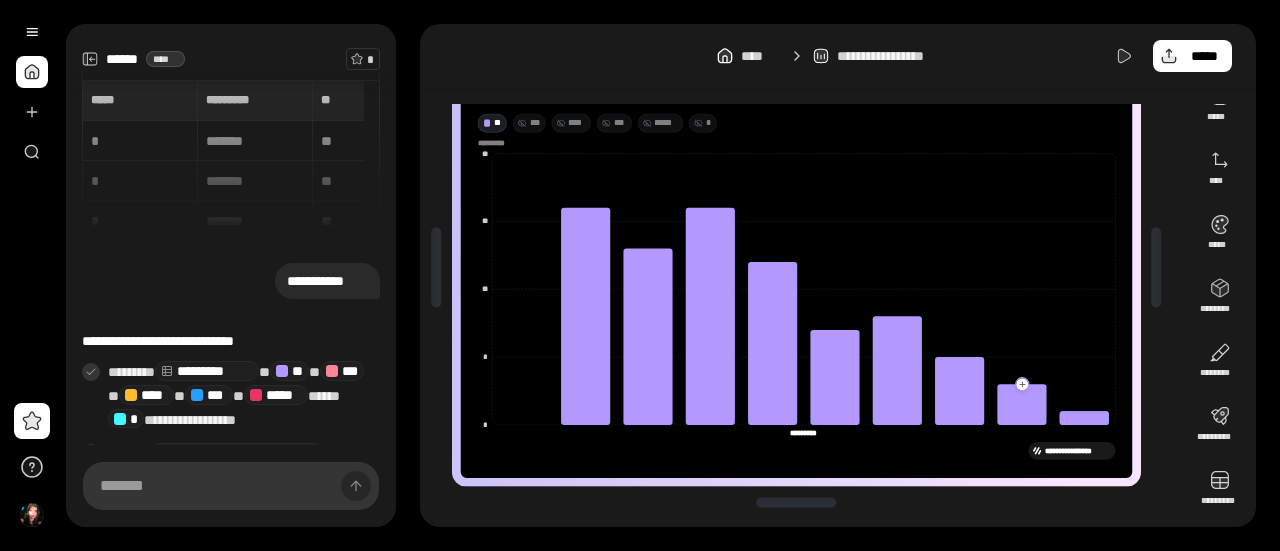 click 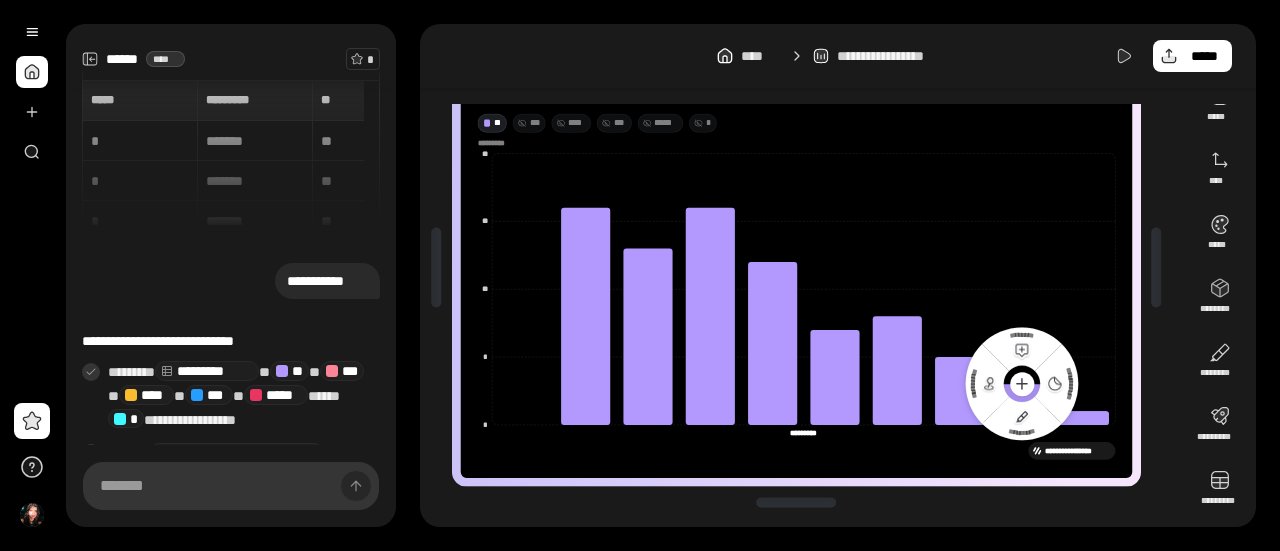 click on "**********" at bounding box center [796, 267] 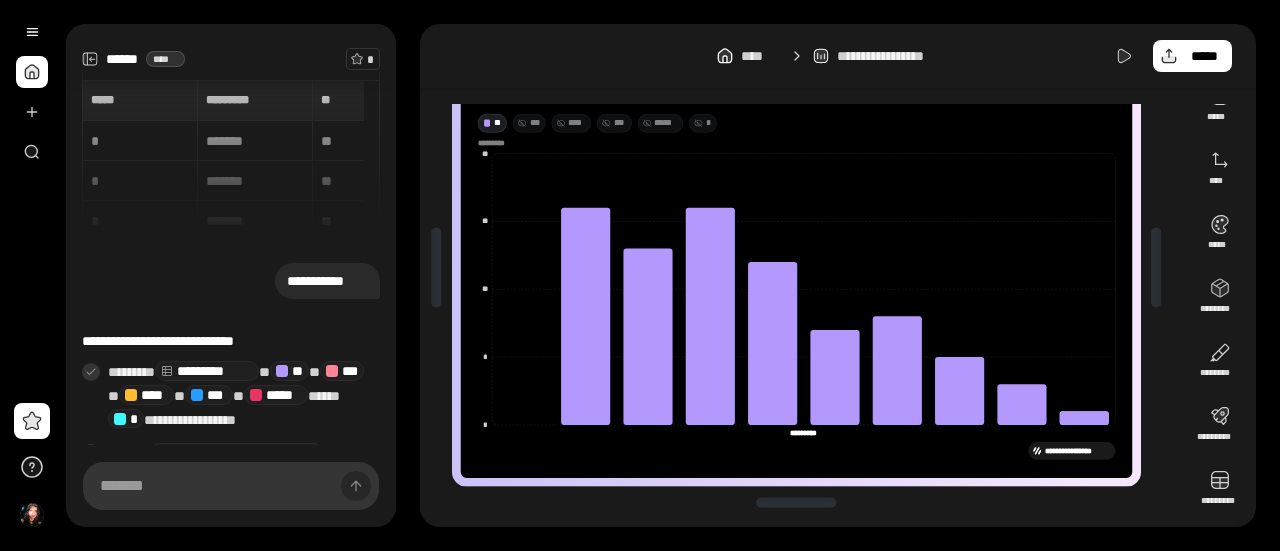click at bounding box center (796, 502) 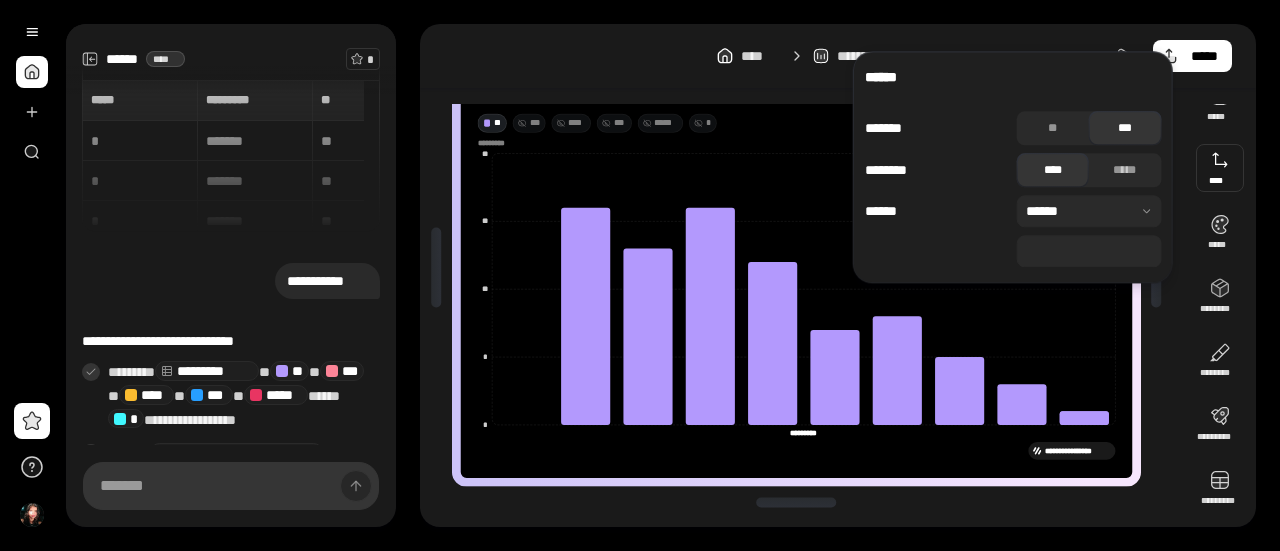 click at bounding box center [1220, 168] 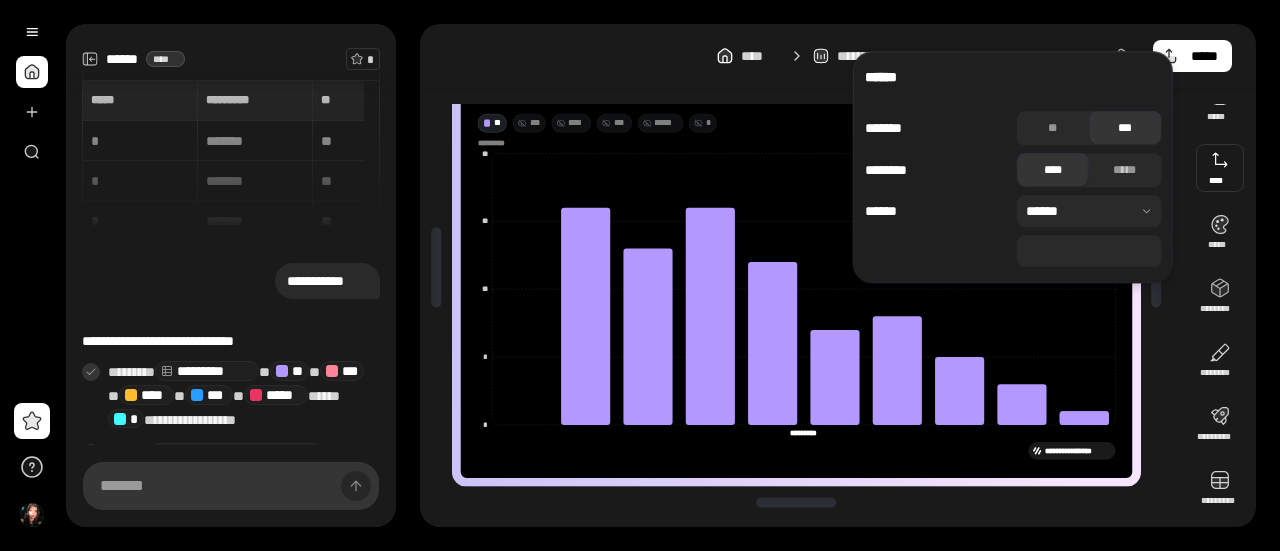 click on "******" at bounding box center (1013, 77) 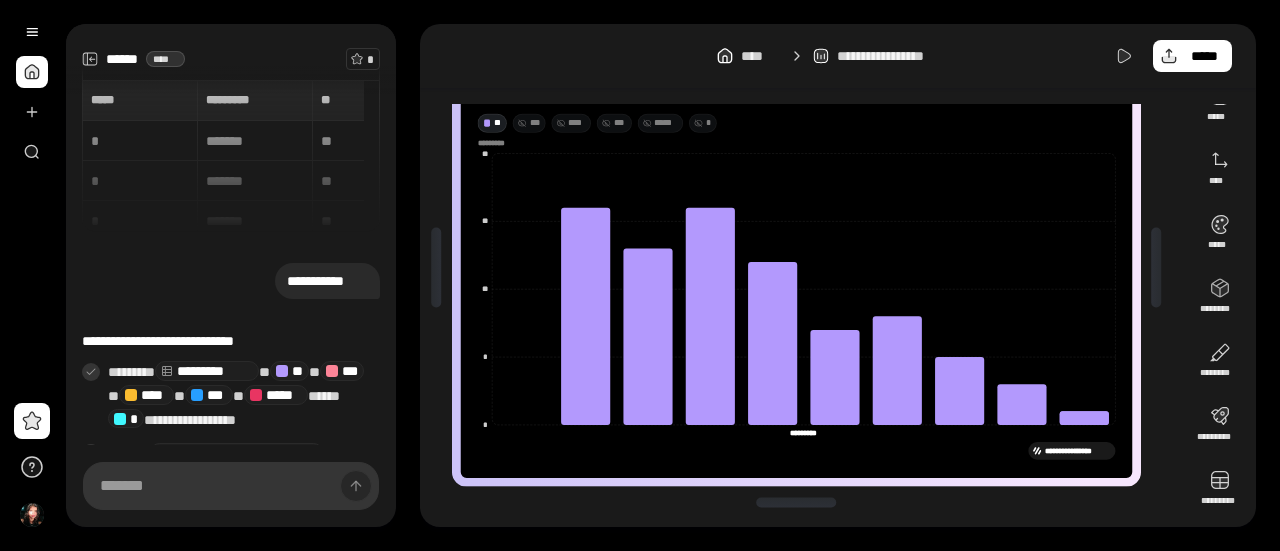 click on "**********" at bounding box center [838, 275] 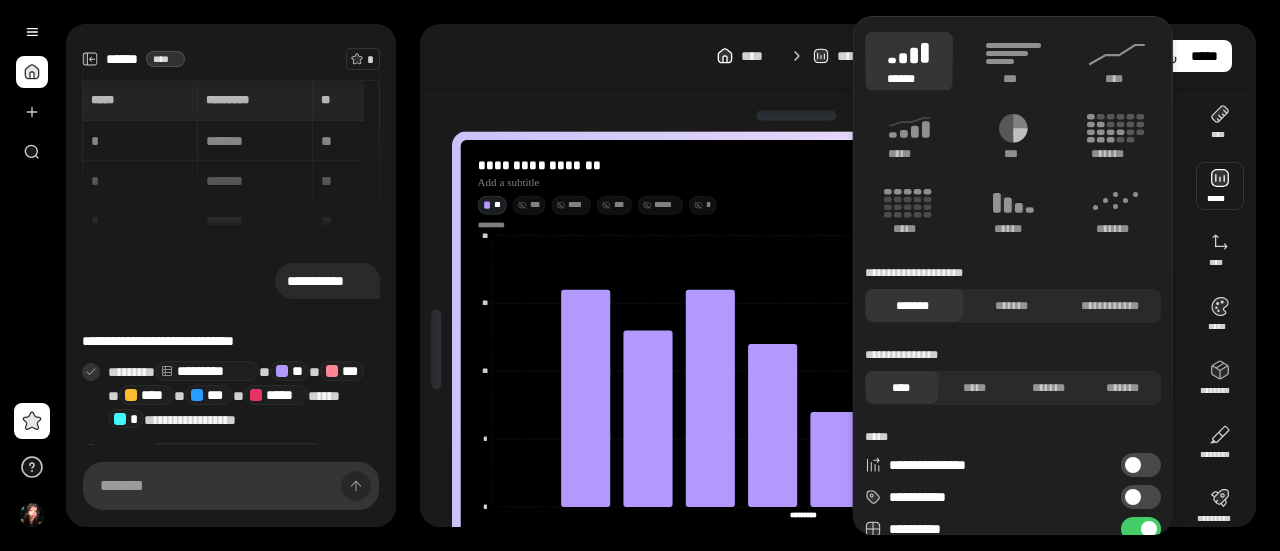 scroll, scrollTop: 0, scrollLeft: 0, axis: both 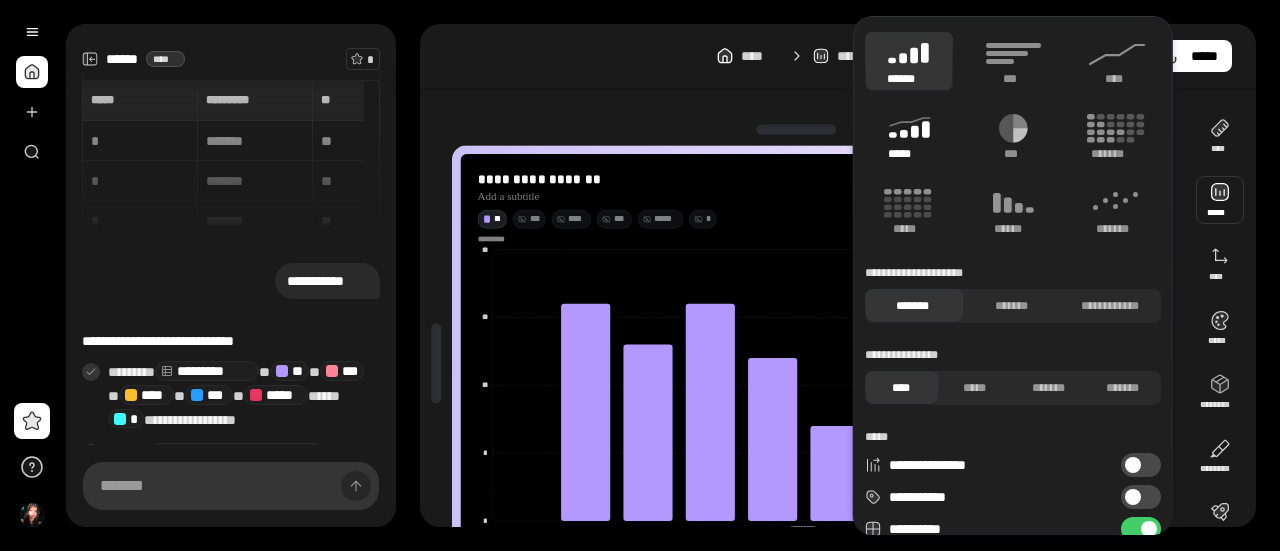 click 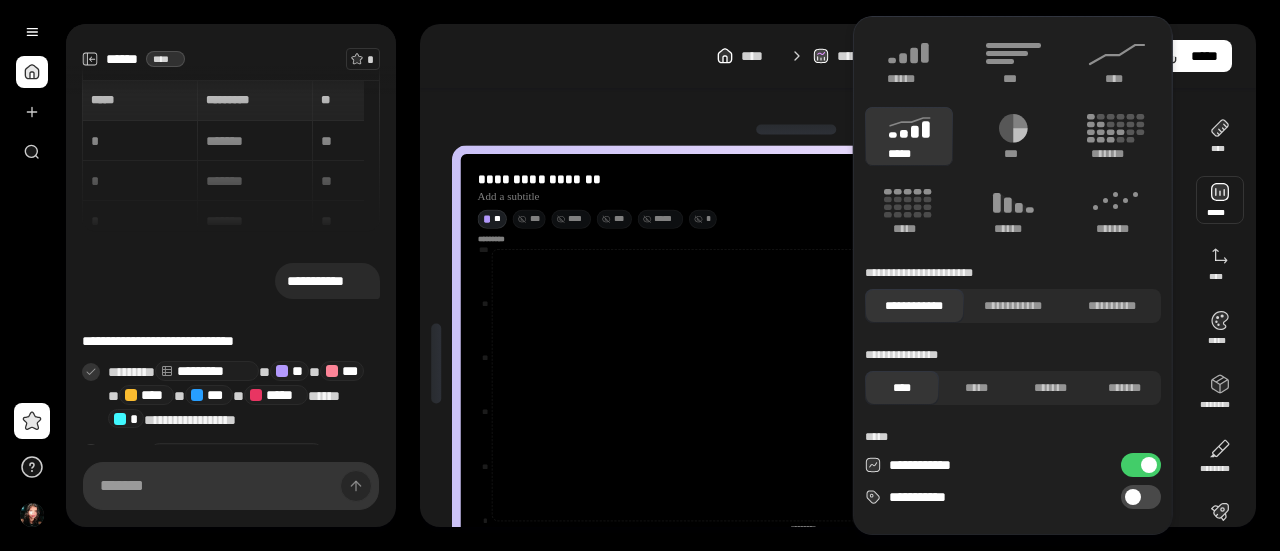 type on "*" 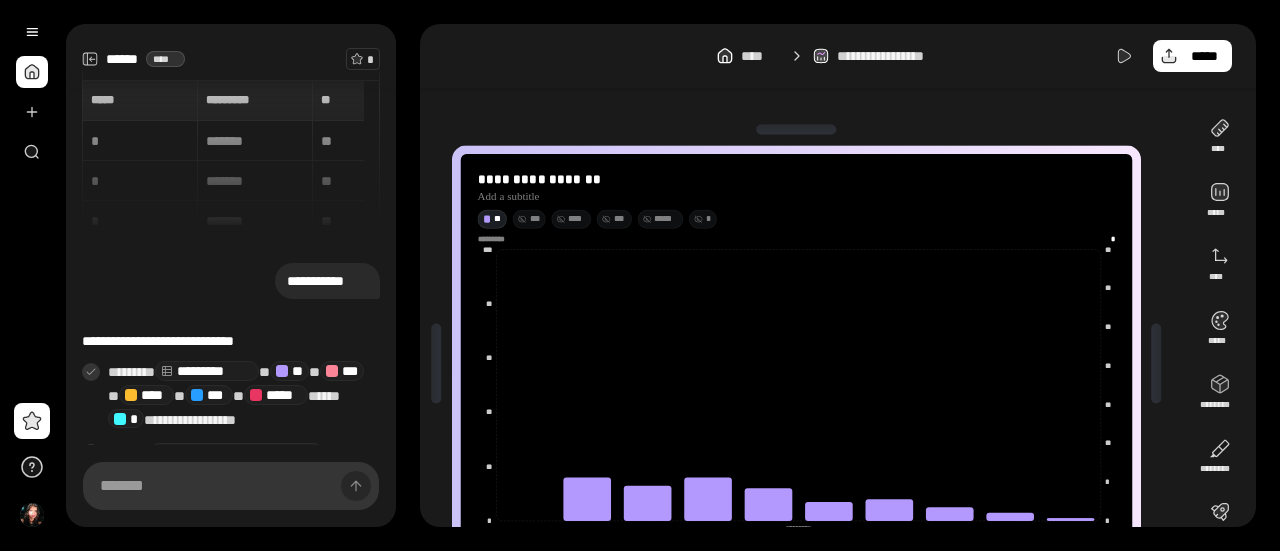click on "**********" at bounding box center [838, 56] 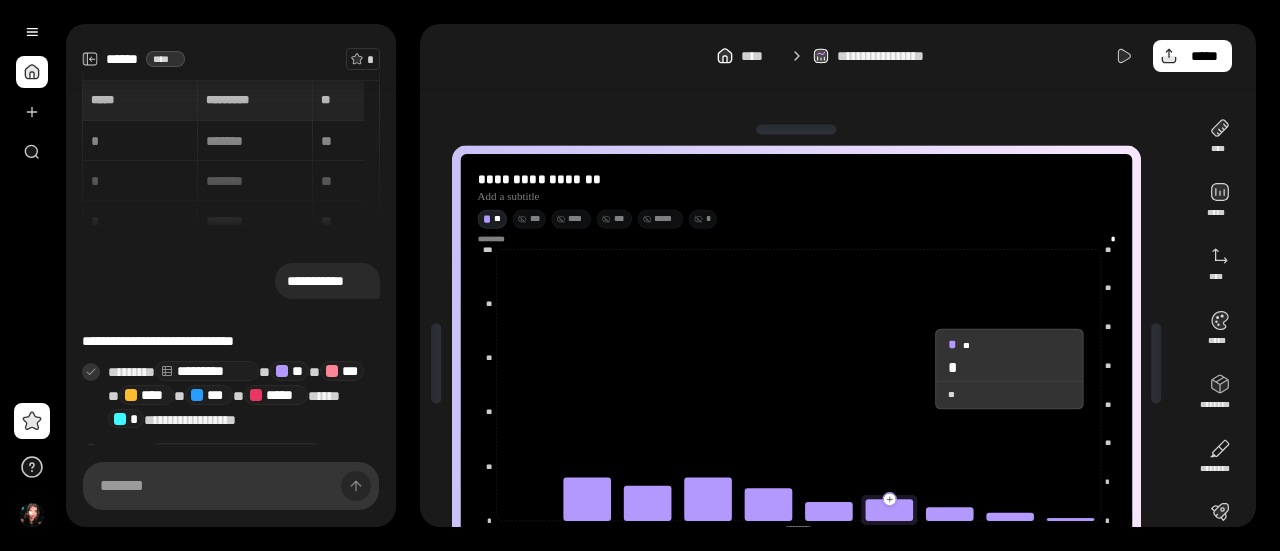 scroll, scrollTop: 96, scrollLeft: 0, axis: vertical 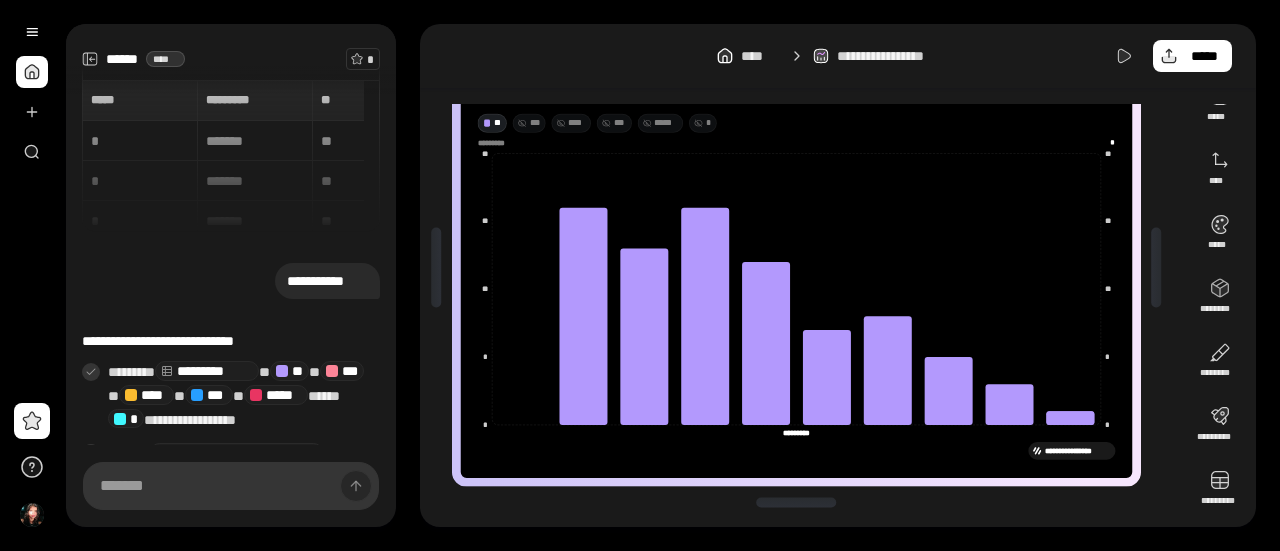 click on "* * ** ** ** * * ********* ********* * * ** ** ** ********* * * ********* ********* ********* ********* *********" at bounding box center [796, 288] 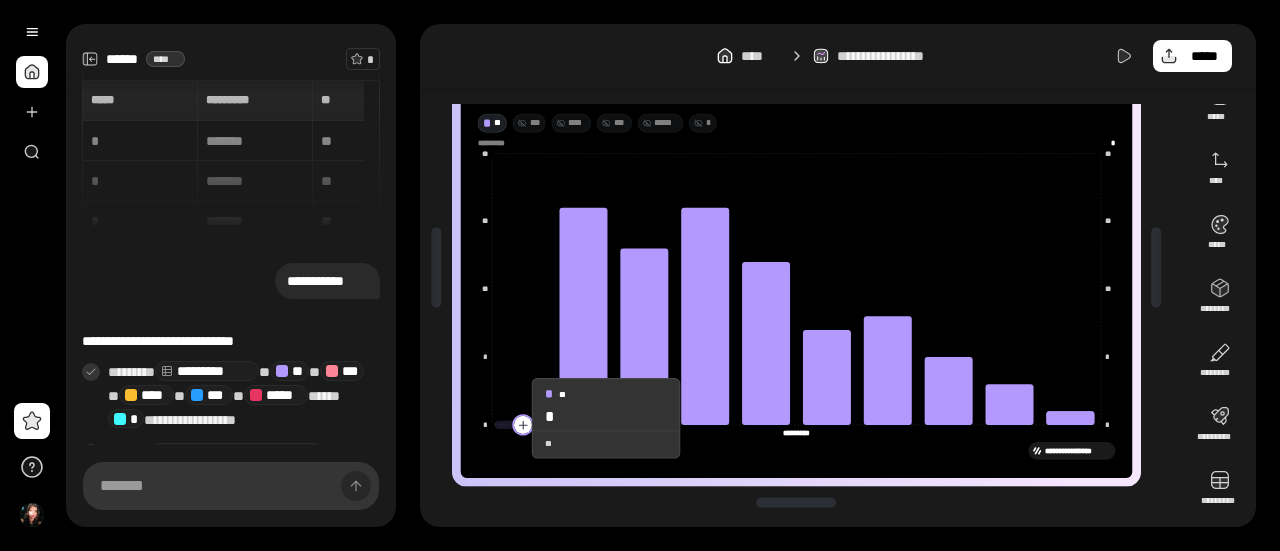 click 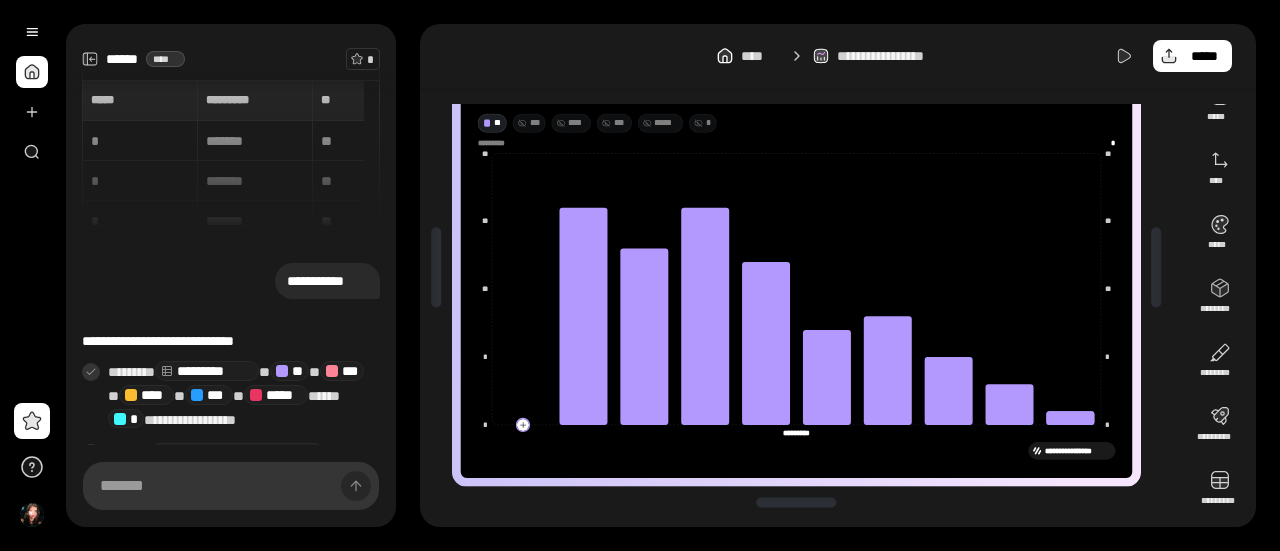 click on "**********" at bounding box center (796, 451) 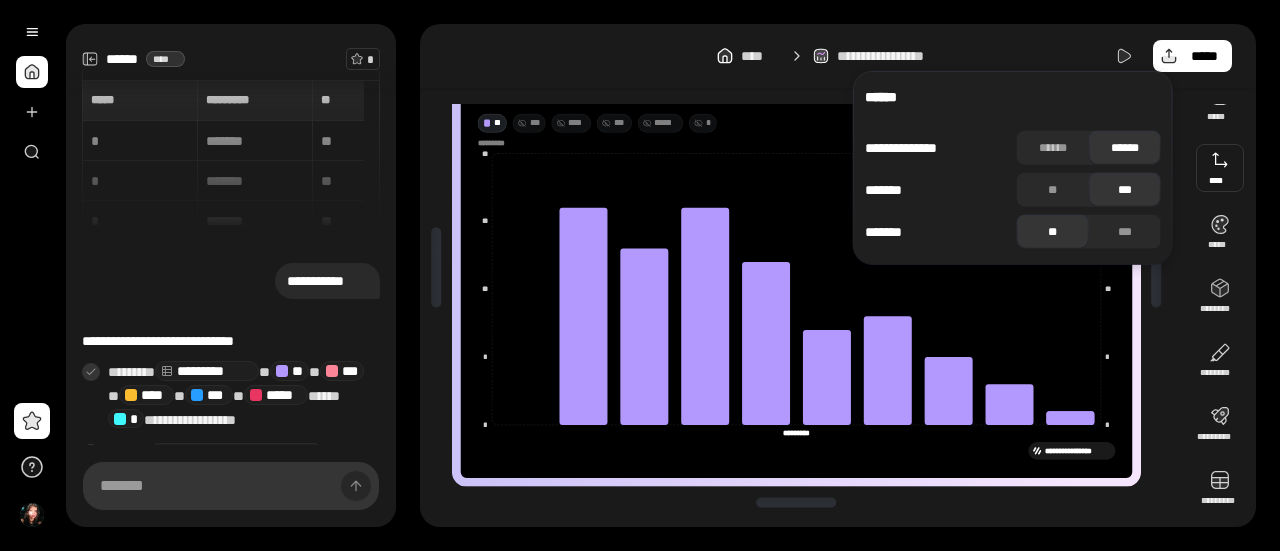 click at bounding box center [1220, 168] 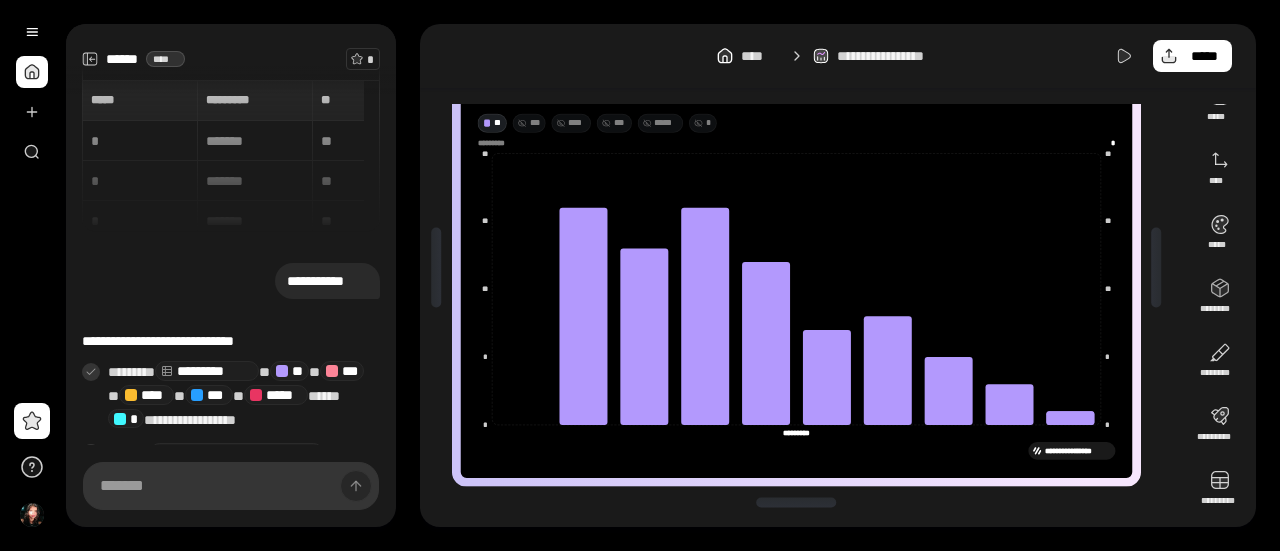 click on "**********" at bounding box center (838, 56) 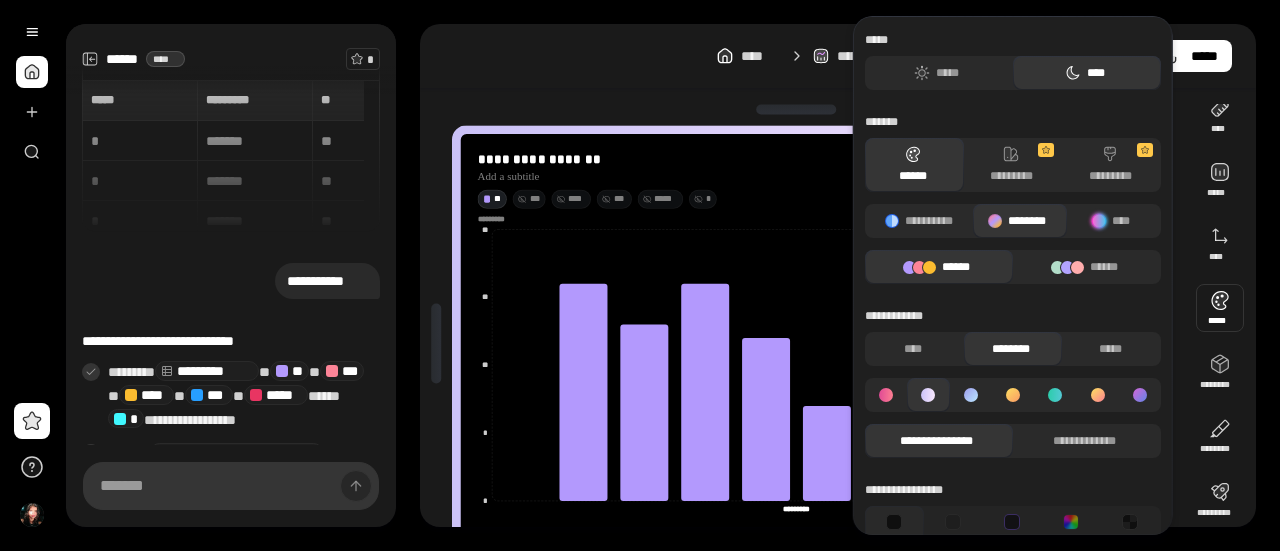 scroll, scrollTop: 0, scrollLeft: 0, axis: both 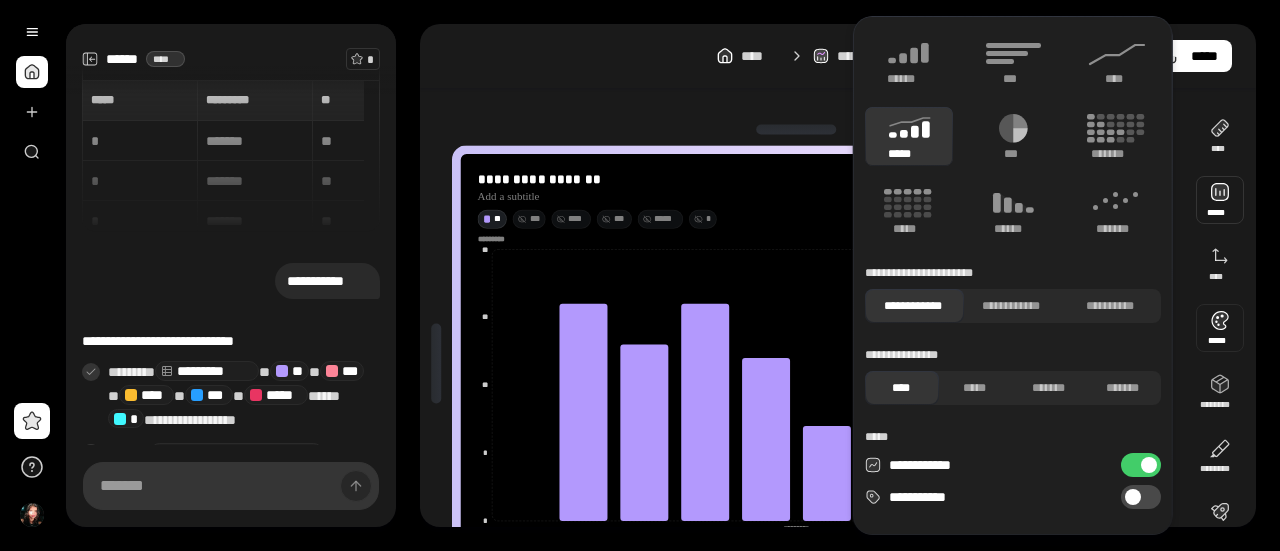 click at bounding box center (1220, 200) 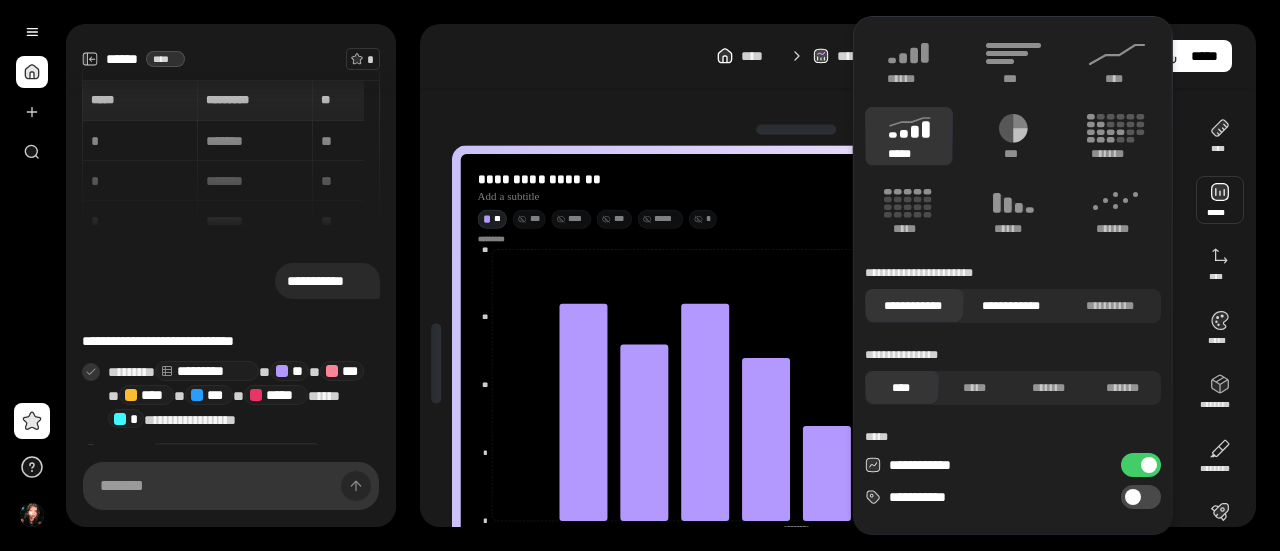 click on "**********" at bounding box center [1010, 306] 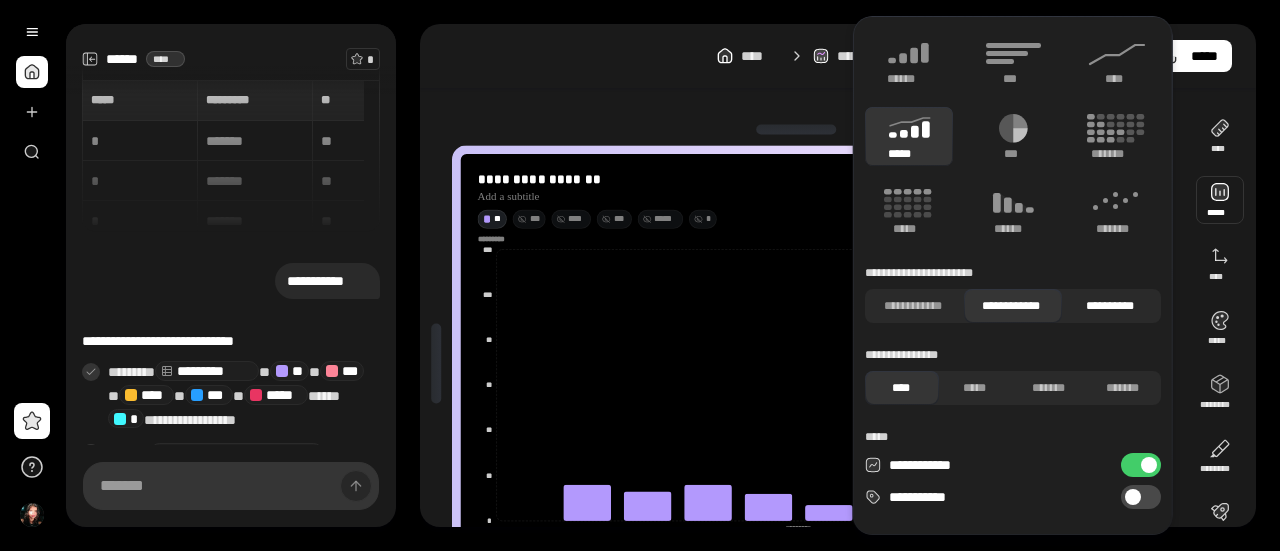 click on "**********" at bounding box center [1109, 306] 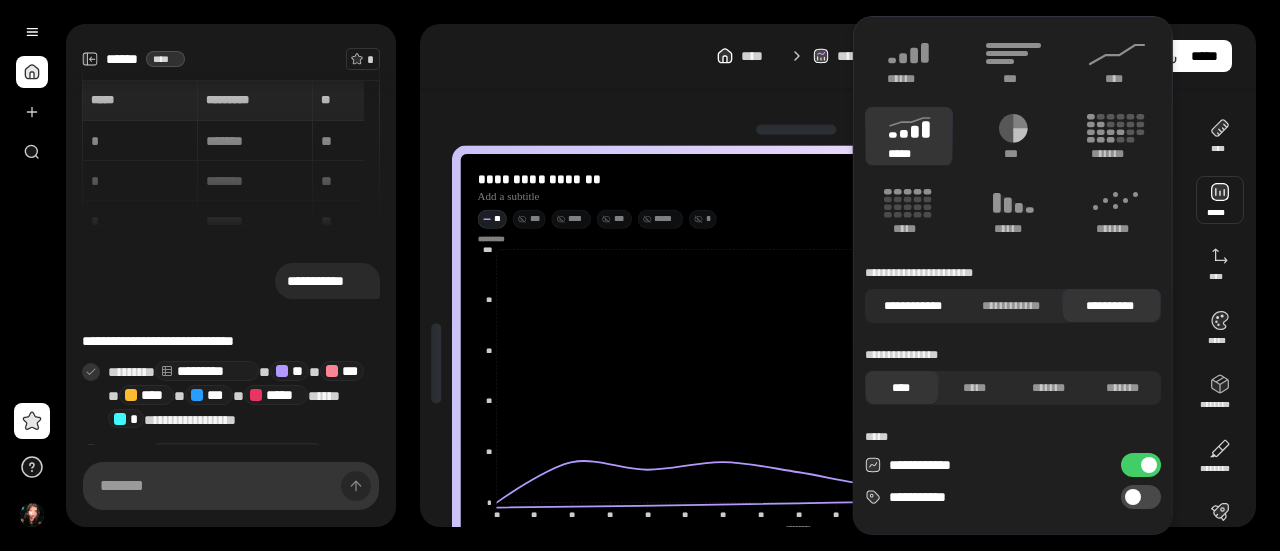 click on "**********" at bounding box center [912, 306] 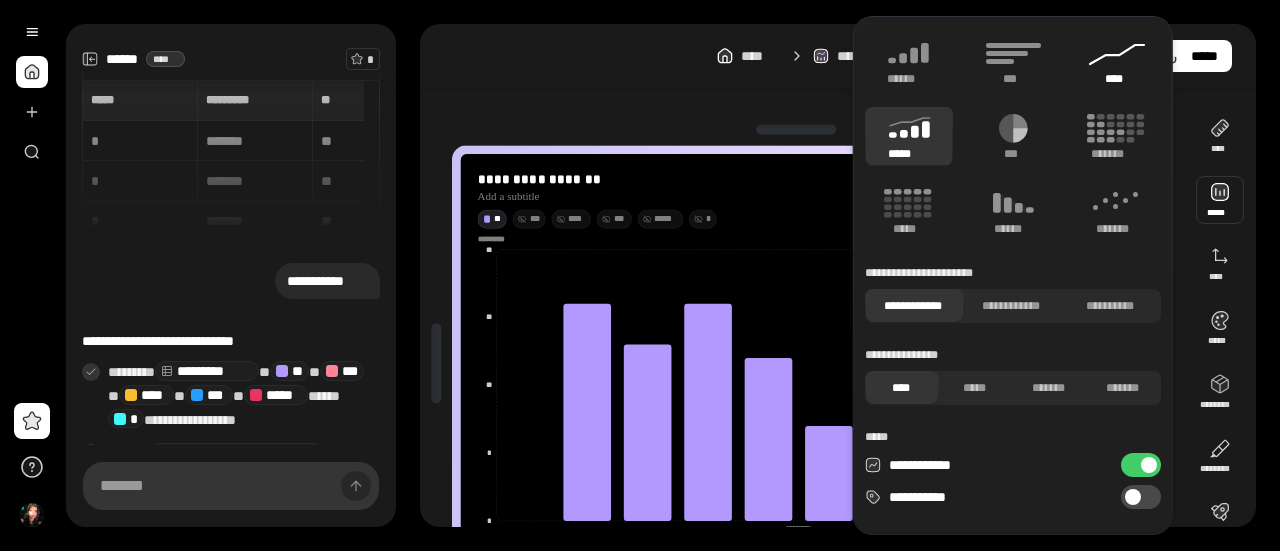 click 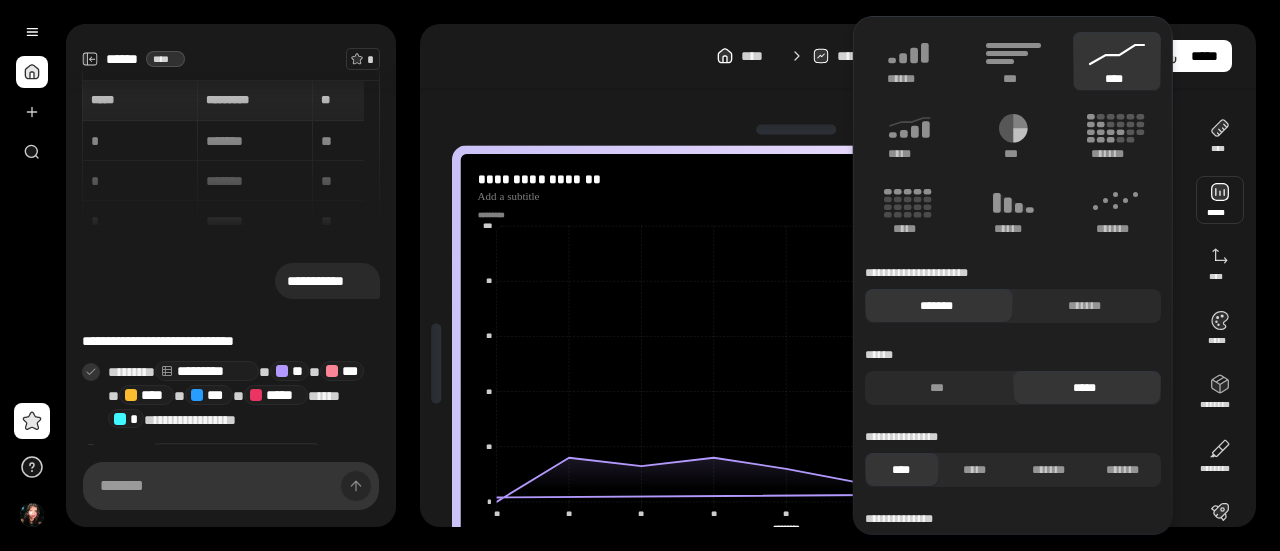 click at bounding box center [939, 306] 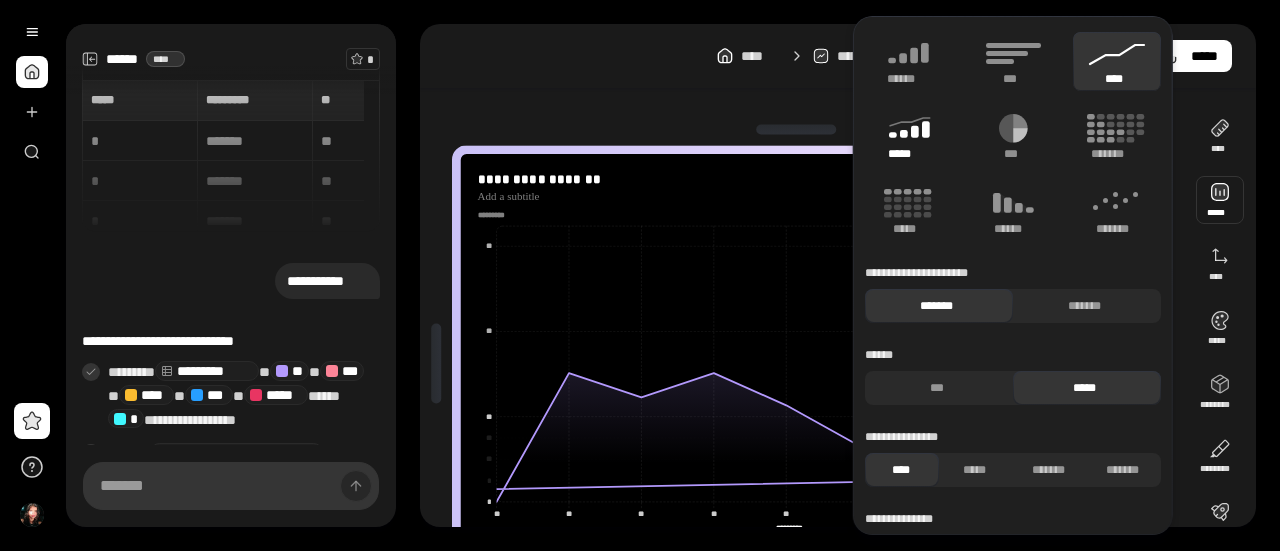 click on "*****" at bounding box center (908, 154) 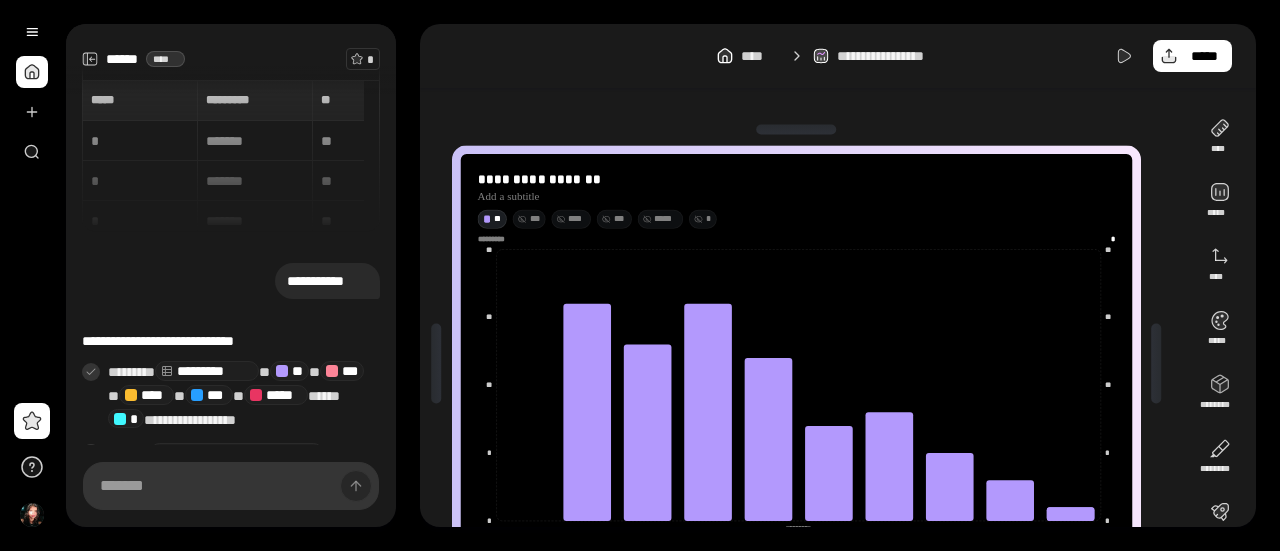 click on "**********" at bounding box center (838, 275) 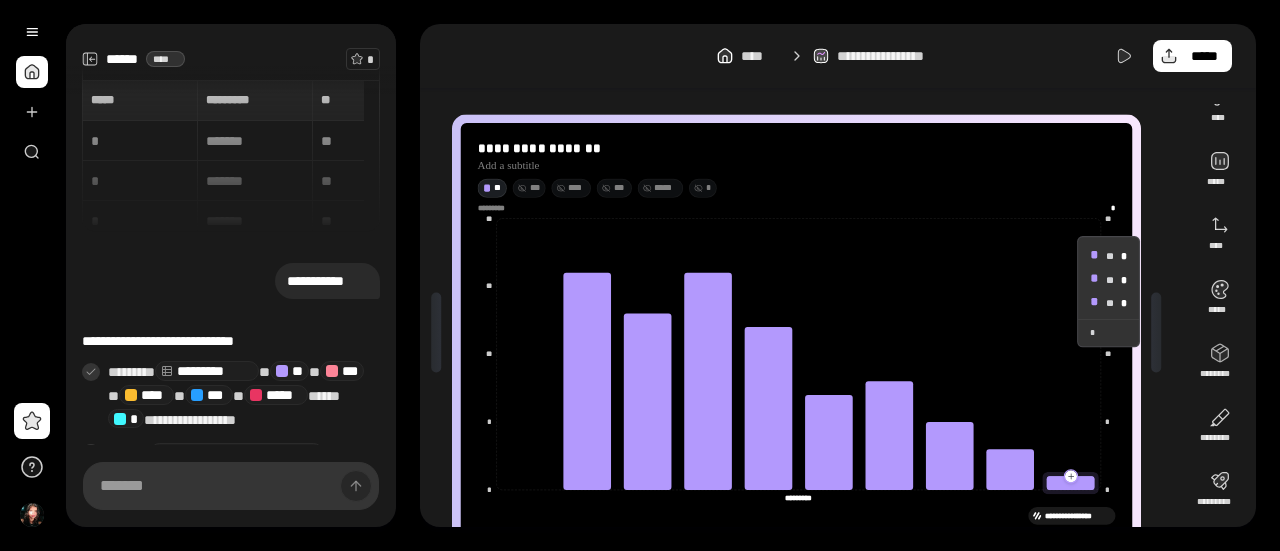 scroll, scrollTop: 96, scrollLeft: 0, axis: vertical 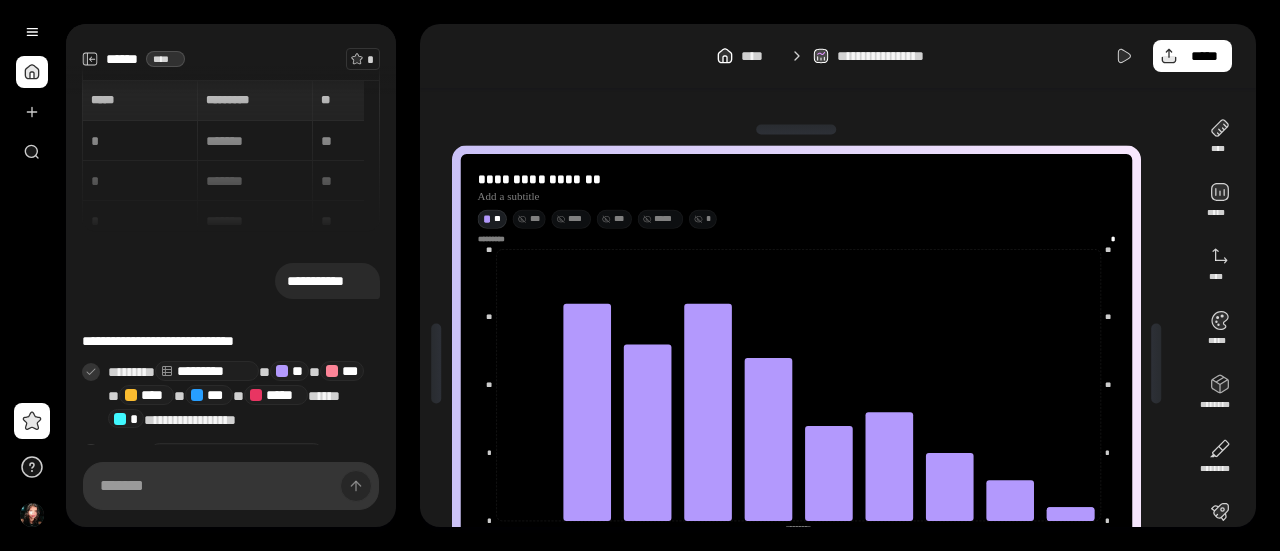 click on "**********" at bounding box center (804, 364) 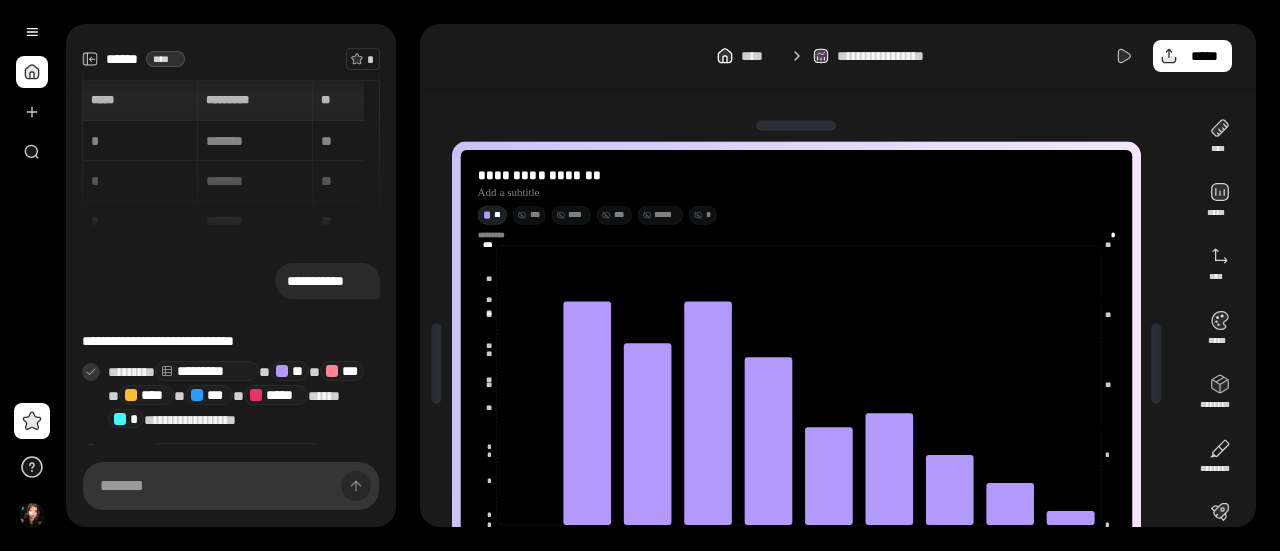click at bounding box center [796, 126] 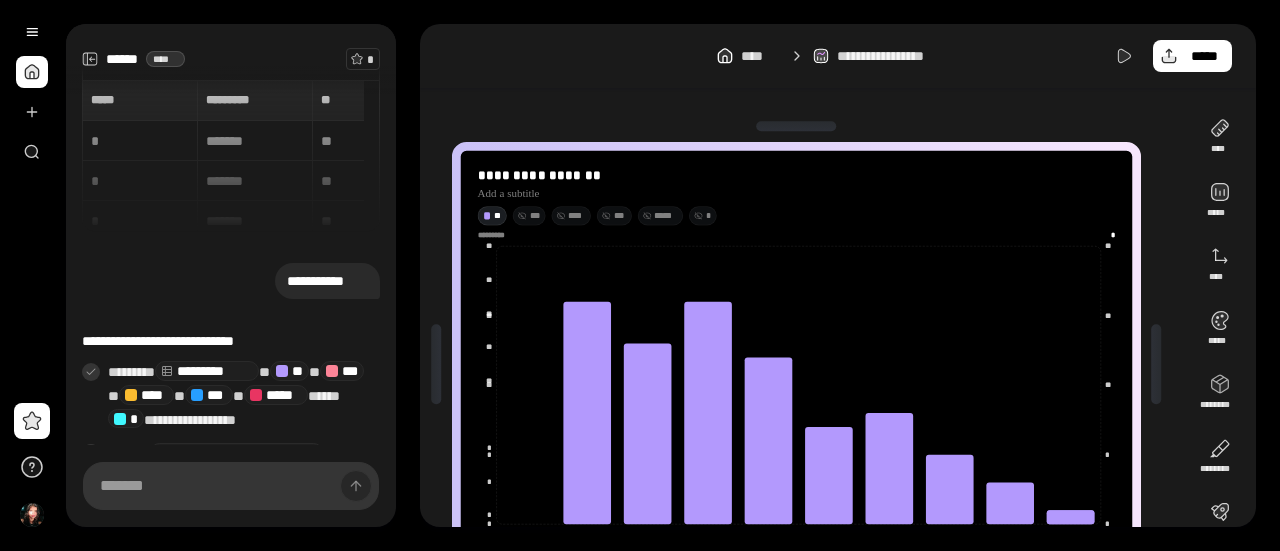 click on "**********" at bounding box center [804, 364] 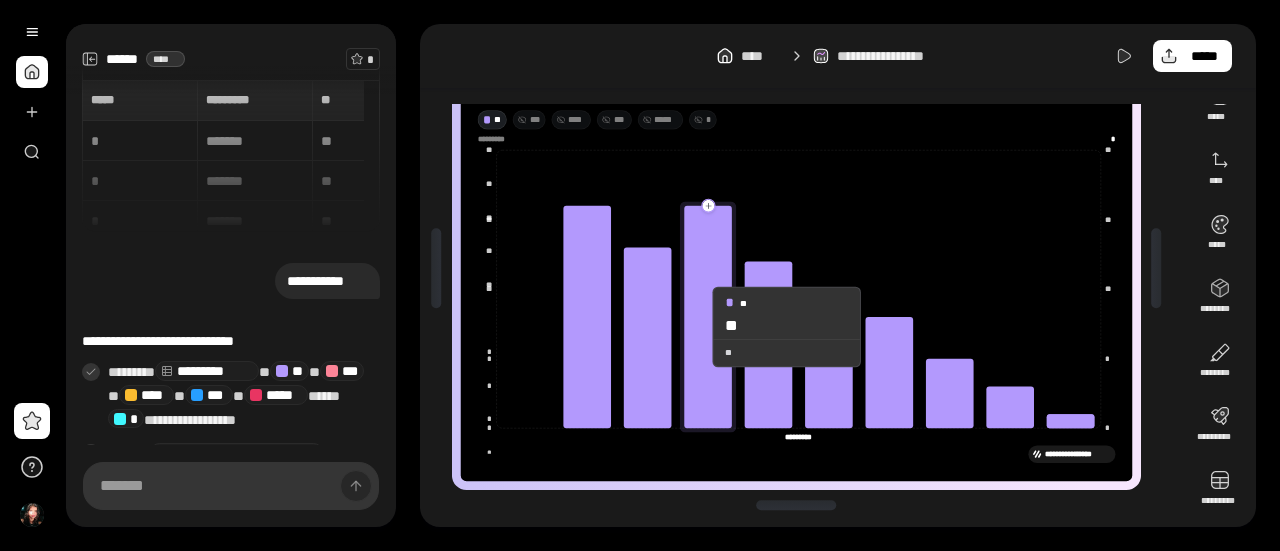 scroll, scrollTop: 96, scrollLeft: 0, axis: vertical 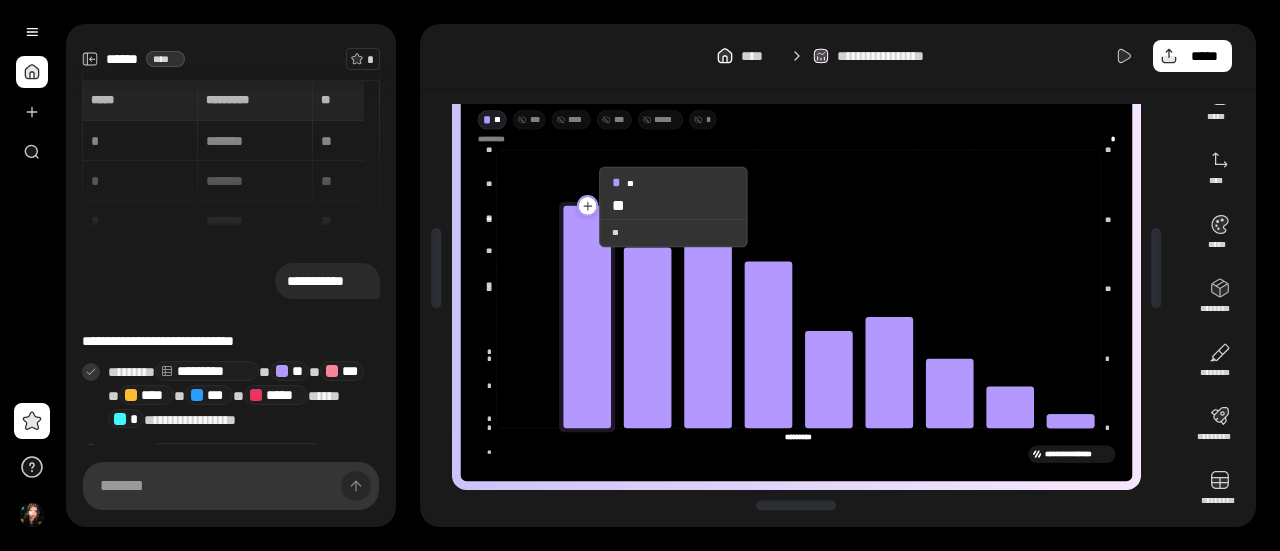 click 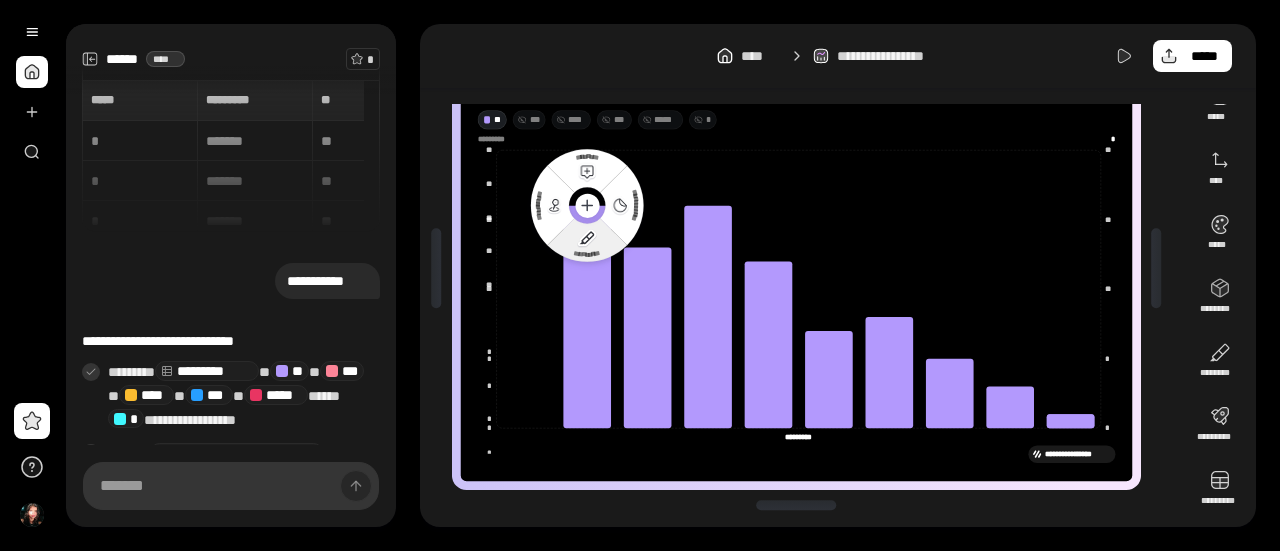 click 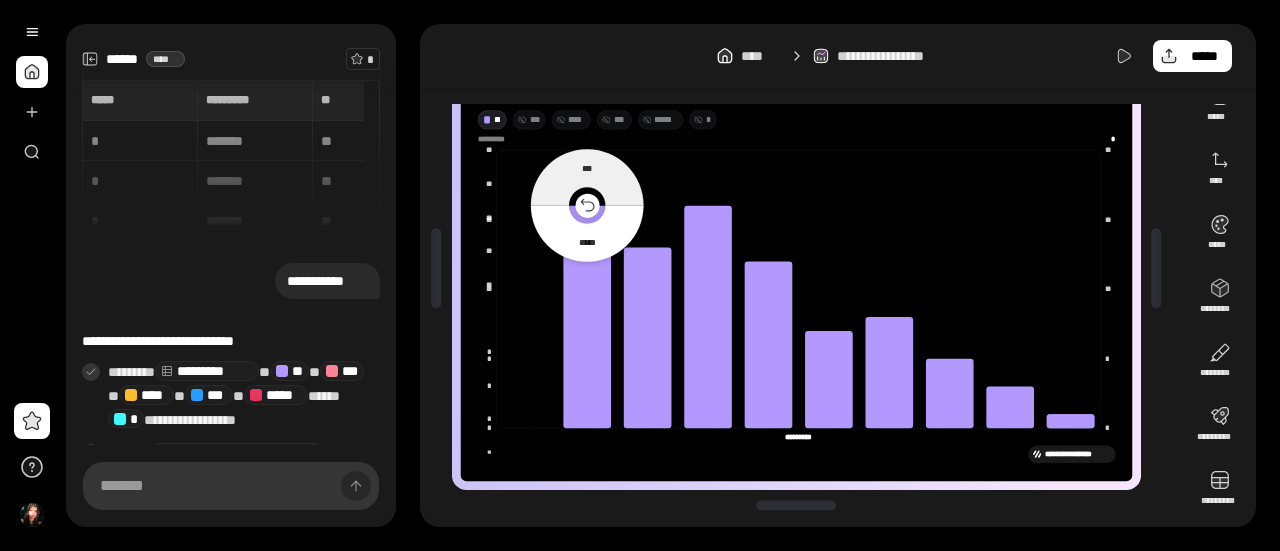 click 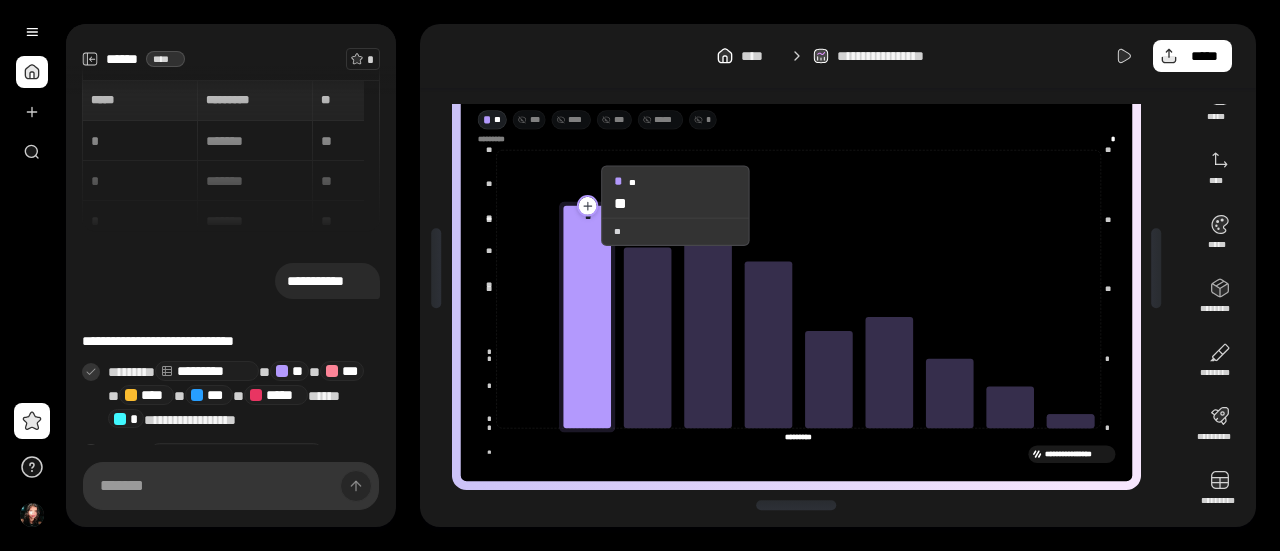 click 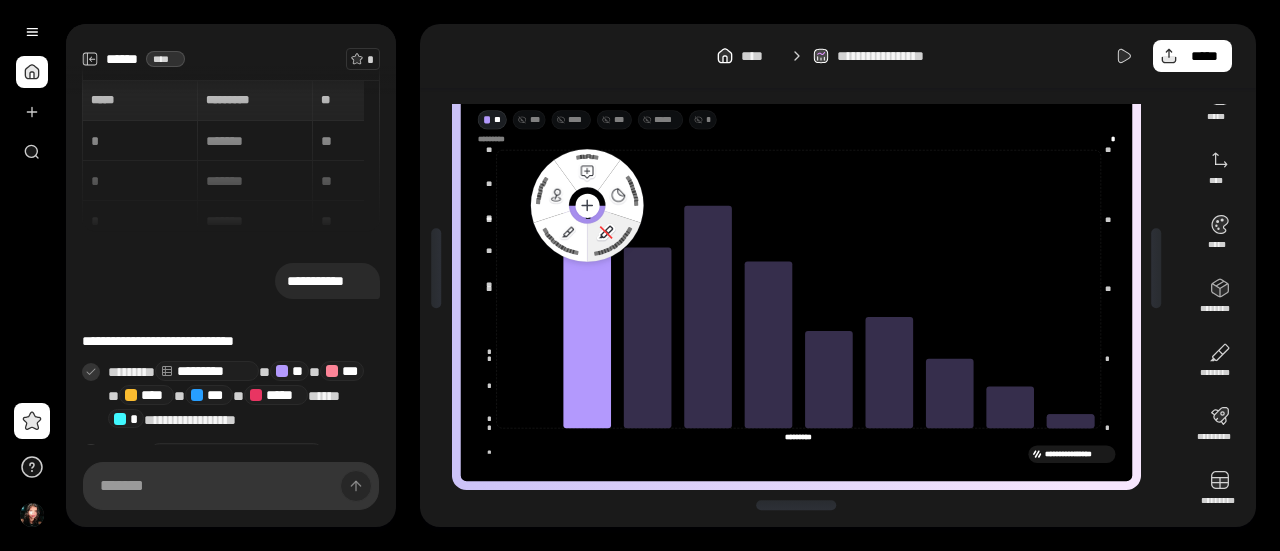 click 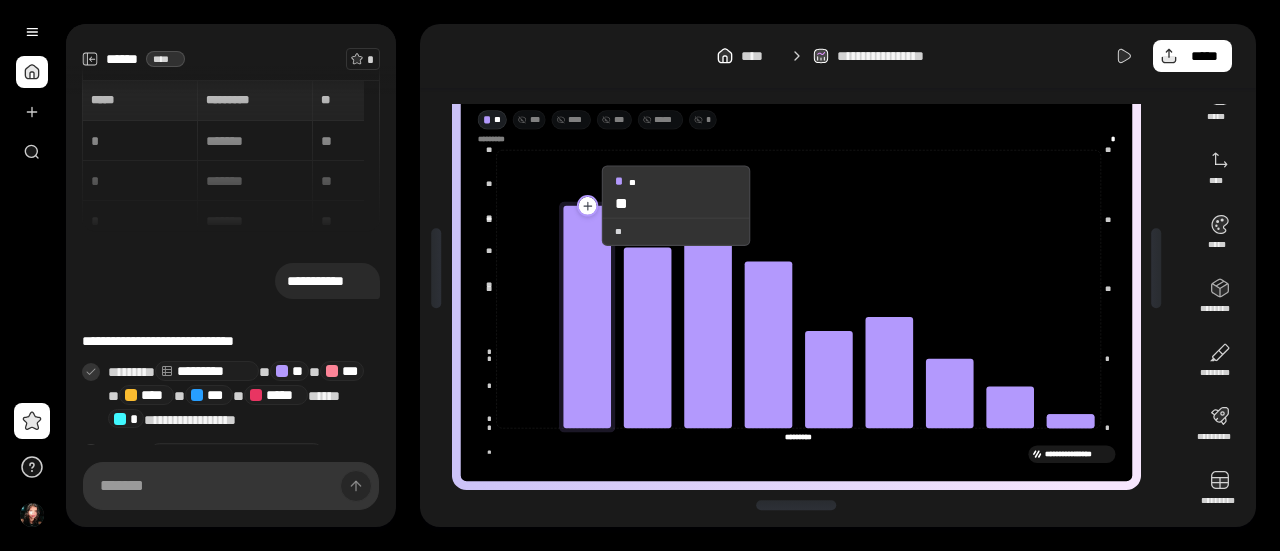 click 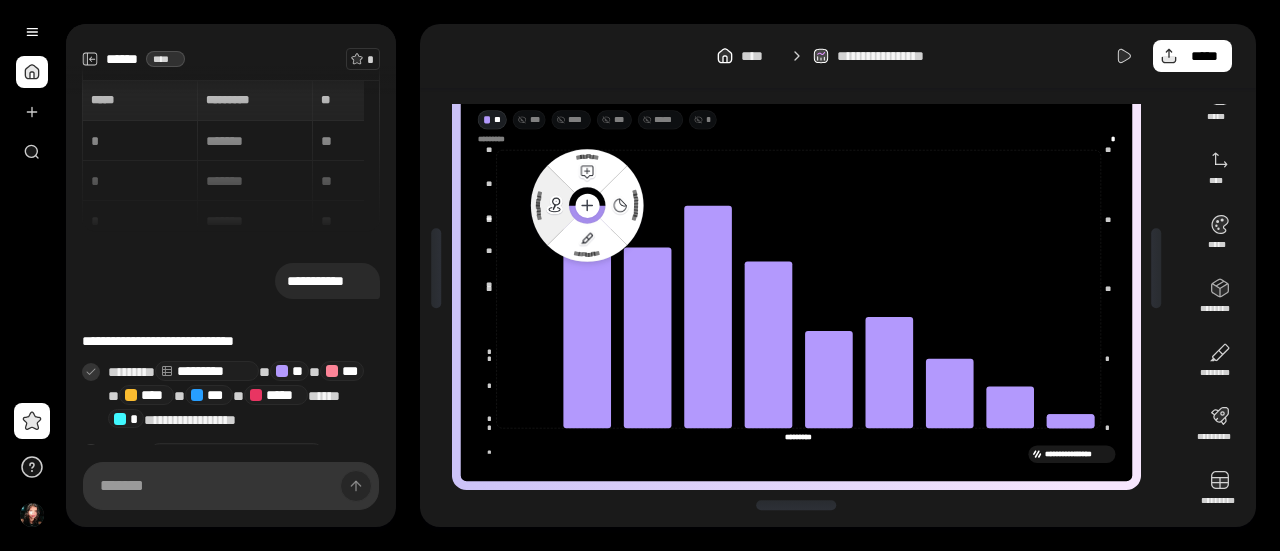 click 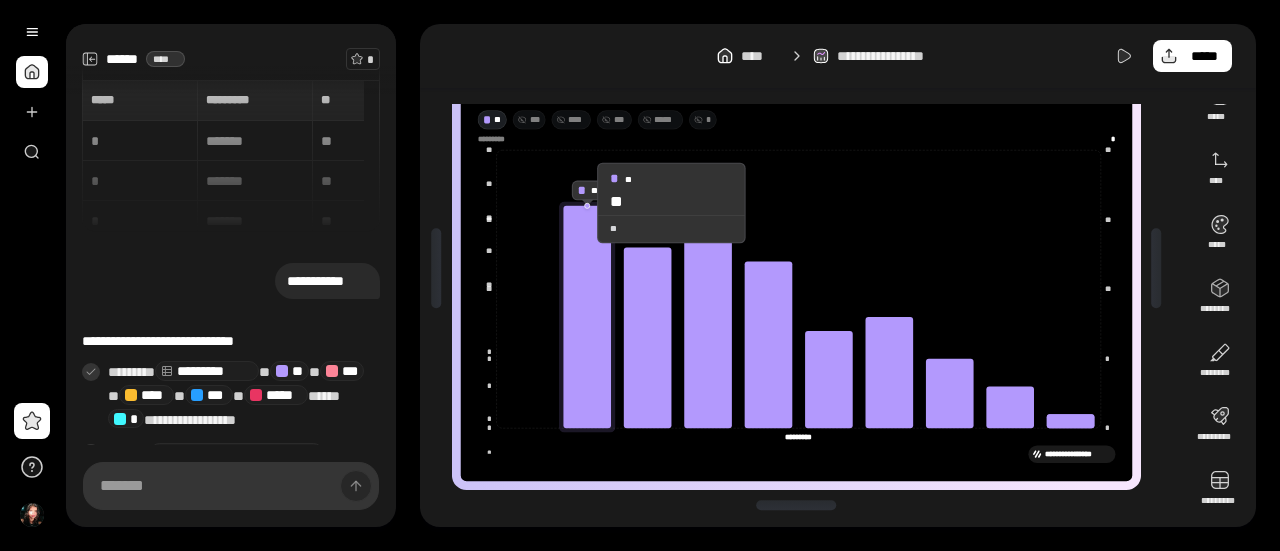 click 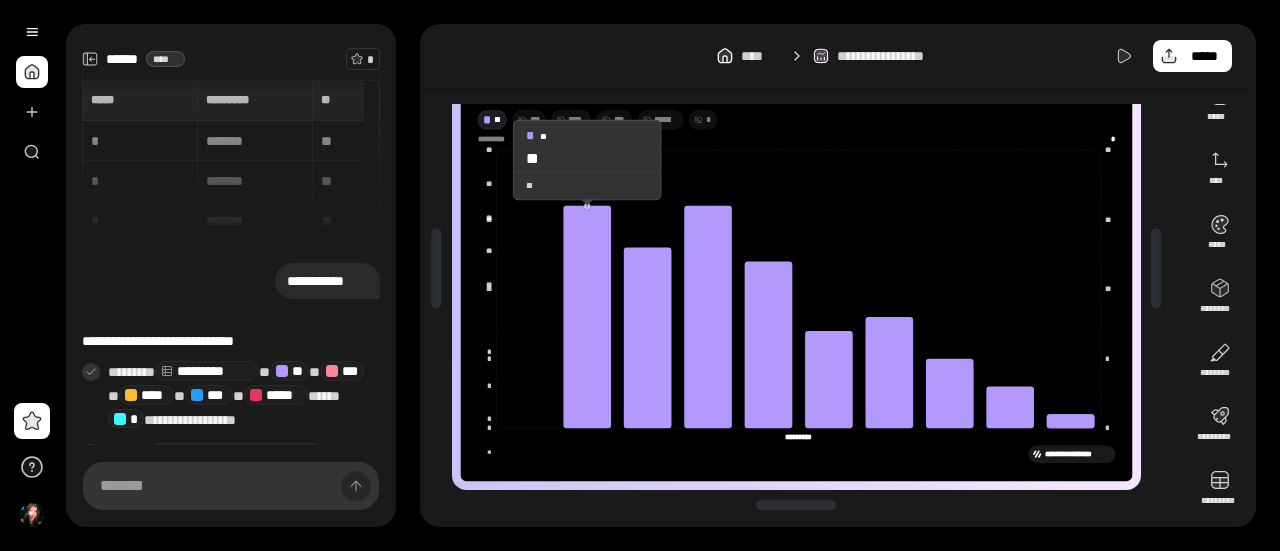 click on "**" at bounding box center (587, 185) 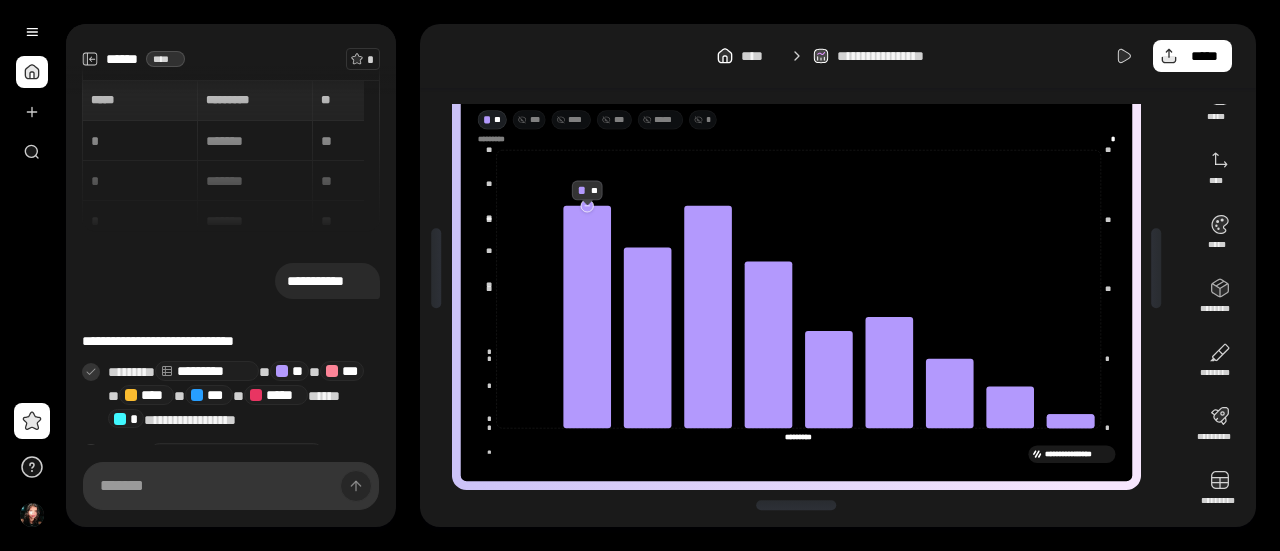 click 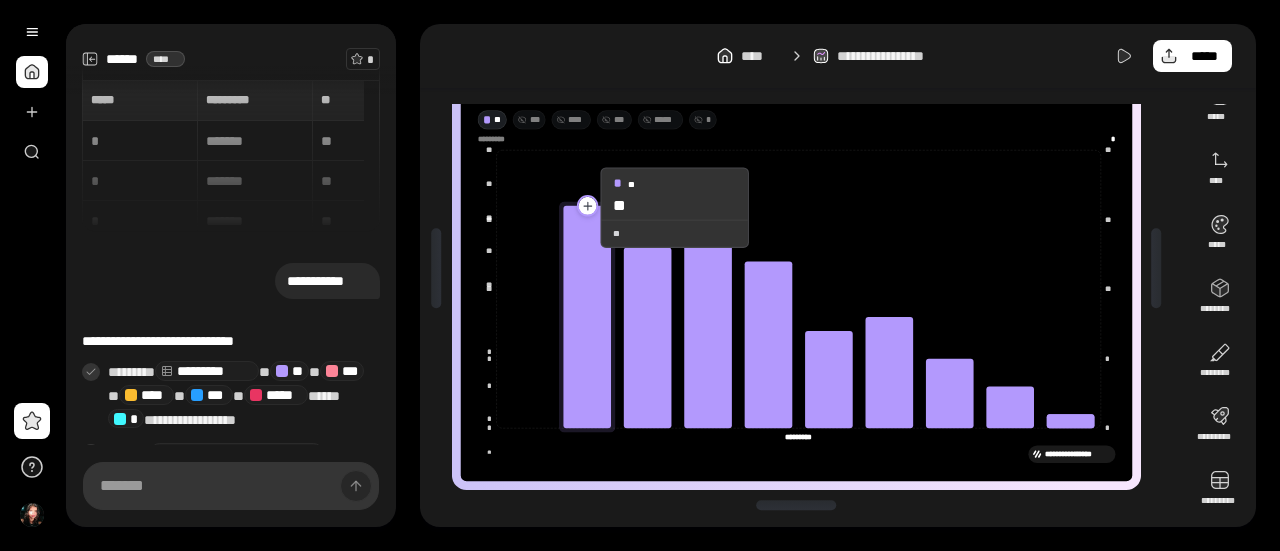 click 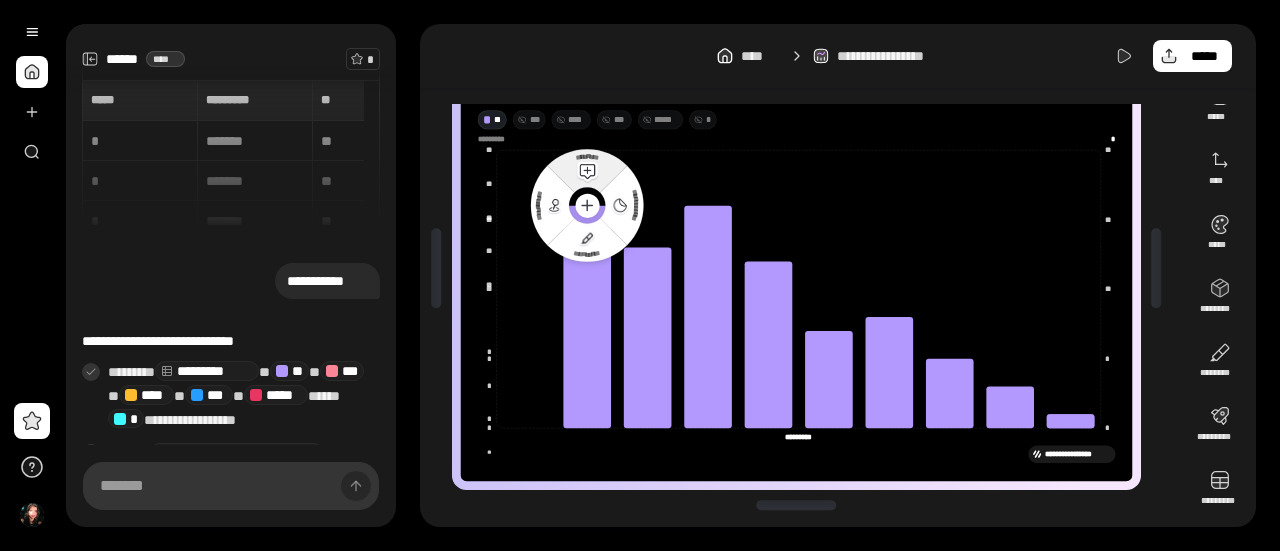 click 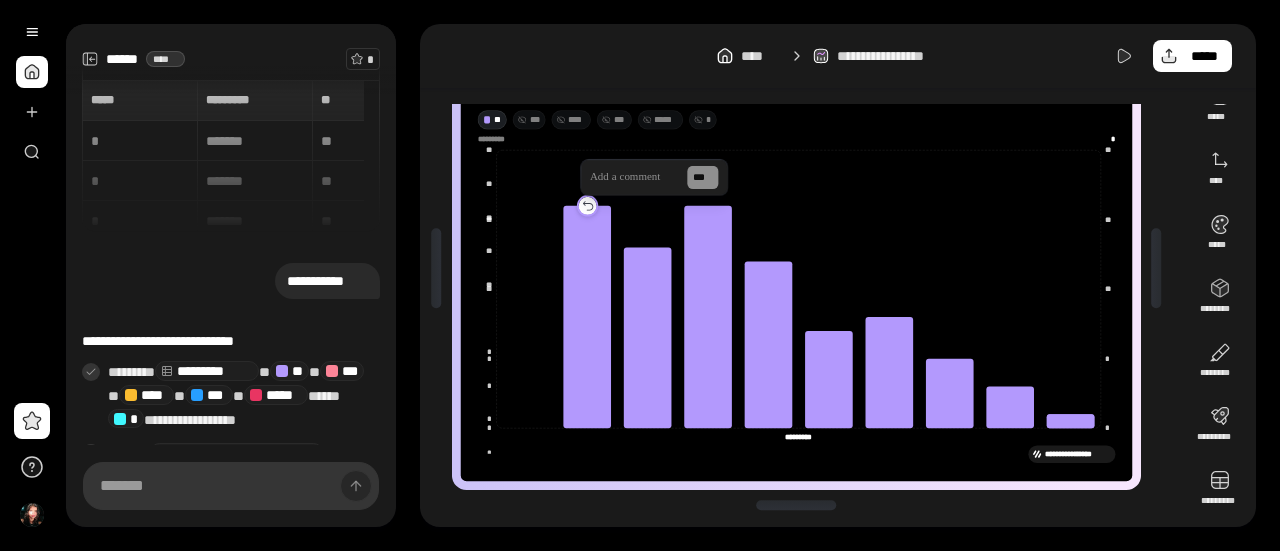 click 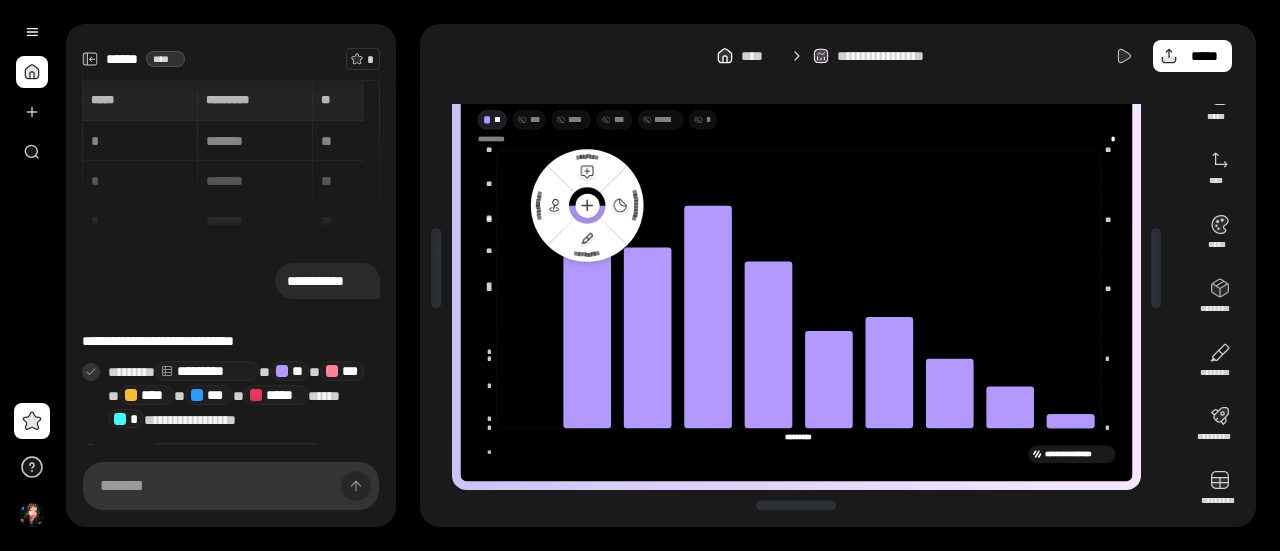 click 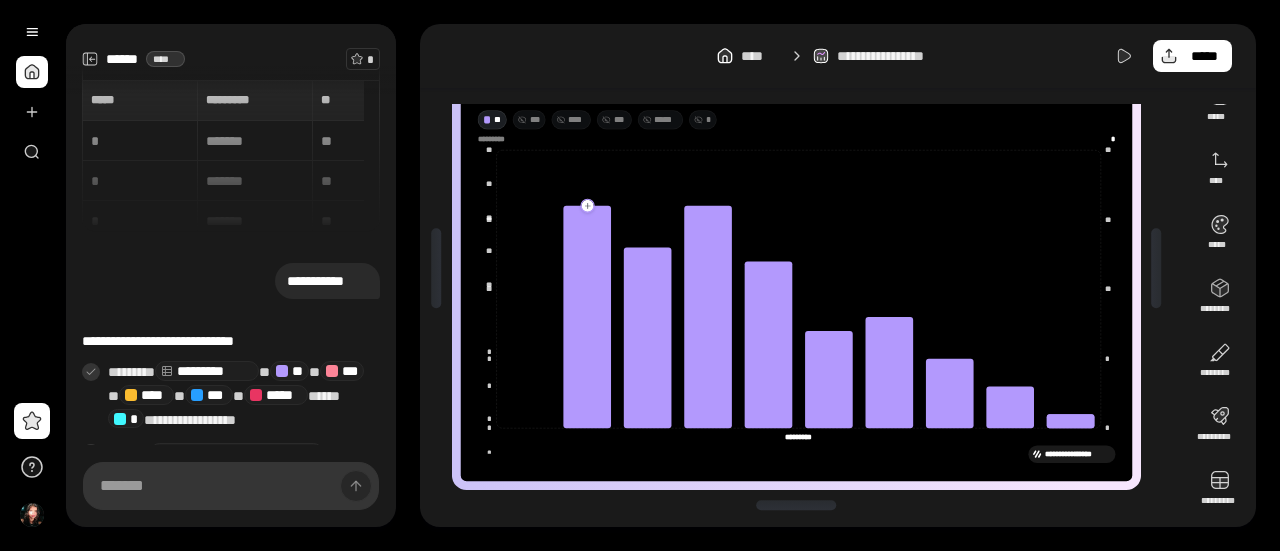 click 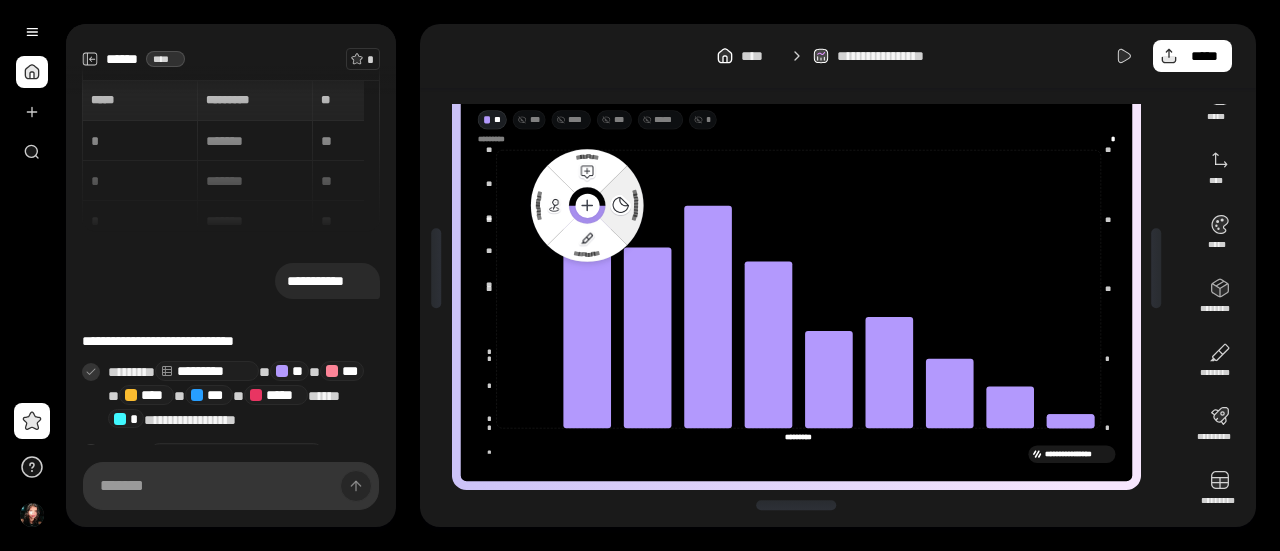 click on "**********" 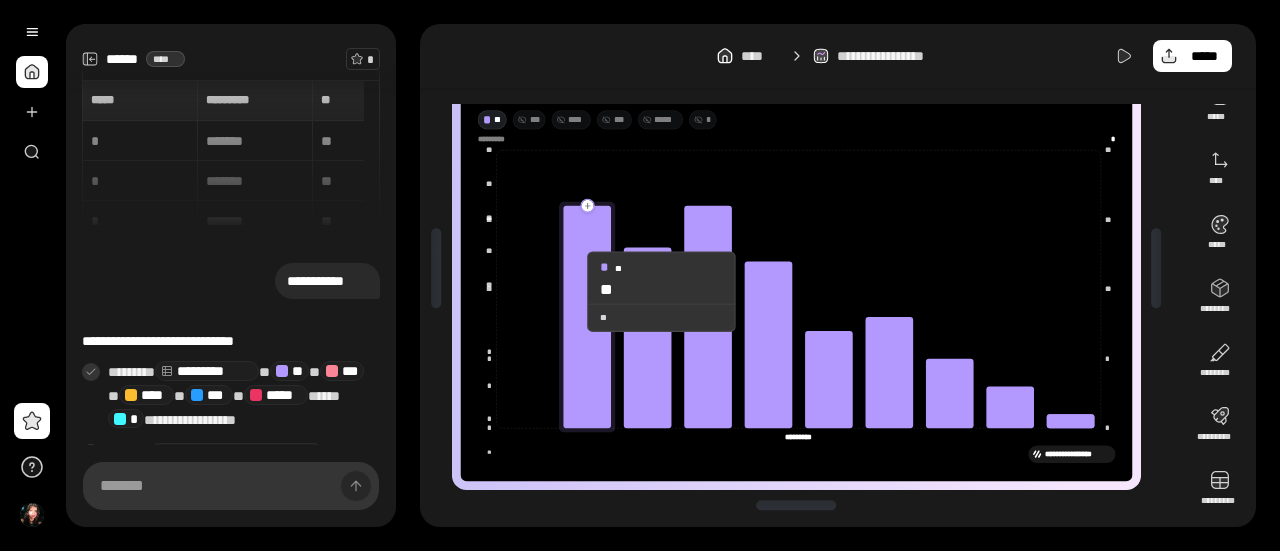 click 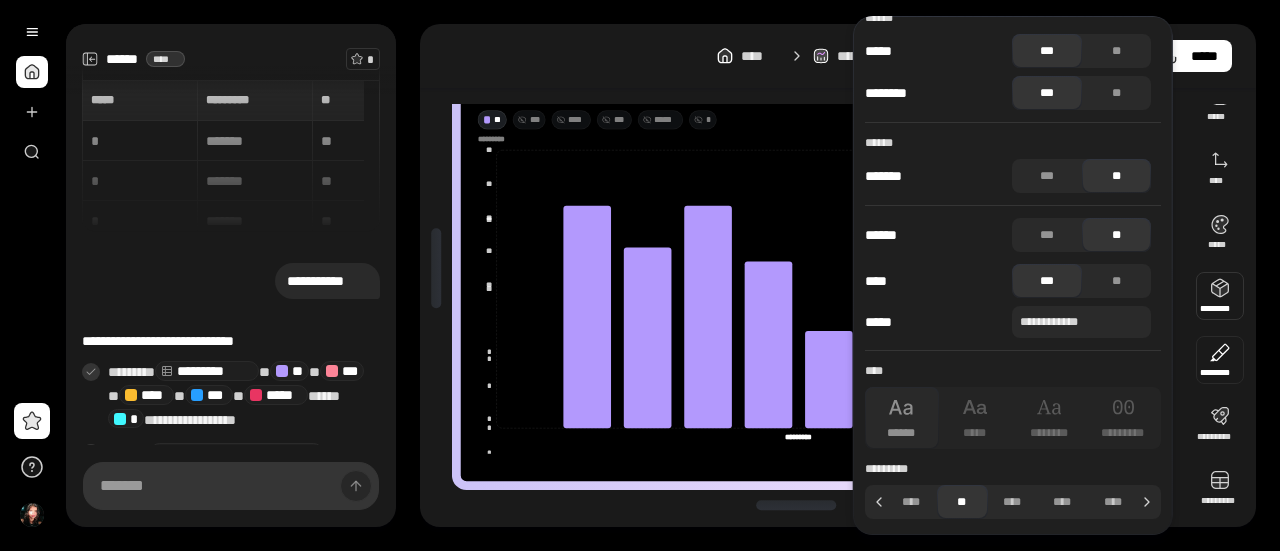scroll, scrollTop: 0, scrollLeft: 0, axis: both 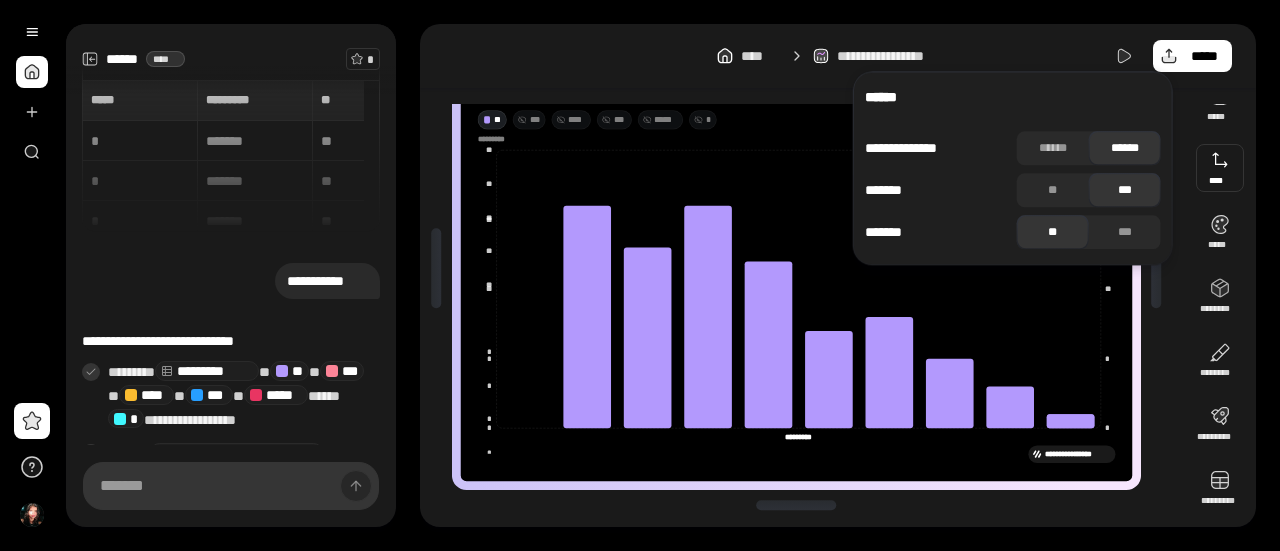 click at bounding box center [1220, 168] 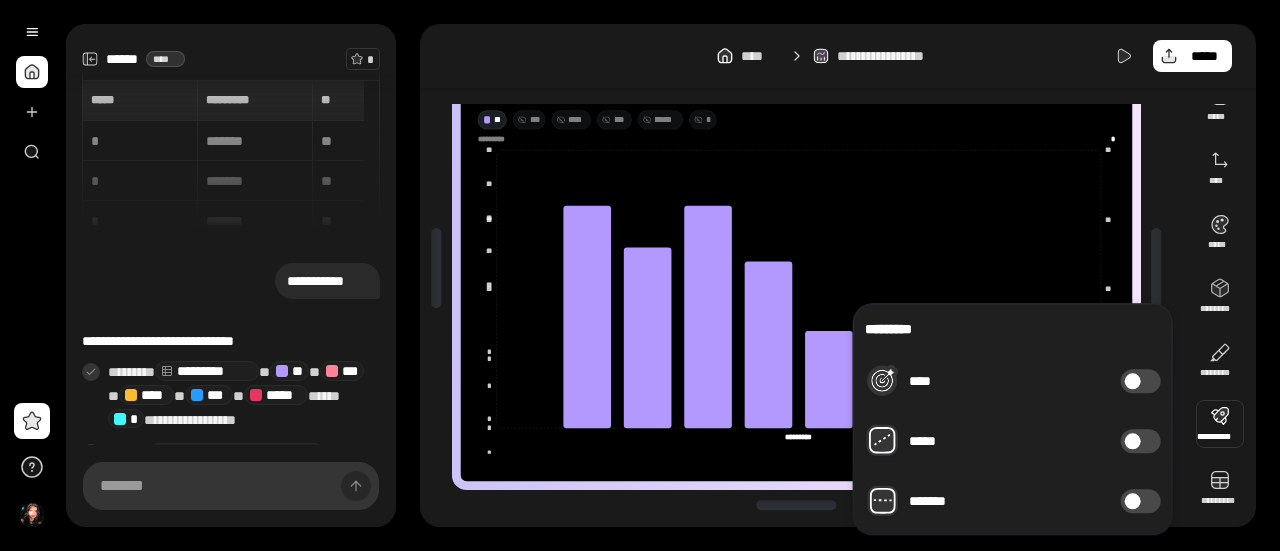 click on "****" at bounding box center (1141, 381) 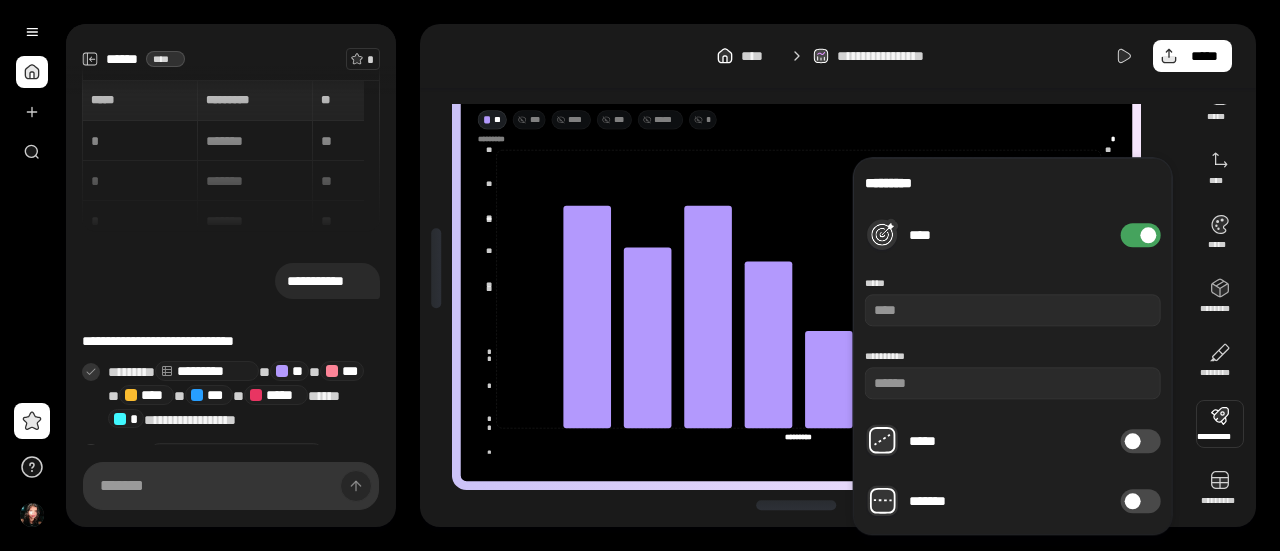 type on "**" 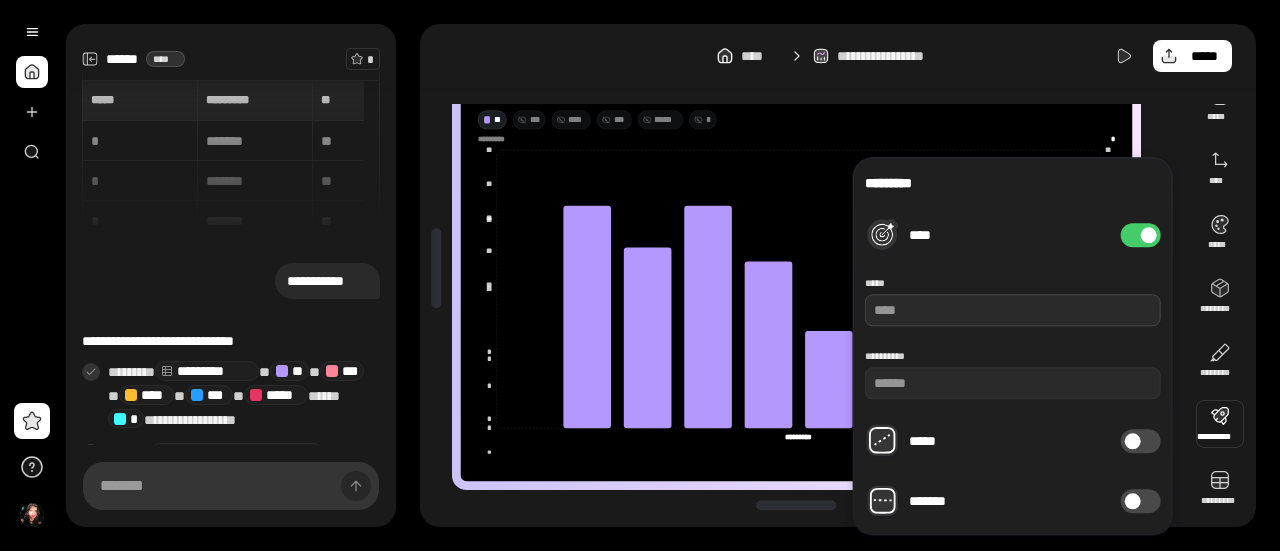 click at bounding box center (1013, 310) 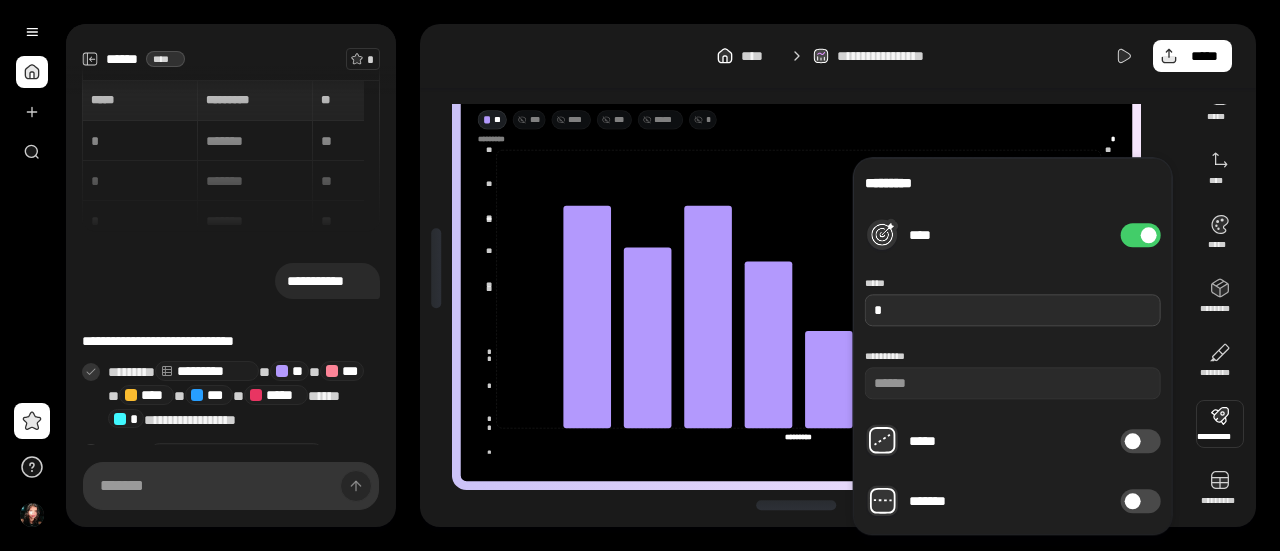 click on "*" at bounding box center (1013, 310) 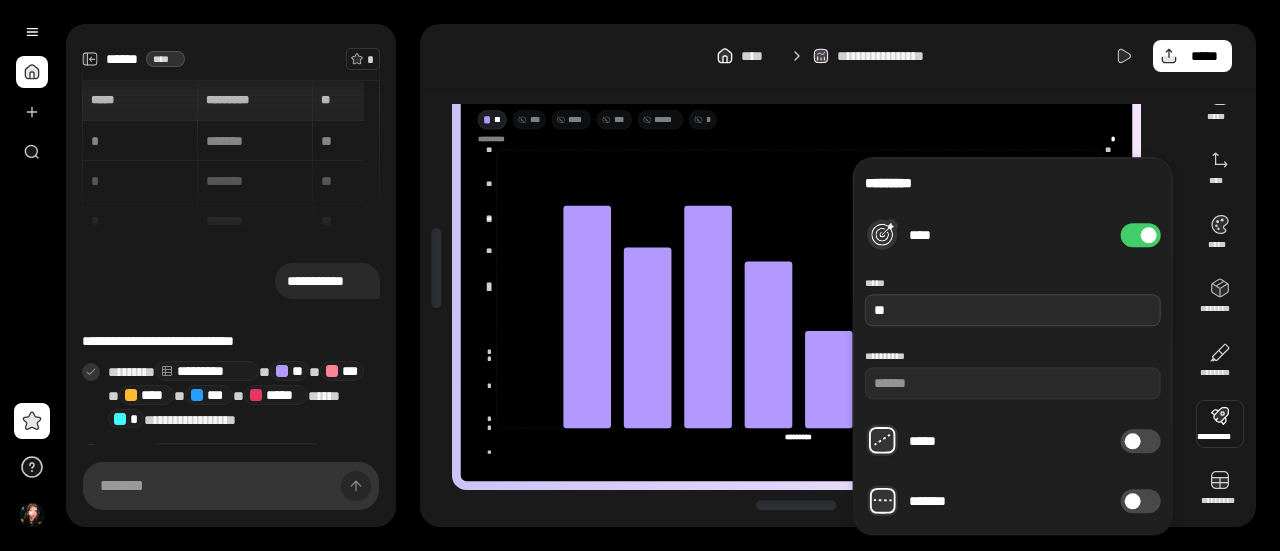 type on "*" 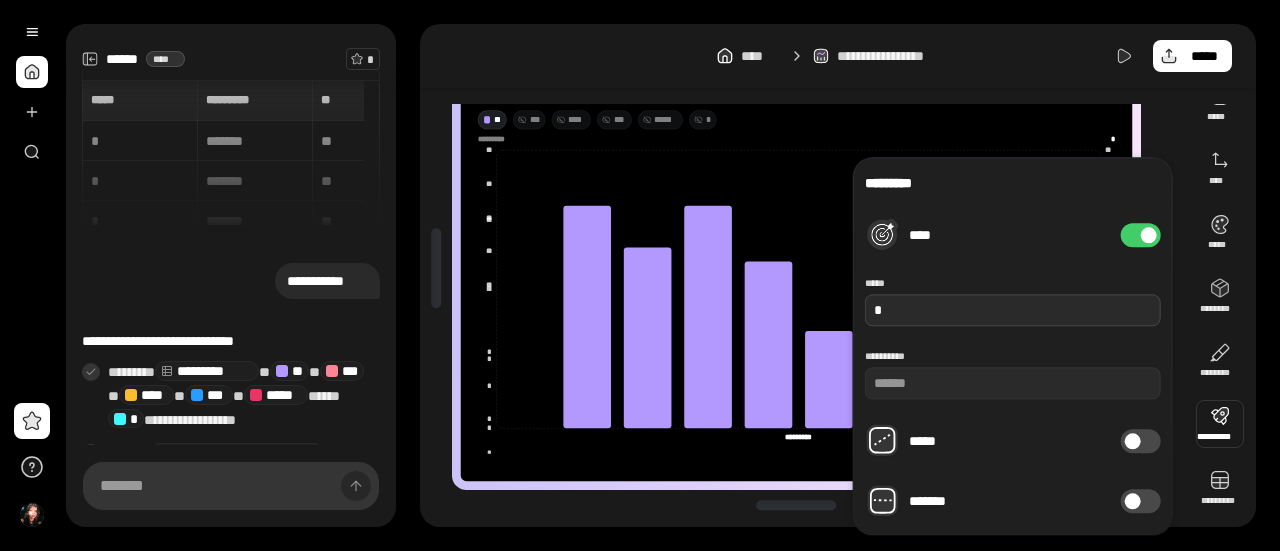 type 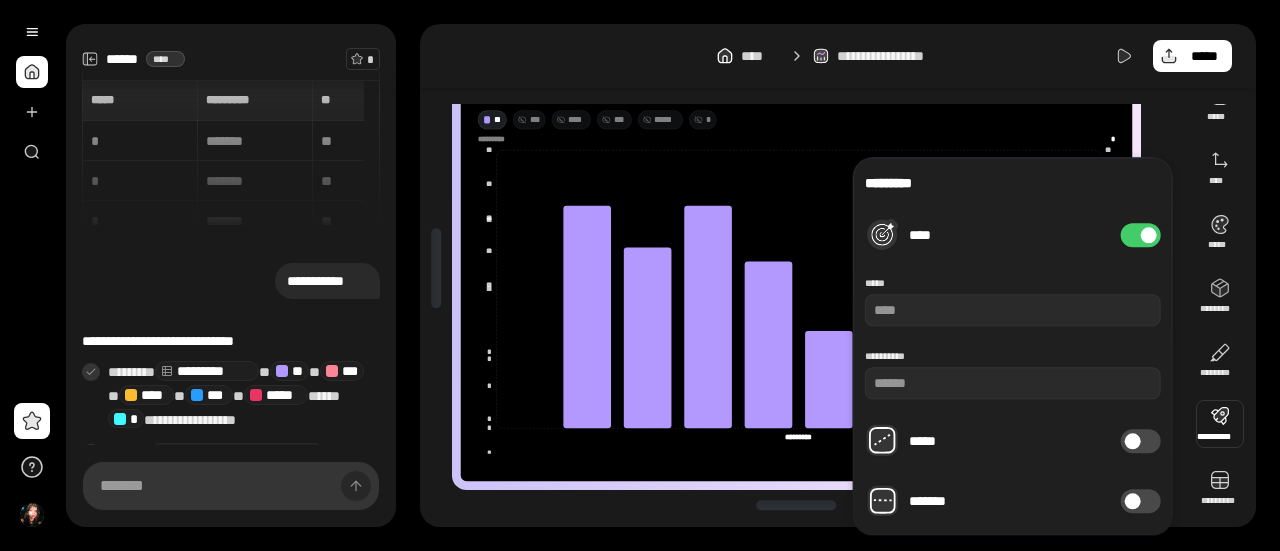click at bounding box center [1149, 235] 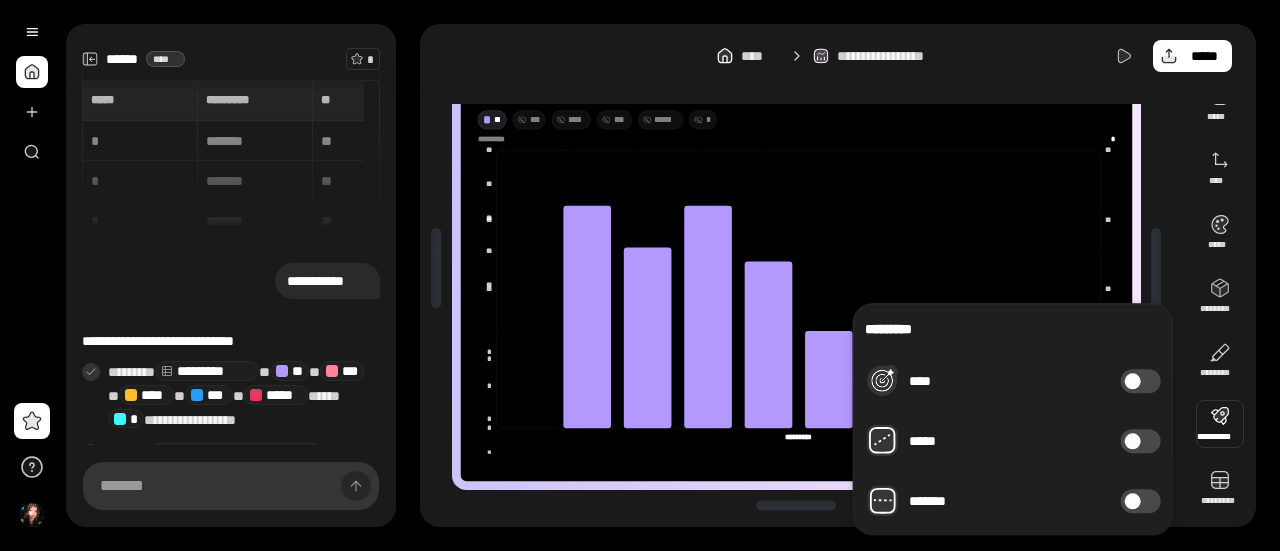 click on "*****" at bounding box center (1141, 441) 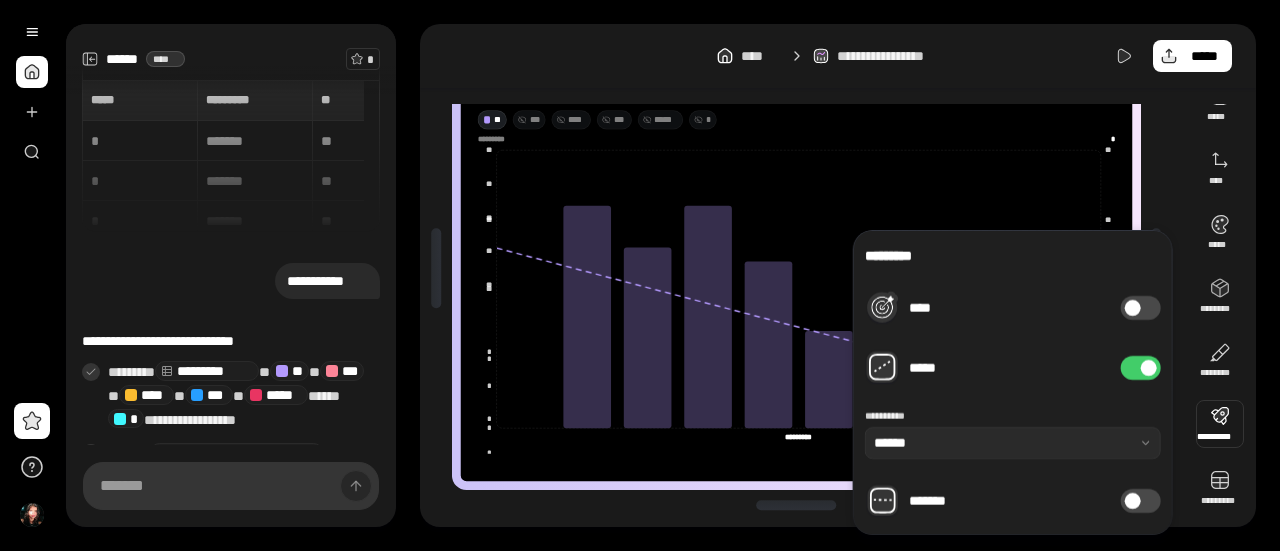 click at bounding box center [1133, 501] 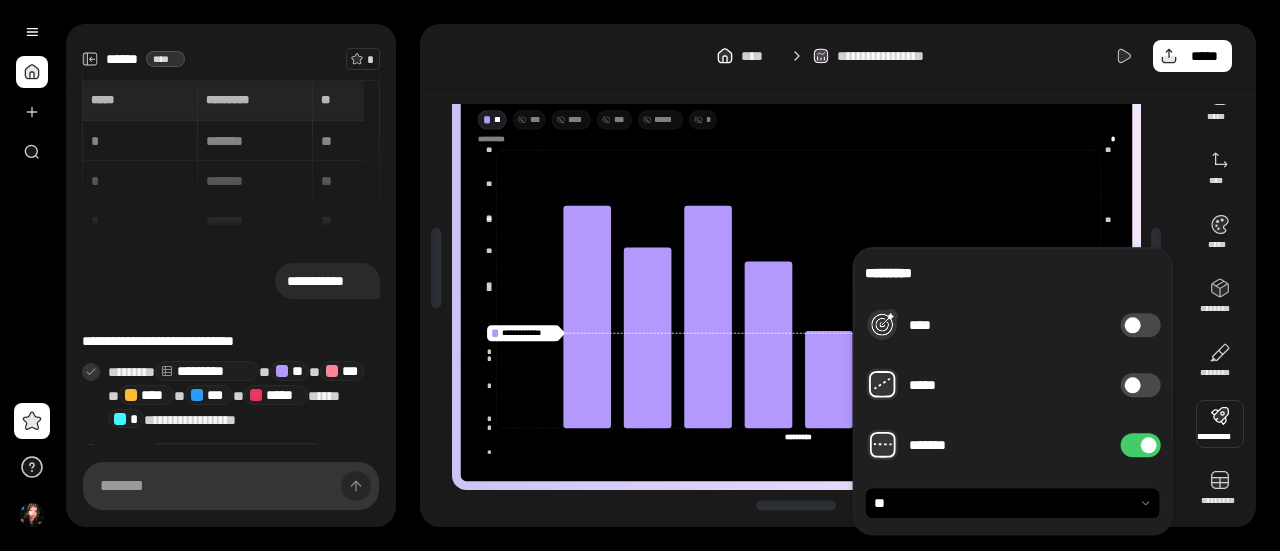 click on "*****" at bounding box center (1013, 385) 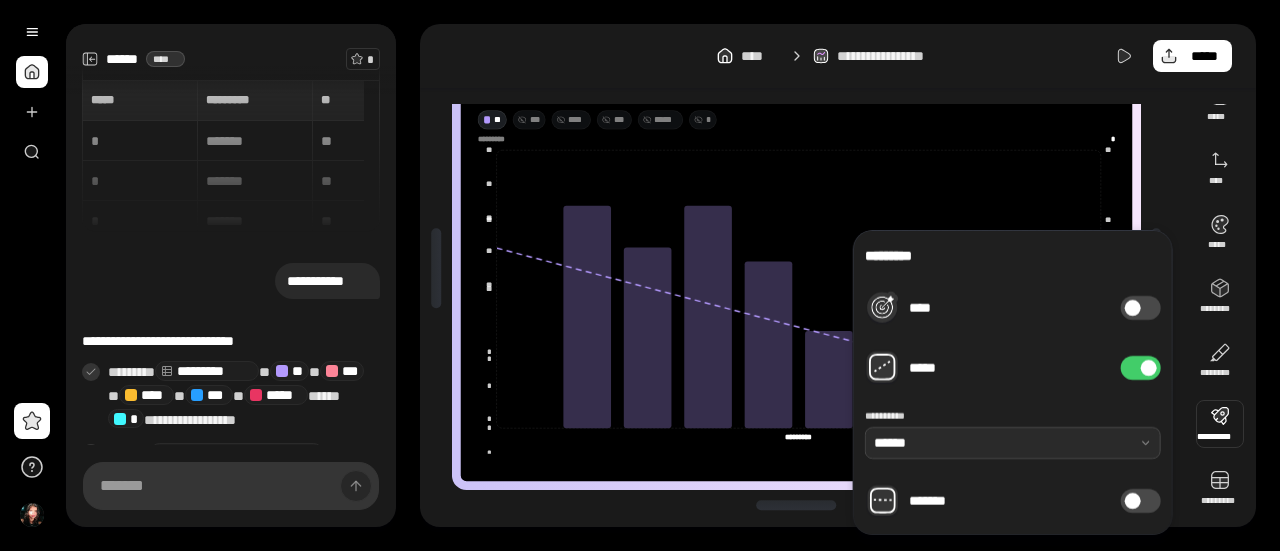 click at bounding box center (1013, 443) 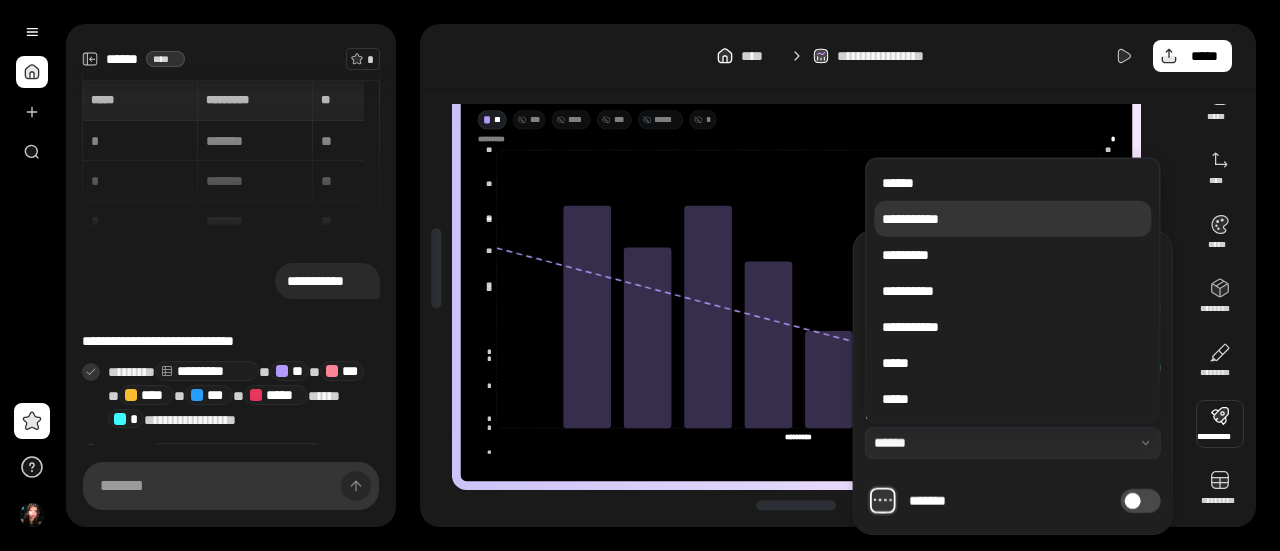click on "**********" at bounding box center (1012, 219) 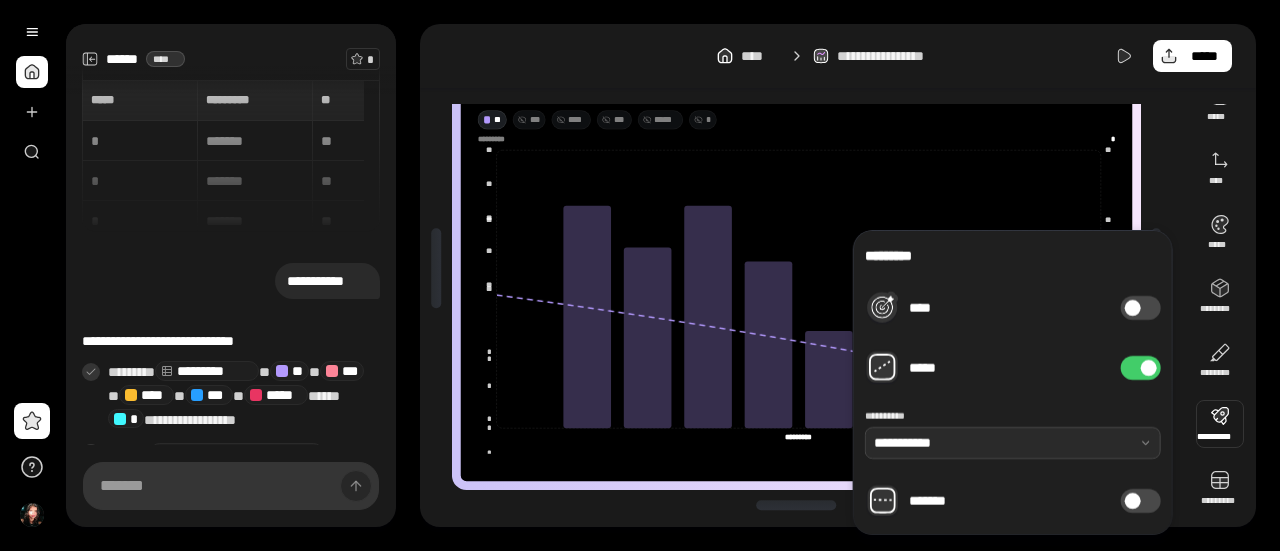 click at bounding box center (1013, 443) 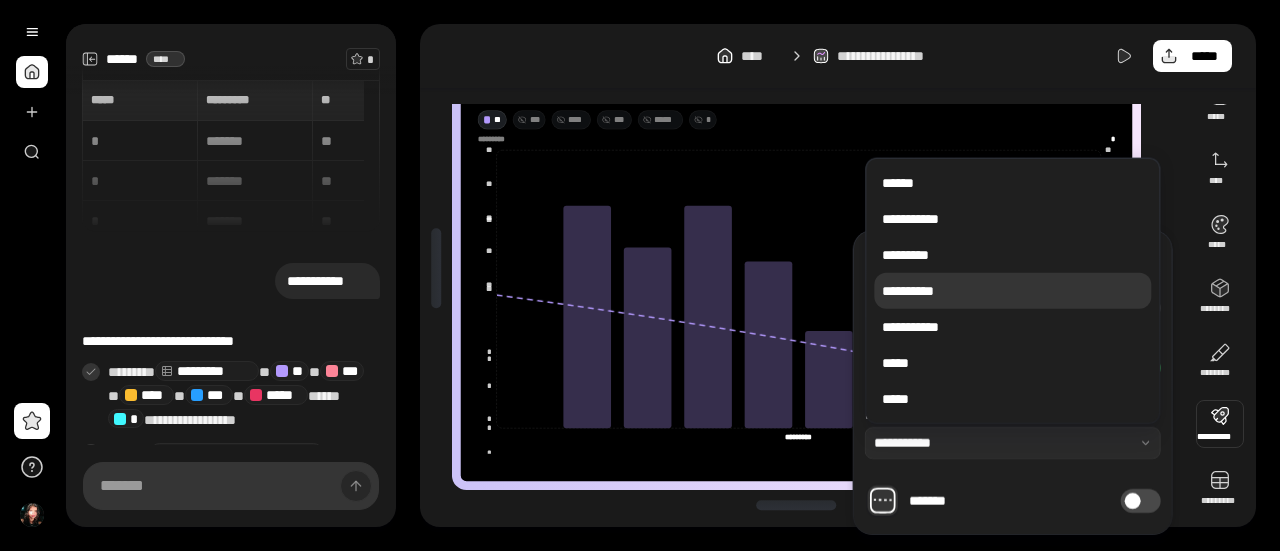 click on "**********" at bounding box center (1012, 291) 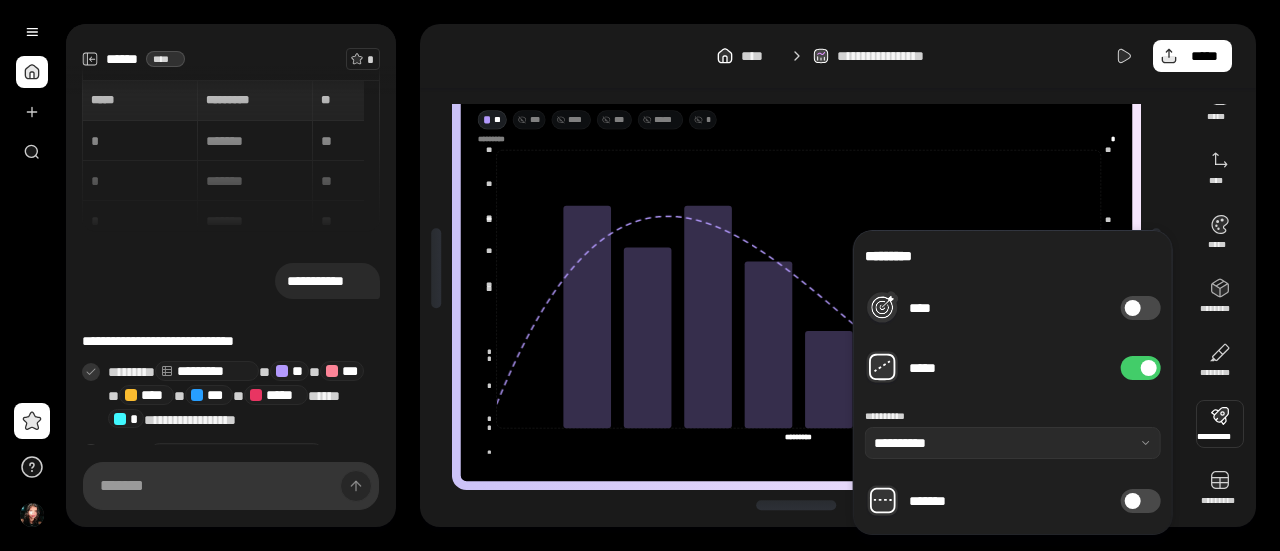 click on "*****" at bounding box center [1013, 368] 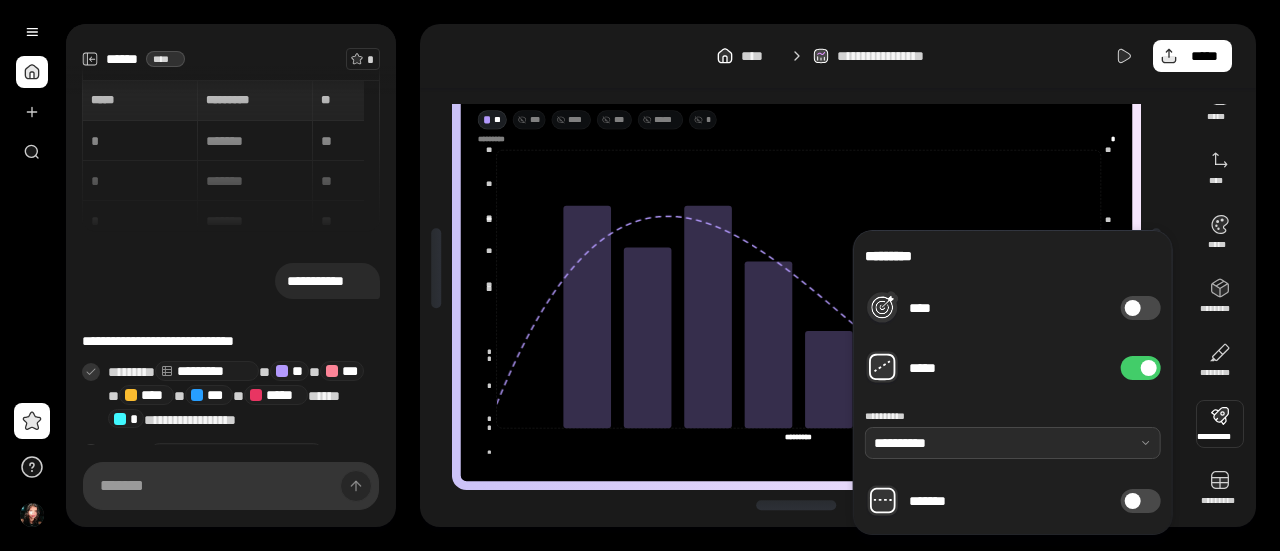 click at bounding box center (1013, 443) 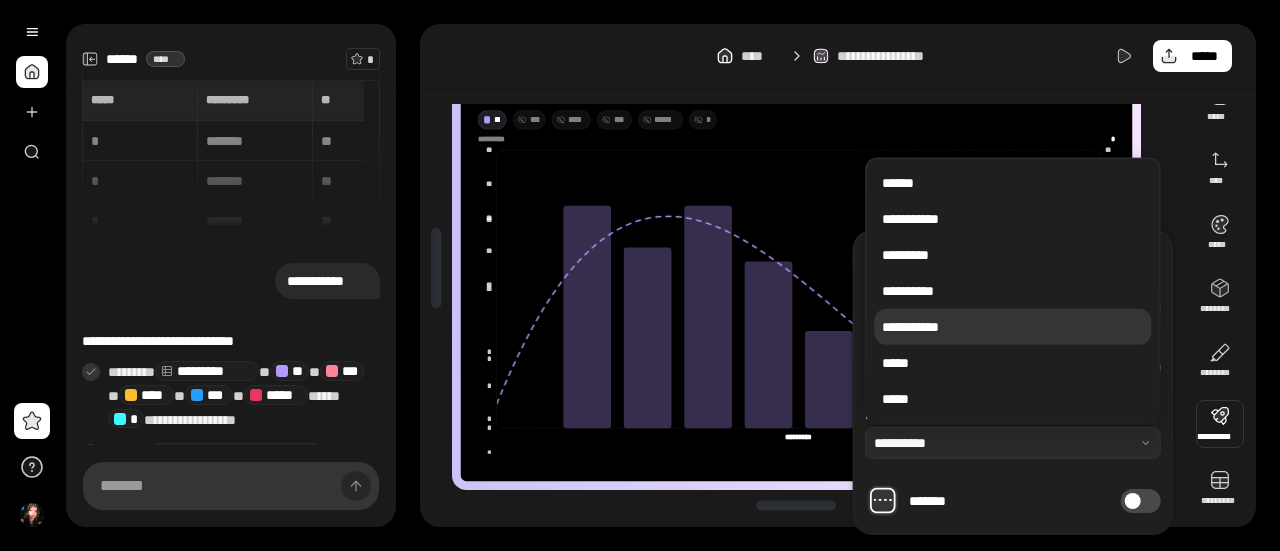 click on "**********" at bounding box center [1012, 327] 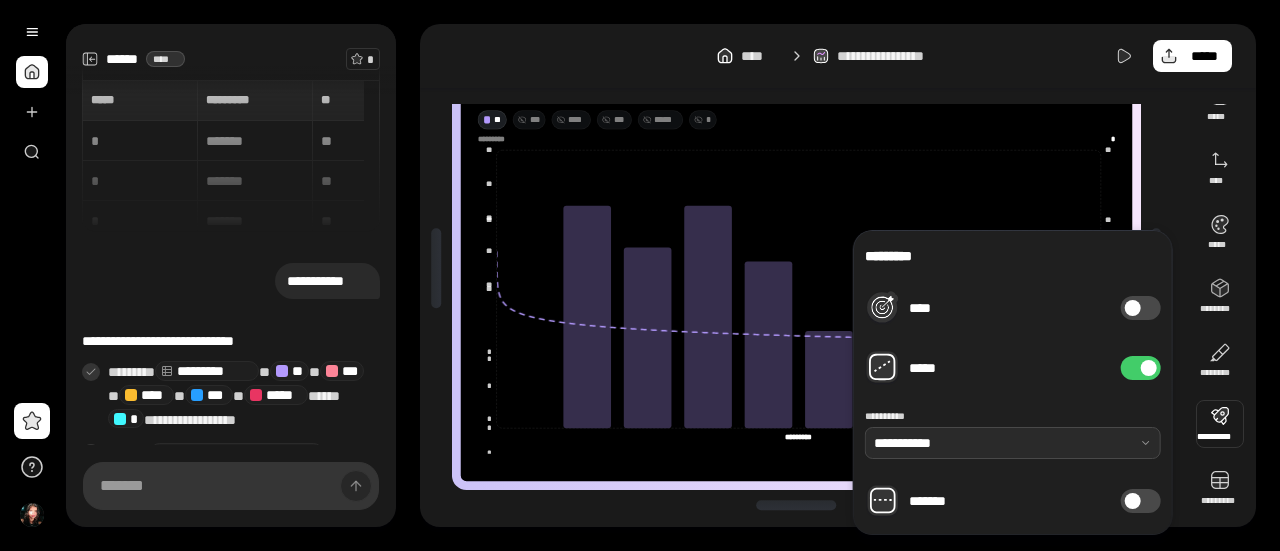 click at bounding box center (1013, 443) 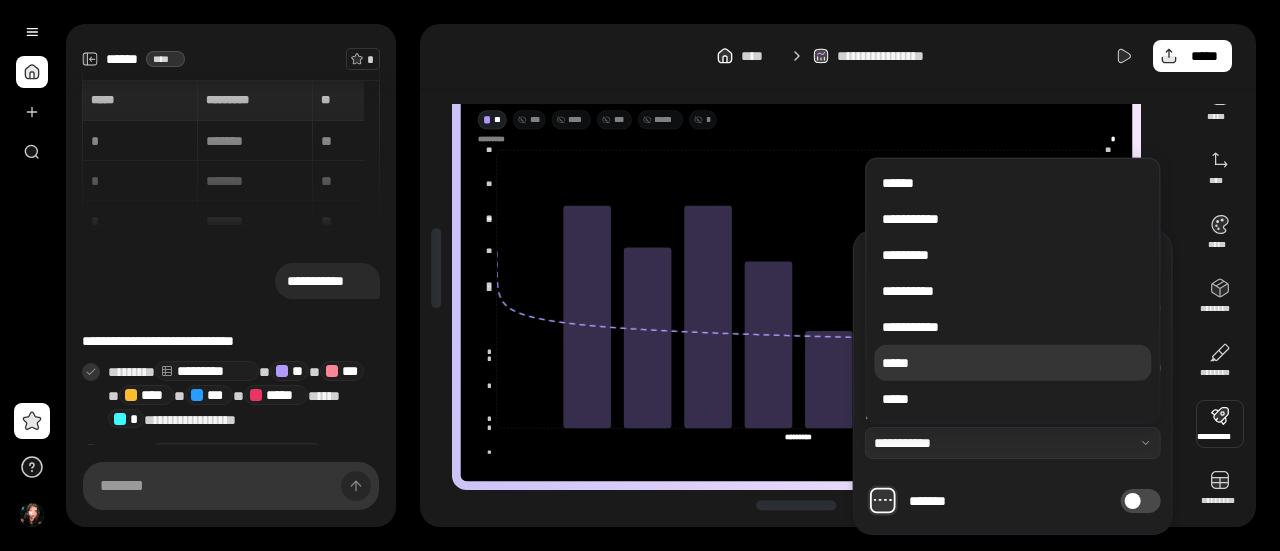 click on "*****" at bounding box center [1012, 363] 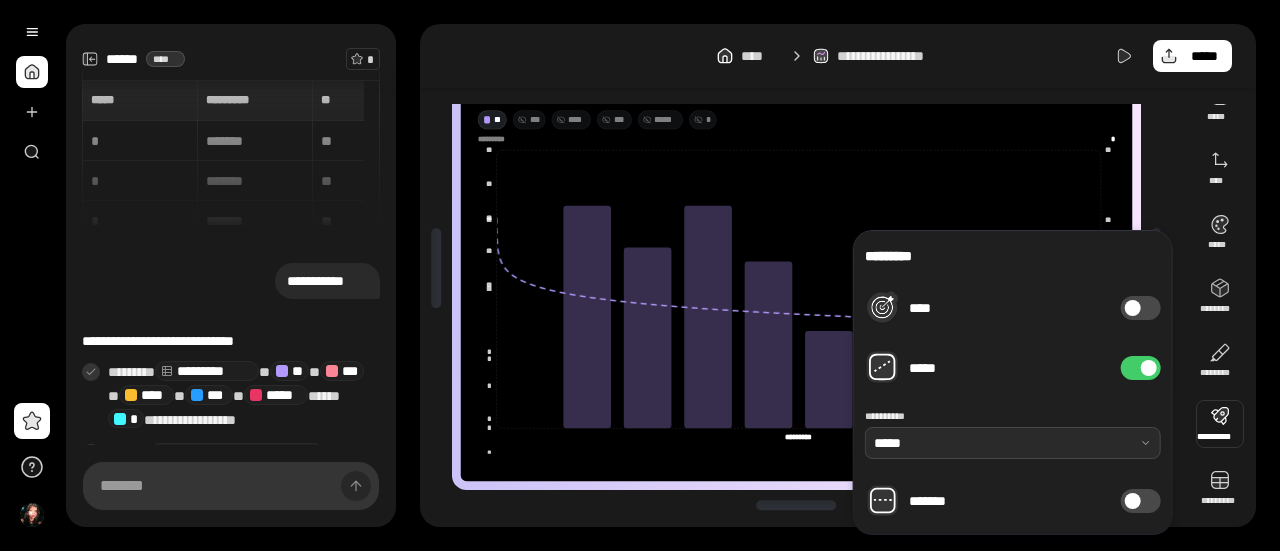 click at bounding box center (1013, 443) 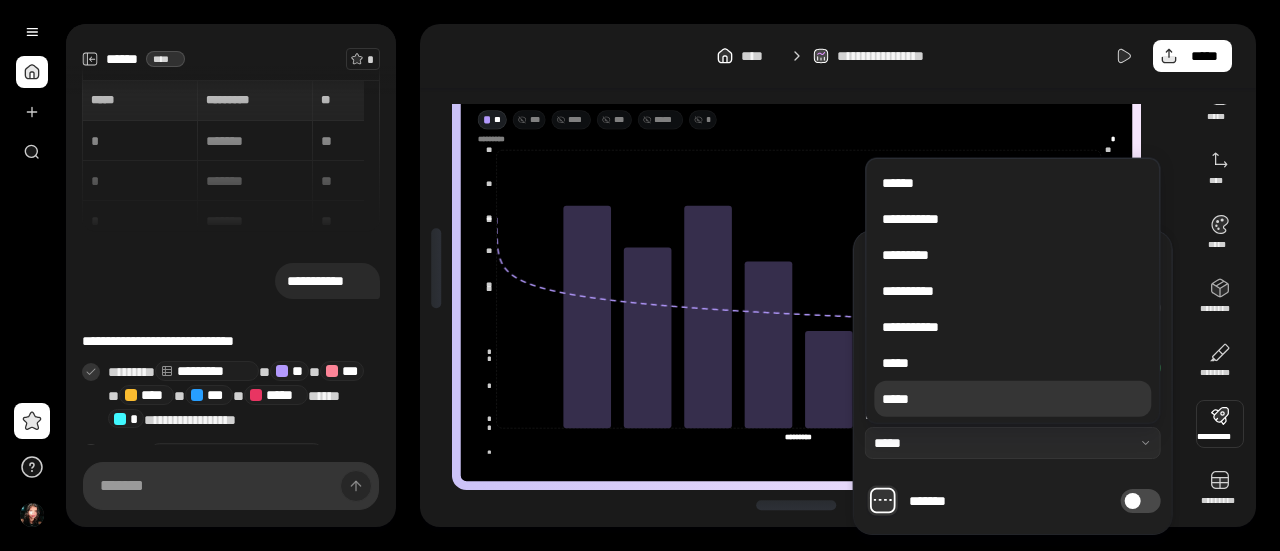 click on "*****" at bounding box center [1012, 399] 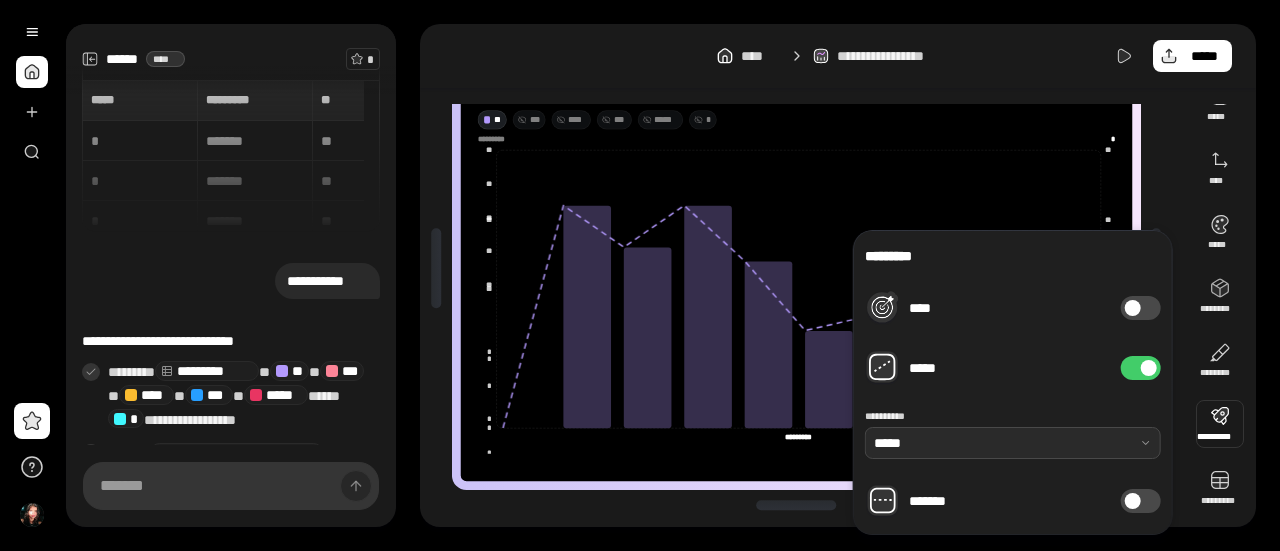 click at bounding box center [1013, 443] 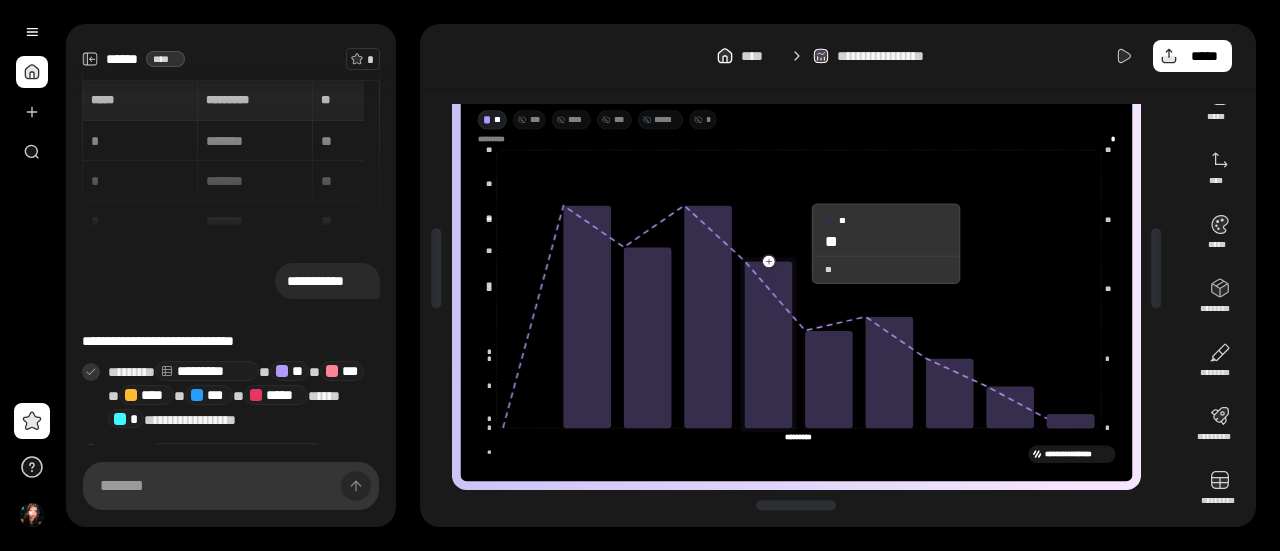 click 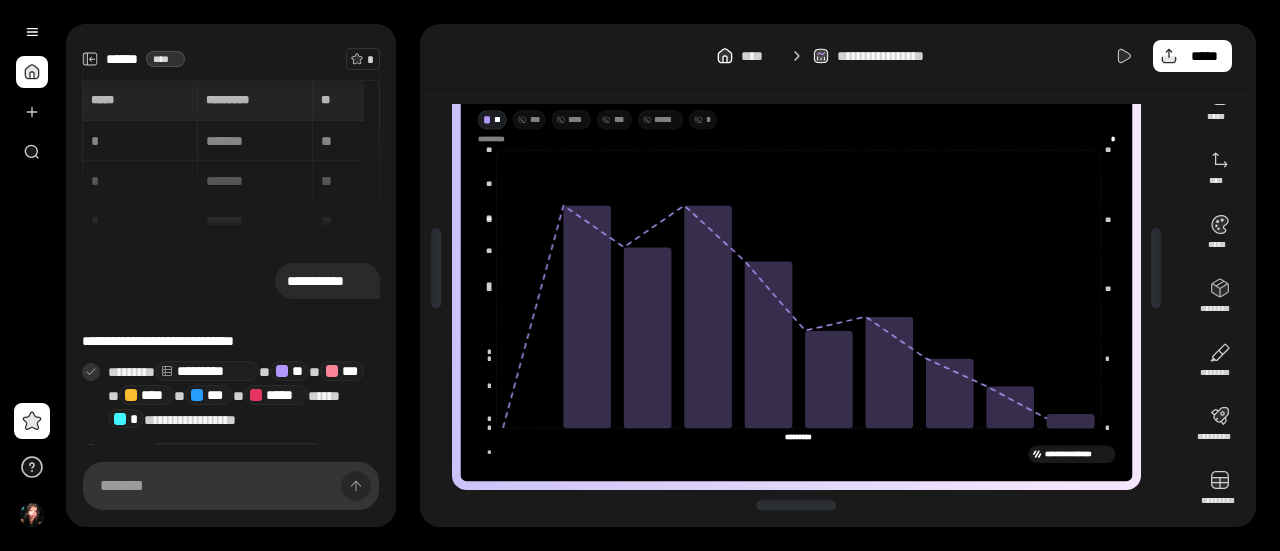 click on "**********" at bounding box center (804, 268) 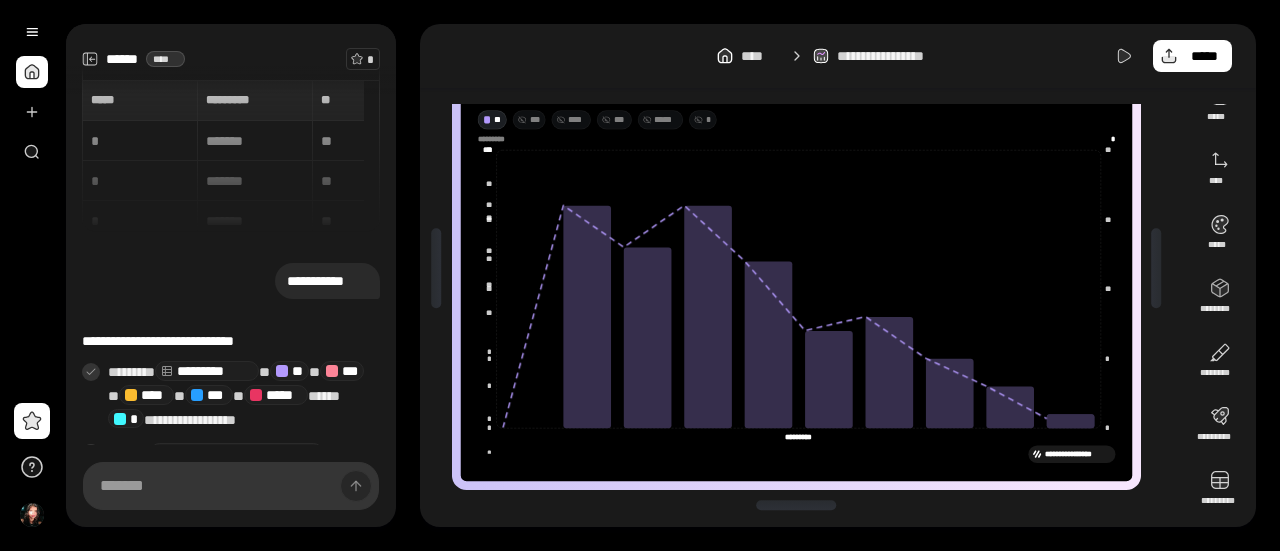 click at bounding box center (1156, 268) 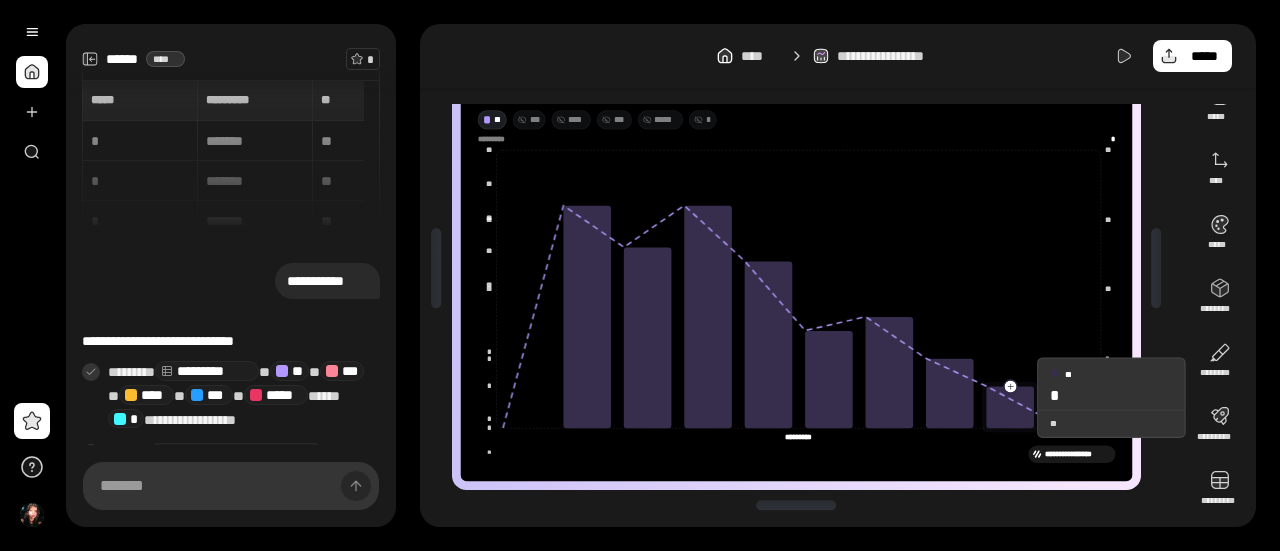 click 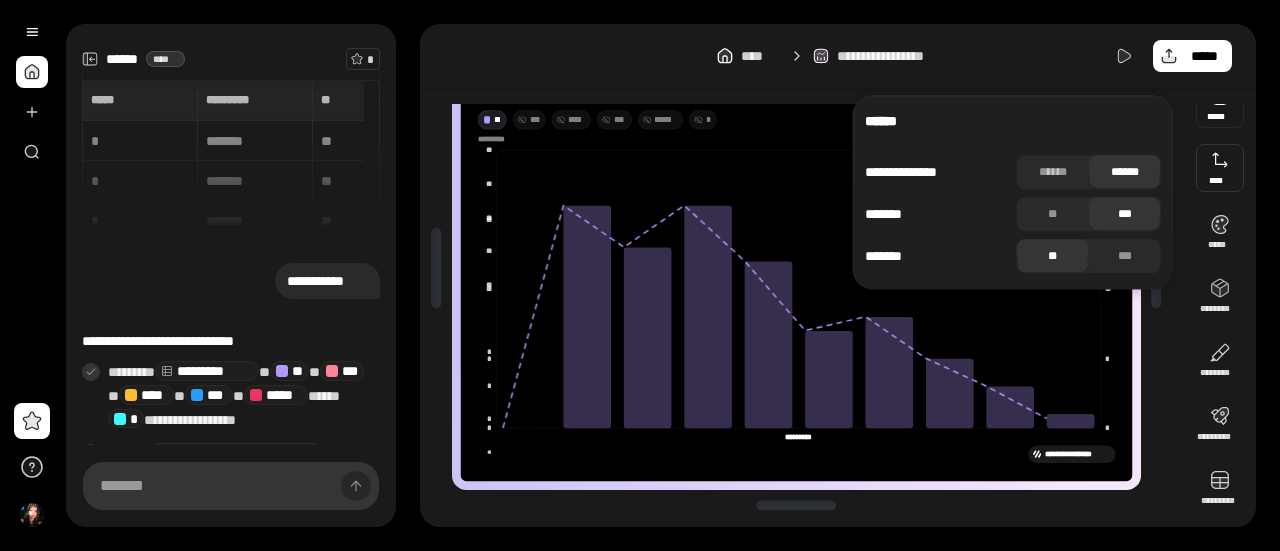 scroll, scrollTop: 72, scrollLeft: 0, axis: vertical 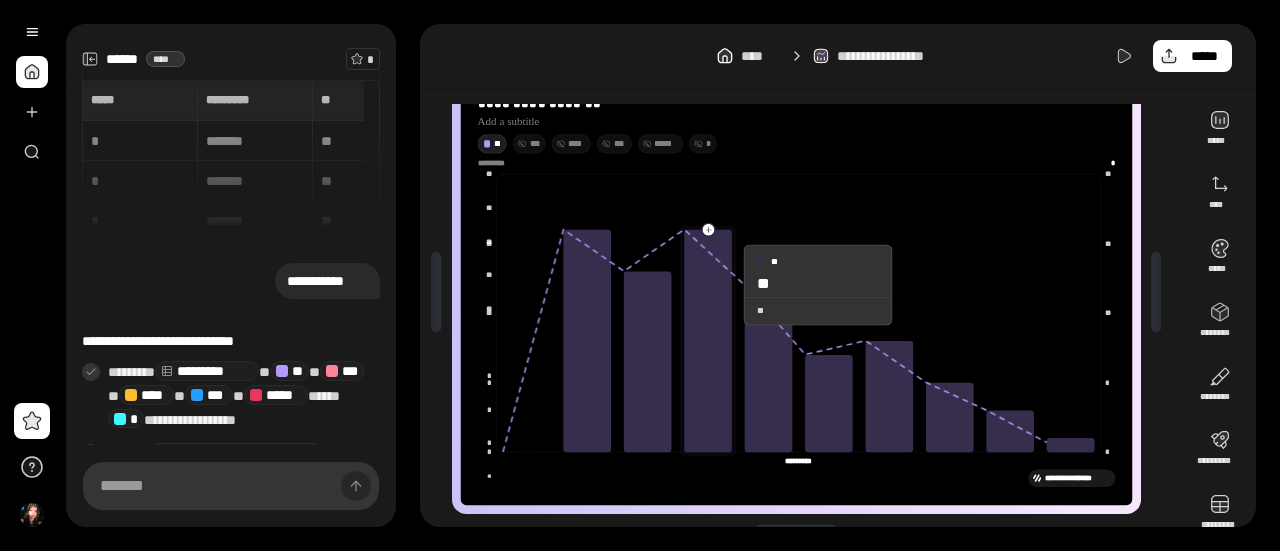 click 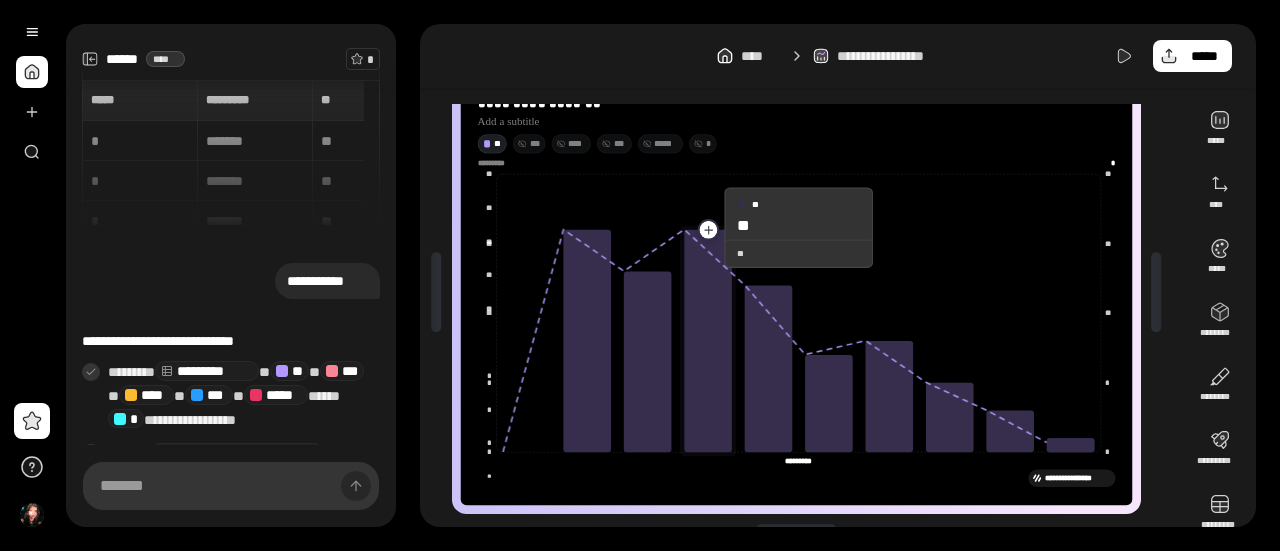 drag, startPoint x: 681, startPoint y: 231, endPoint x: 708, endPoint y: 227, distance: 27.294687 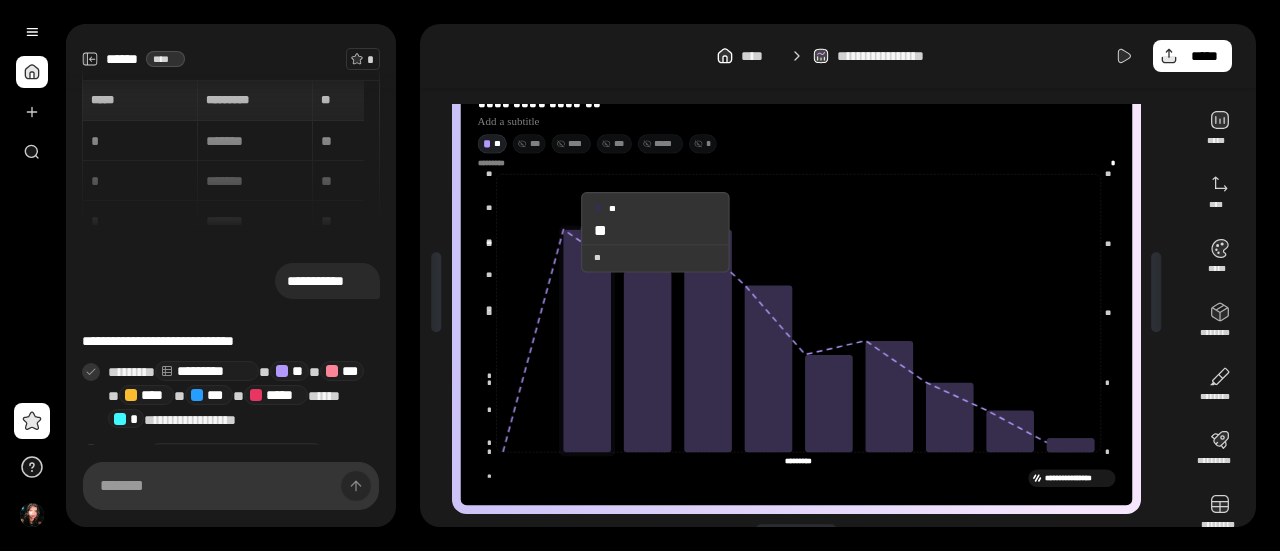 click 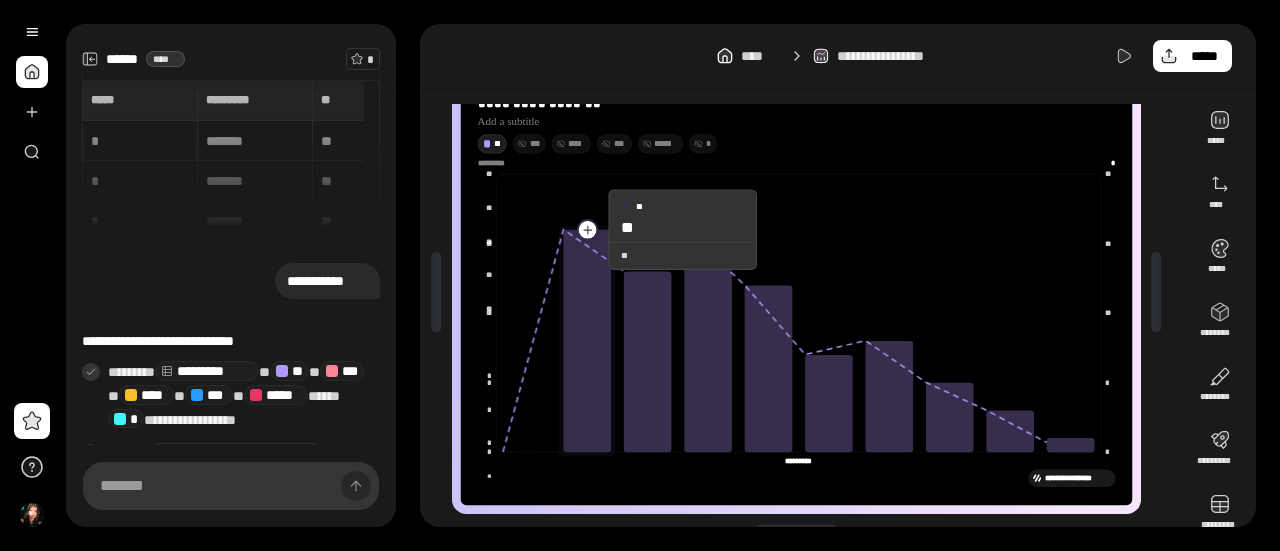 drag, startPoint x: 564, startPoint y: 232, endPoint x: 591, endPoint y: 229, distance: 27.166155 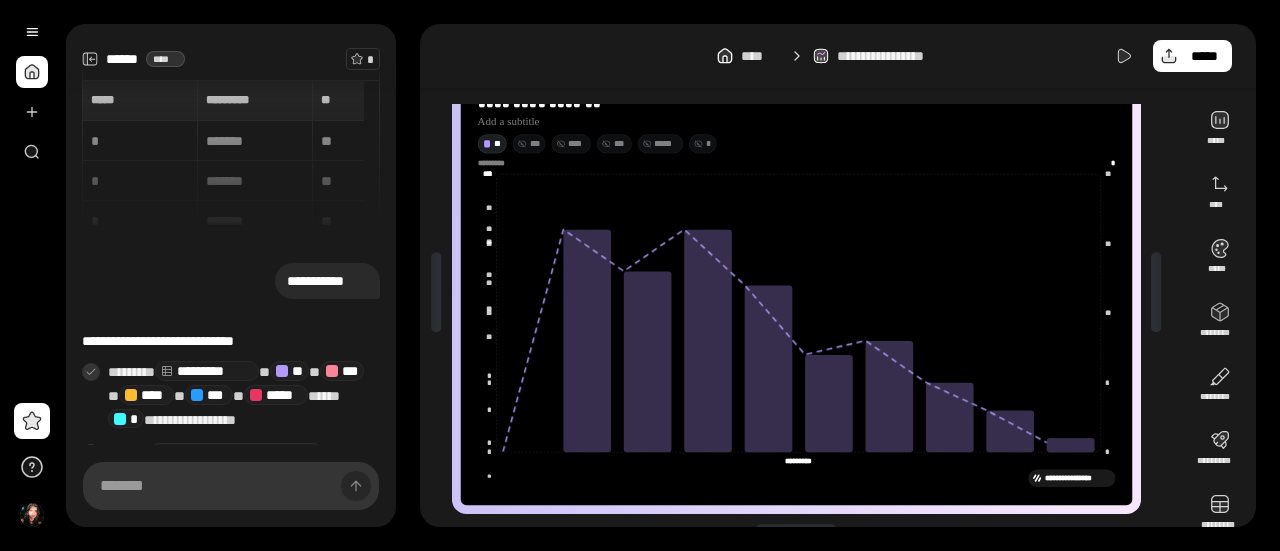 click at bounding box center (1156, 292) 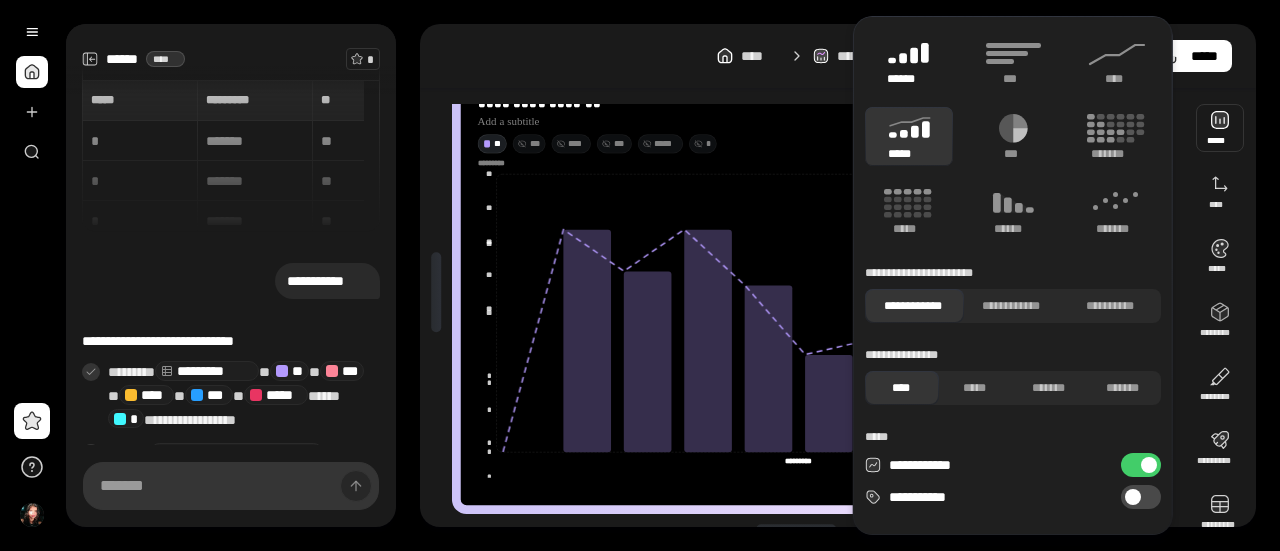 click on "******" at bounding box center (909, 61) 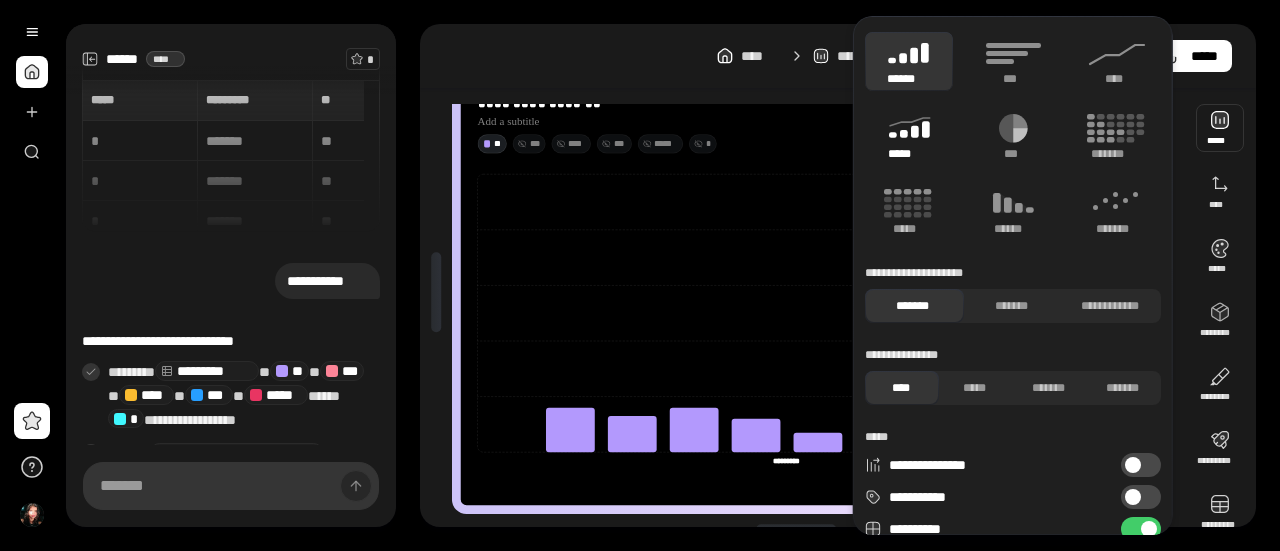 click on "*****" at bounding box center (909, 136) 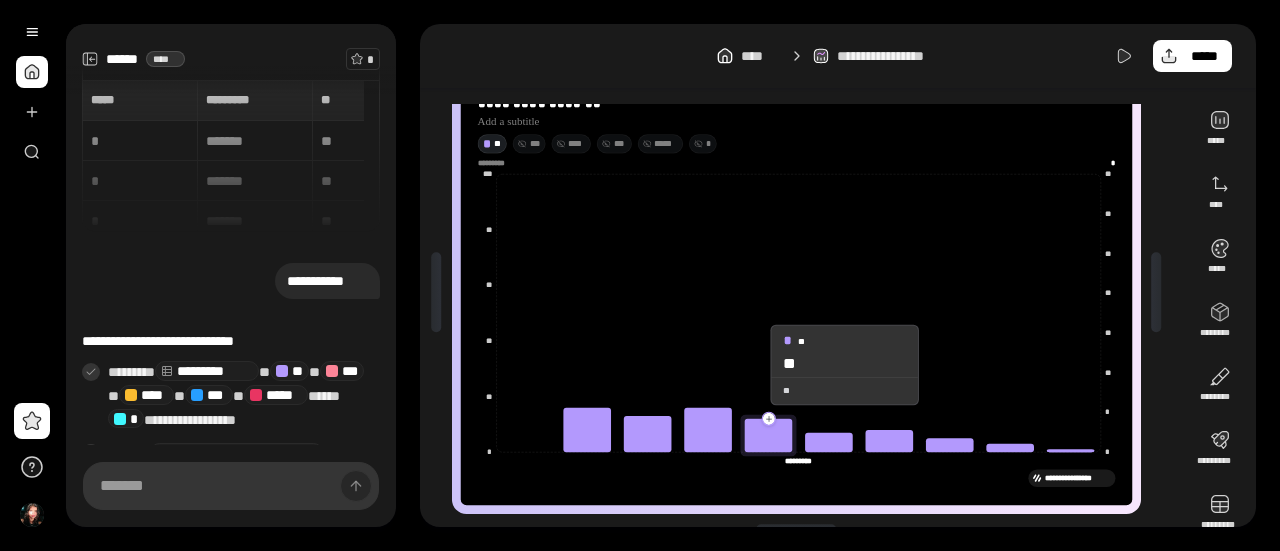 click 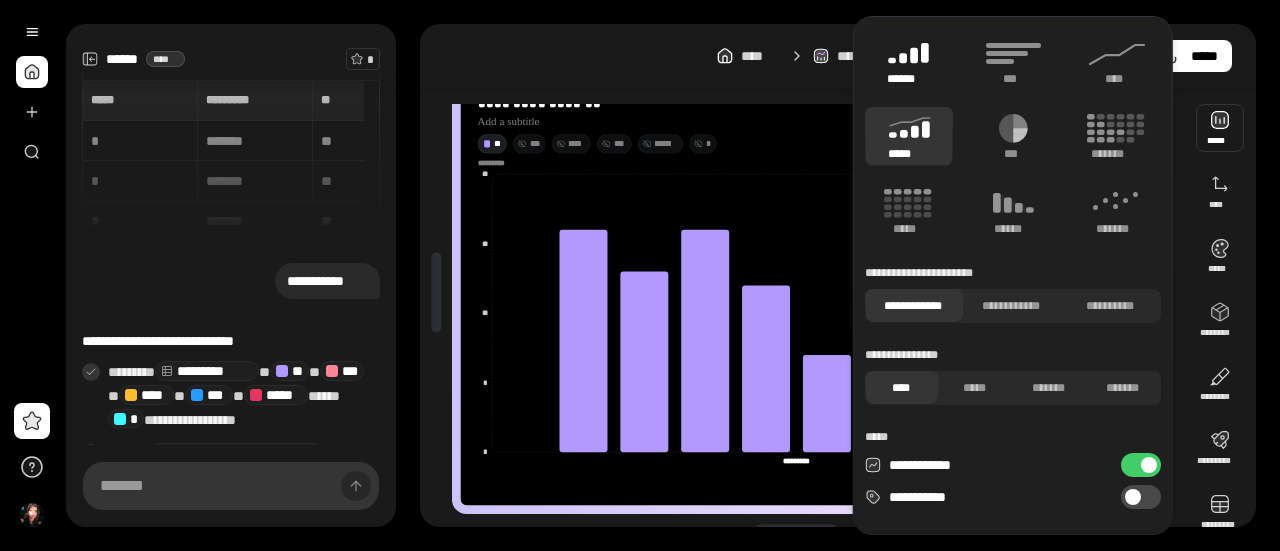 click on "******" at bounding box center (909, 79) 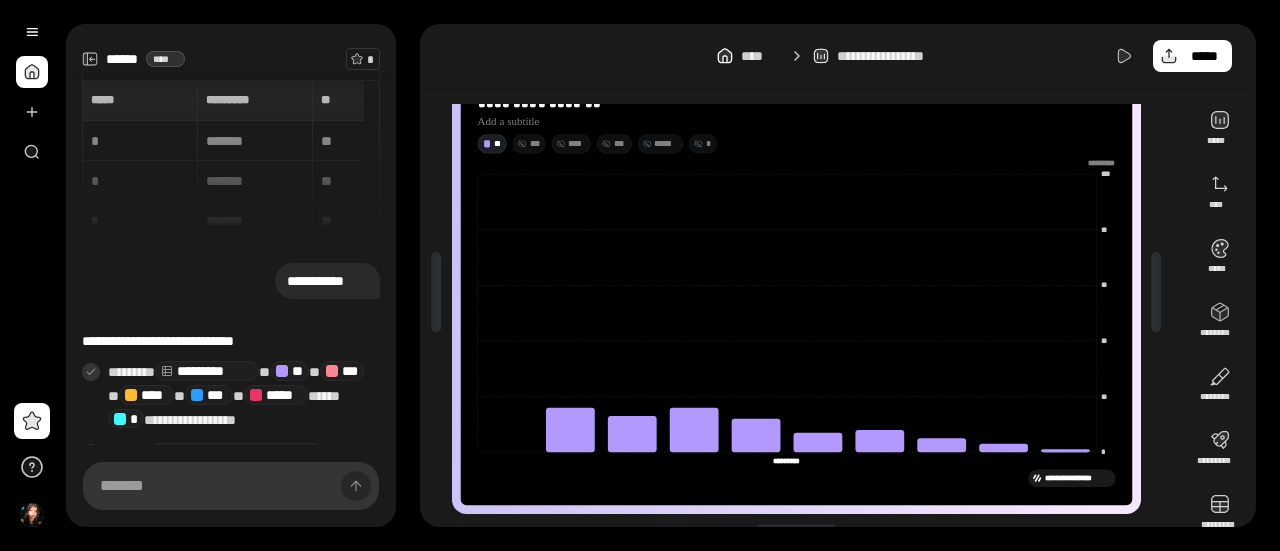 click on "**********" at bounding box center (672, 275) 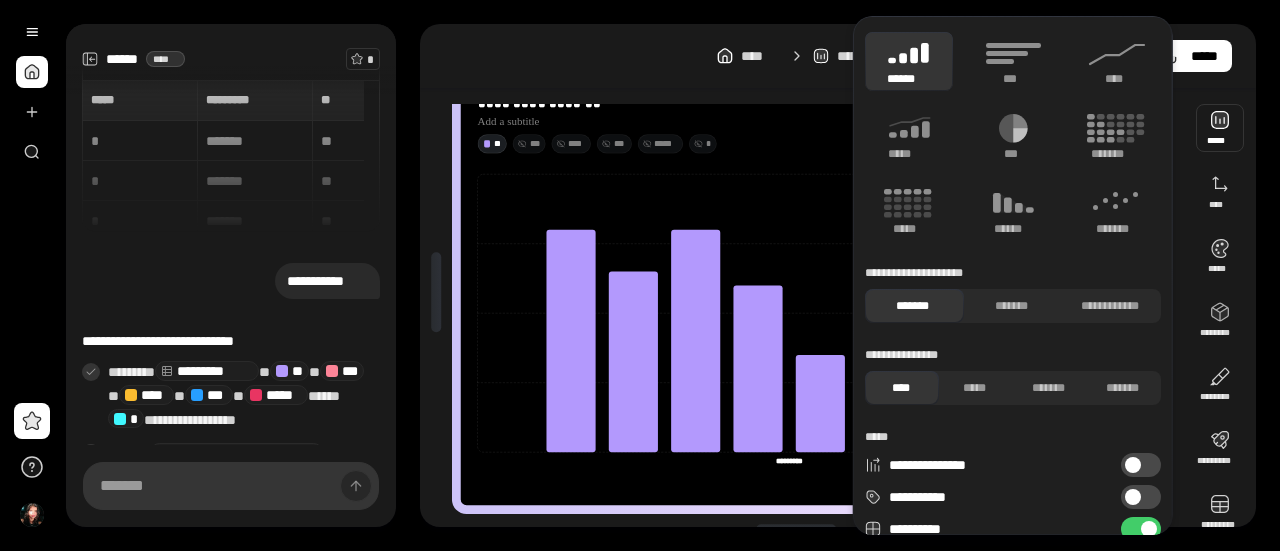 click at bounding box center [1156, 292] 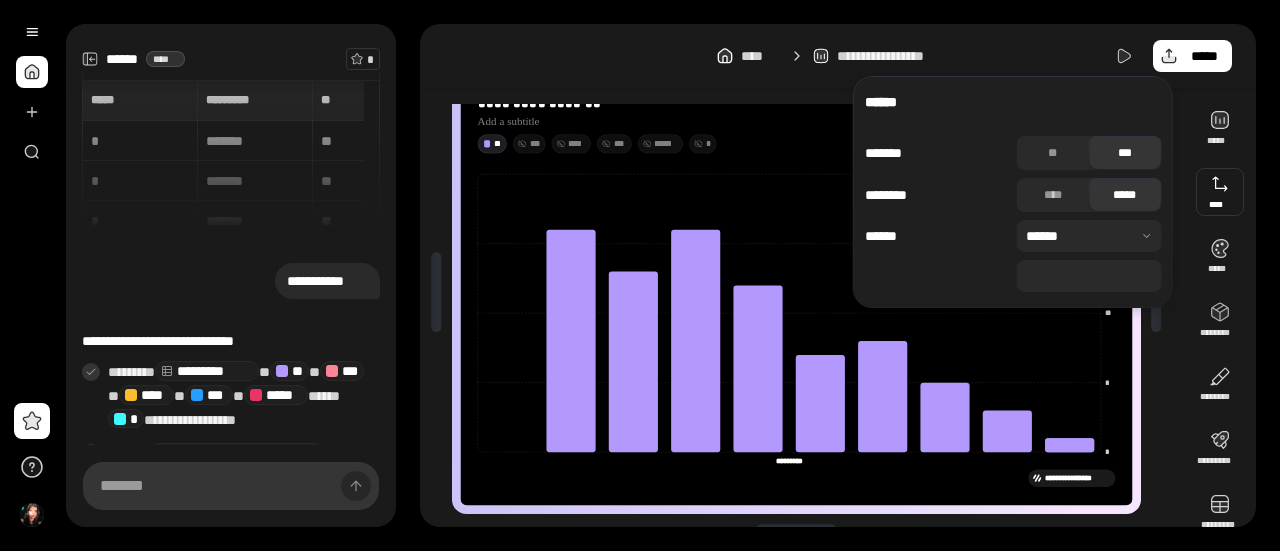click at bounding box center [1220, 192] 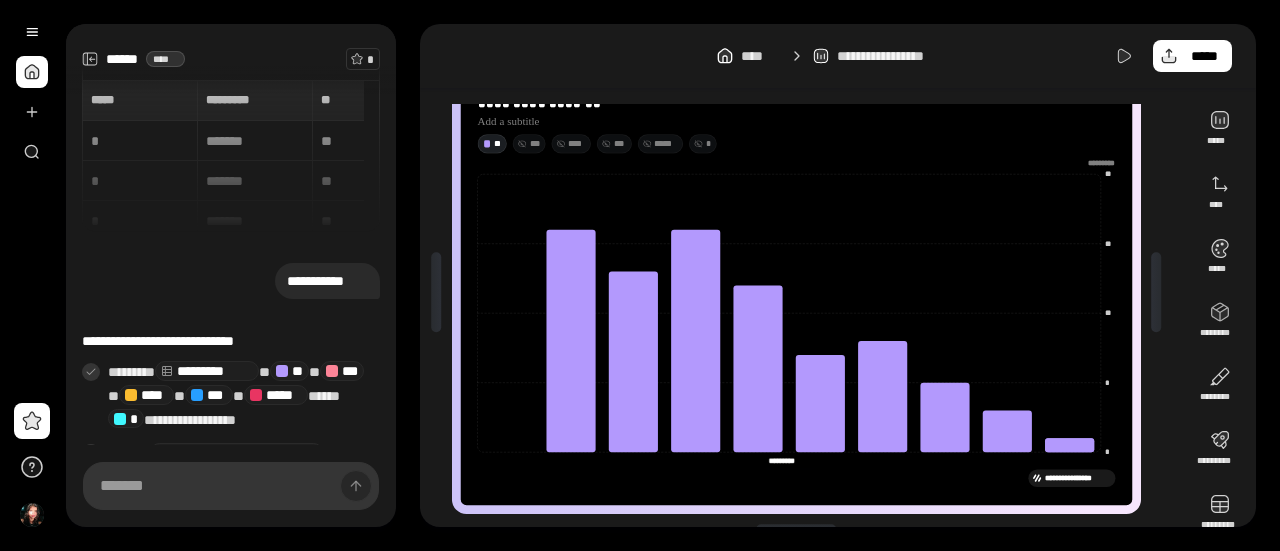 click on "*********" at bounding box center [788, 460] 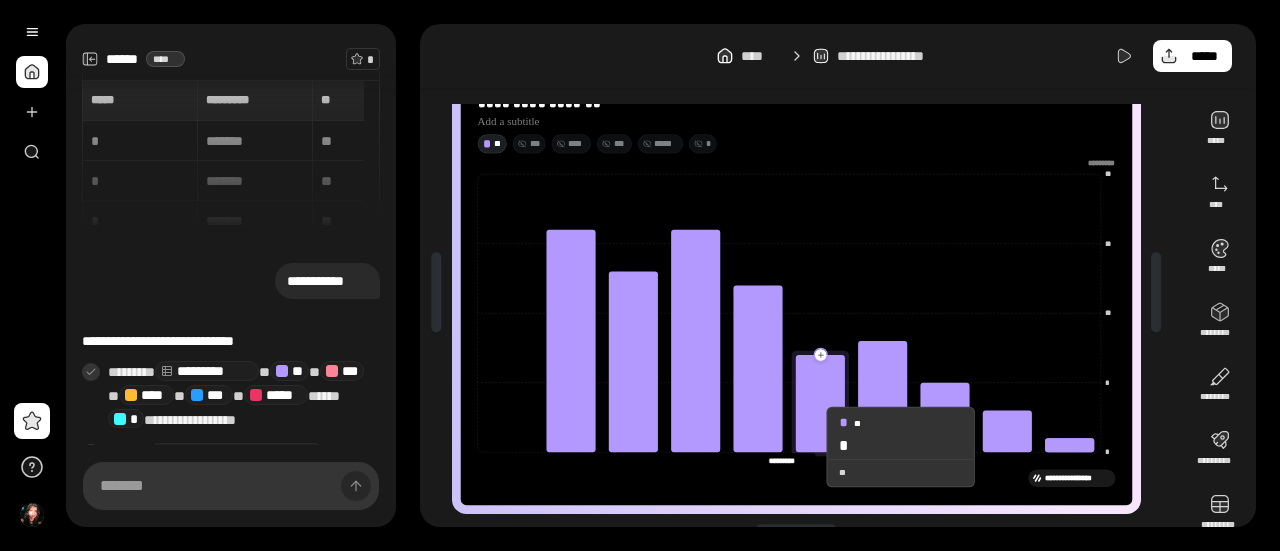drag, startPoint x: 806, startPoint y: 459, endPoint x: 809, endPoint y: 447, distance: 12.369317 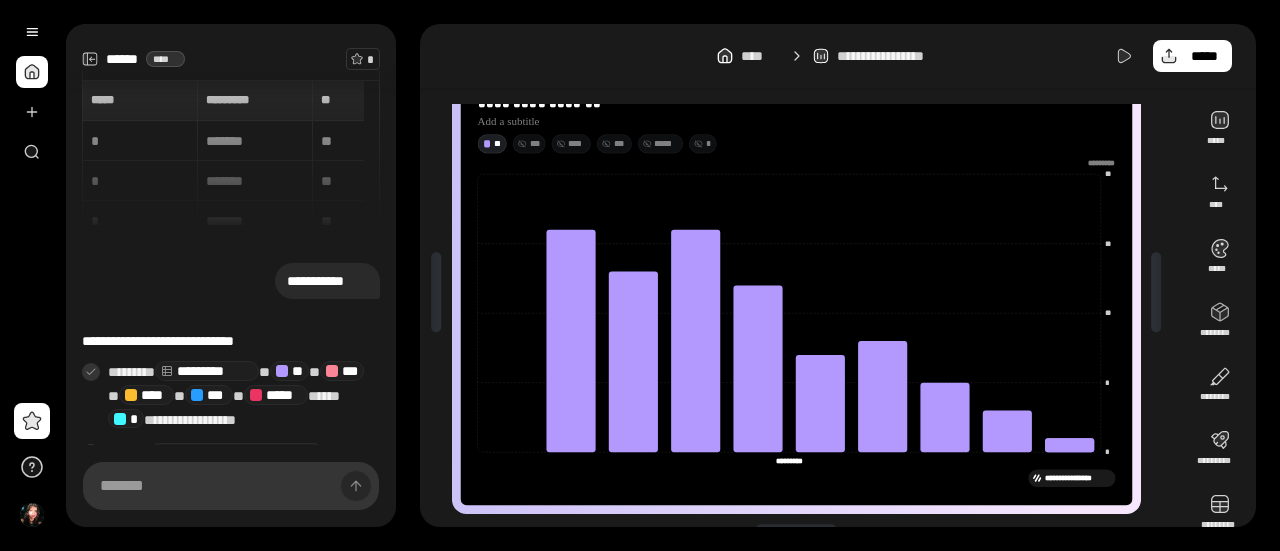 click on "********* ********* *********" at bounding box center (788, 460) 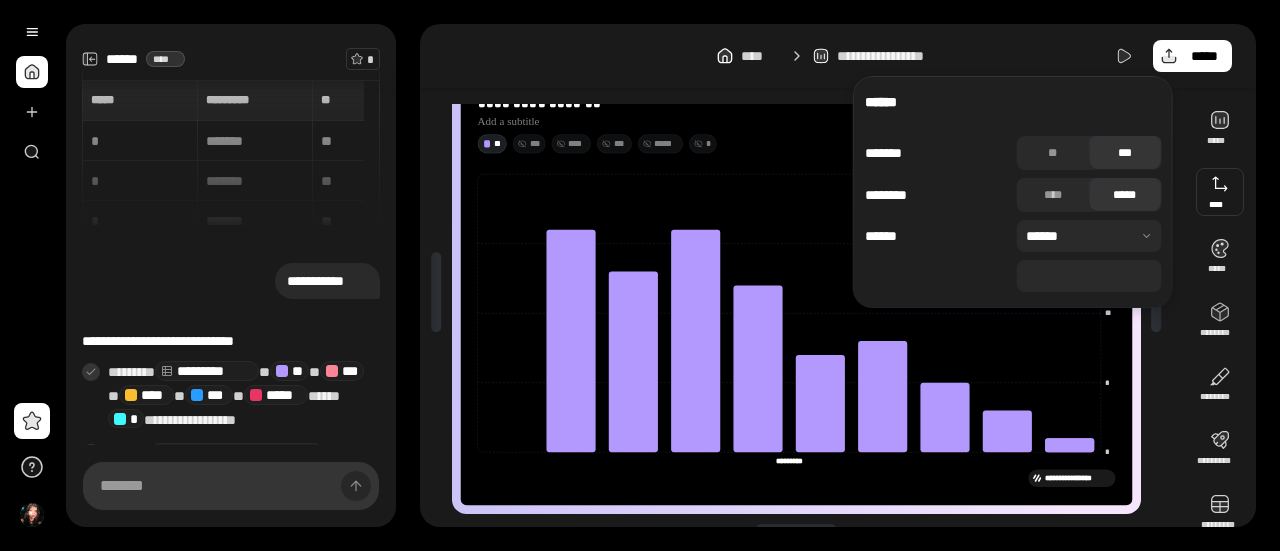 click on "******" at bounding box center (1013, 102) 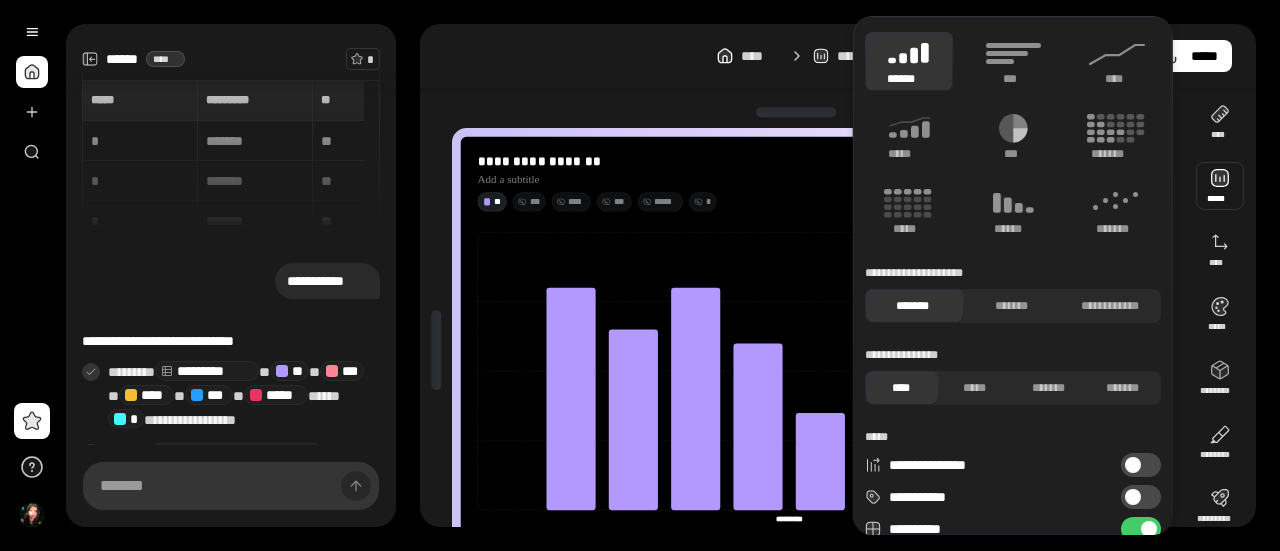 scroll, scrollTop: 0, scrollLeft: 0, axis: both 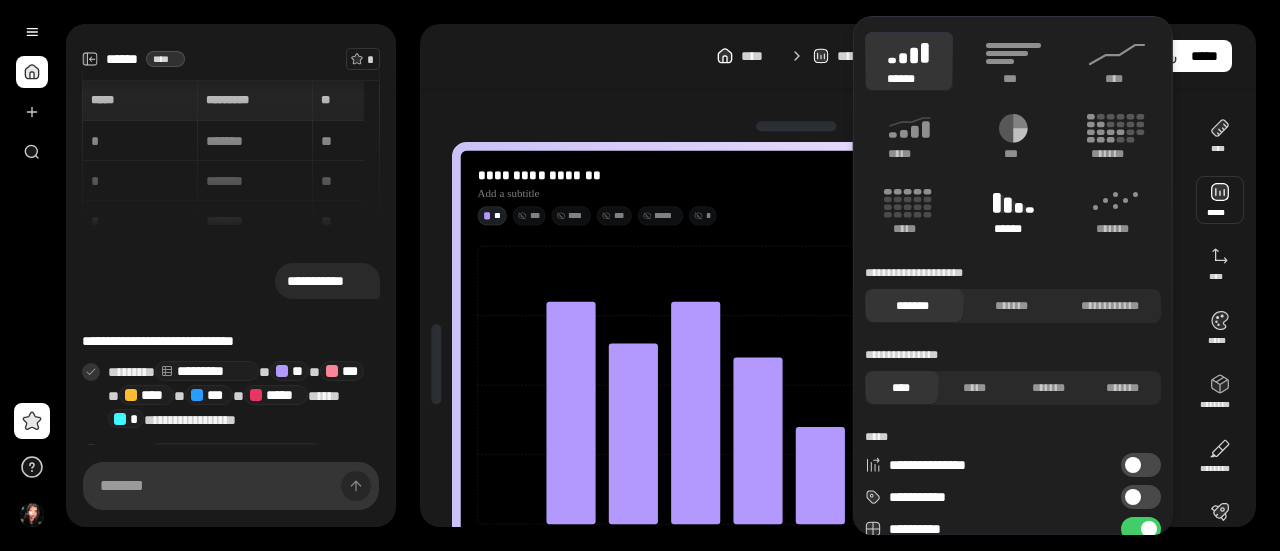 click 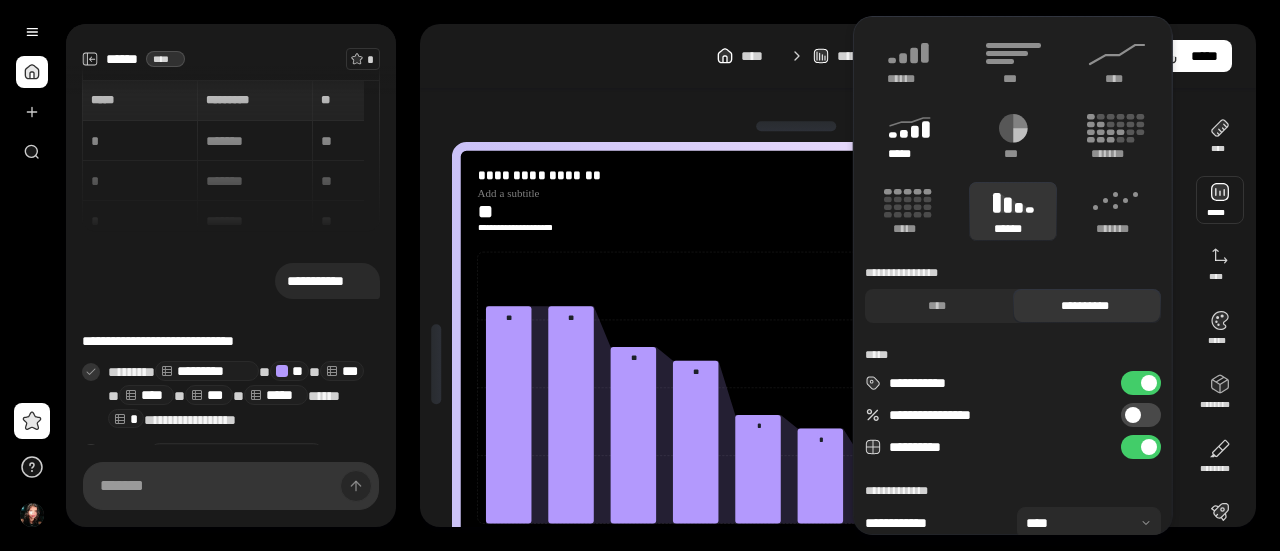 click 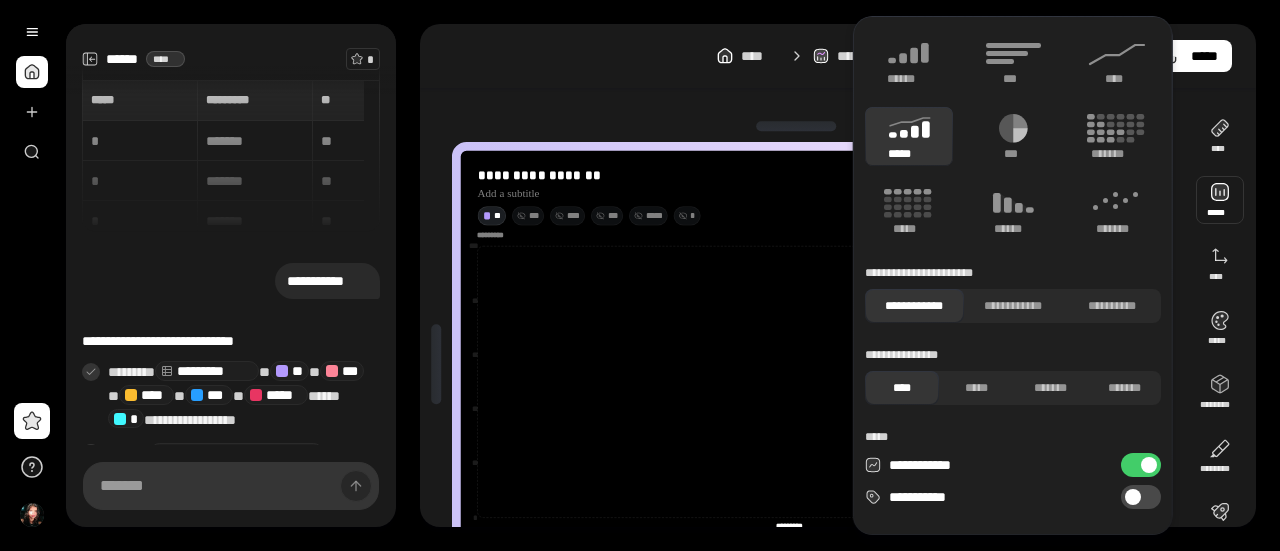 type on "*" 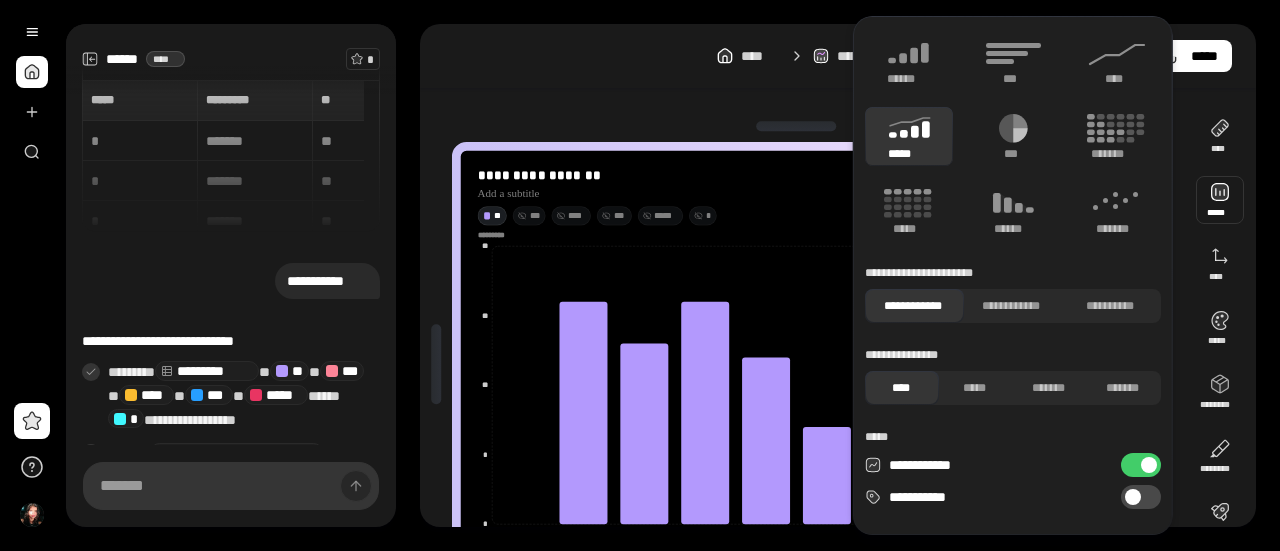 click on "**********" at bounding box center [1141, 497] 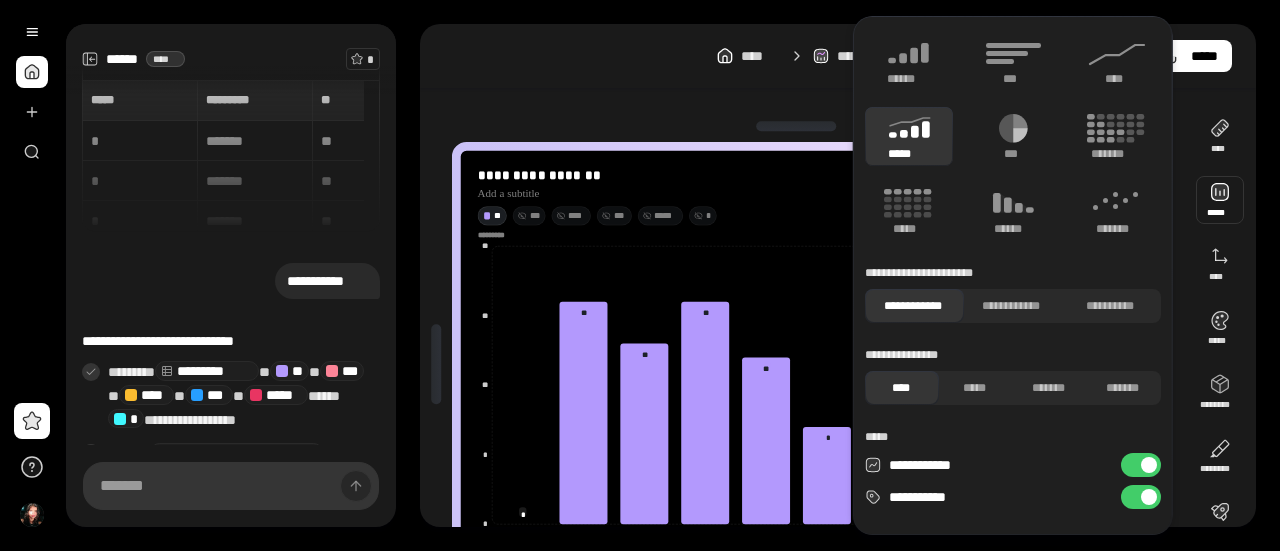 click on "**********" at bounding box center (1141, 497) 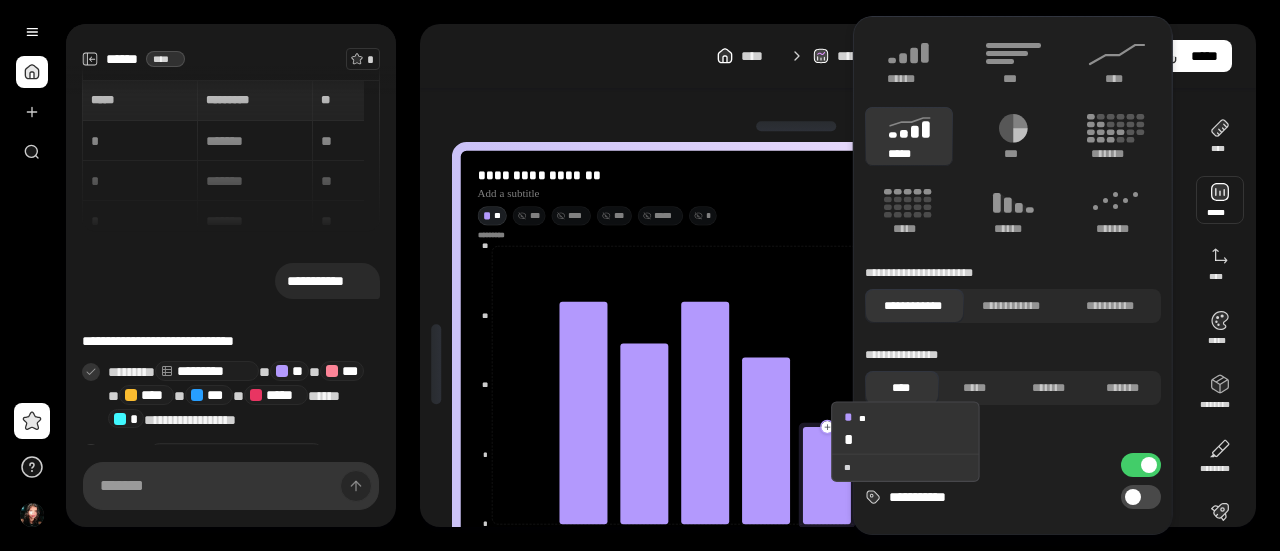 scroll, scrollTop: 55, scrollLeft: 0, axis: vertical 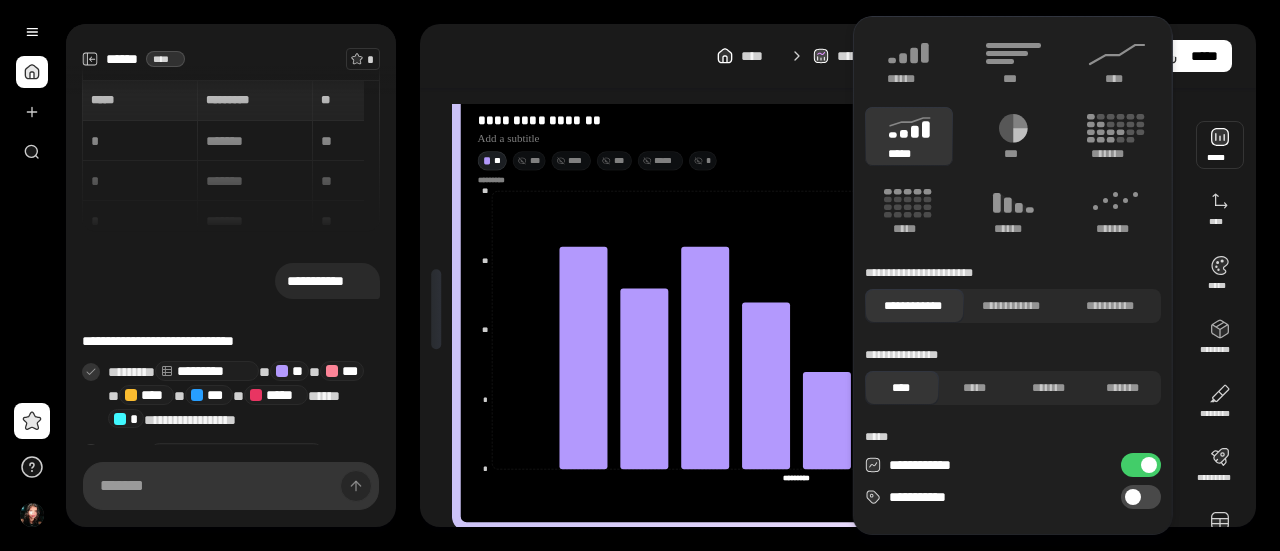 click on "**********" at bounding box center [1141, 497] 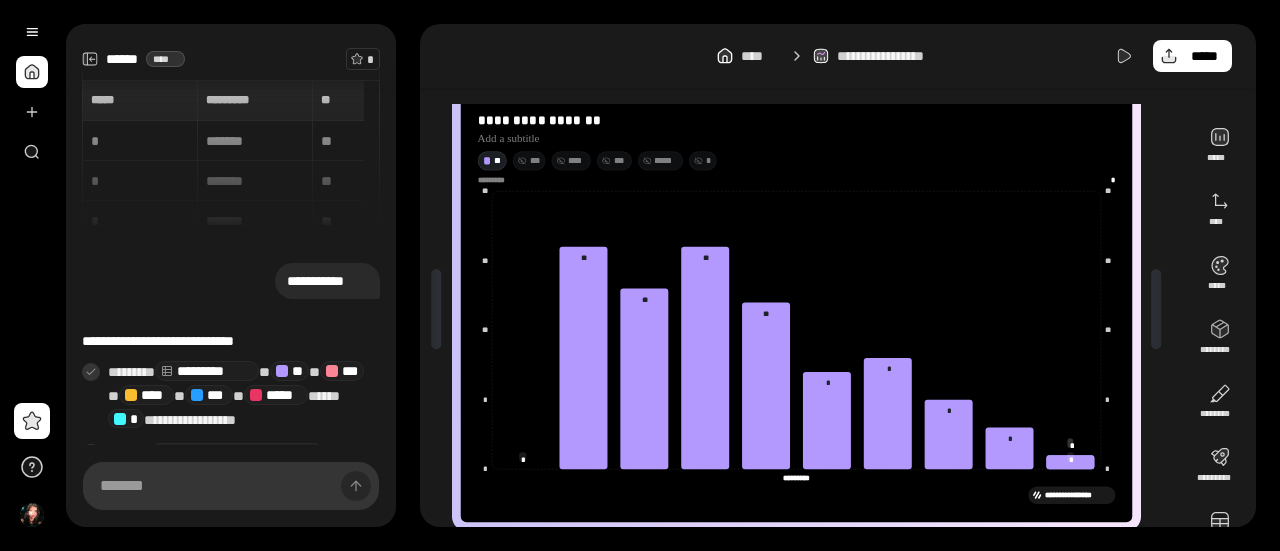 click on "**********" at bounding box center [838, 275] 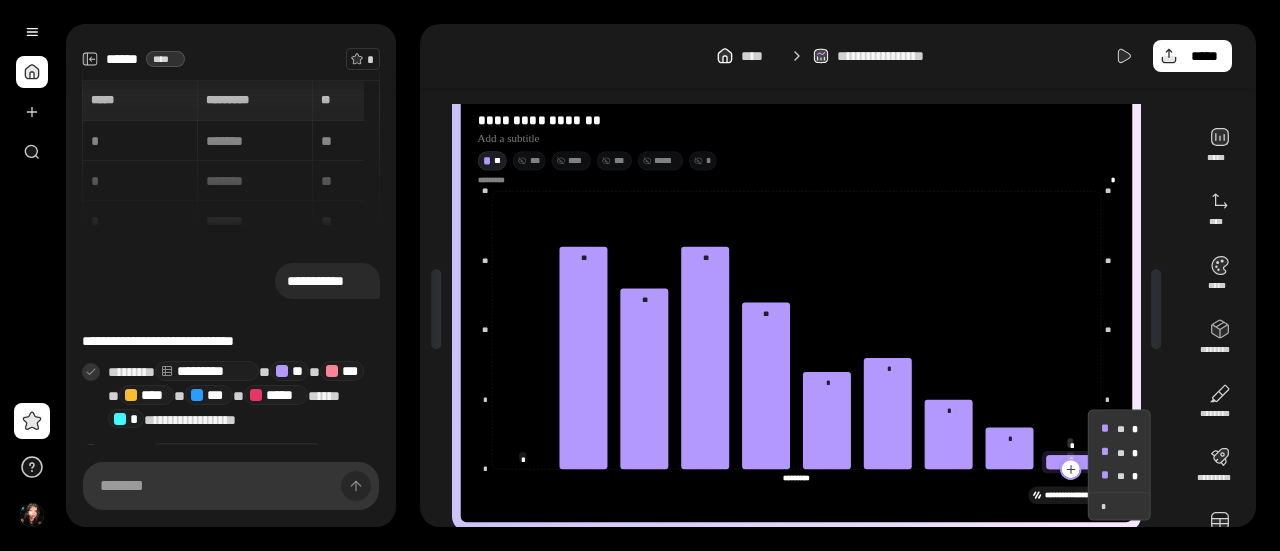 click 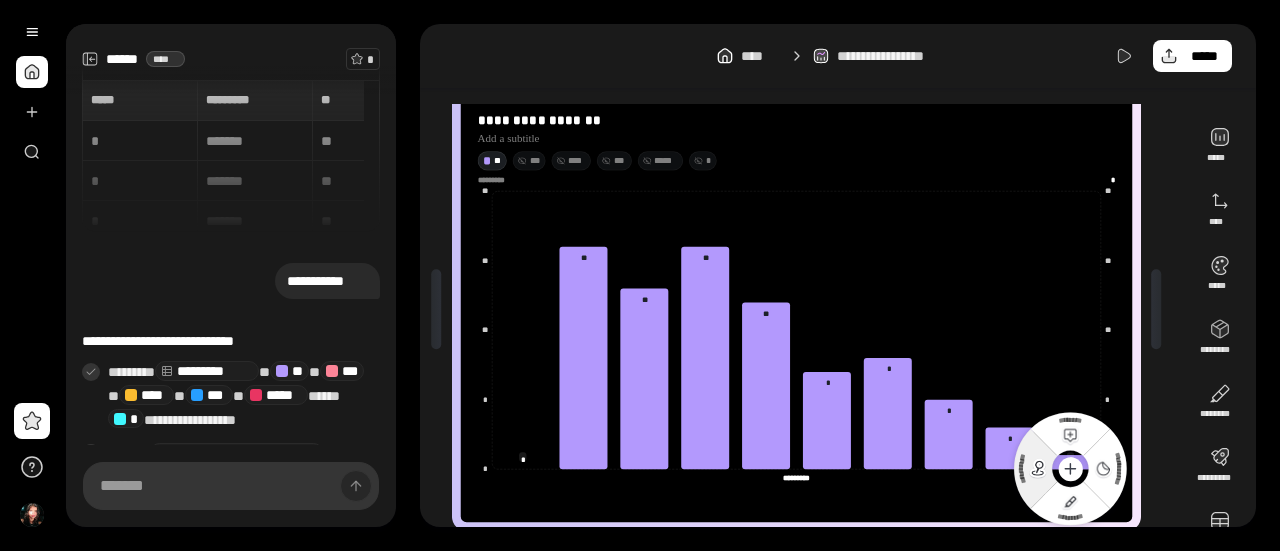 click 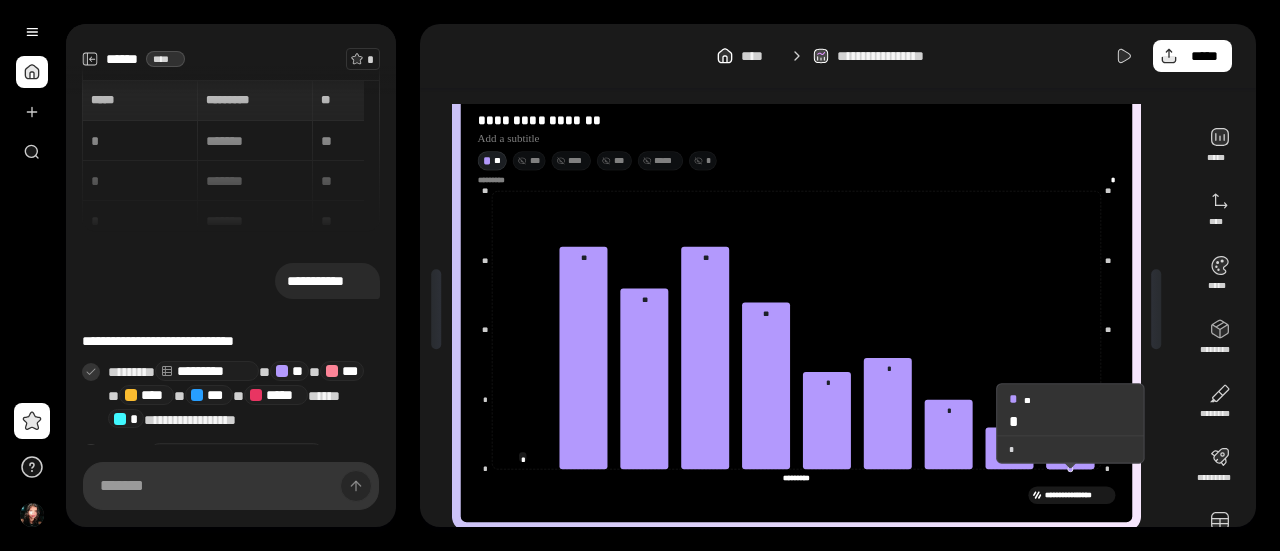 click on "*" at bounding box center (1069, 421) 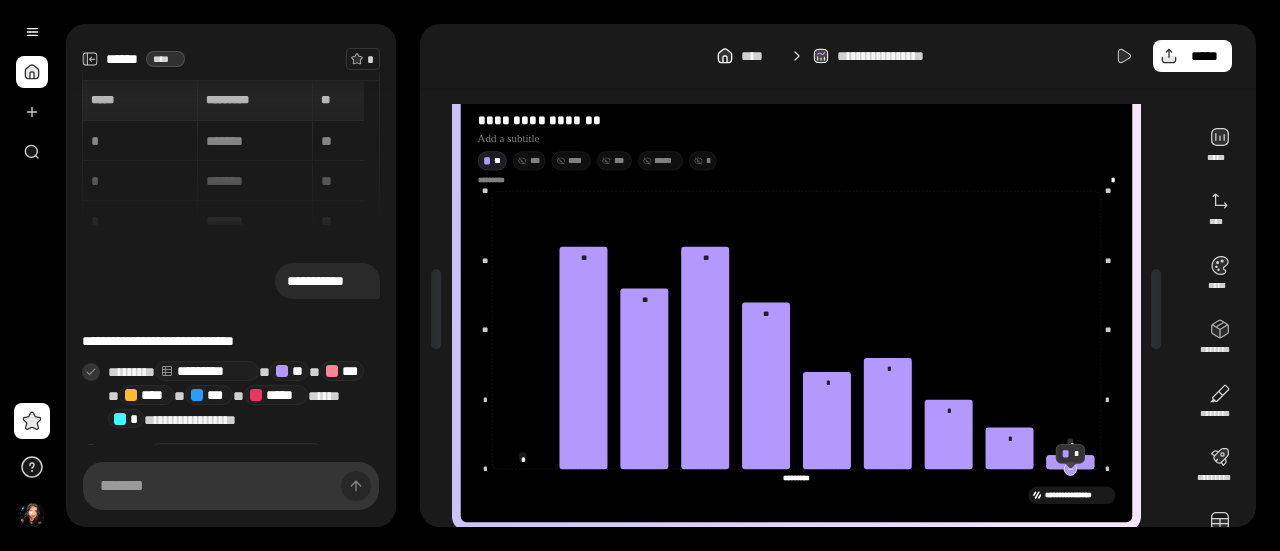 click 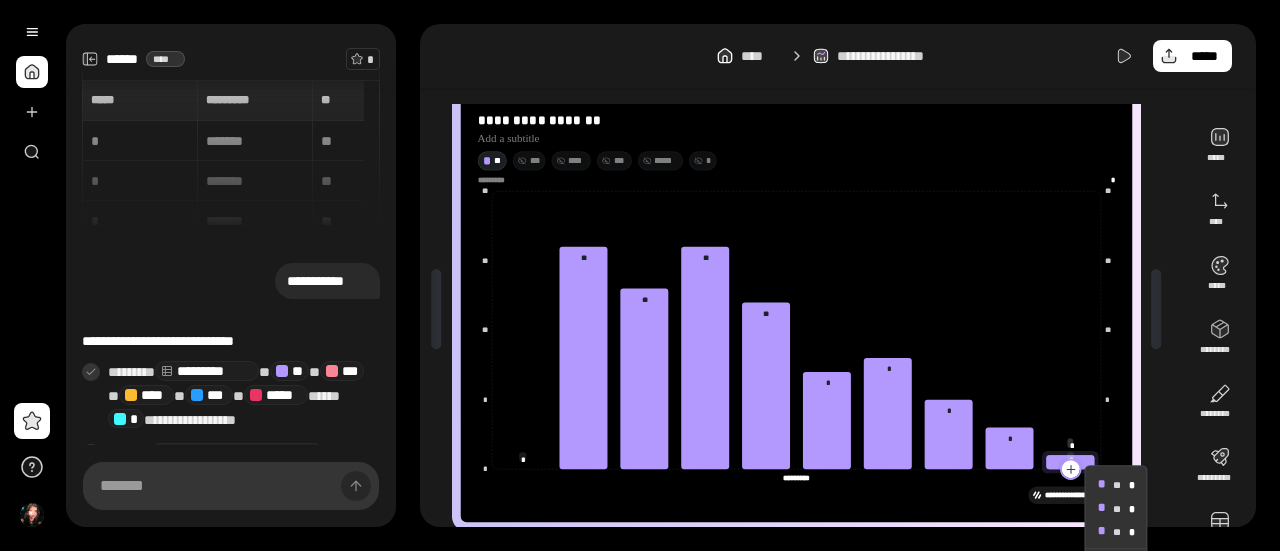 click 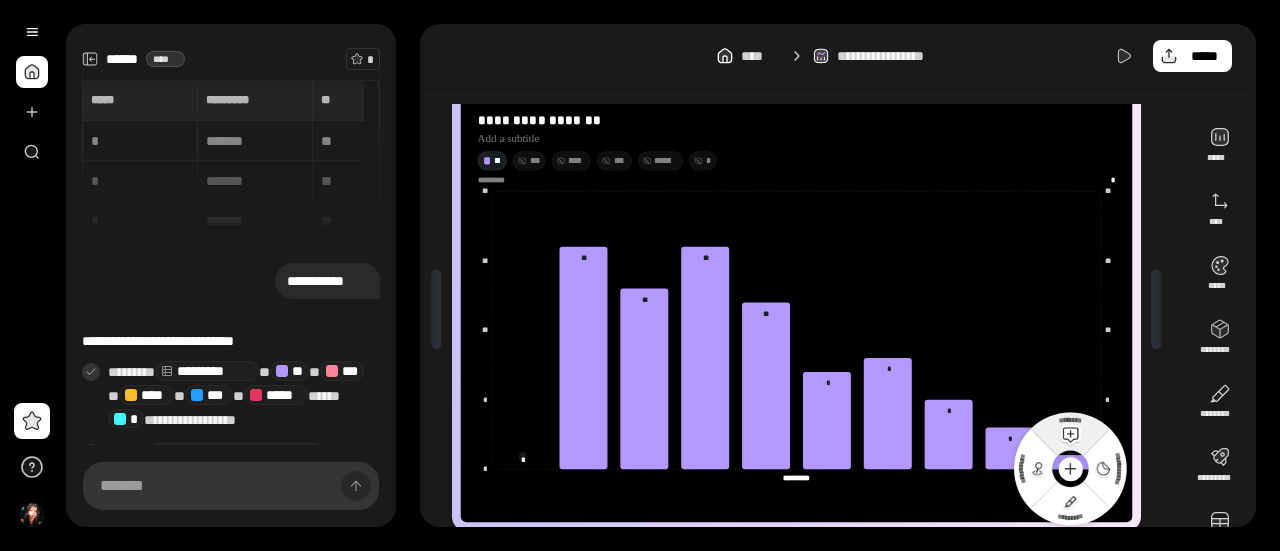 click 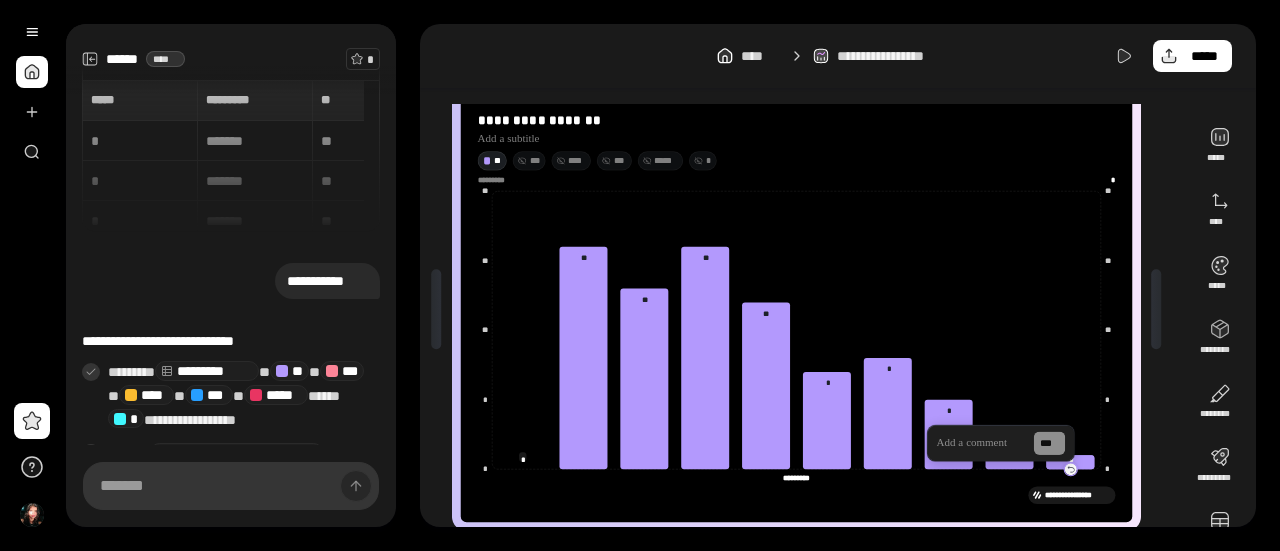 type 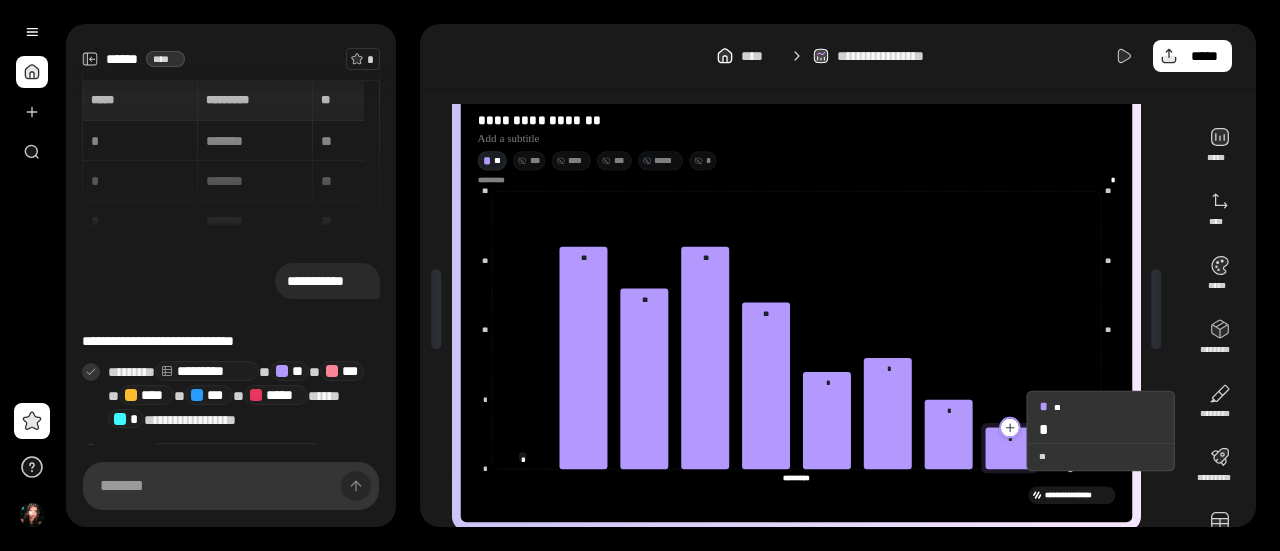click 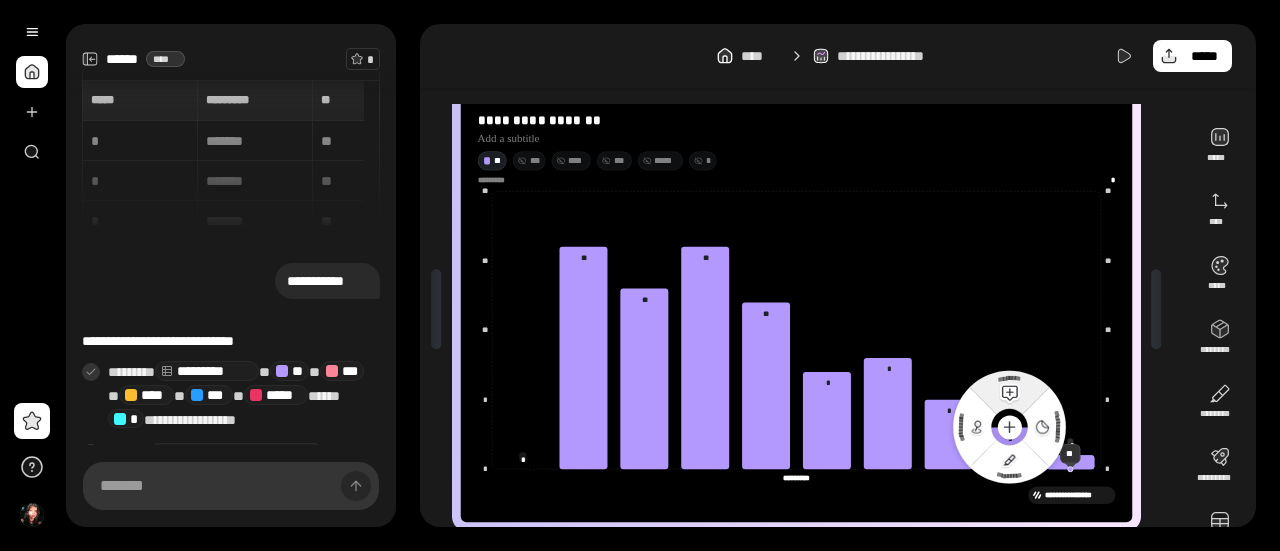 click 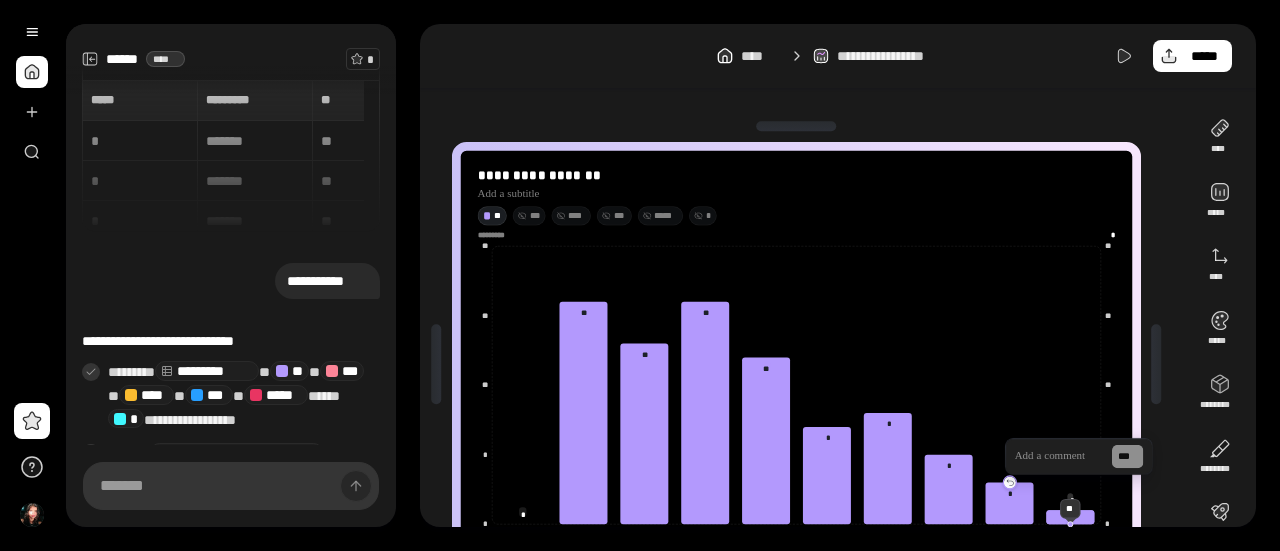 type 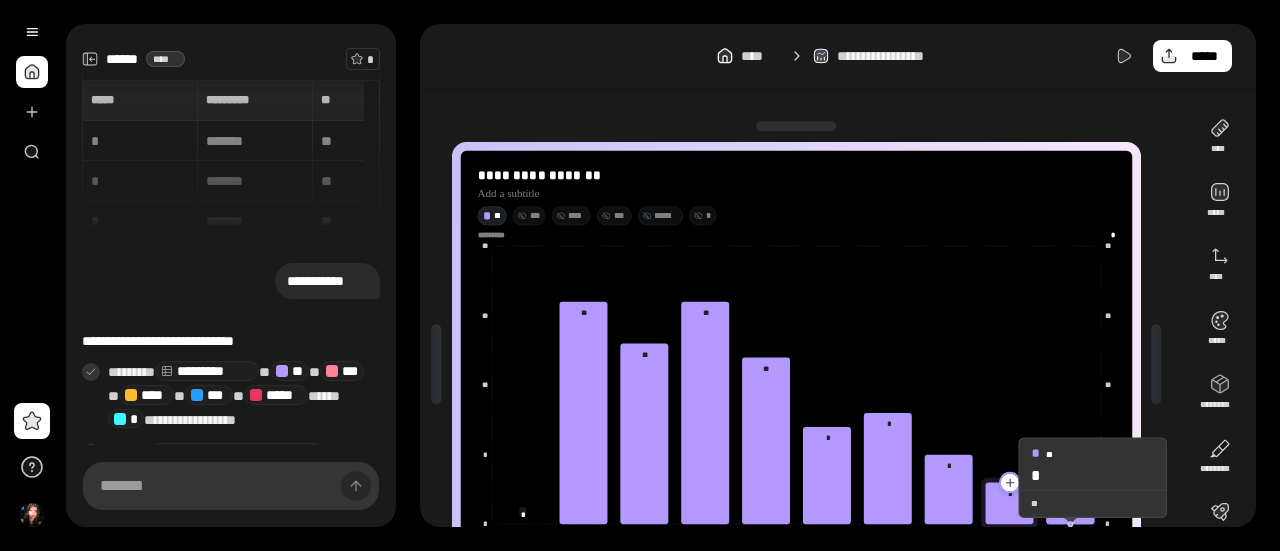 click 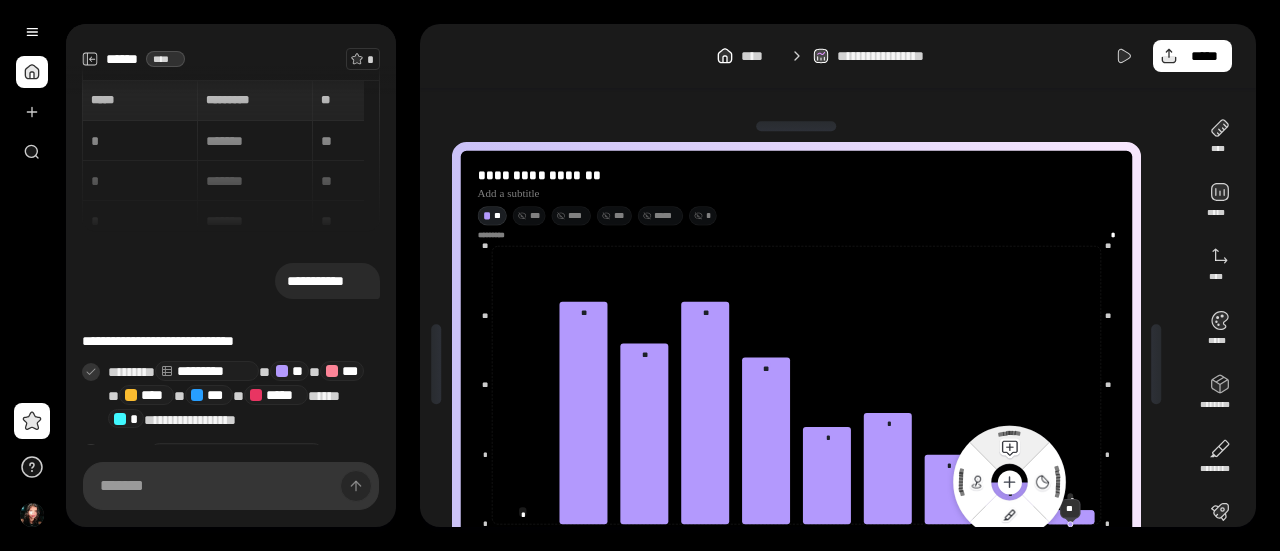 click 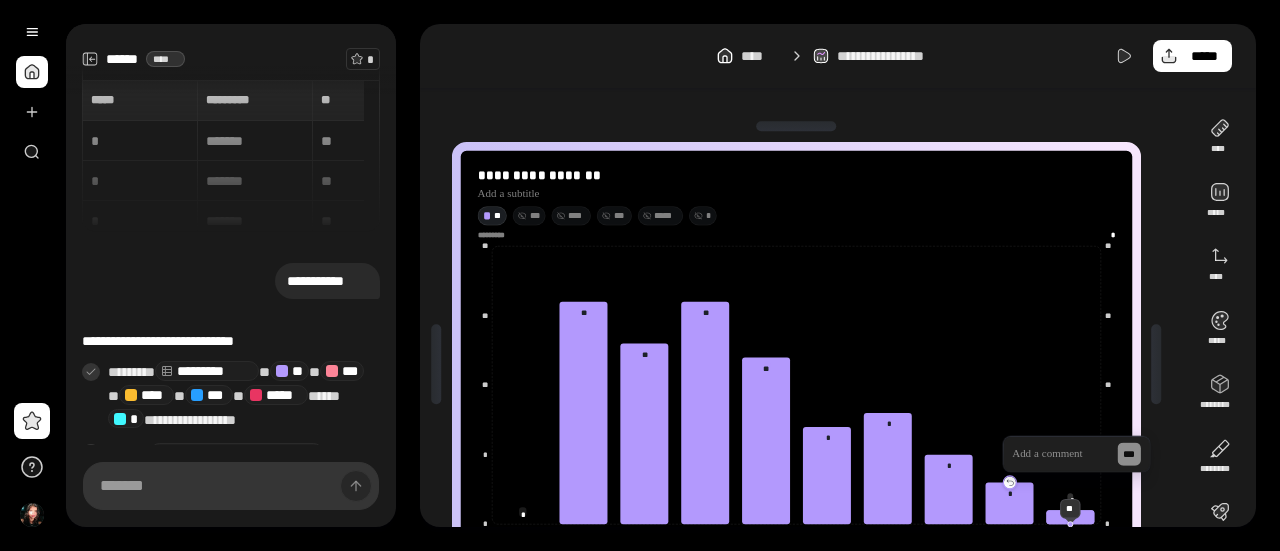 scroll, scrollTop: 0, scrollLeft: 0, axis: both 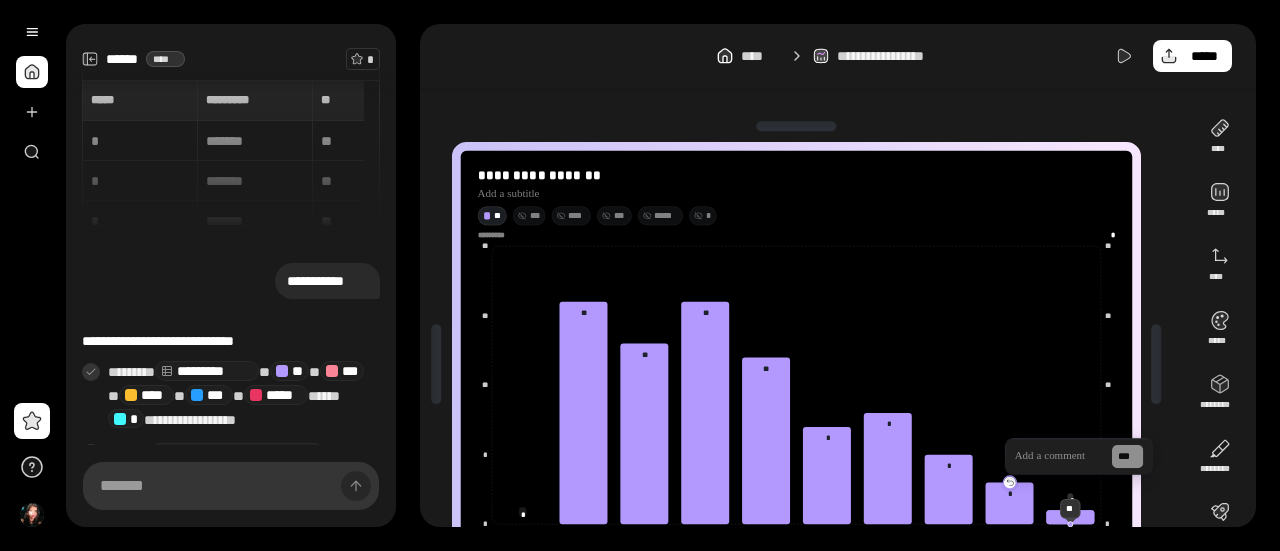 type 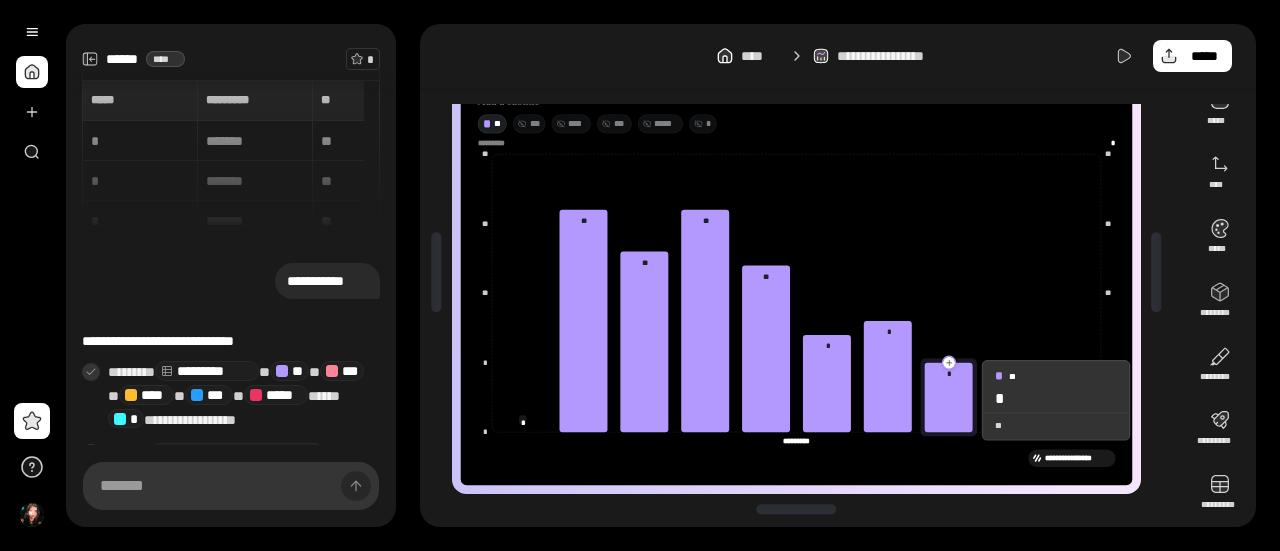 scroll, scrollTop: 96, scrollLeft: 0, axis: vertical 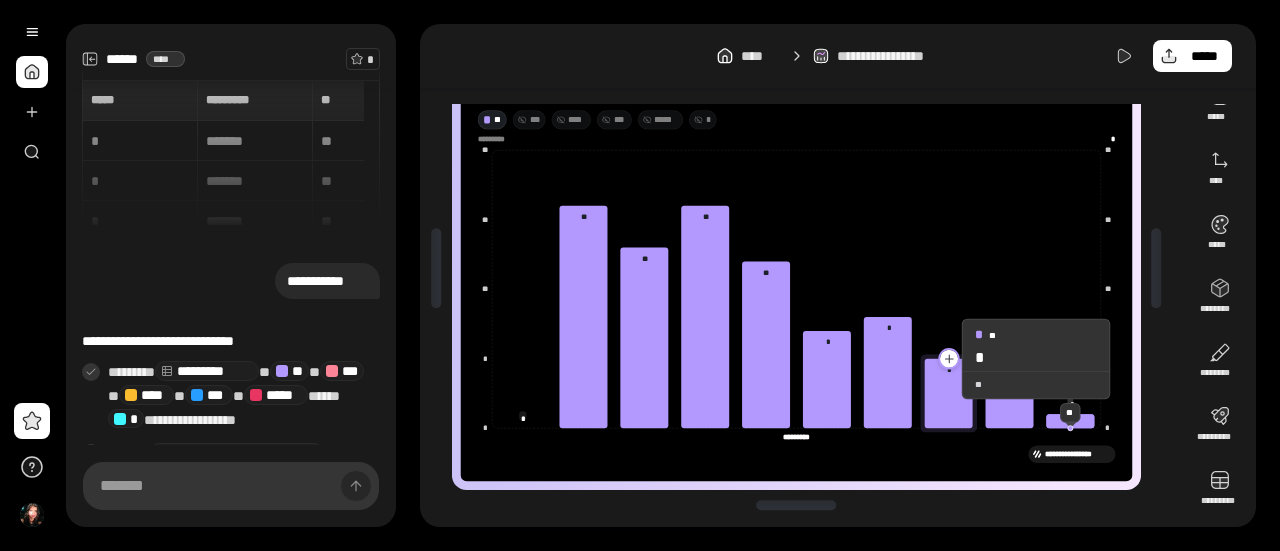 click 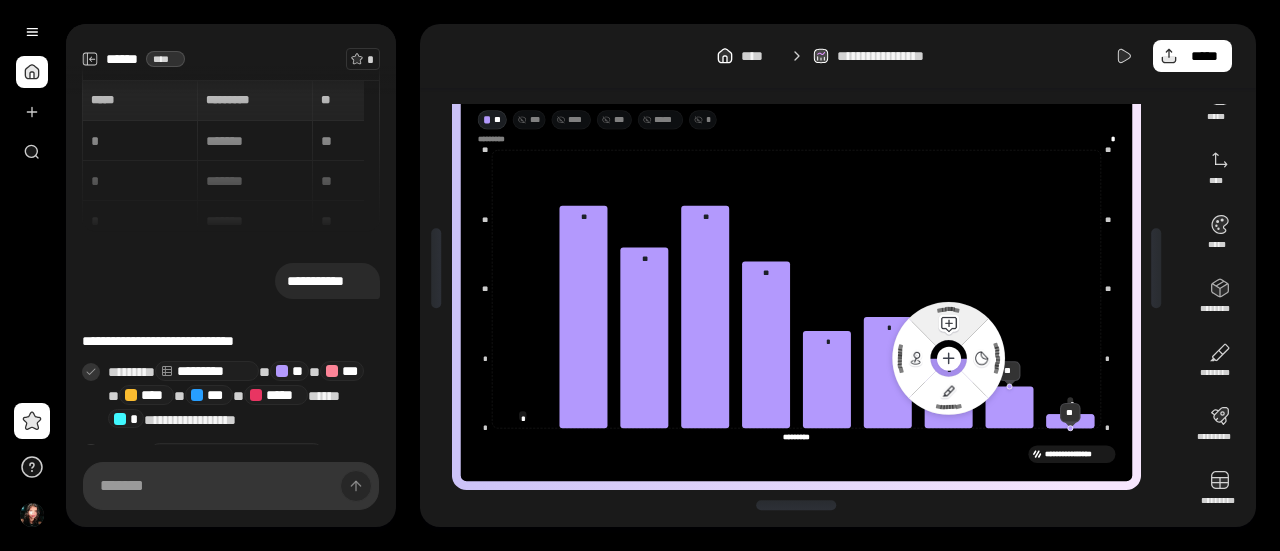 click 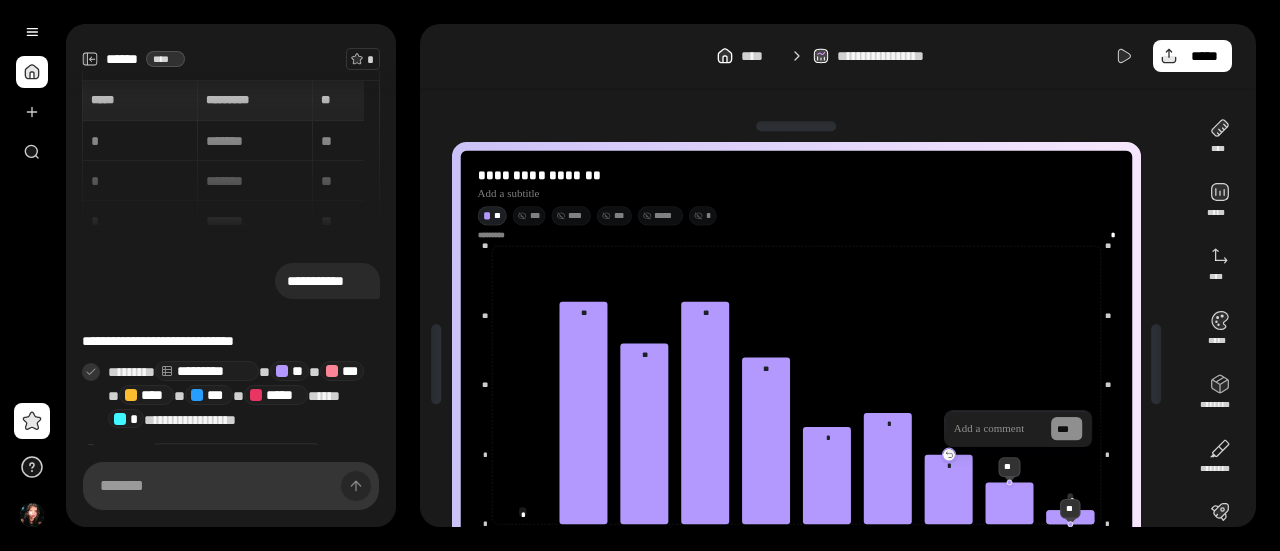 type 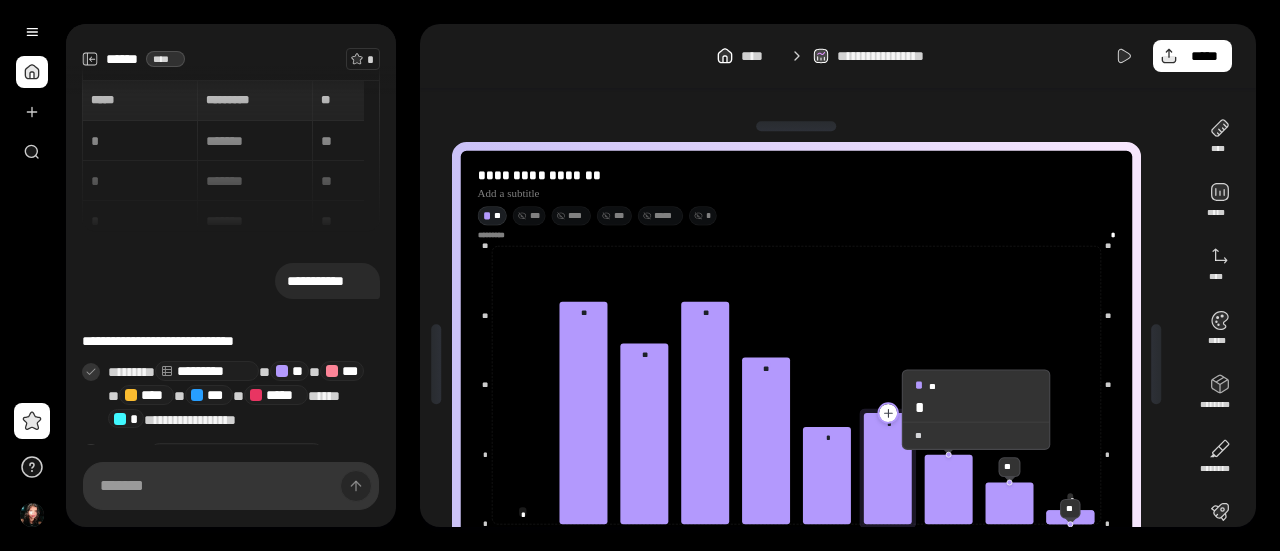 click 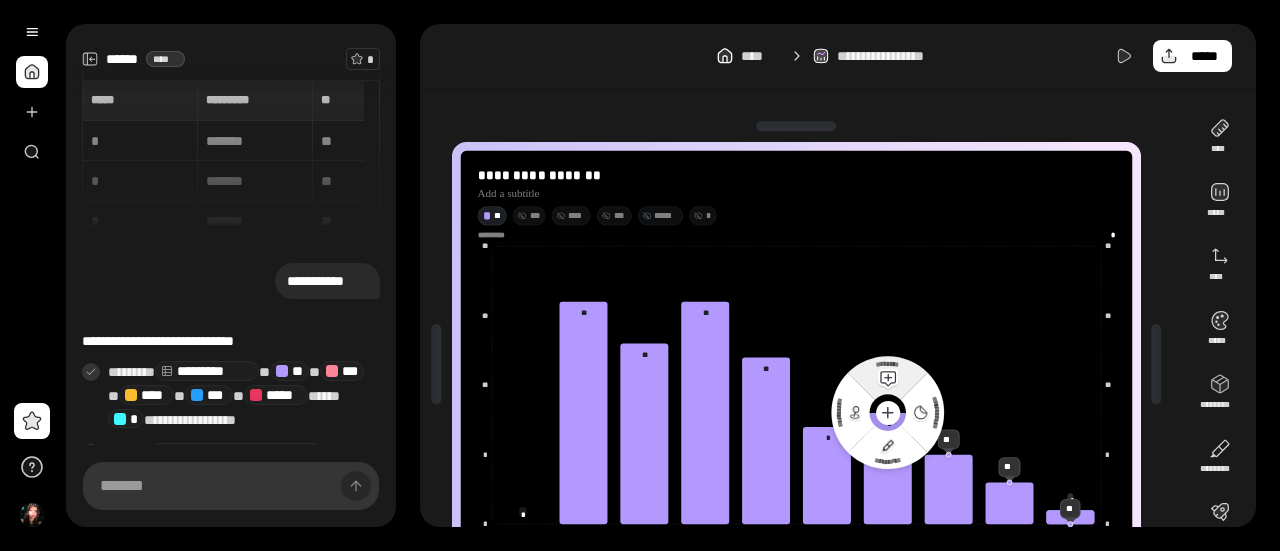click 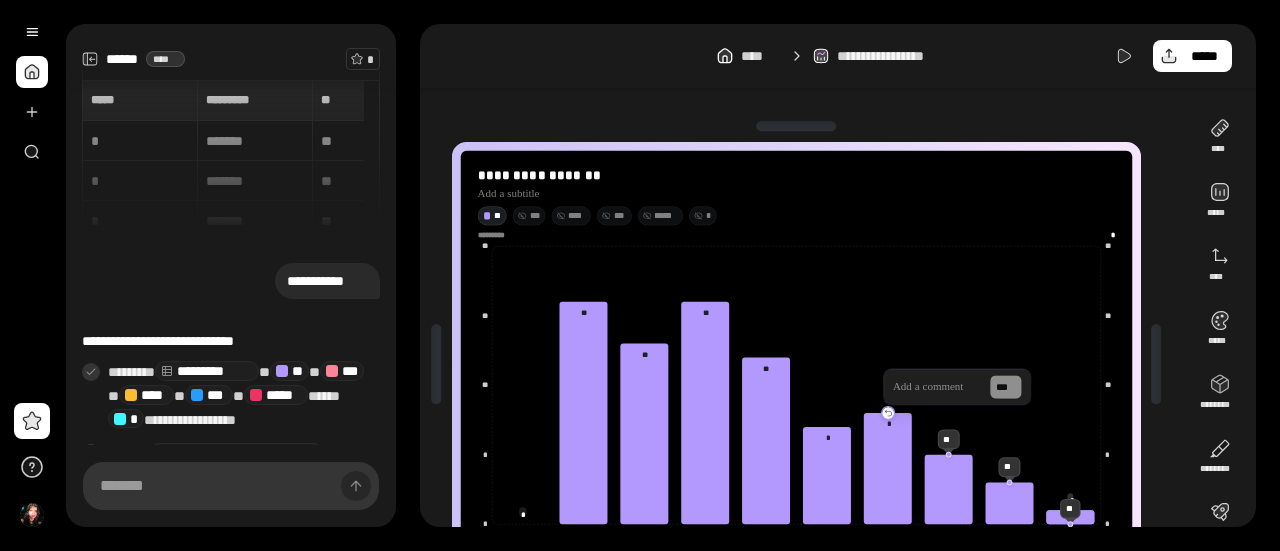 type 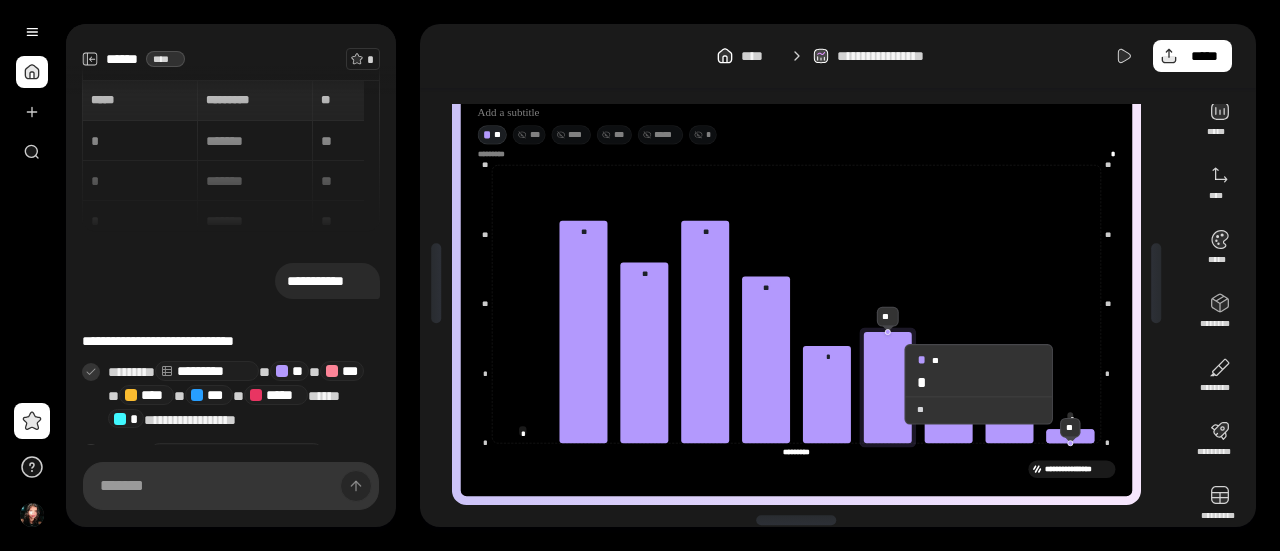 scroll, scrollTop: 96, scrollLeft: 0, axis: vertical 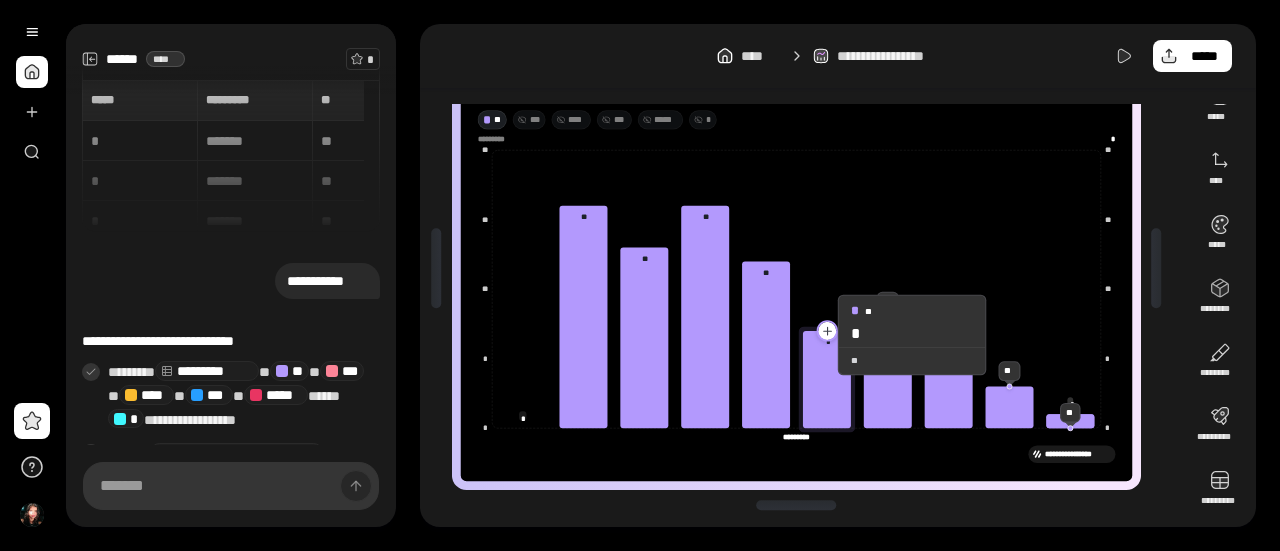 click 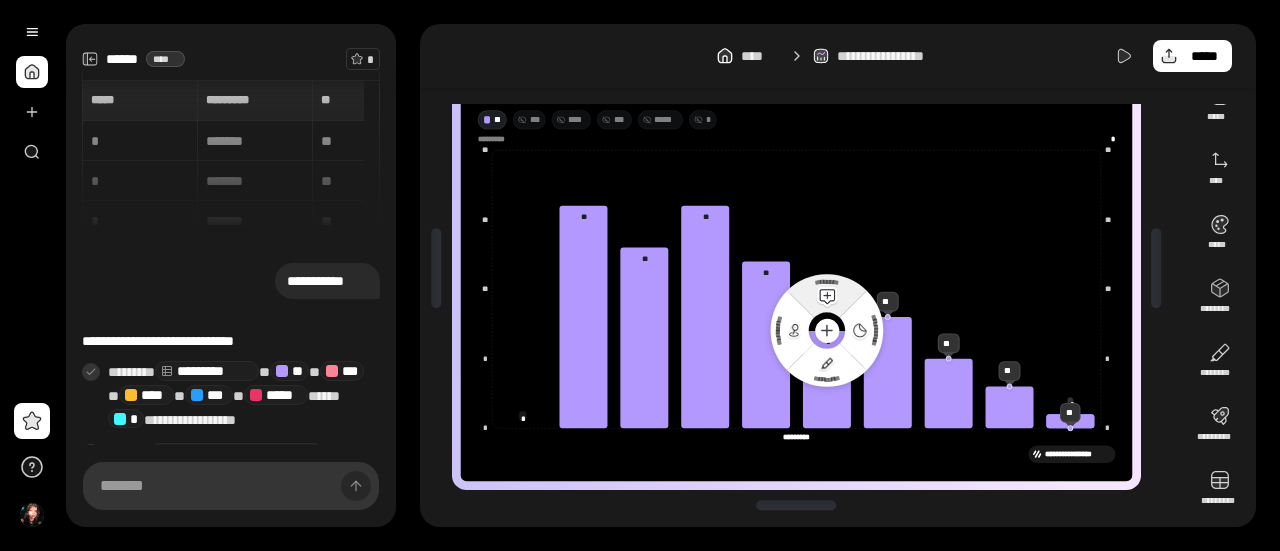 click 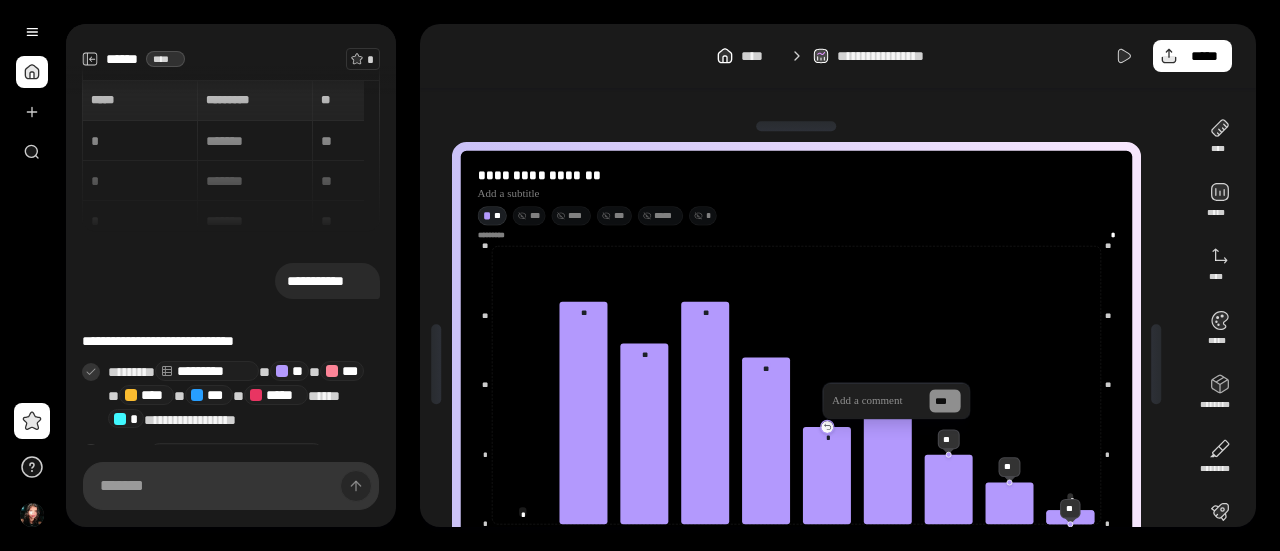 type 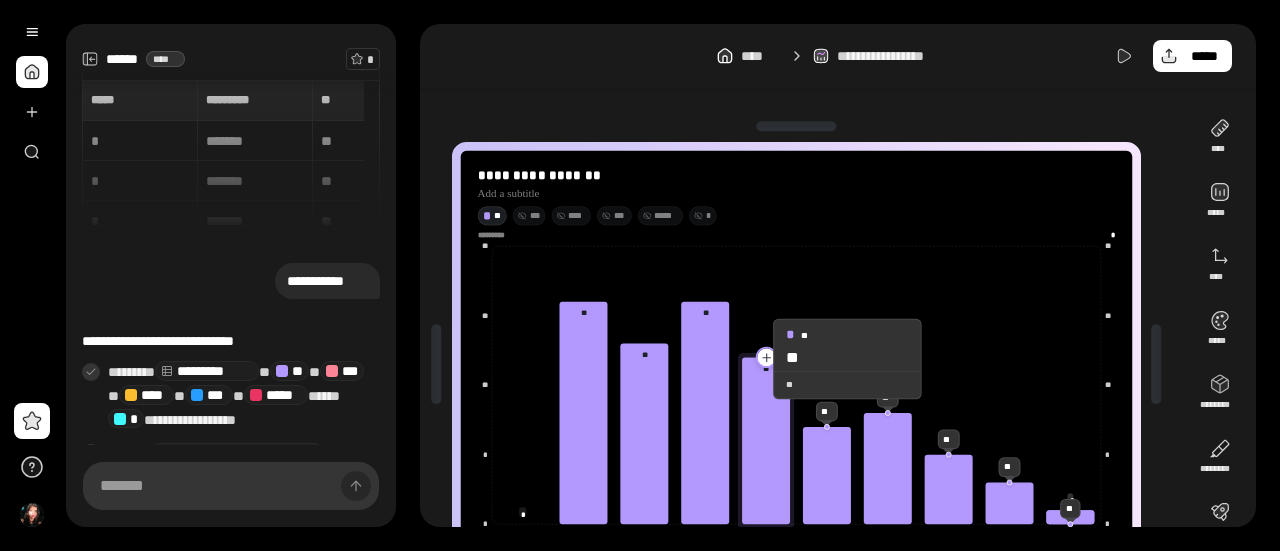 click 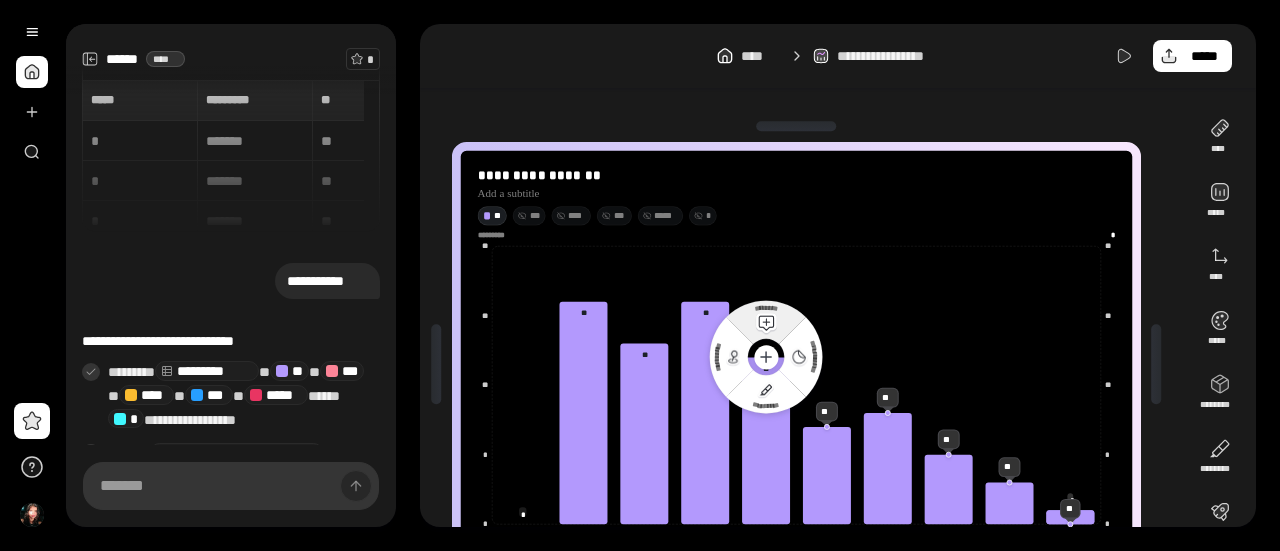 click 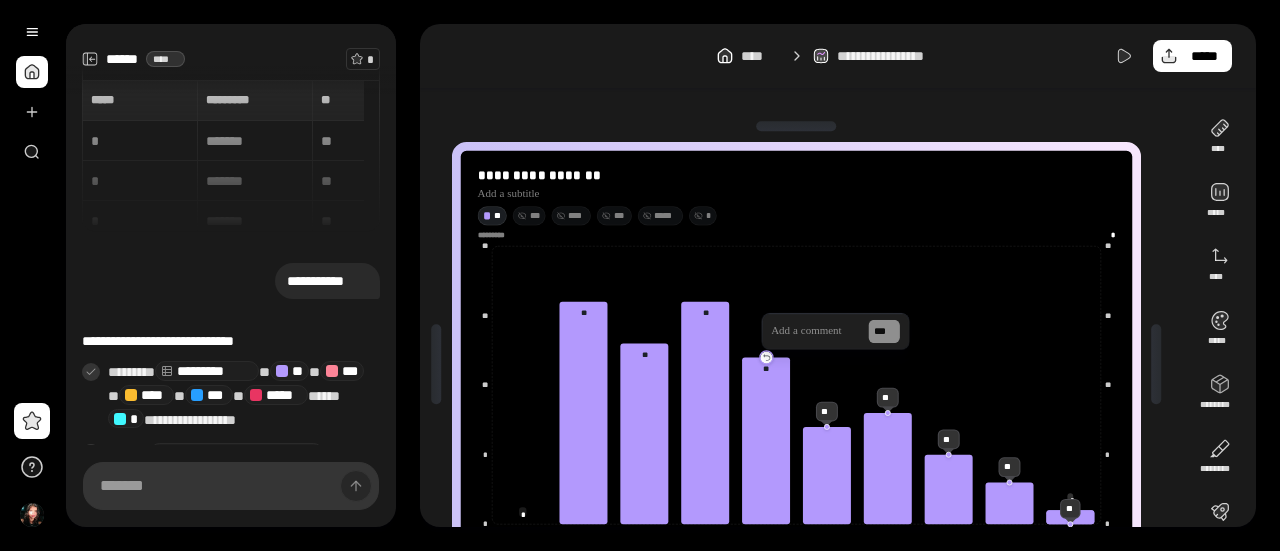 type 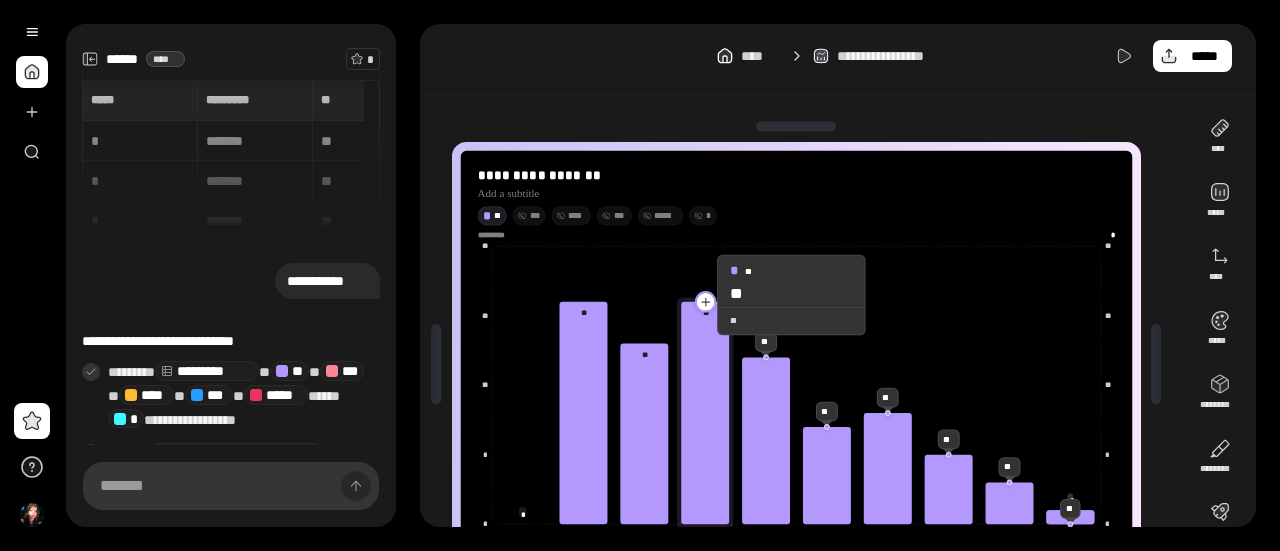 click 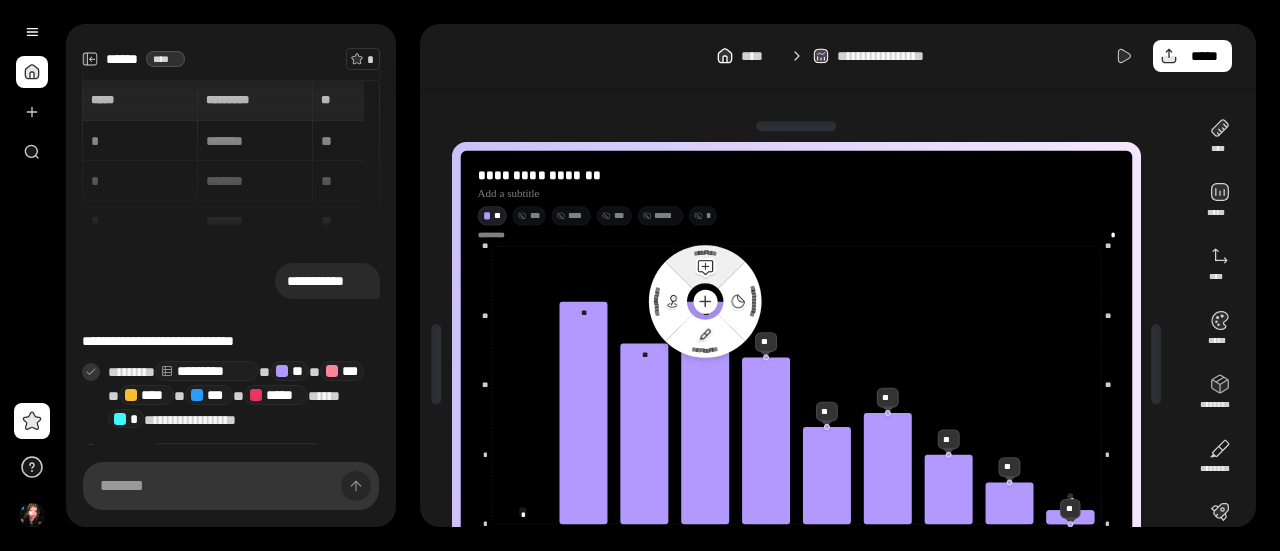 click 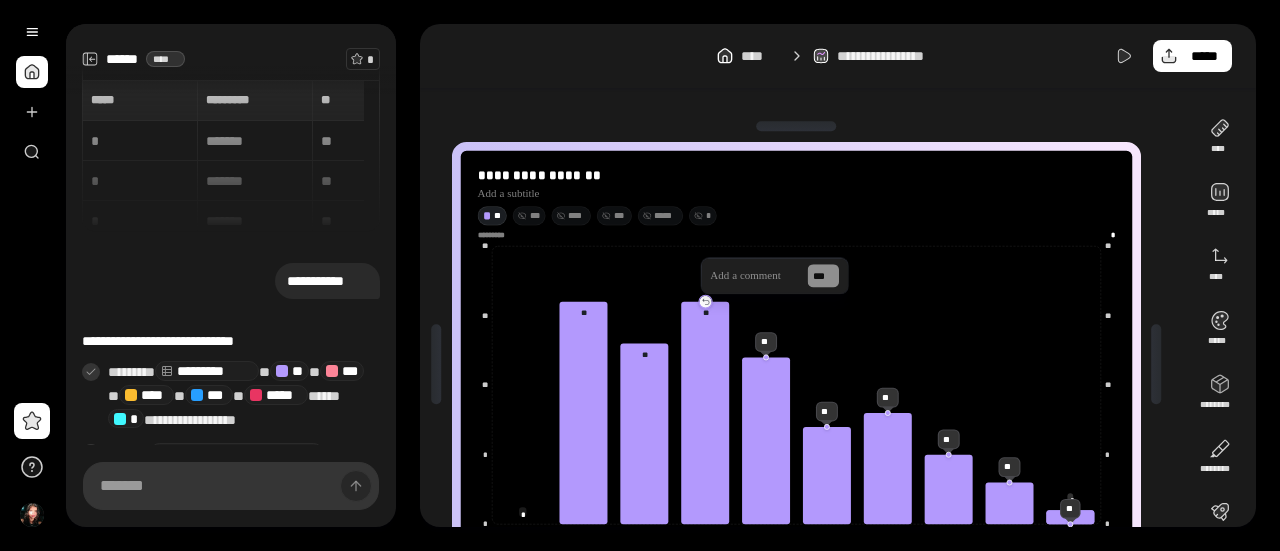 type 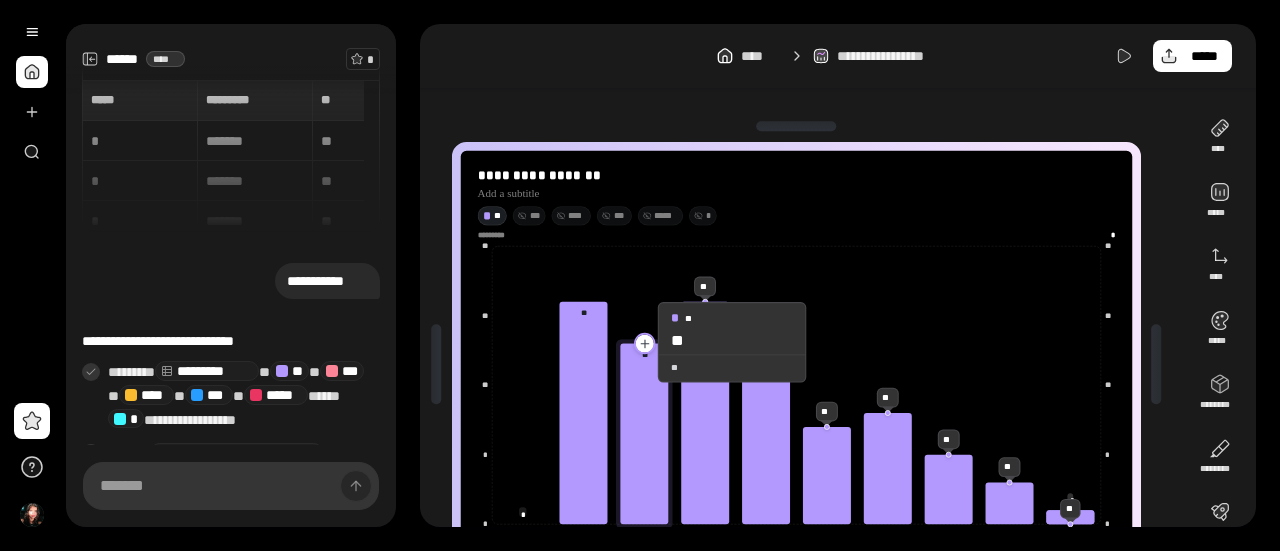 click 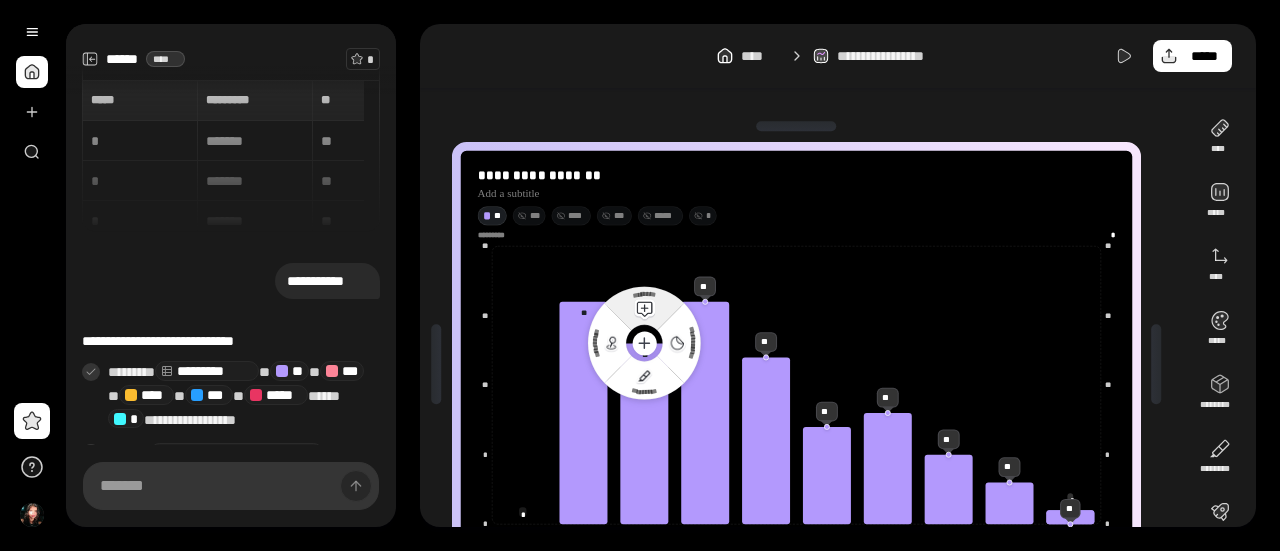 click 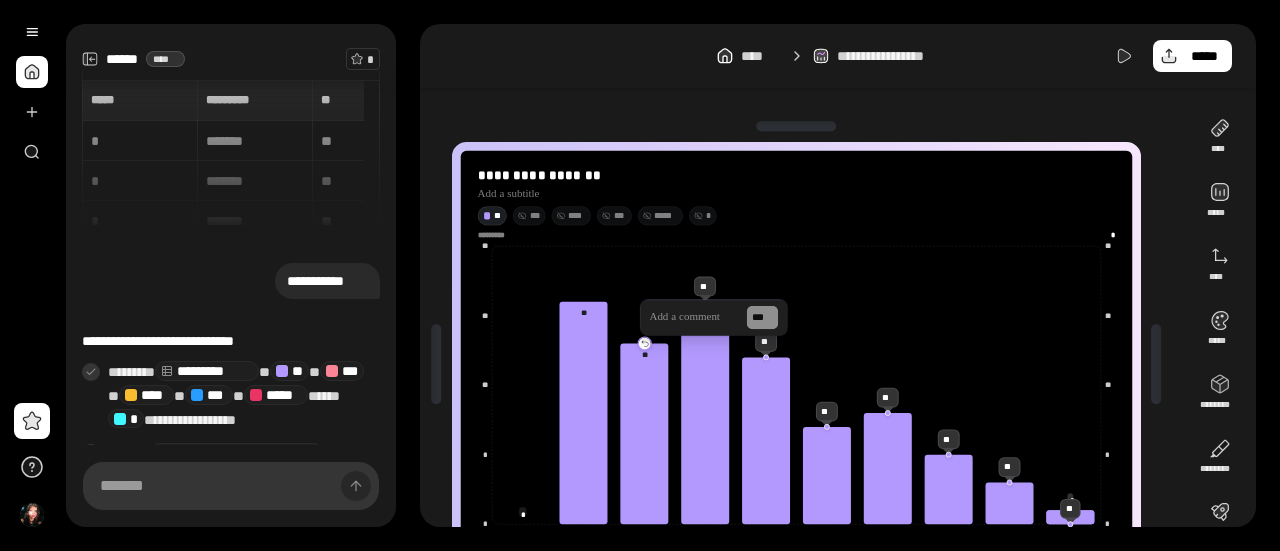 type 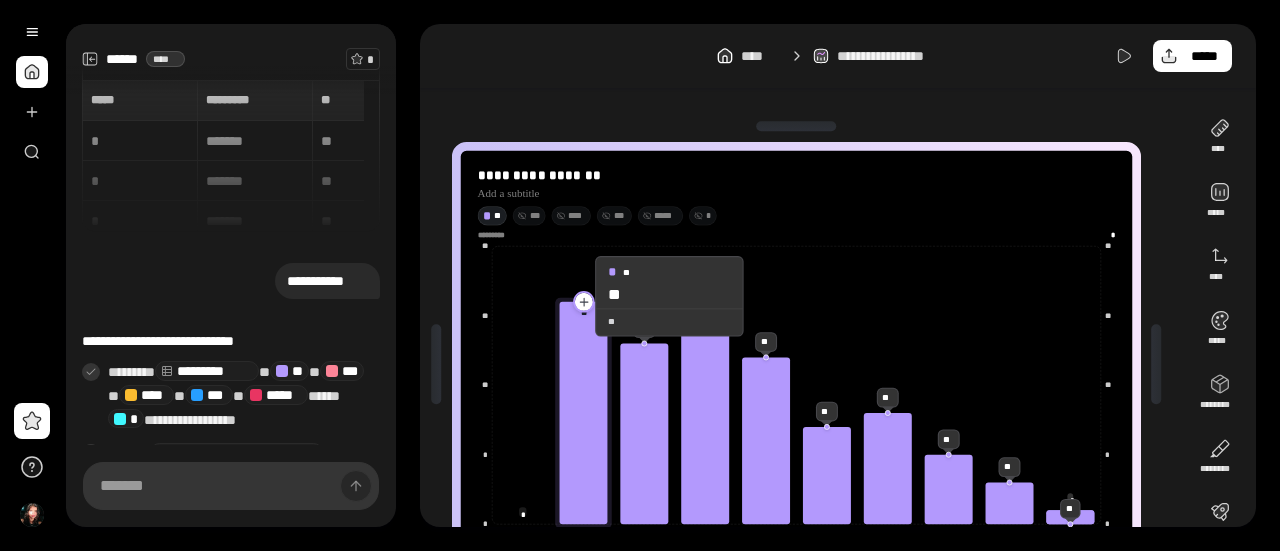 click 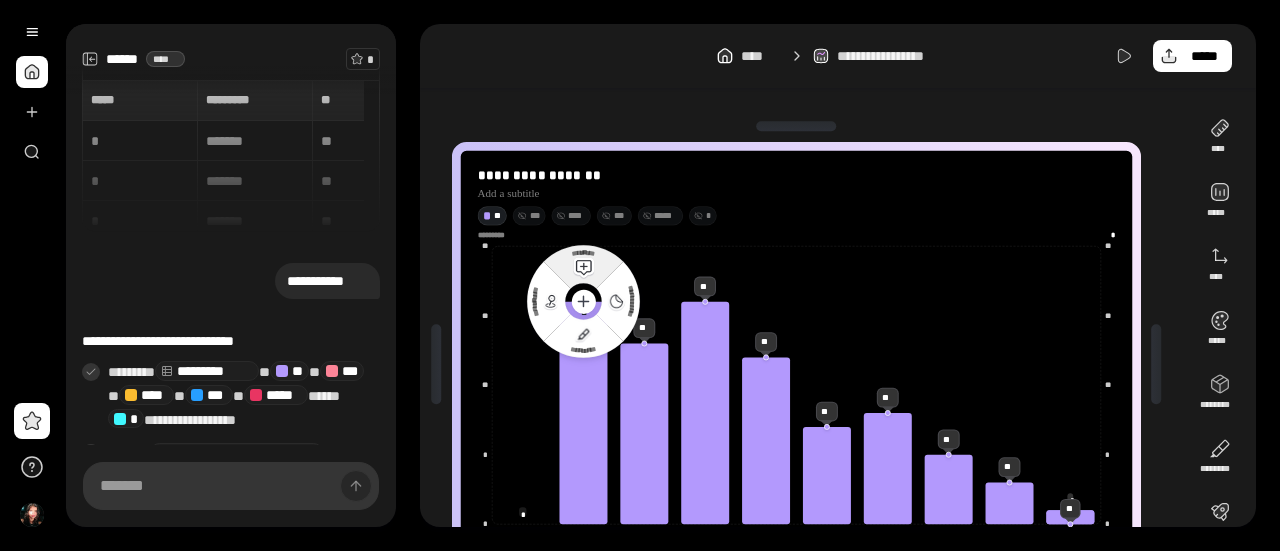 click 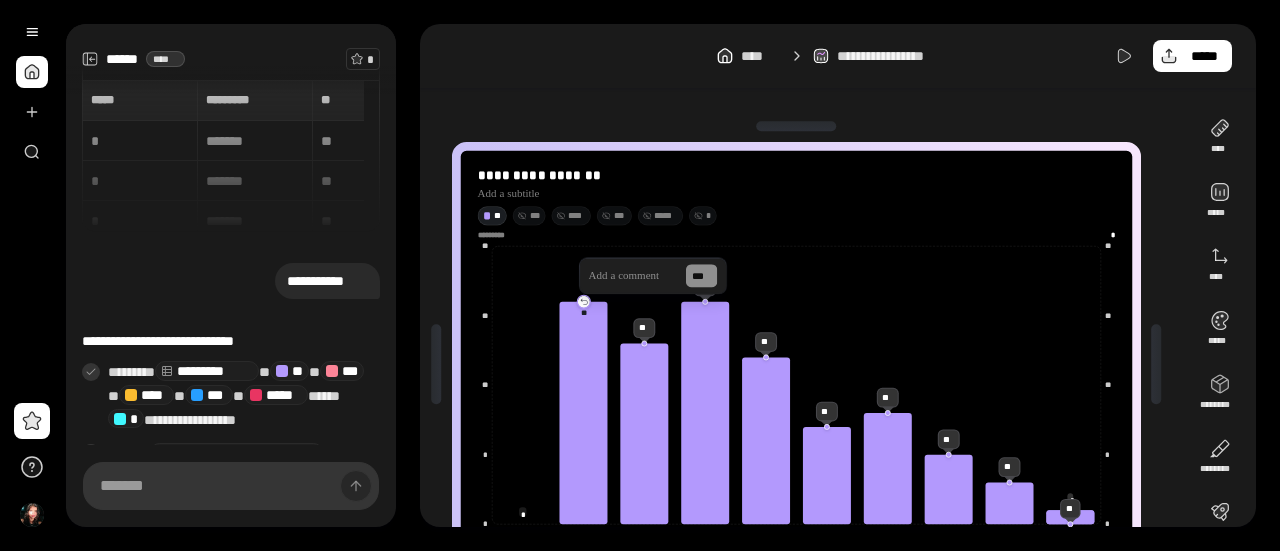 click at bounding box center (632, 275) 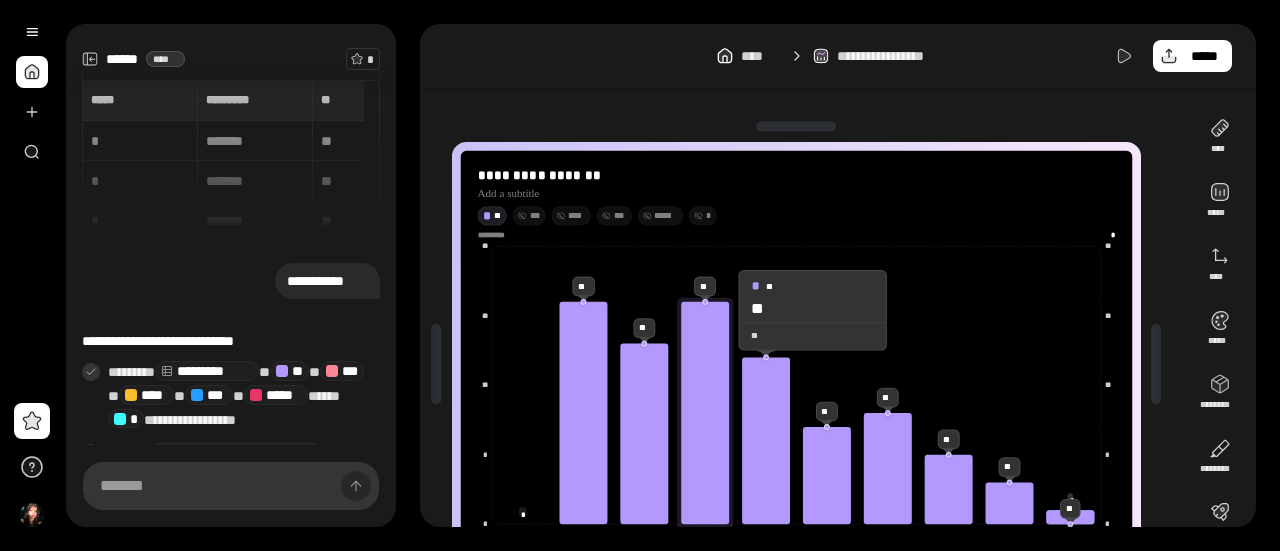 scroll, scrollTop: 96, scrollLeft: 0, axis: vertical 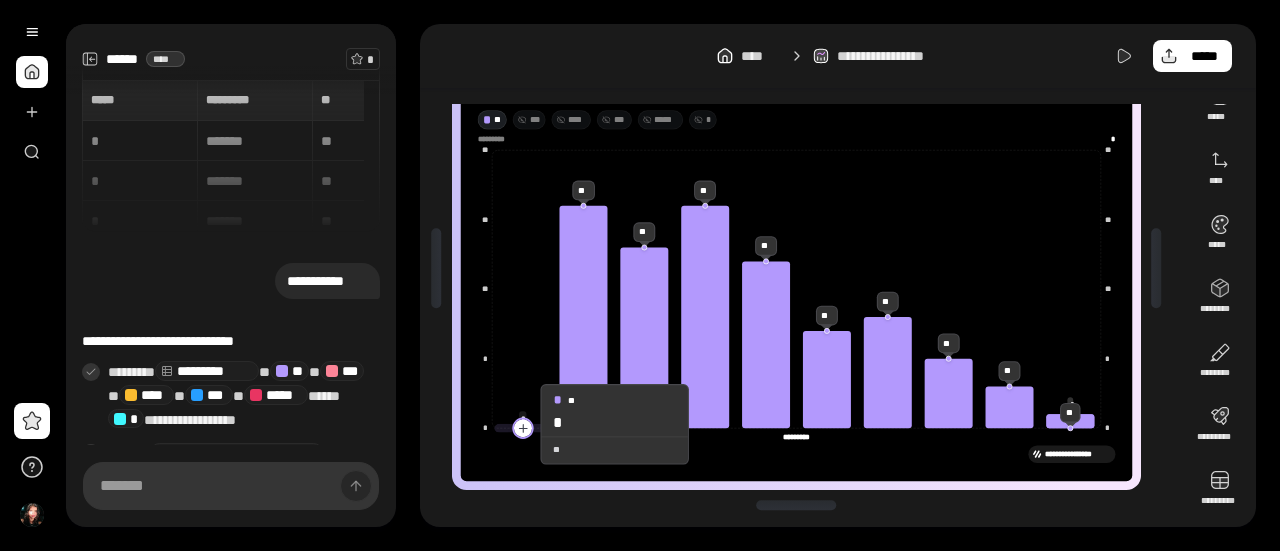 click 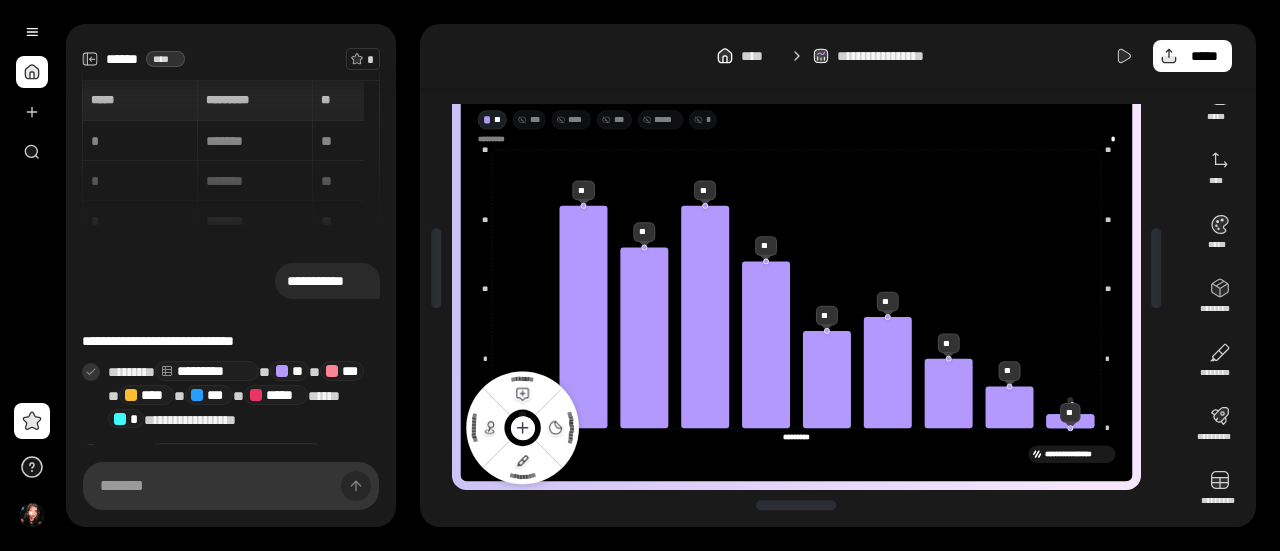 click at bounding box center (796, 506) 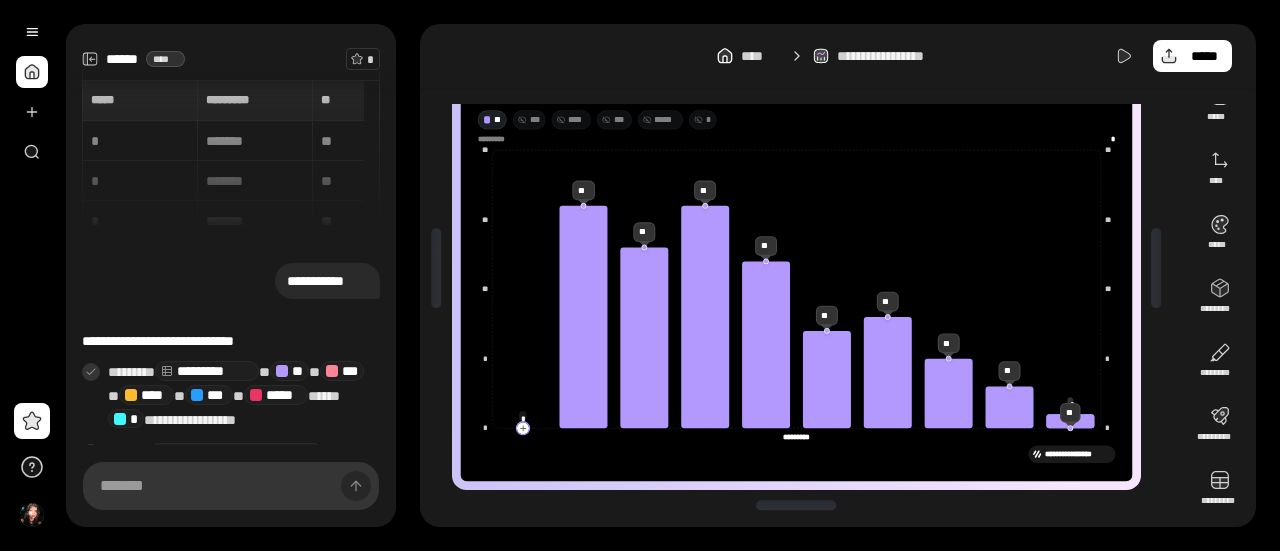 click on "**********" at bounding box center (796, 454) 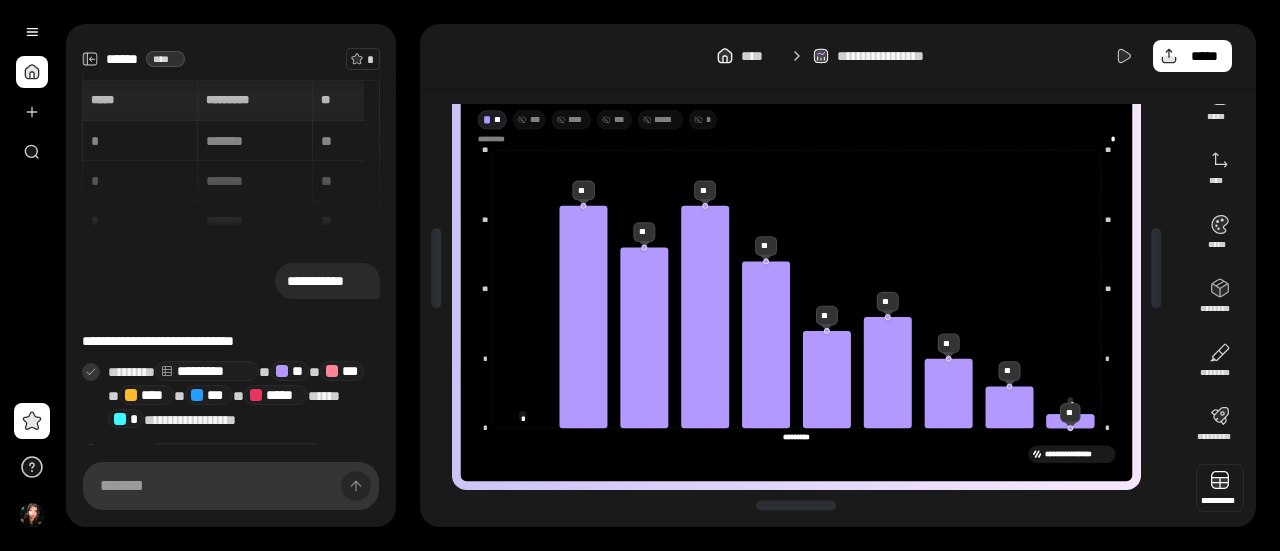 click at bounding box center [1220, 488] 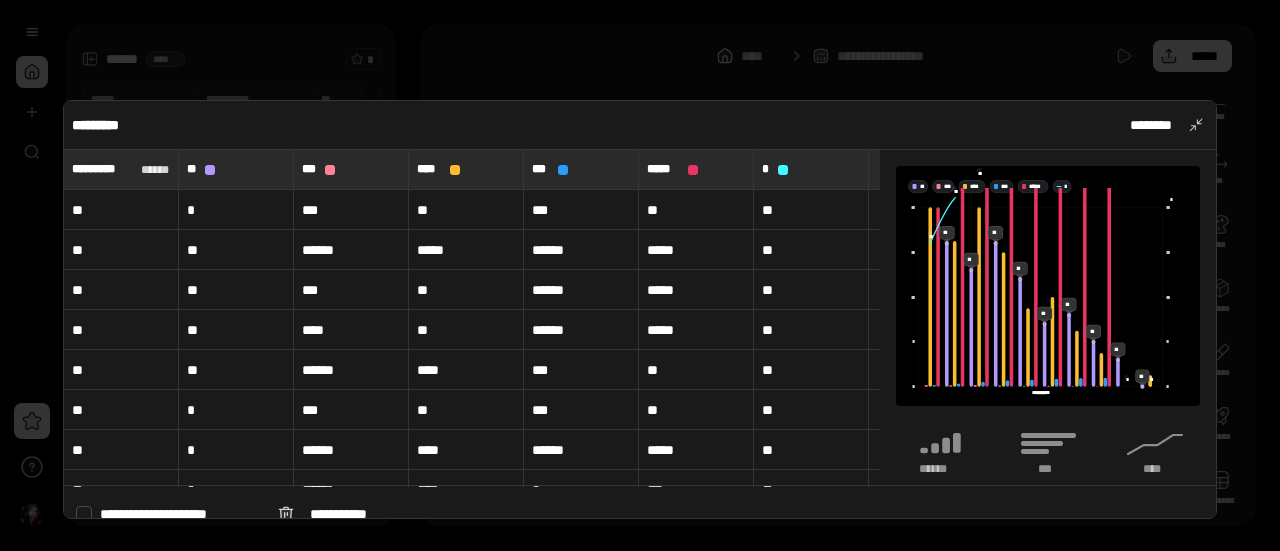 click at bounding box center (640, 275) 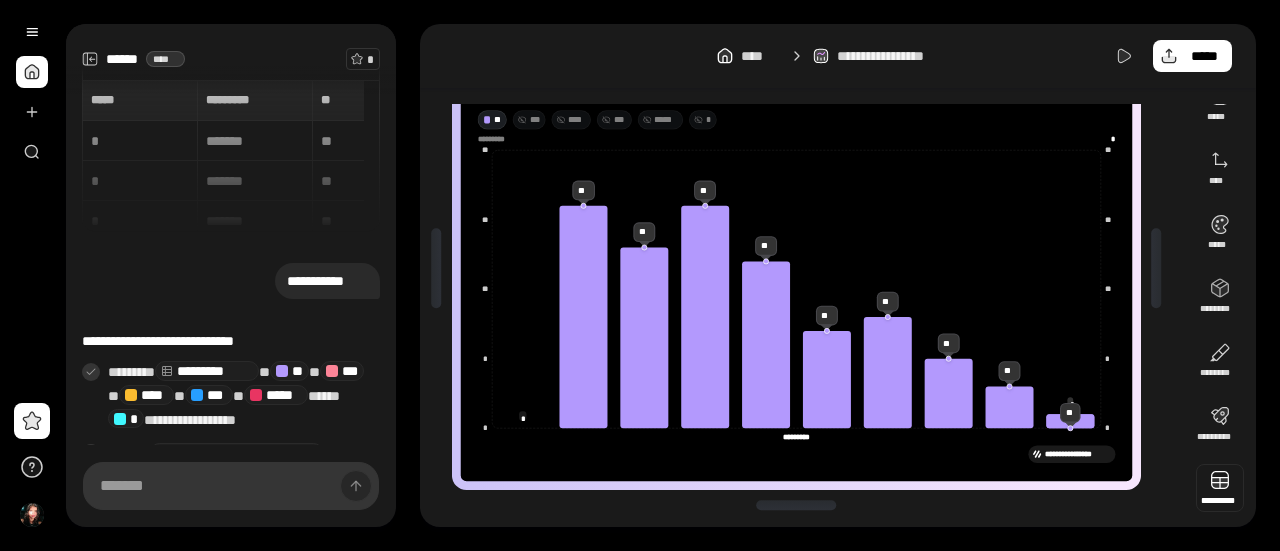 drag, startPoint x: 1234, startPoint y: 489, endPoint x: 1220, endPoint y: 489, distance: 14 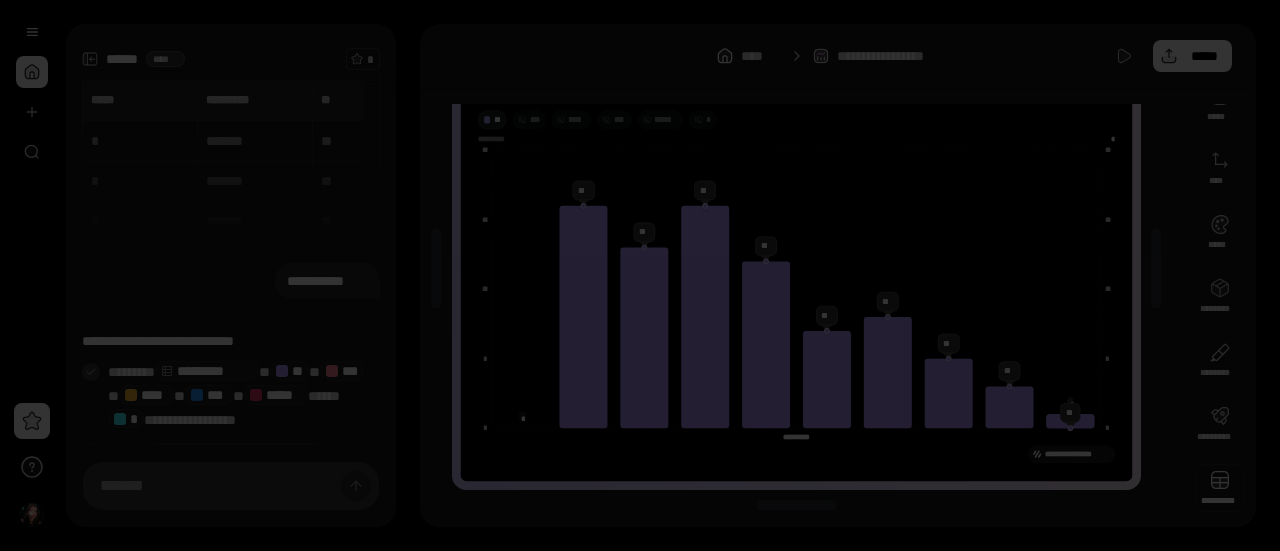 click on "**********" at bounding box center [640, 315] 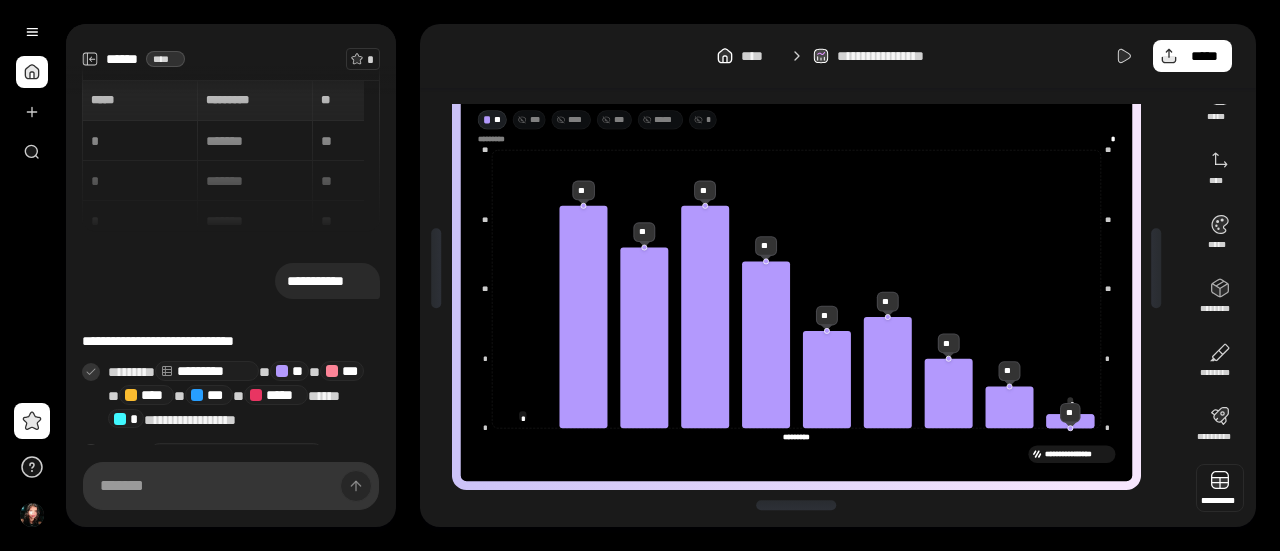 click at bounding box center [1220, 488] 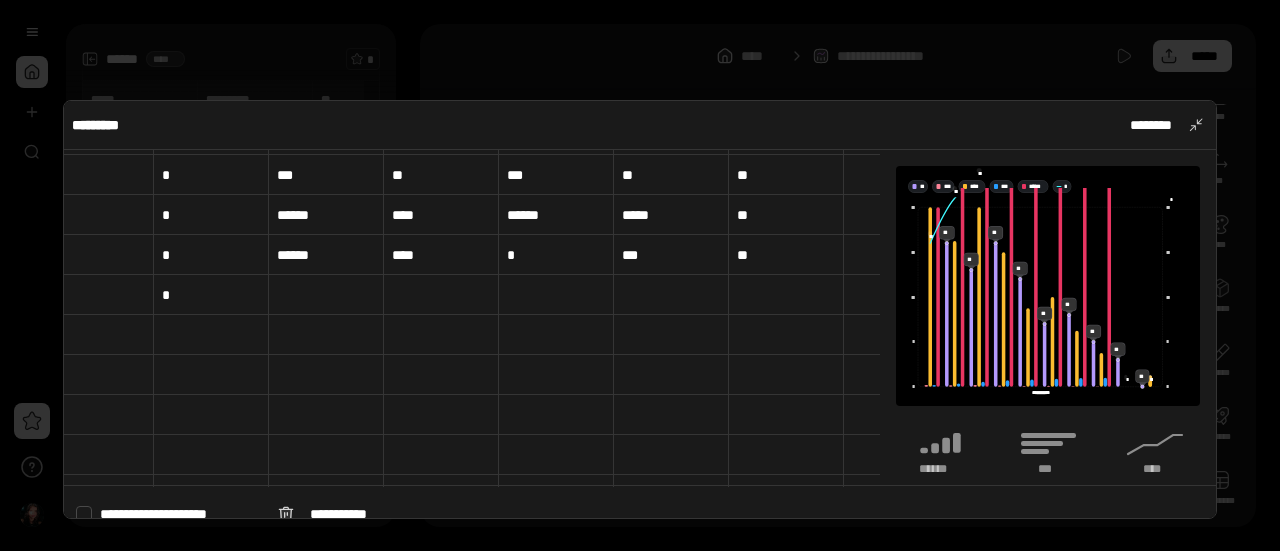scroll, scrollTop: 235, scrollLeft: 0, axis: vertical 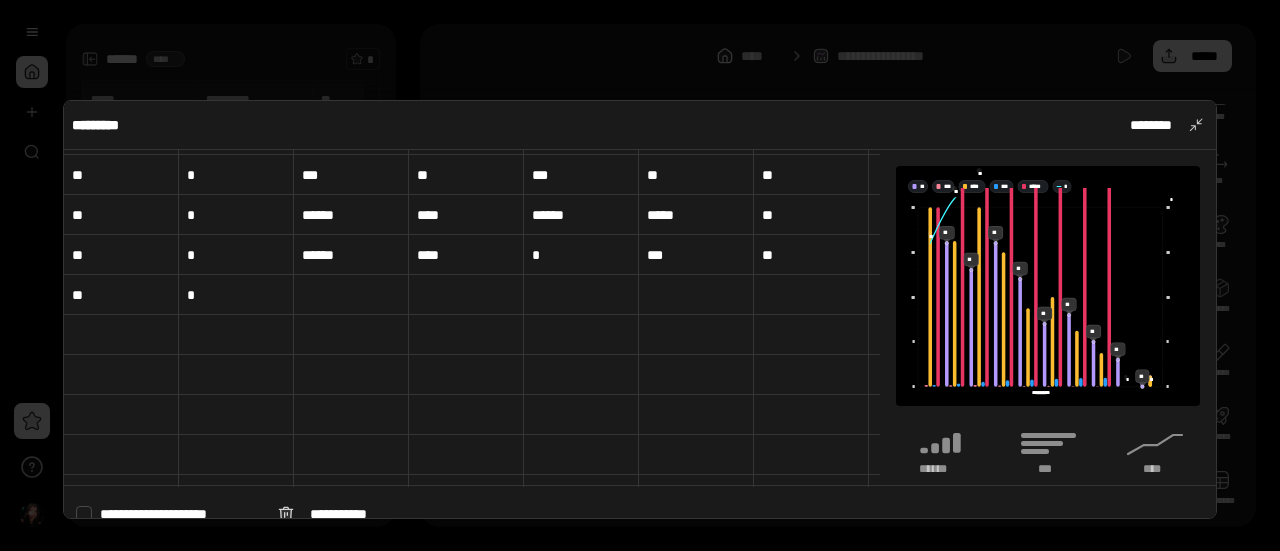click at bounding box center (640, 275) 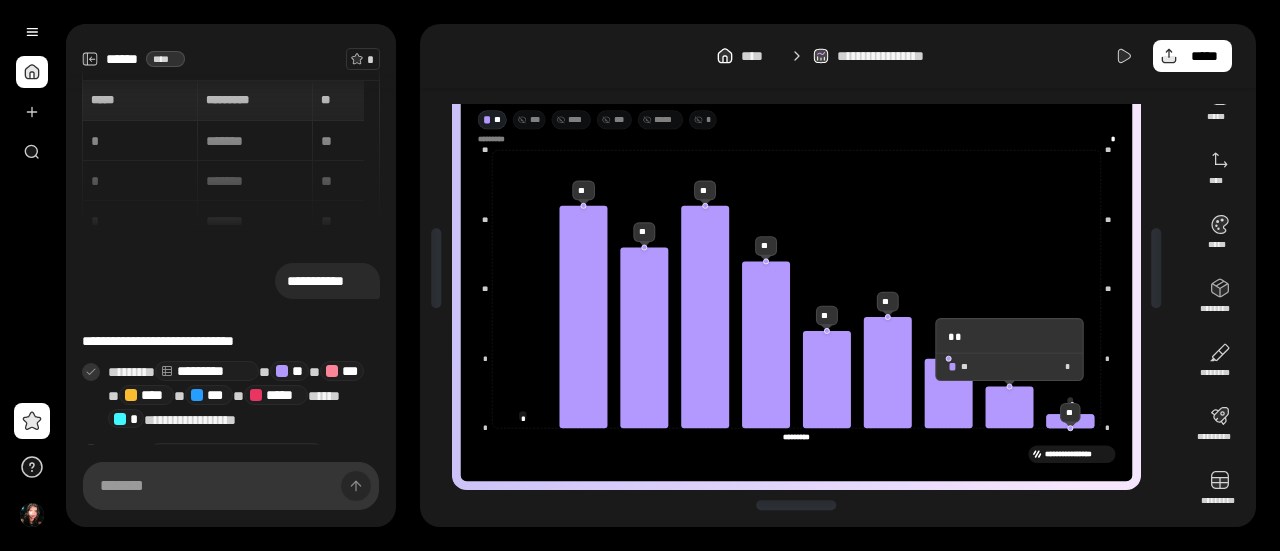 click on "** *" at bounding box center (1009, 365) 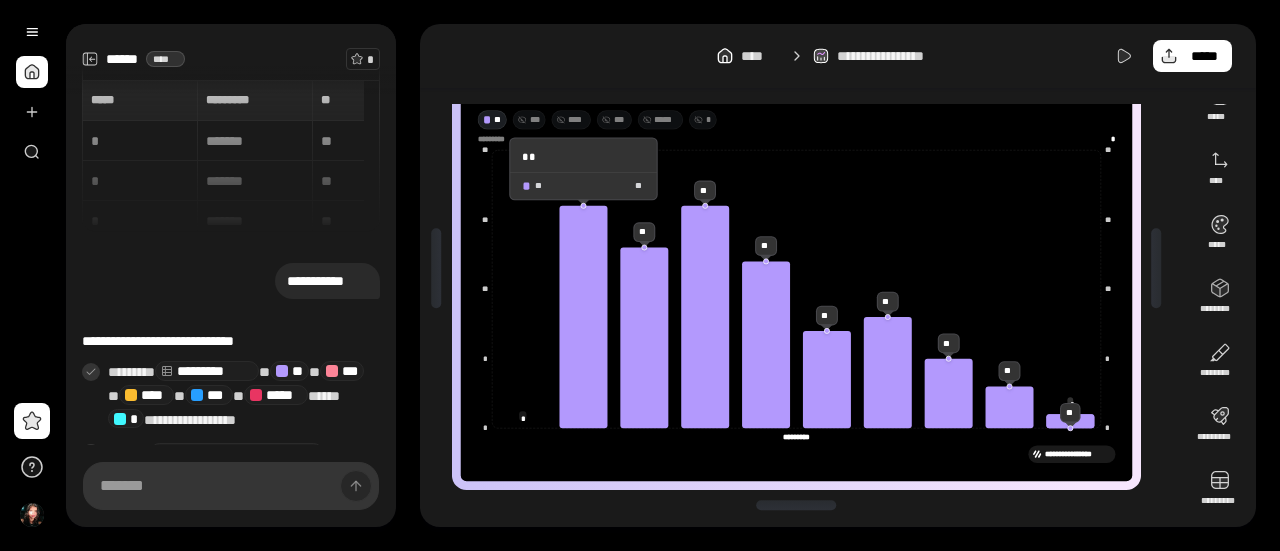 click on "** **" at bounding box center [583, 185] 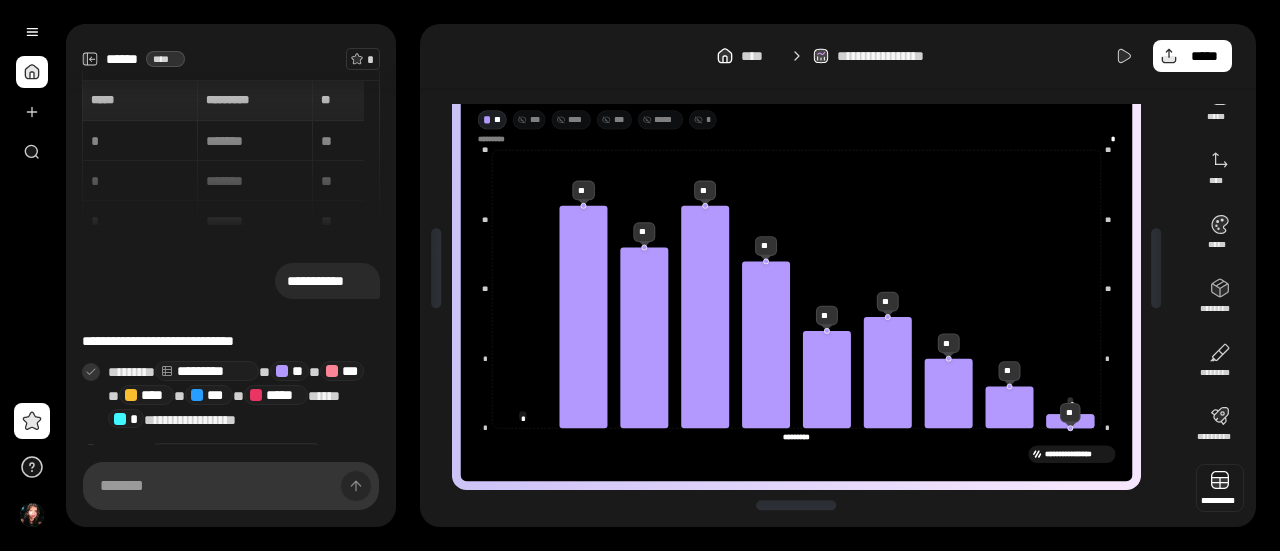 click at bounding box center [1220, 488] 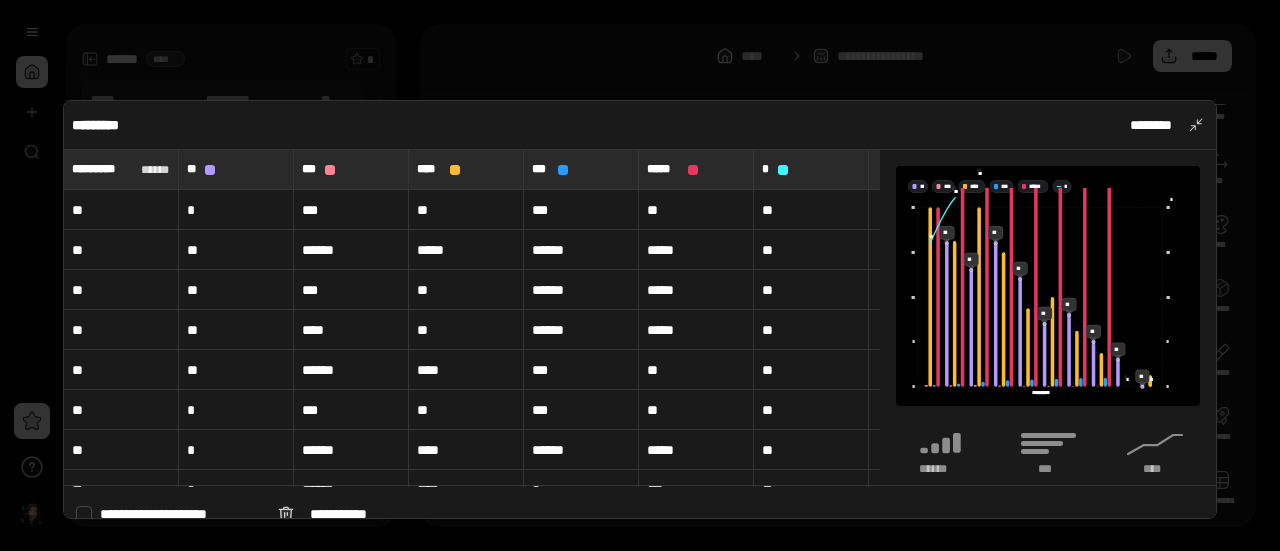 click at bounding box center [640, 275] 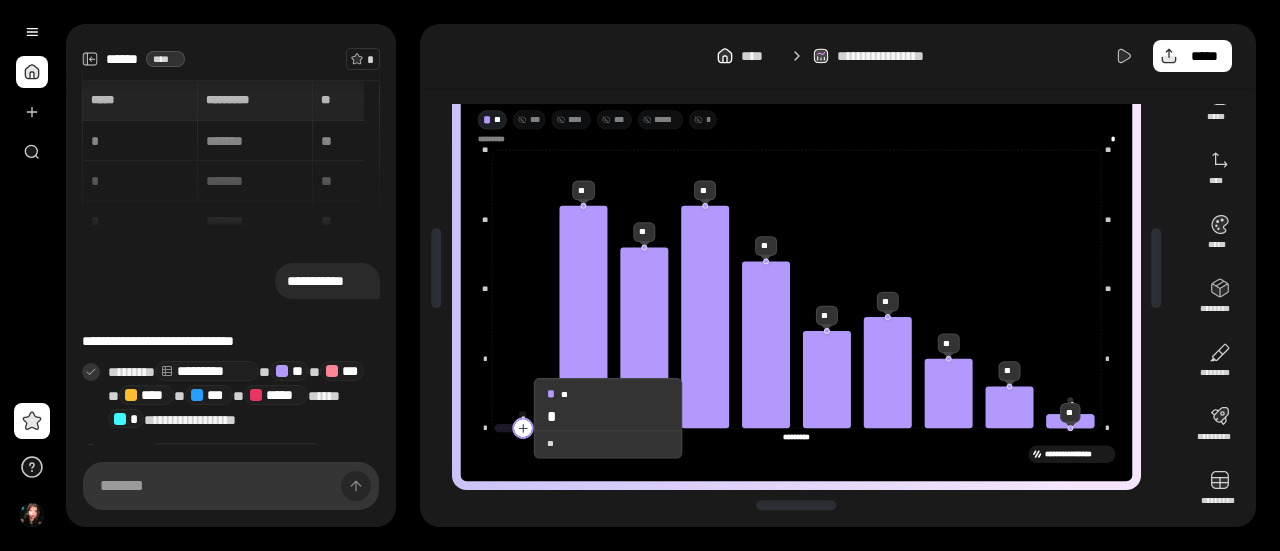 click 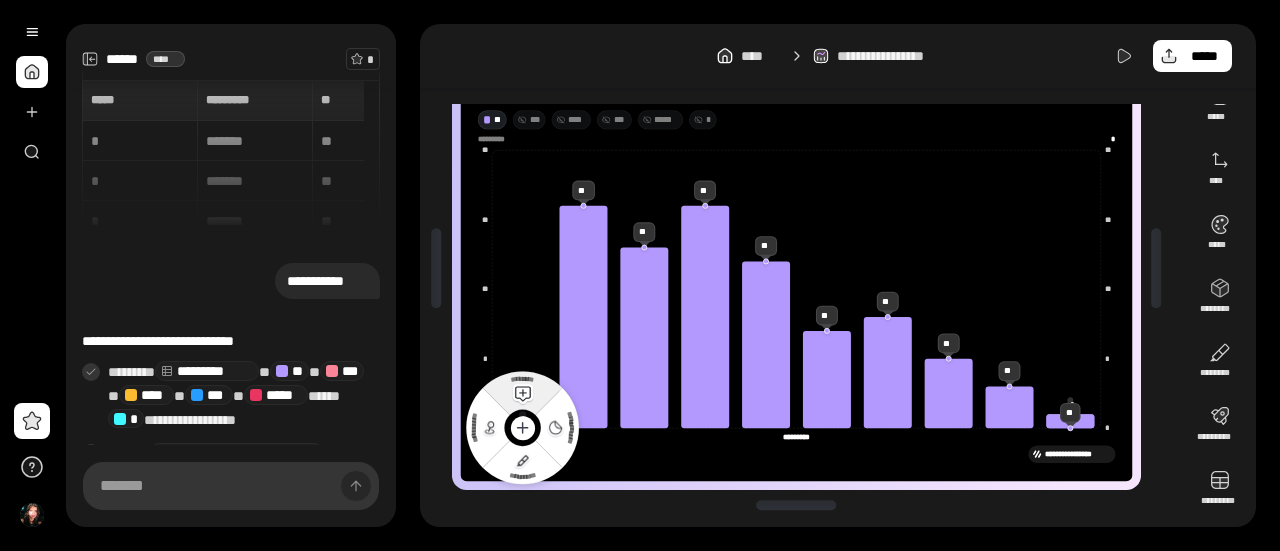 click on "********" 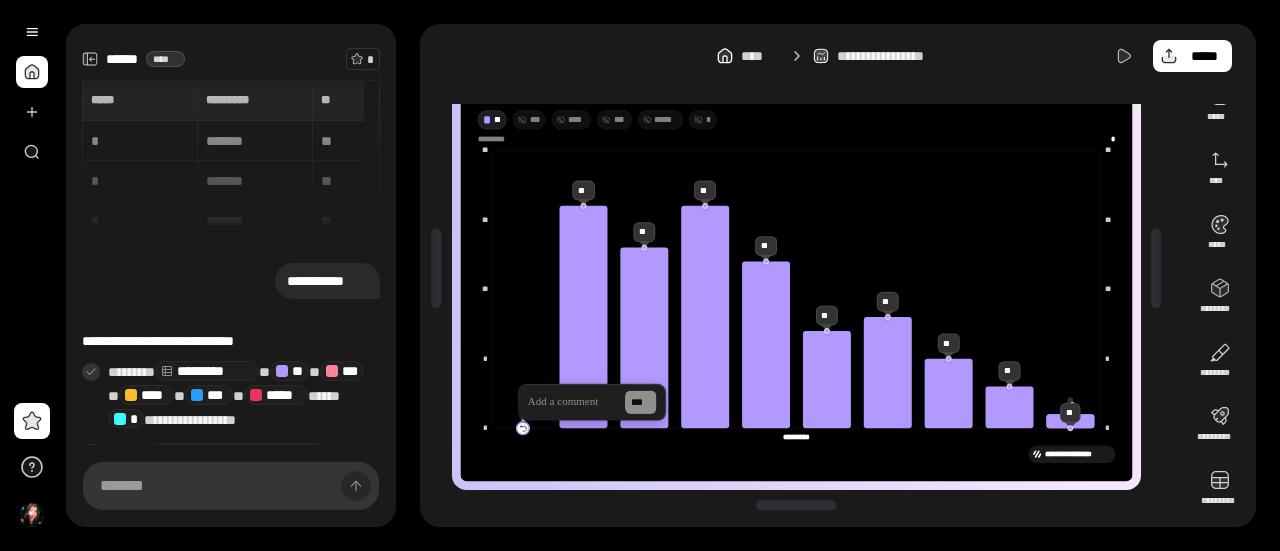 type 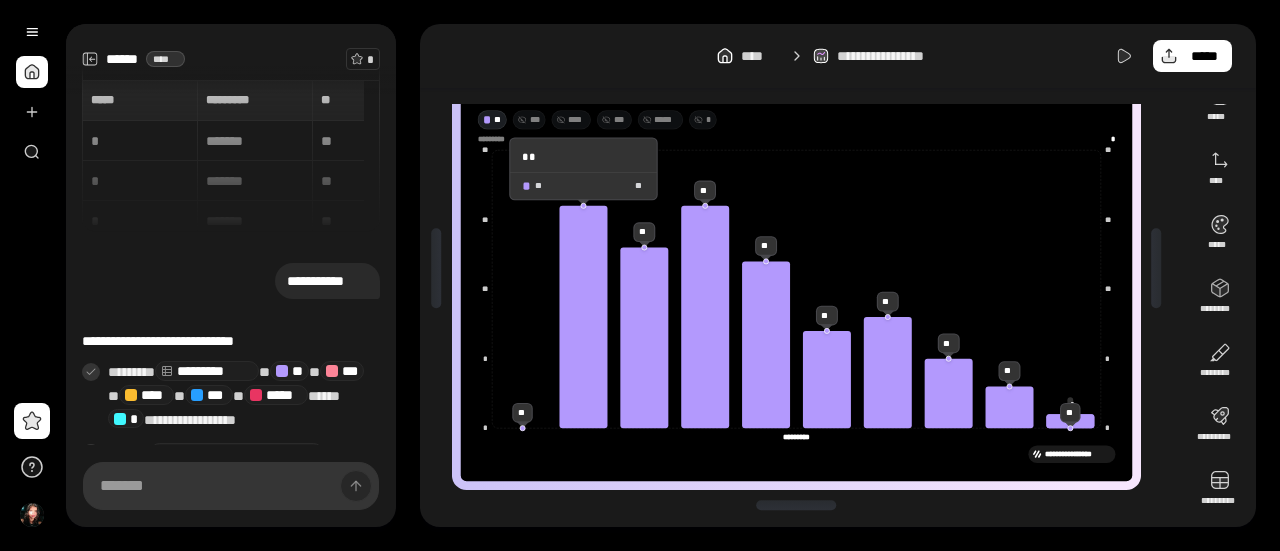 click on "** **" at bounding box center (583, 185) 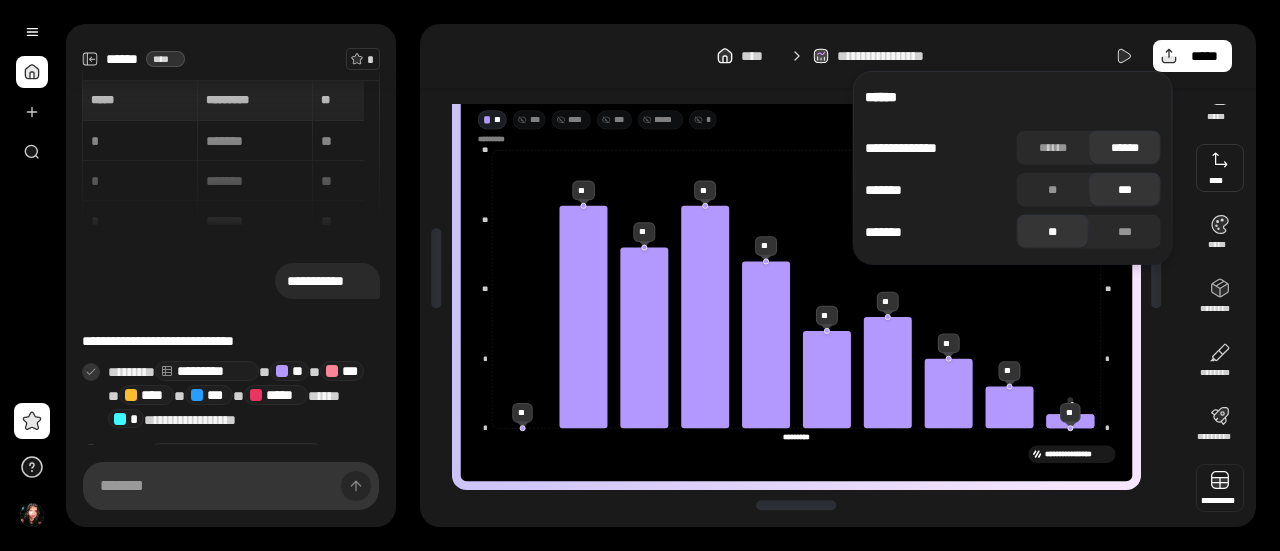 click at bounding box center (1220, 488) 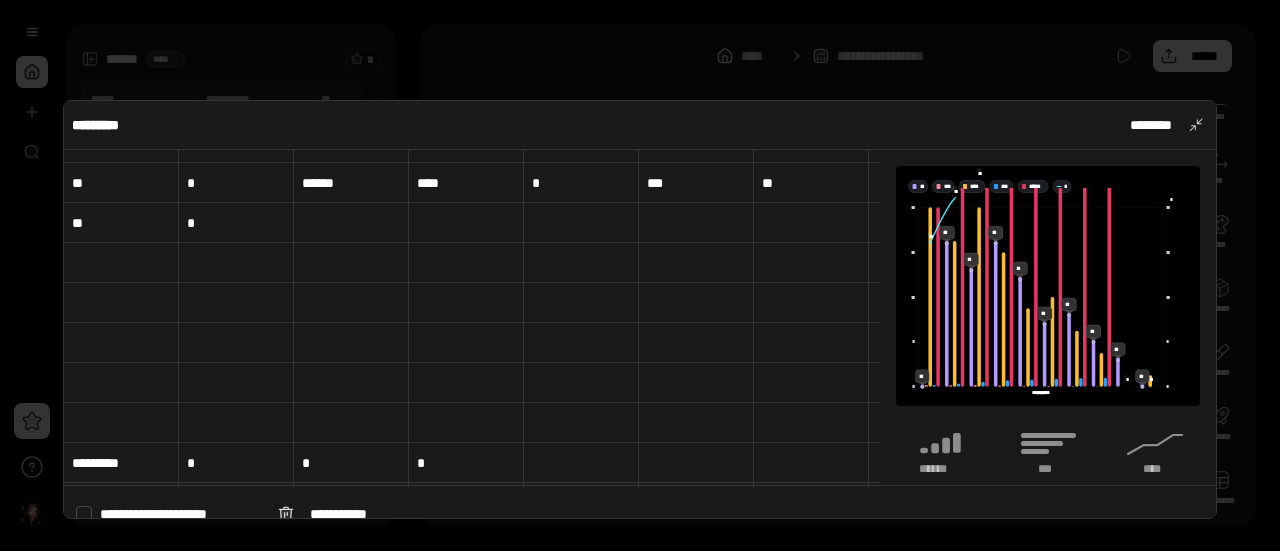 scroll, scrollTop: 325, scrollLeft: 0, axis: vertical 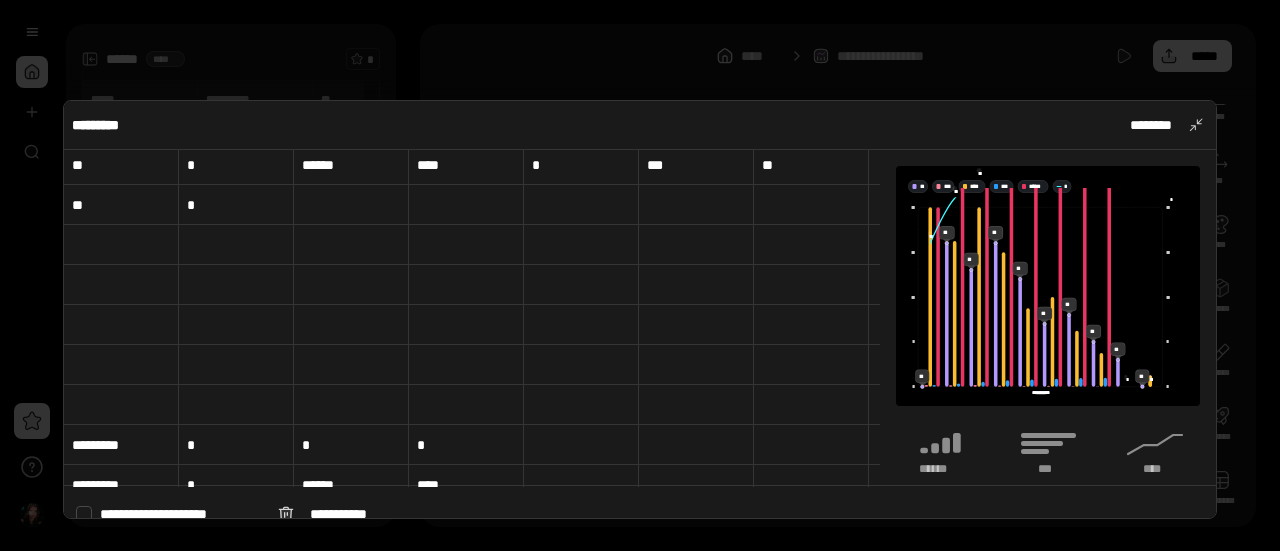 click at bounding box center (121, 245) 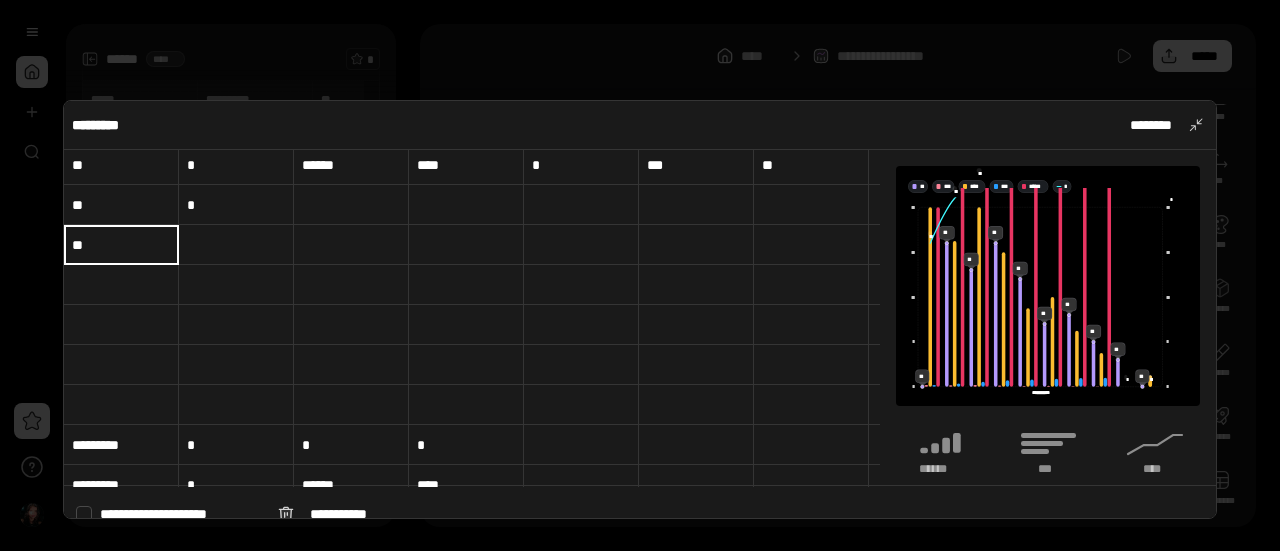 type on "**" 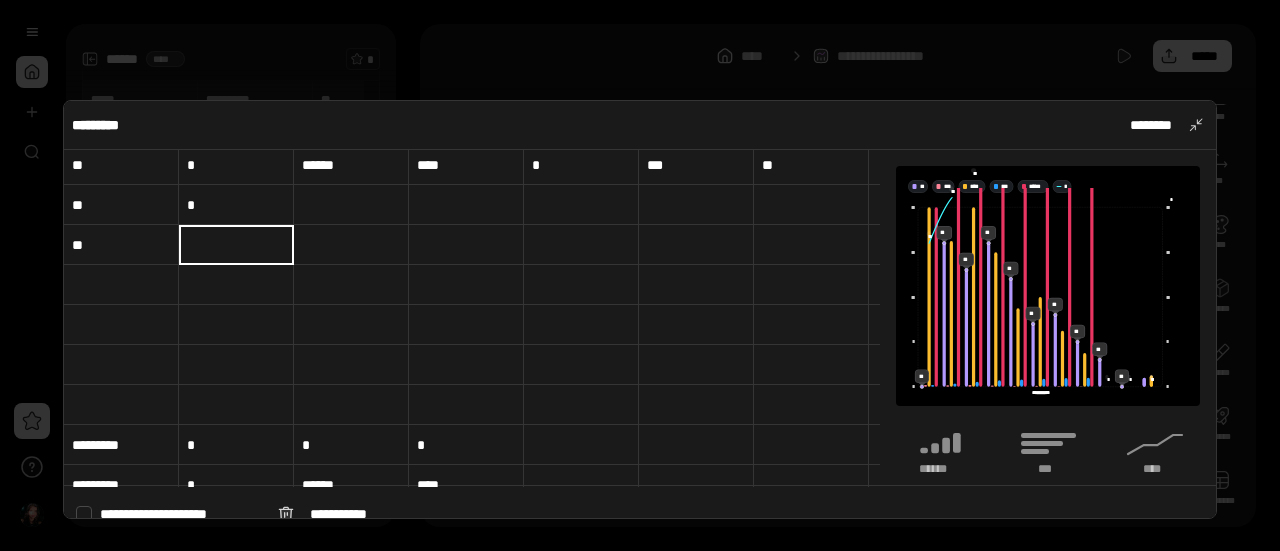 type on "*" 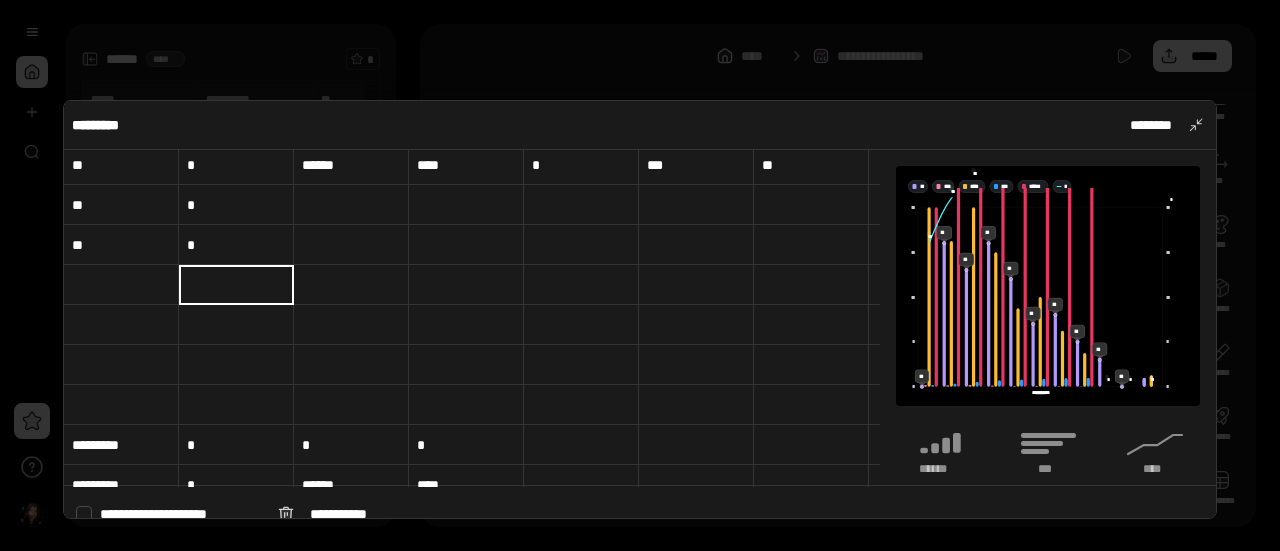 click at bounding box center [640, 275] 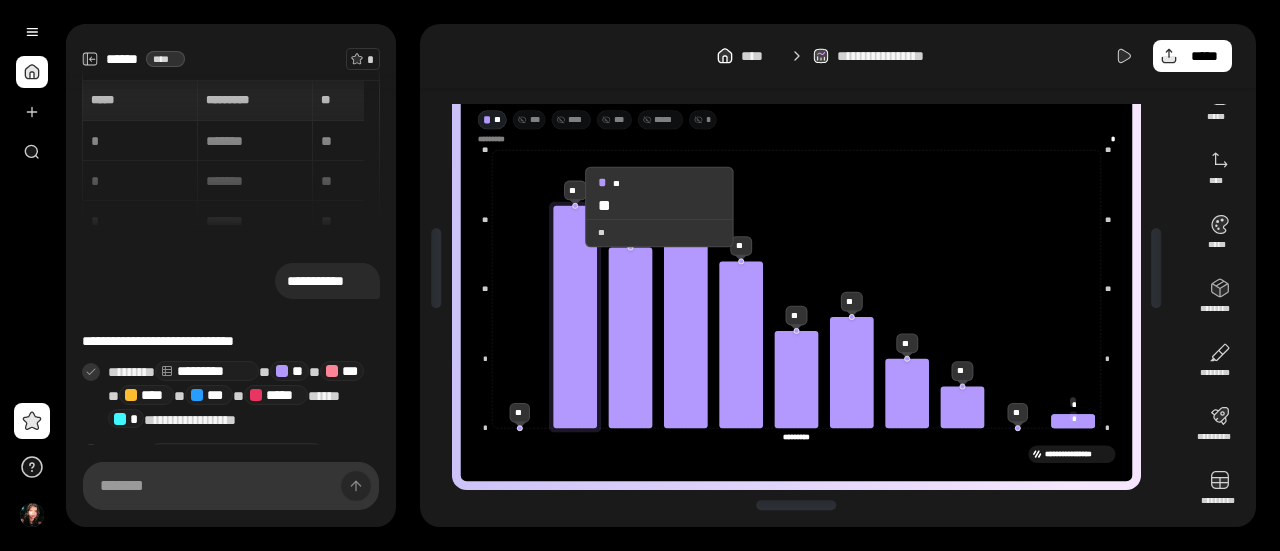 click 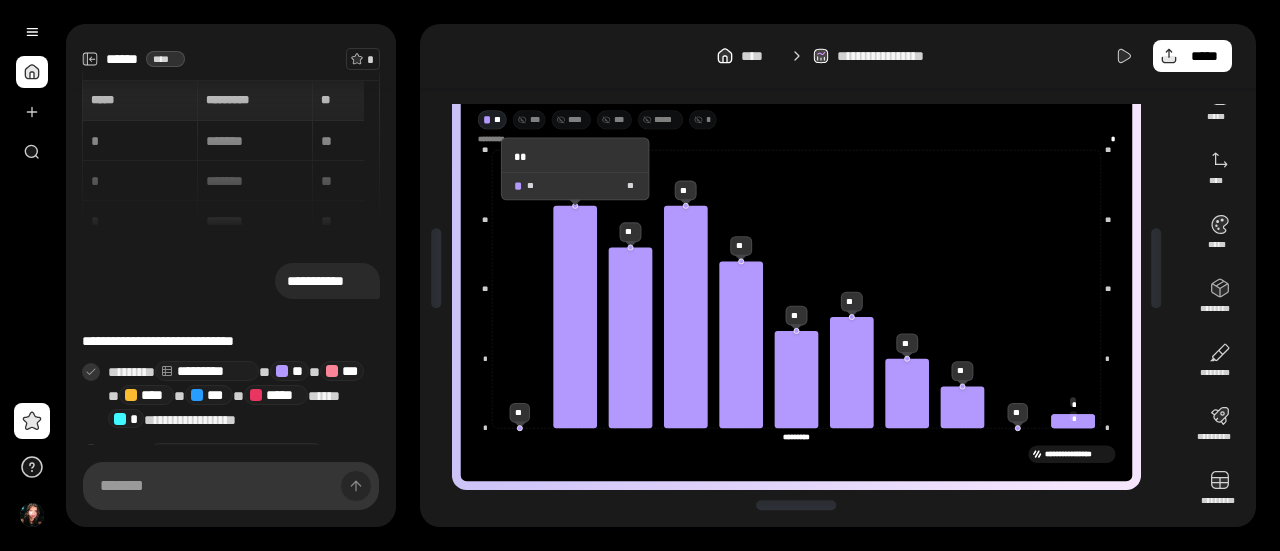 click on "** **" at bounding box center (575, 185) 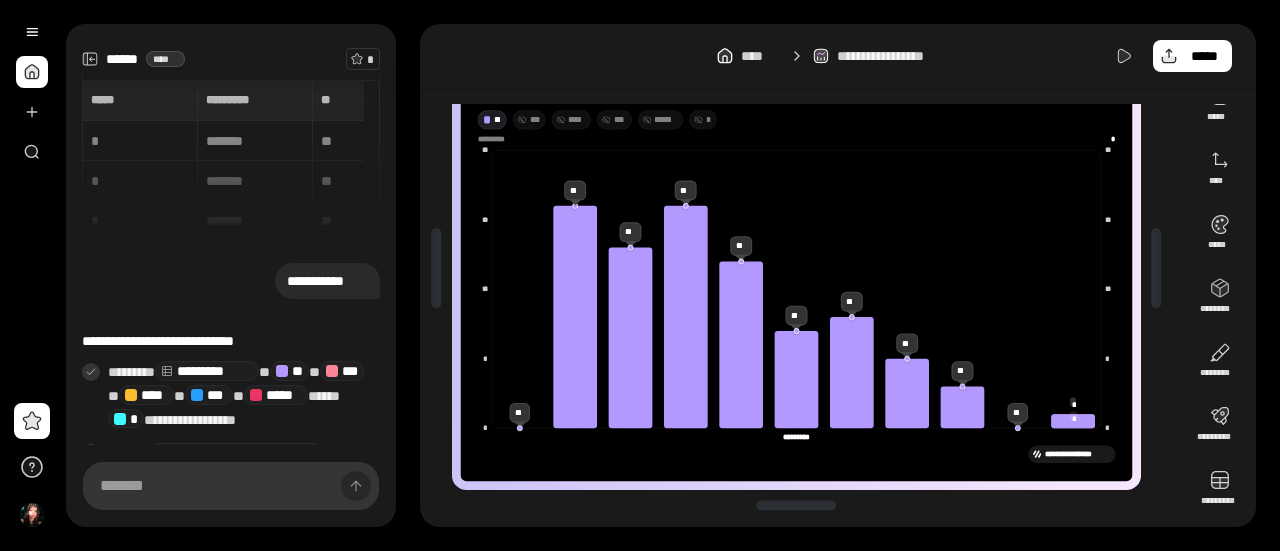 click on "**" at bounding box center [630, 232] 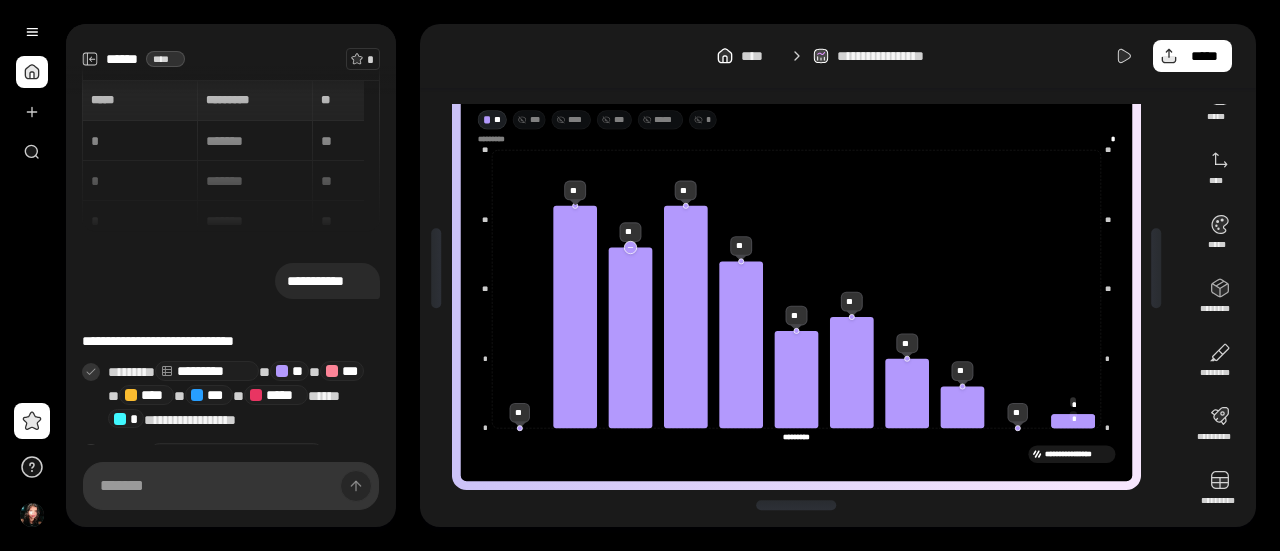 click 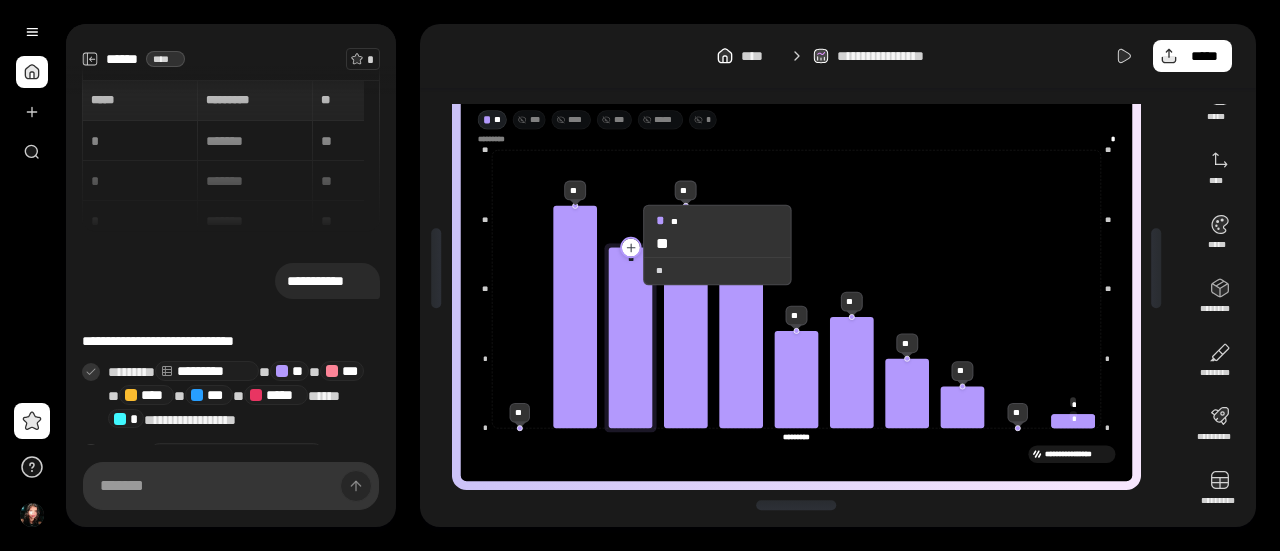 click 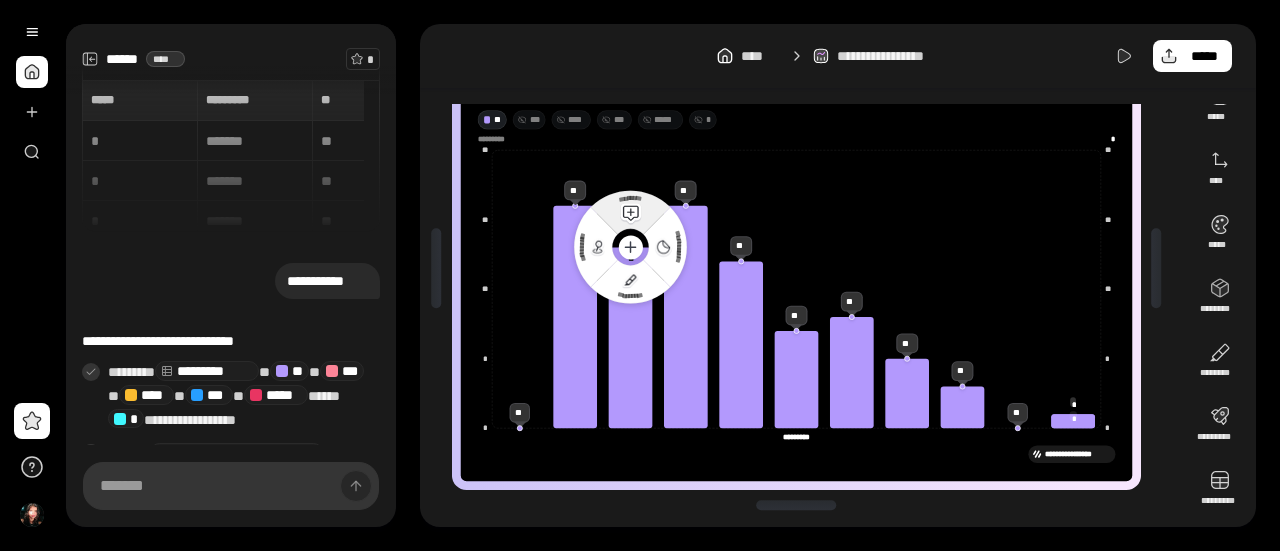 click 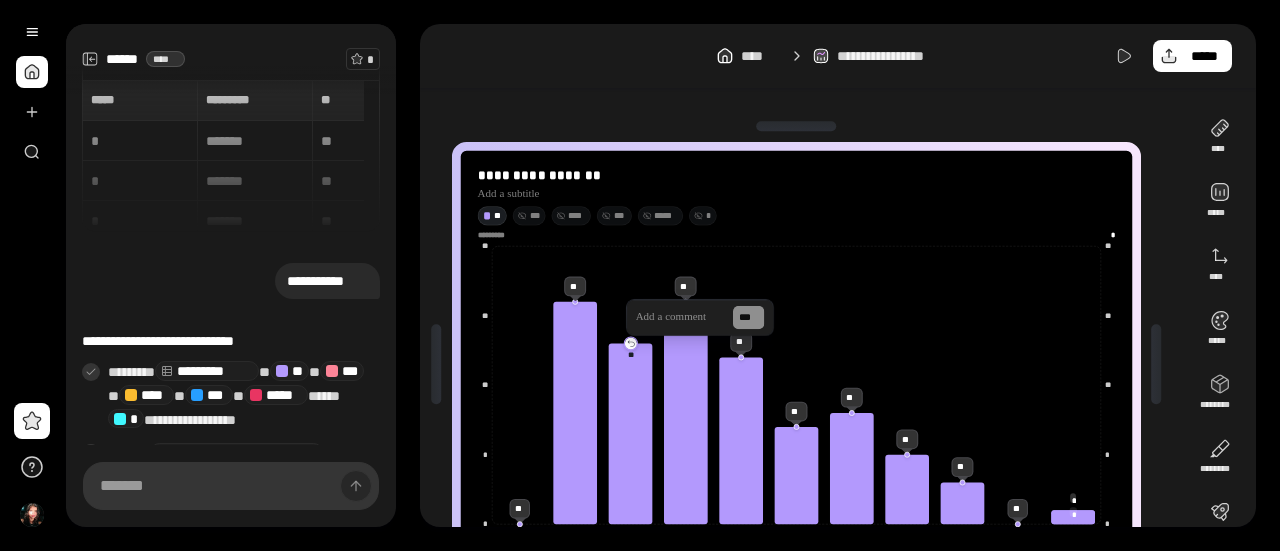 type 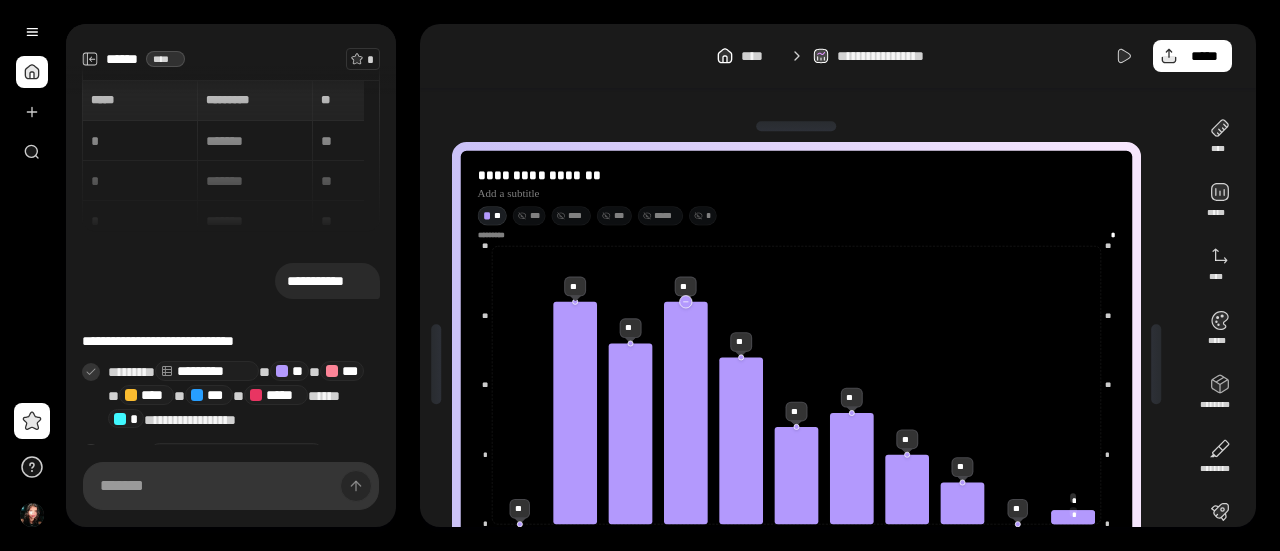 click at bounding box center (685, 301) 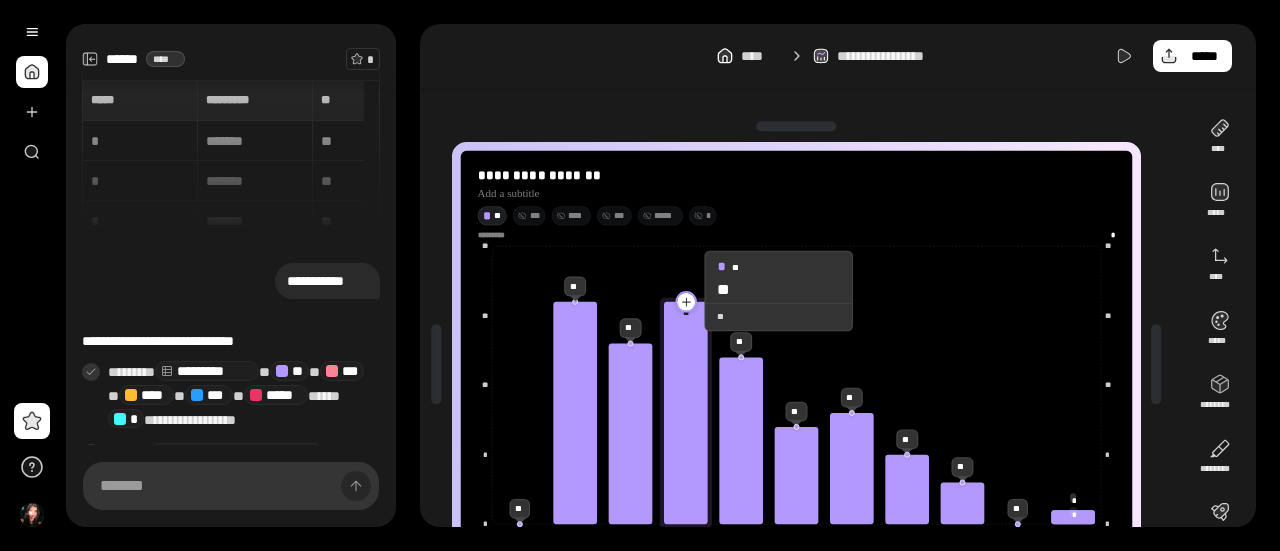 click 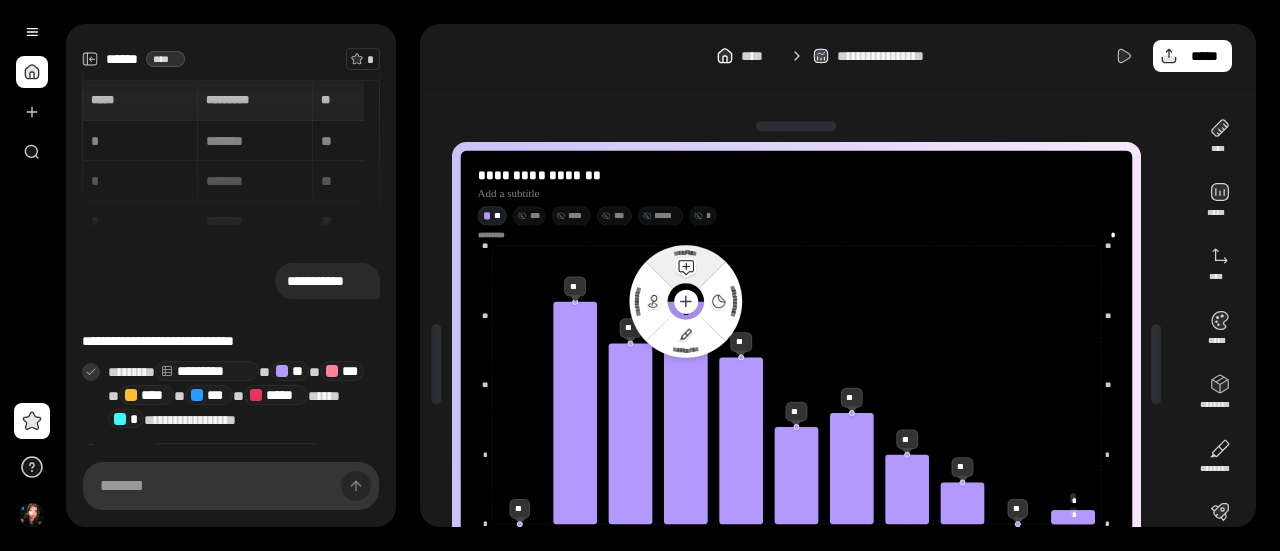 click 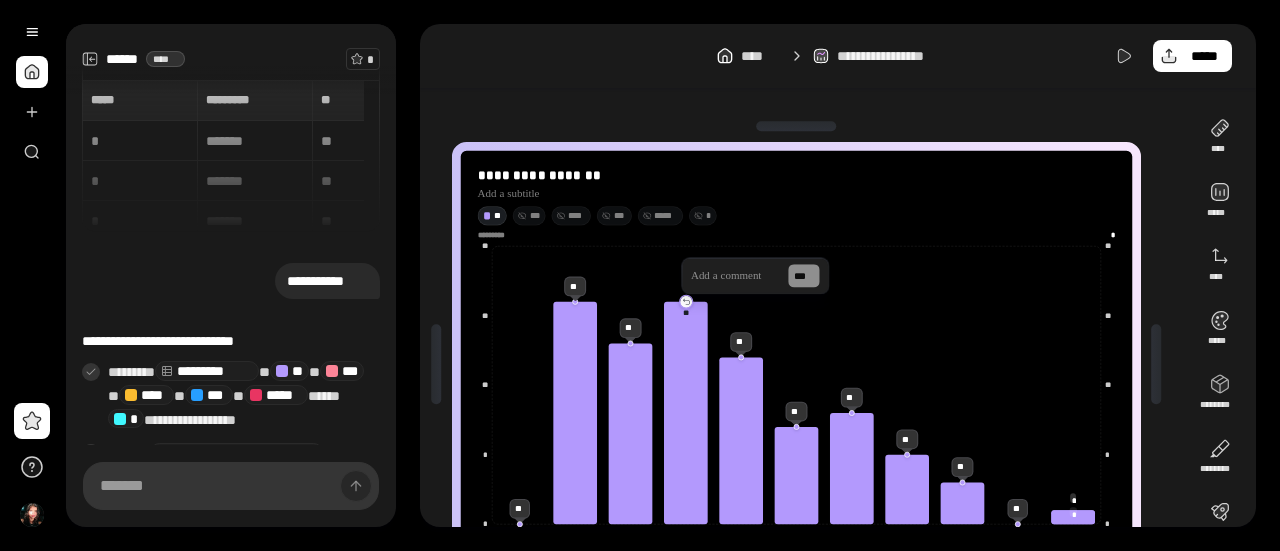 type 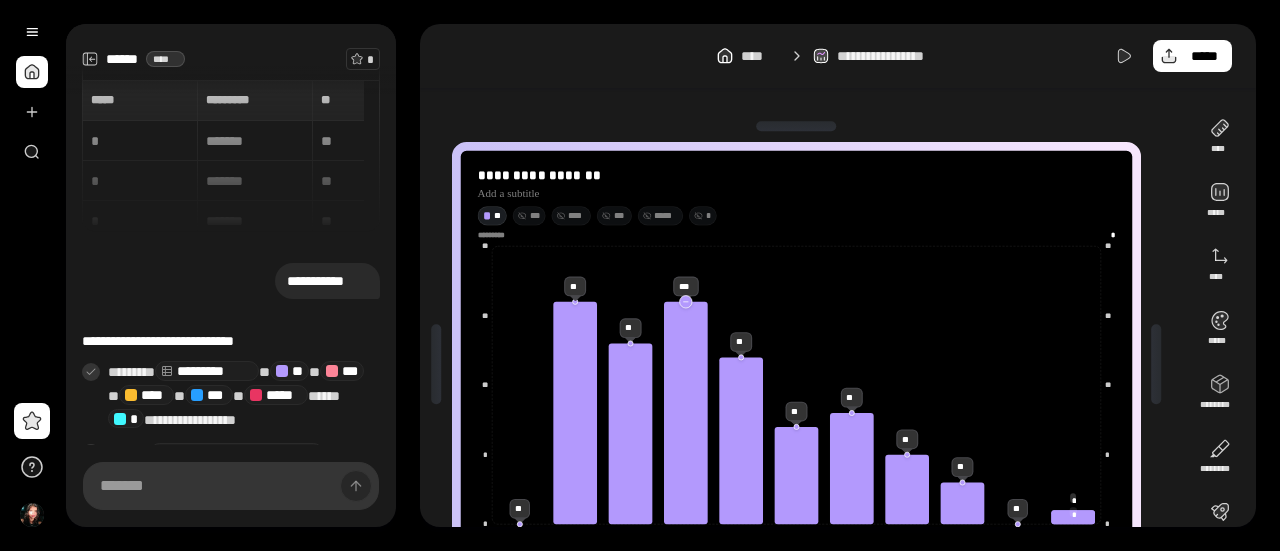click 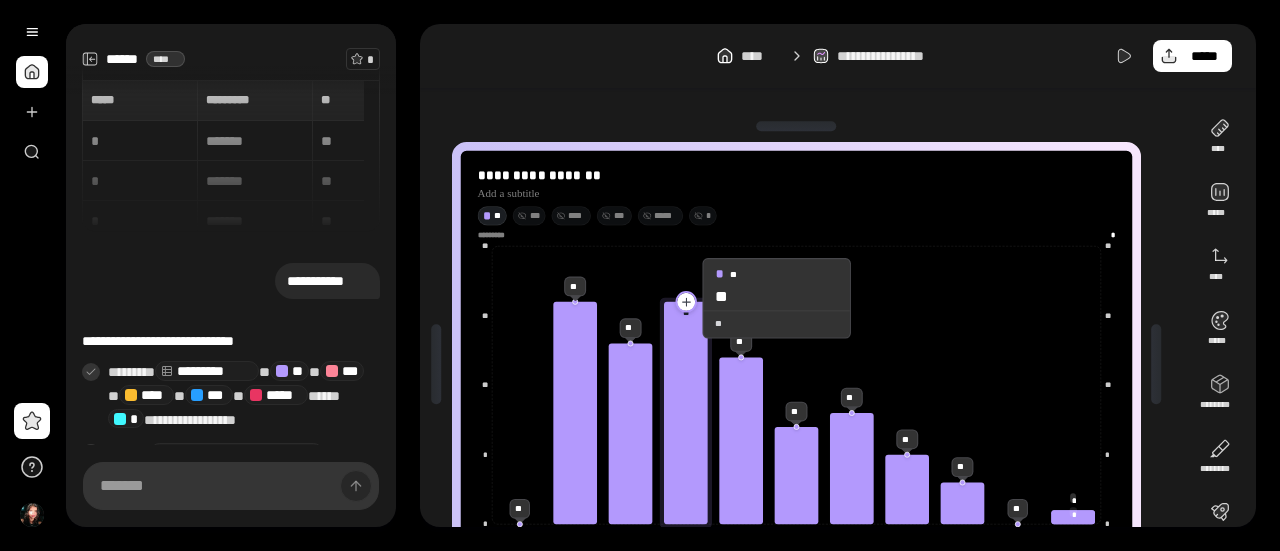 click 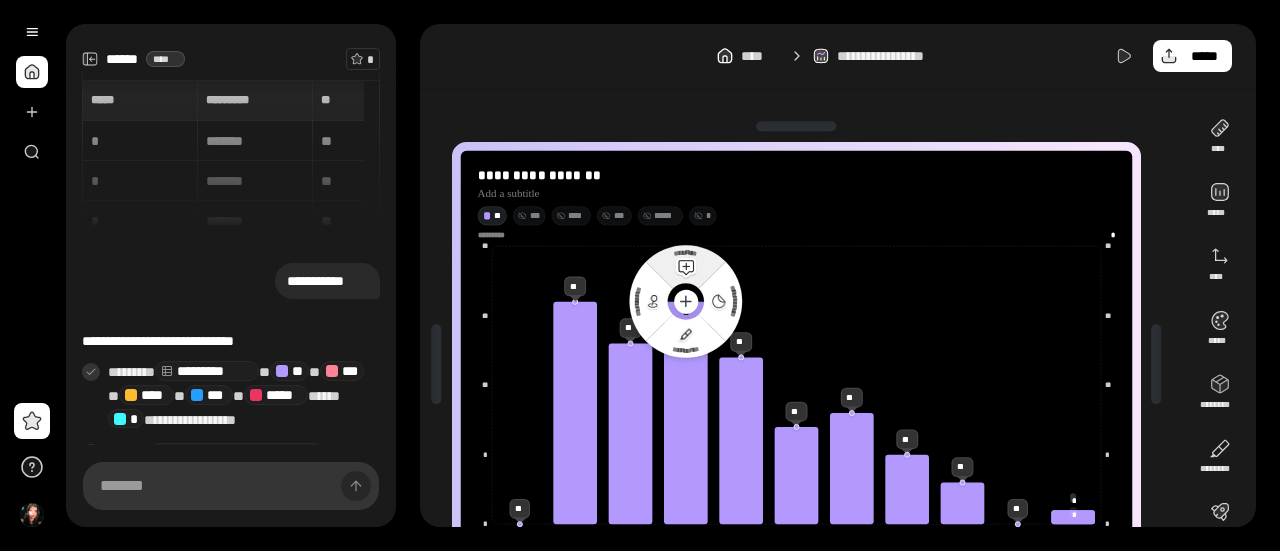 click 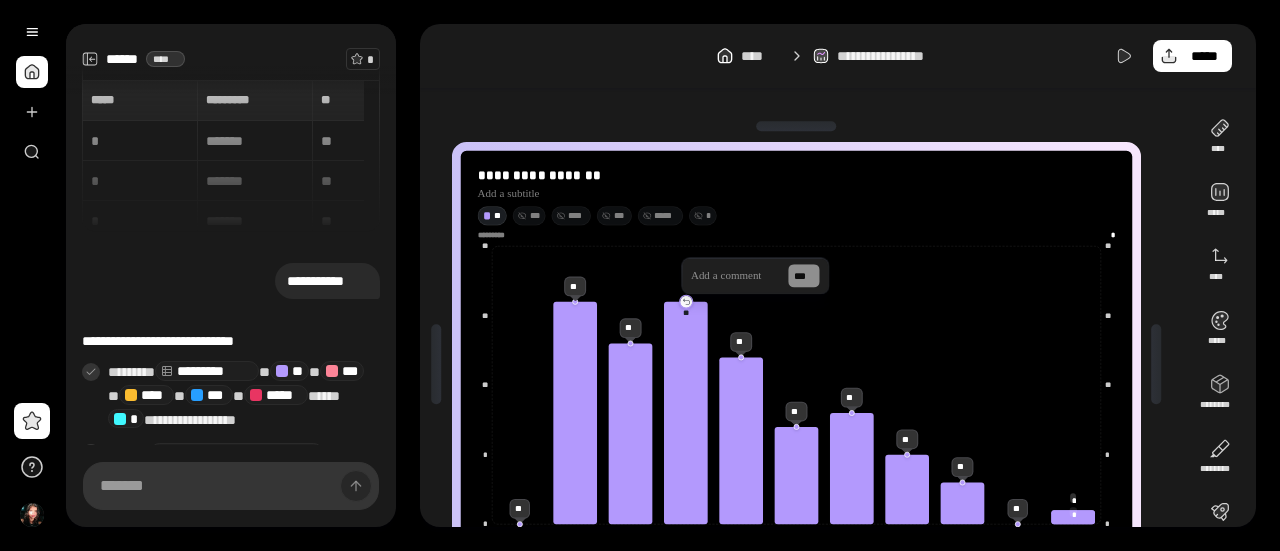 click on "***" at bounding box center [755, 275] 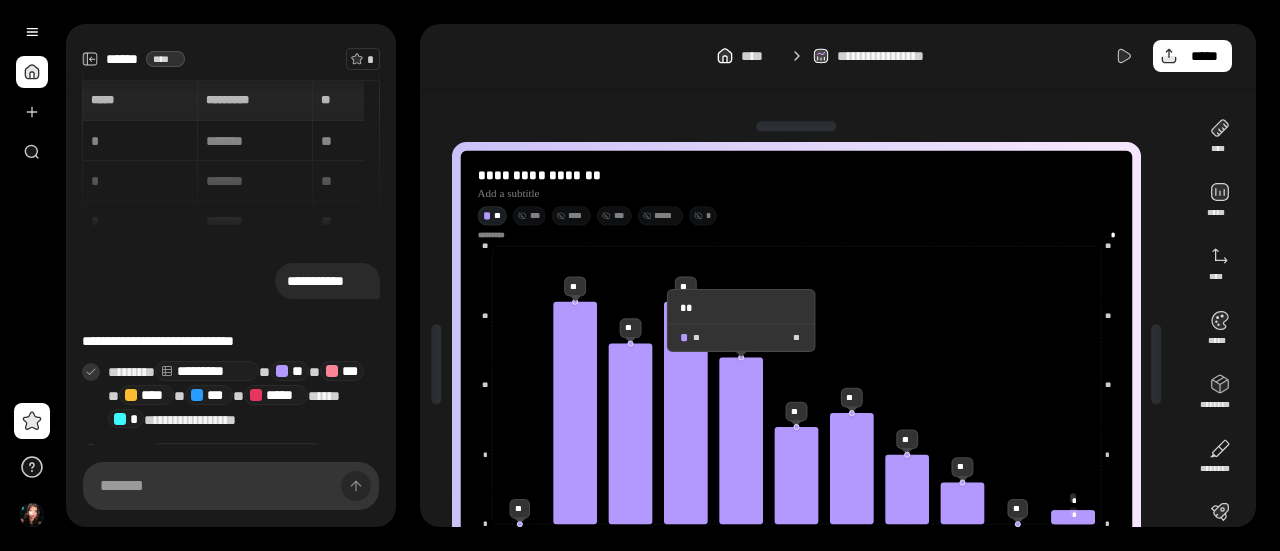 click 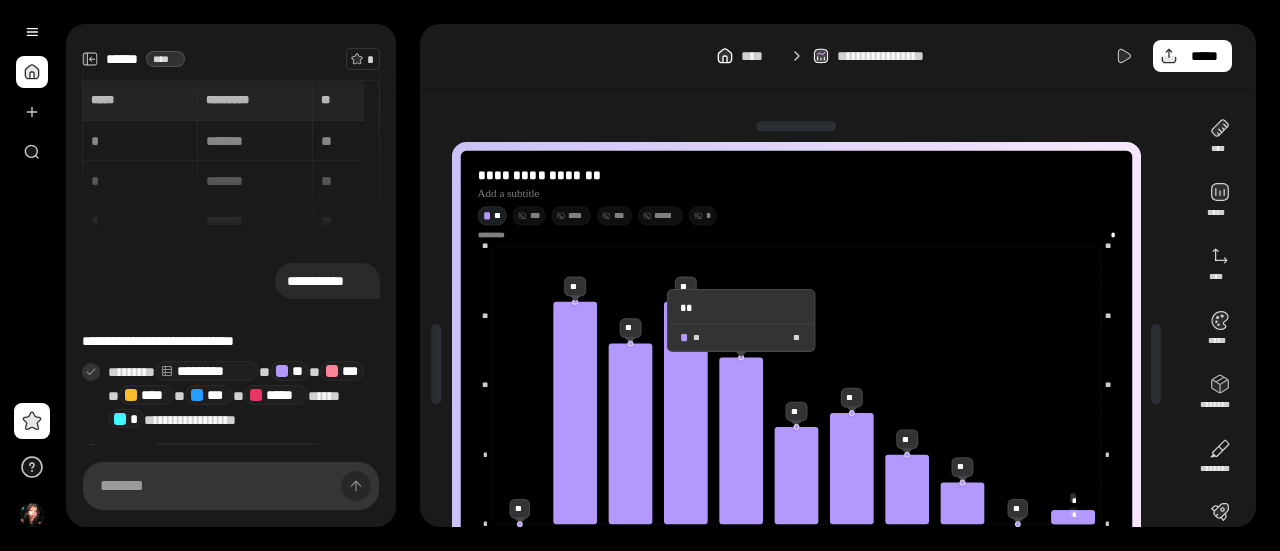 drag, startPoint x: 688, startPoint y: 298, endPoint x: 697, endPoint y: 306, distance: 12.0415945 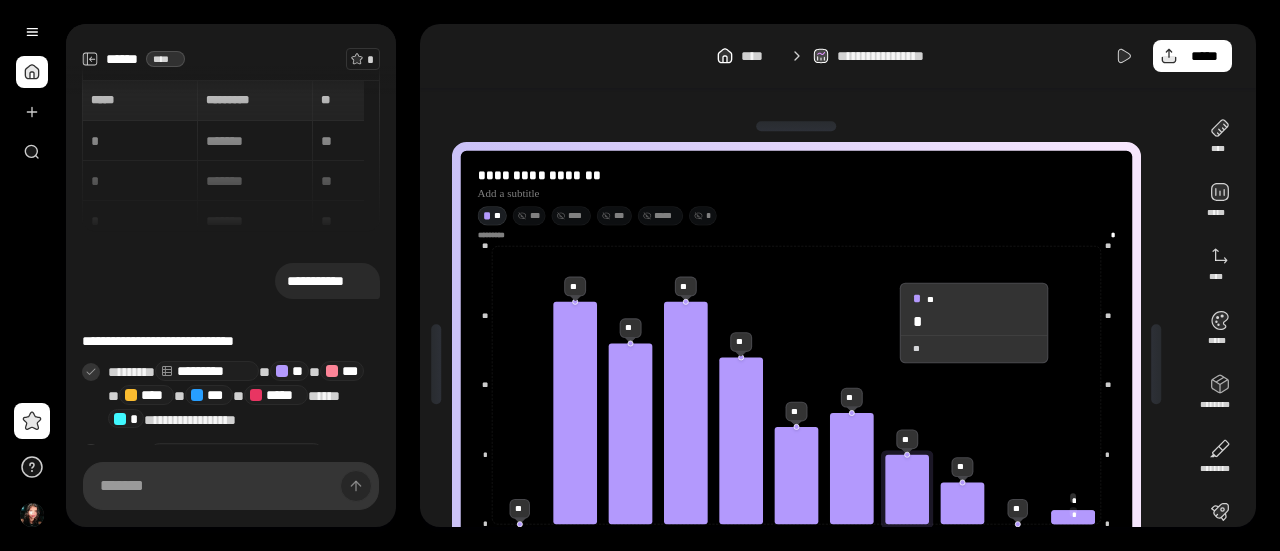 click 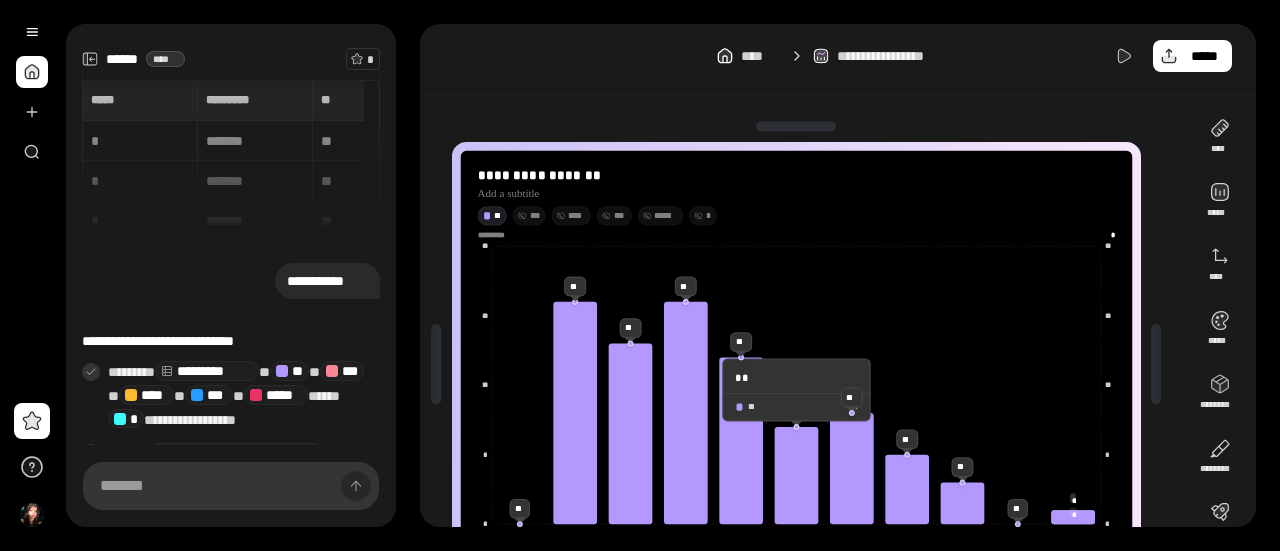 click on "** *" at bounding box center (796, 406) 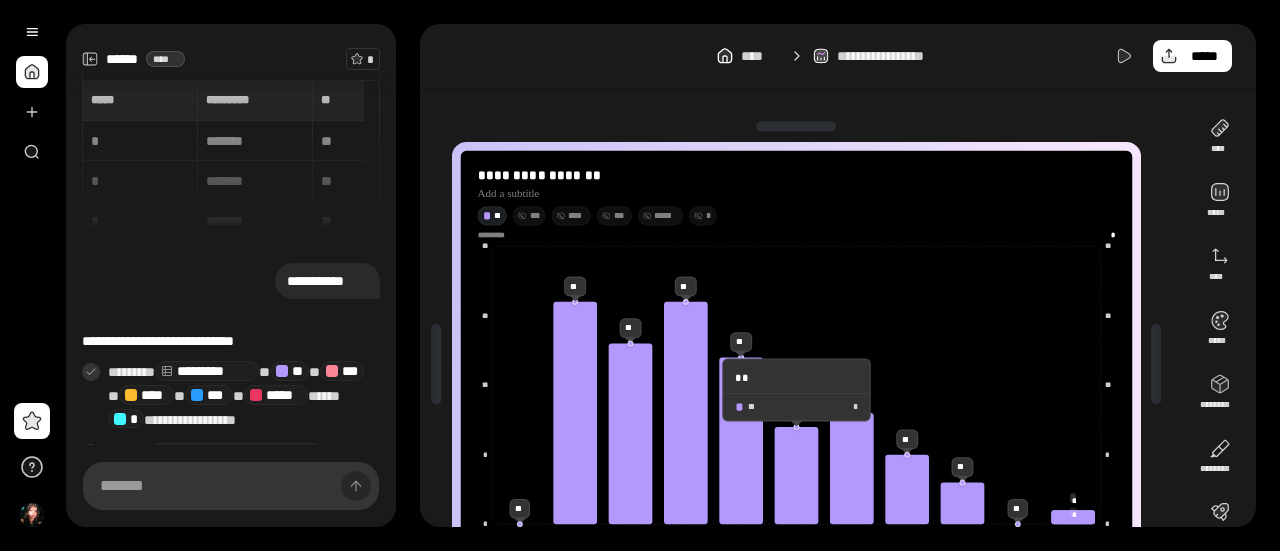 click on "**" at bounding box center [796, 377] 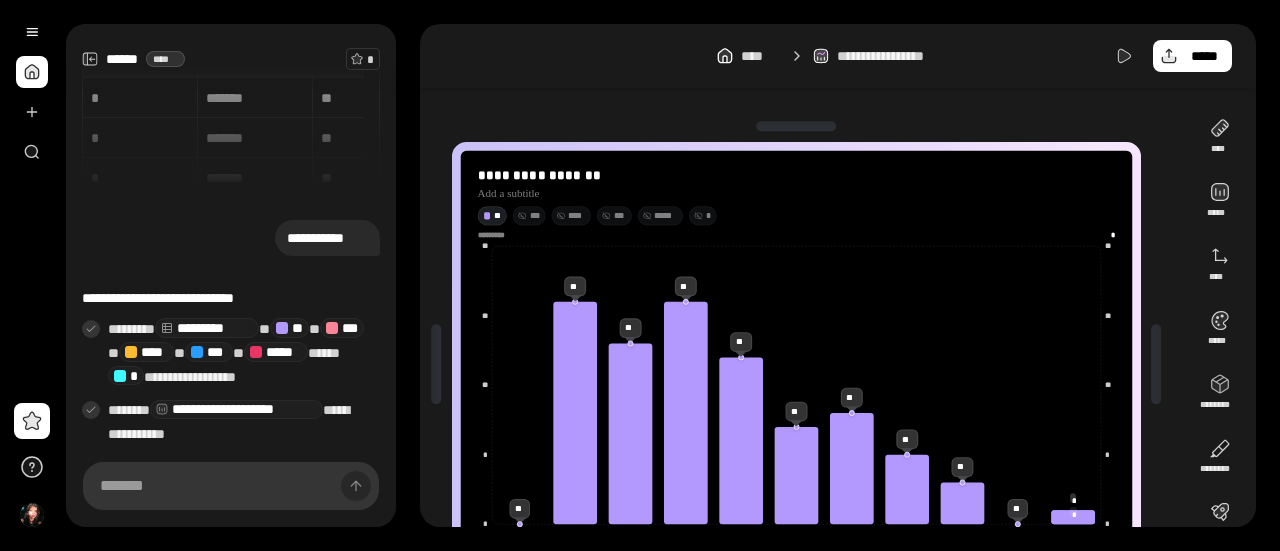 scroll, scrollTop: 54, scrollLeft: 0, axis: vertical 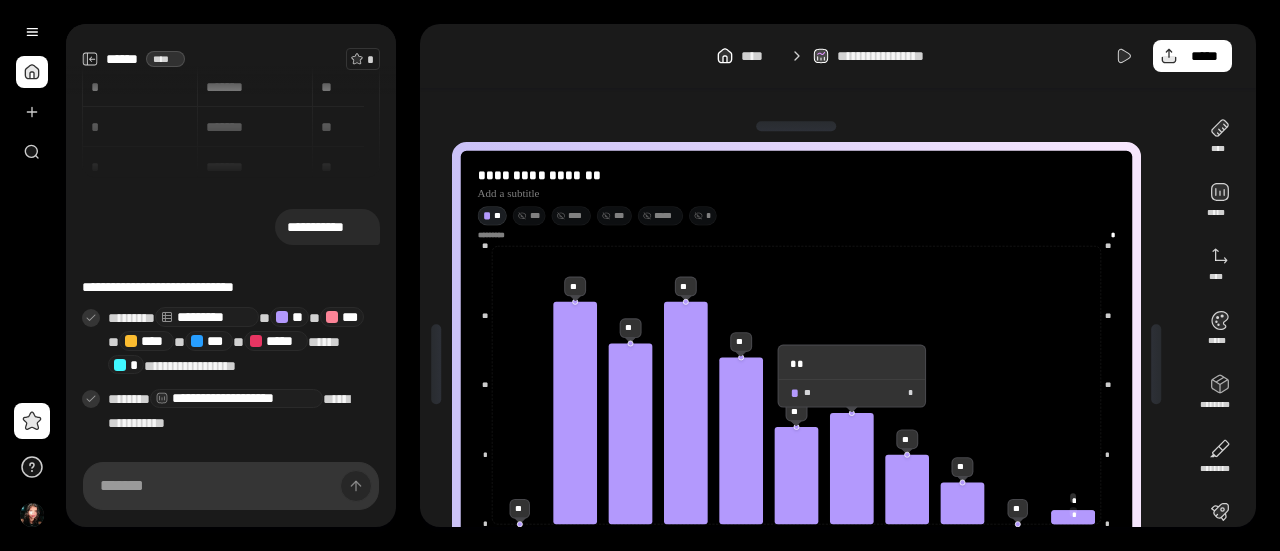 click on "**" at bounding box center [851, 363] 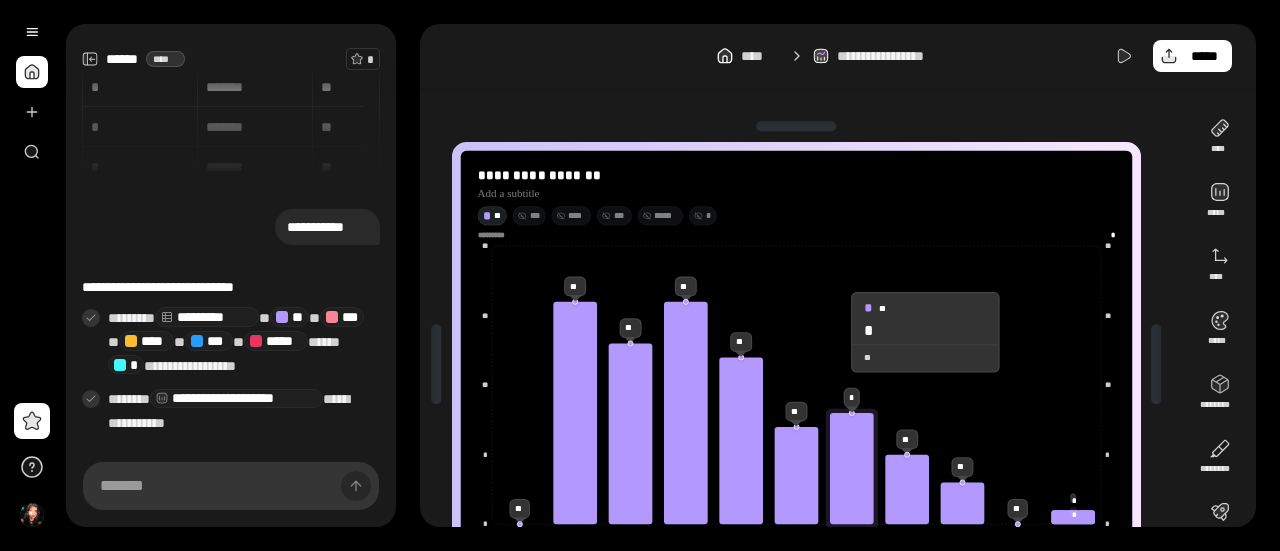 click 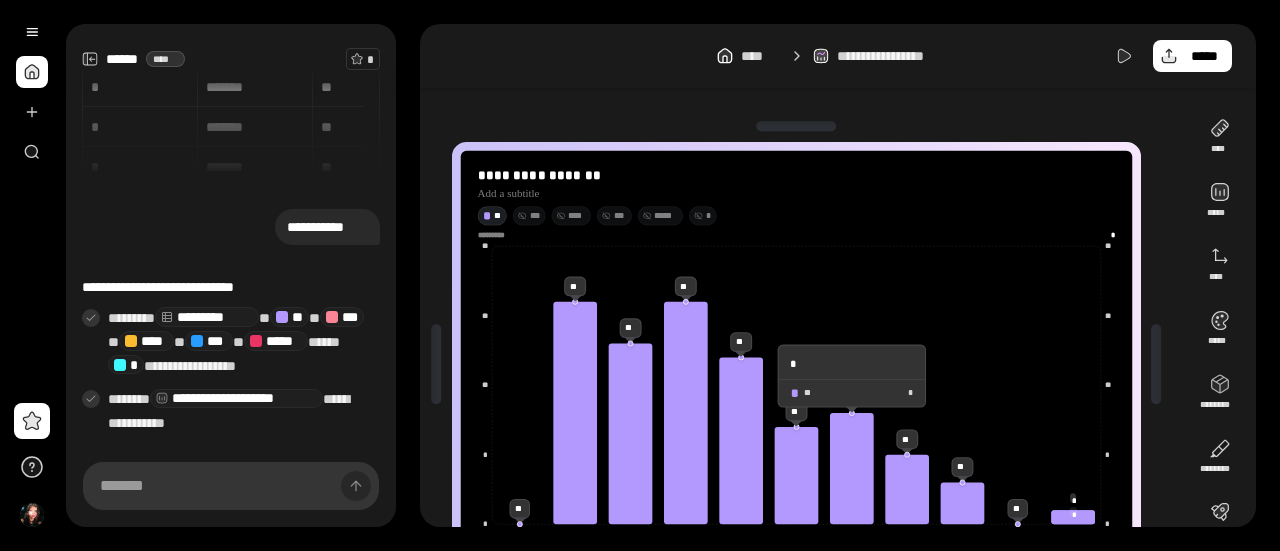 click on "** *" at bounding box center [851, 392] 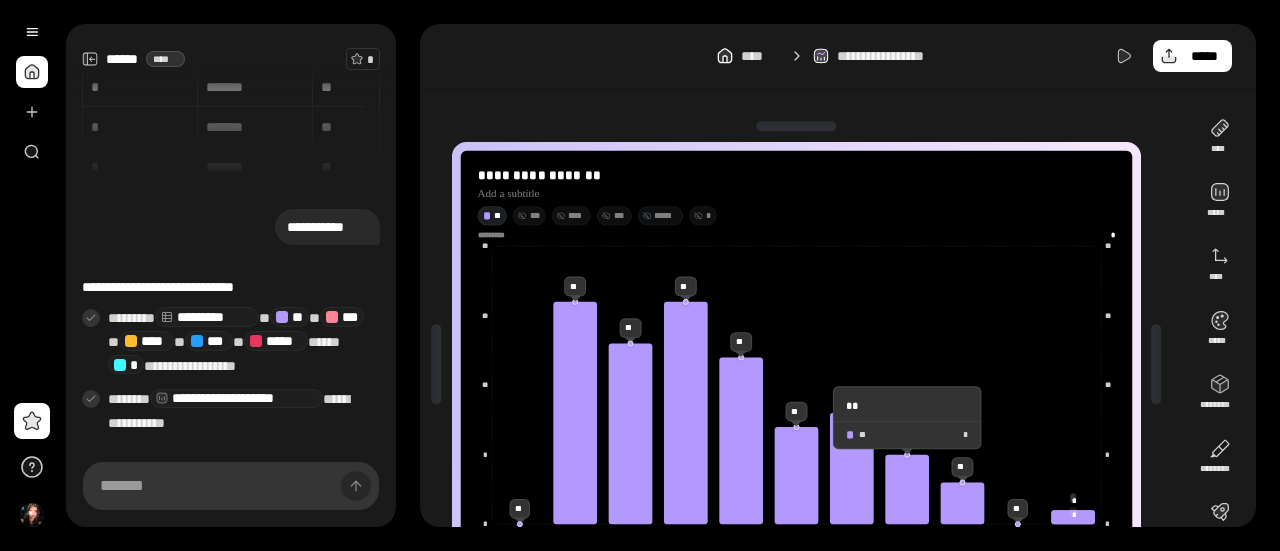 click on "** *" at bounding box center (907, 434) 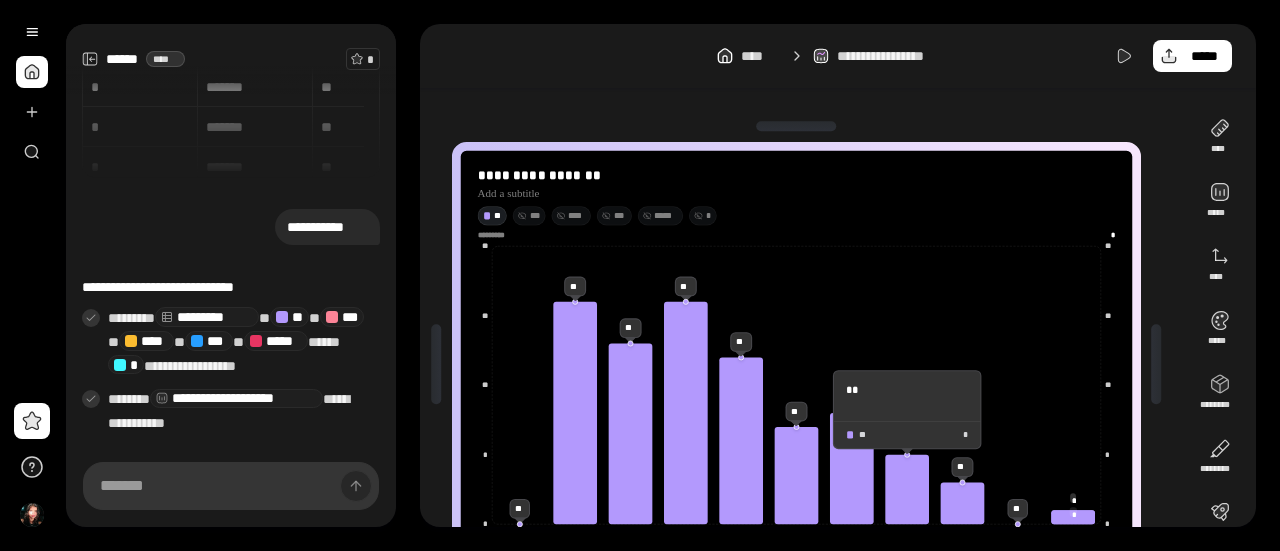 drag, startPoint x: 1044, startPoint y: 394, endPoint x: 916, endPoint y: 435, distance: 134.4061 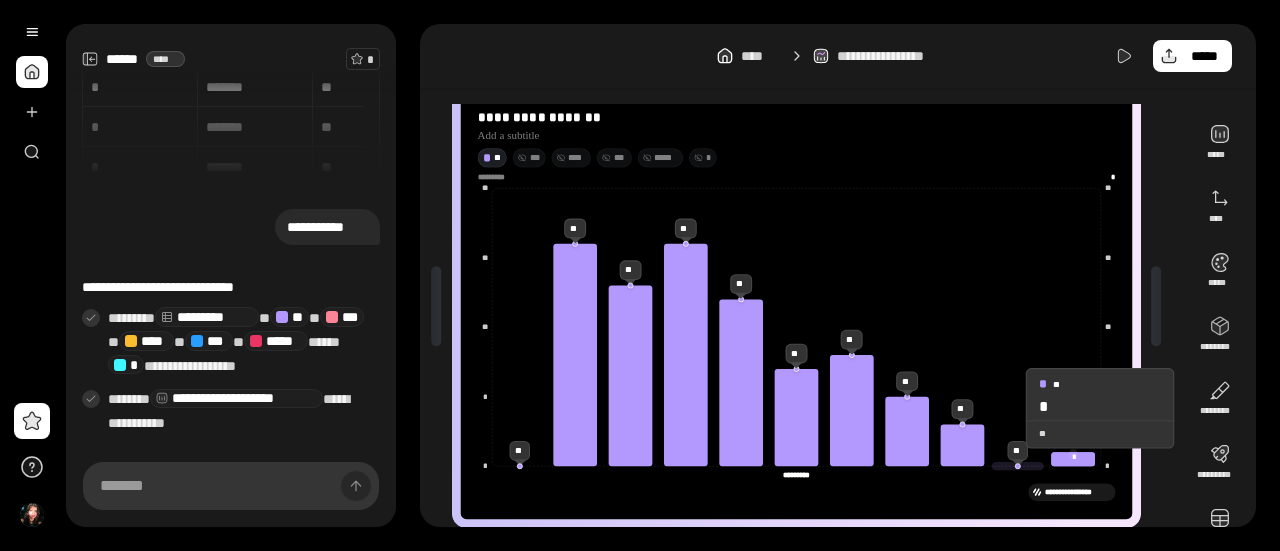 scroll, scrollTop: 59, scrollLeft: 0, axis: vertical 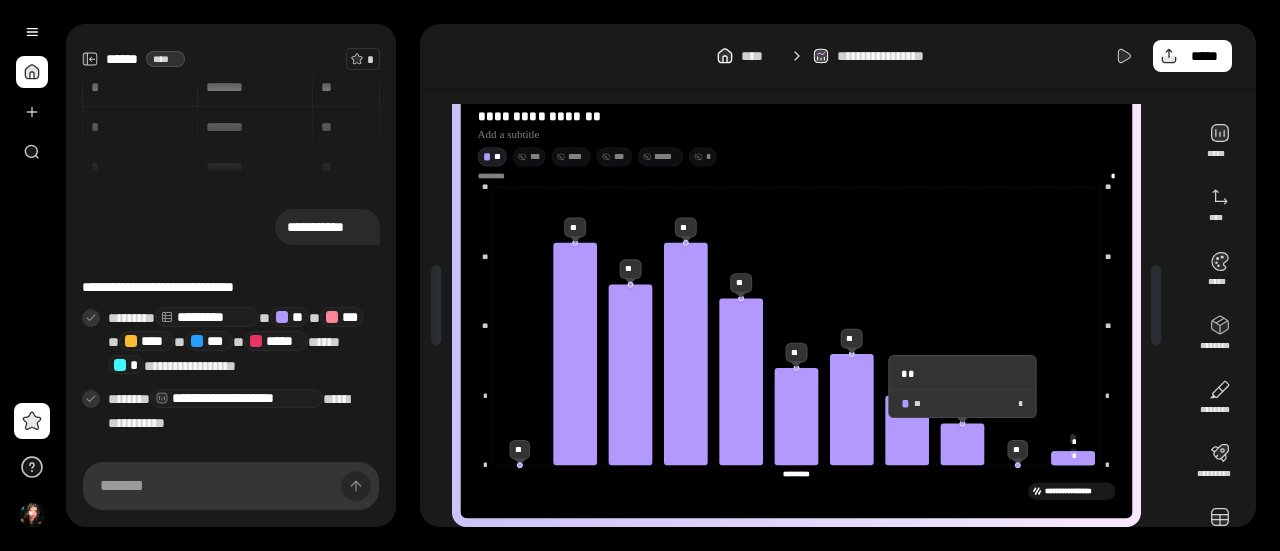 click on "**" at bounding box center [962, 374] 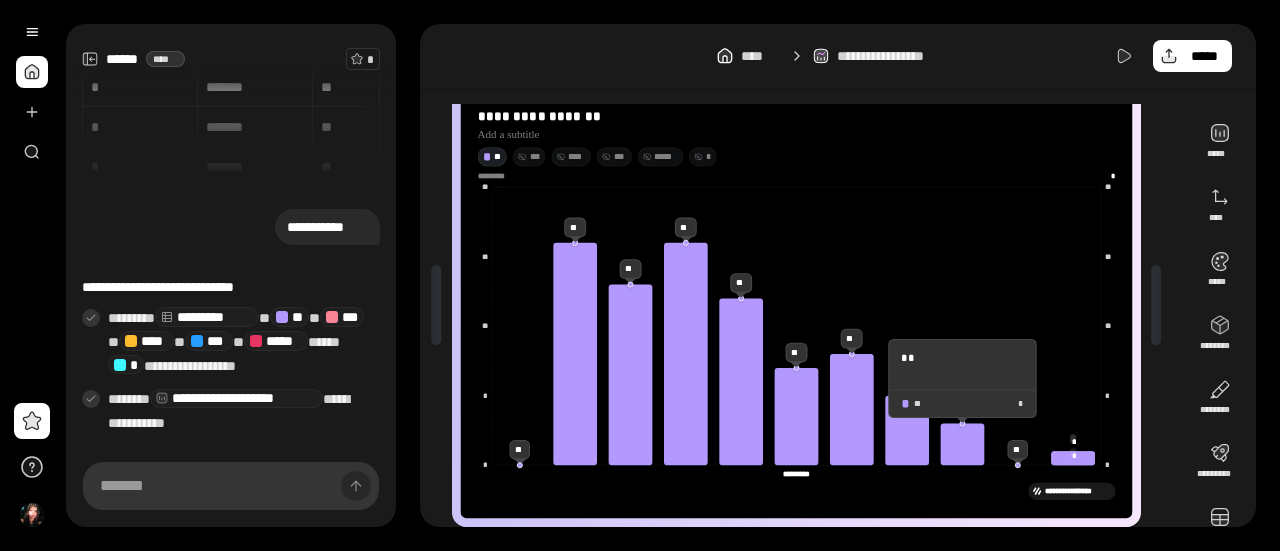 scroll, scrollTop: 43, scrollLeft: 0, axis: vertical 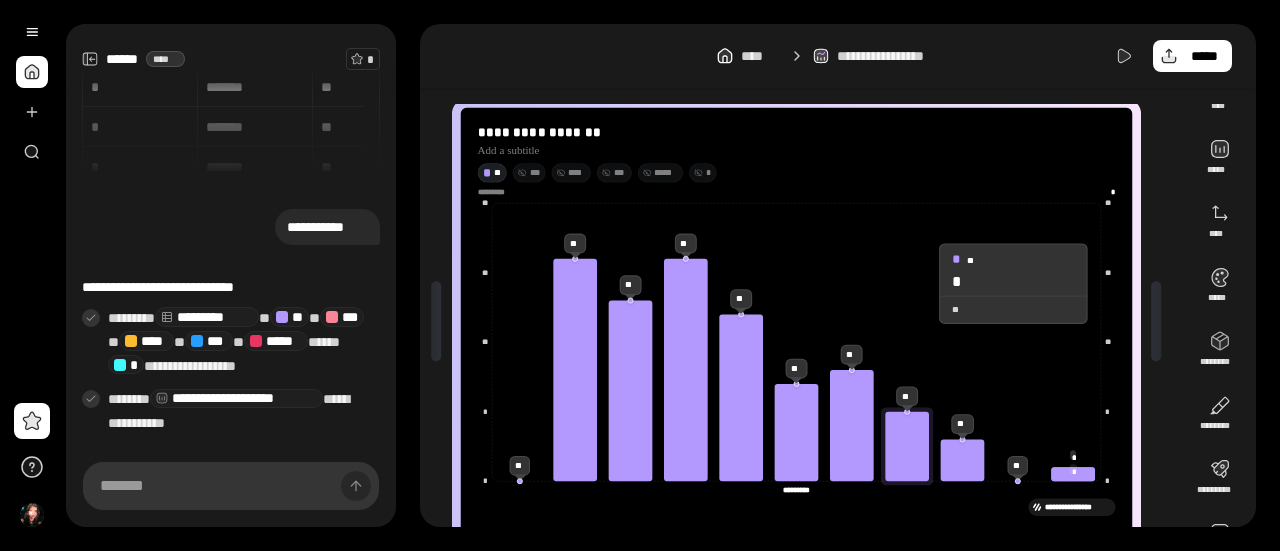 click 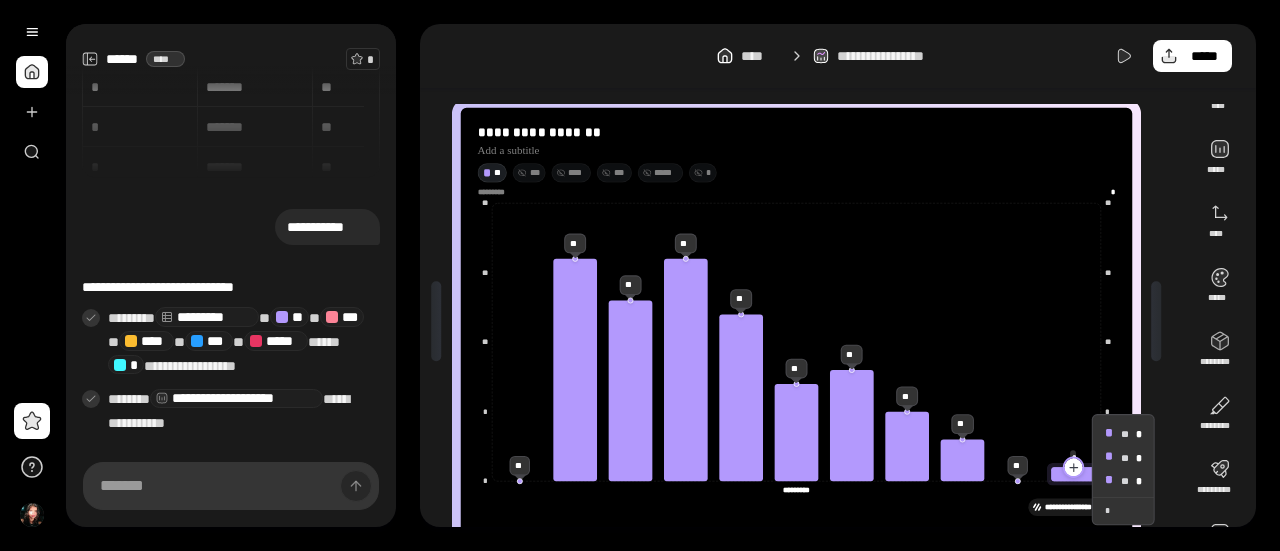 click 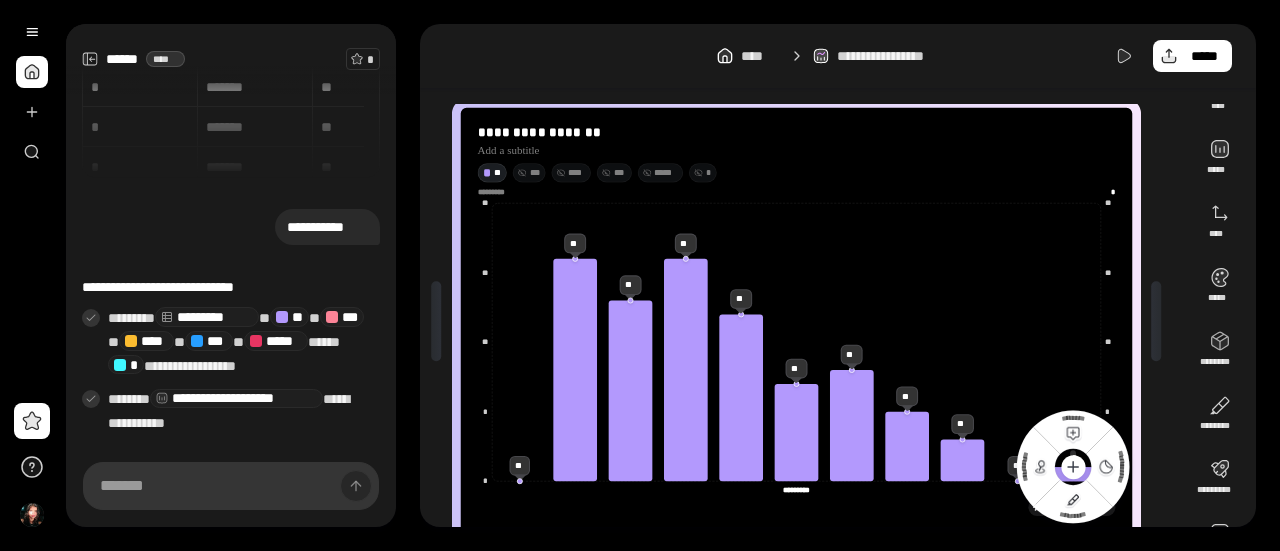 click 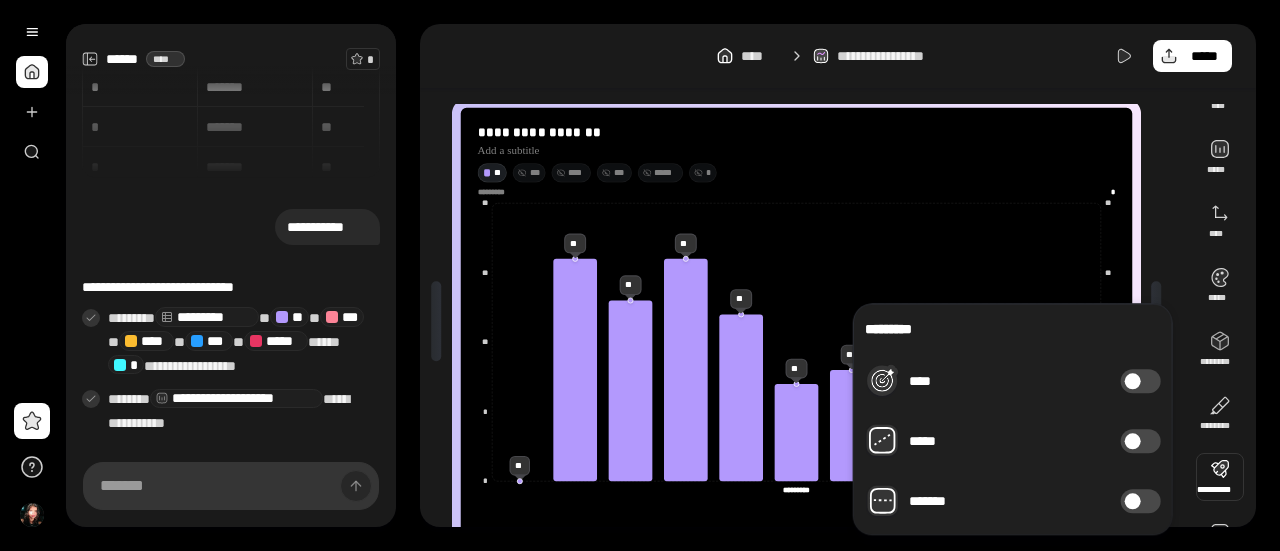 scroll, scrollTop: 96, scrollLeft: 0, axis: vertical 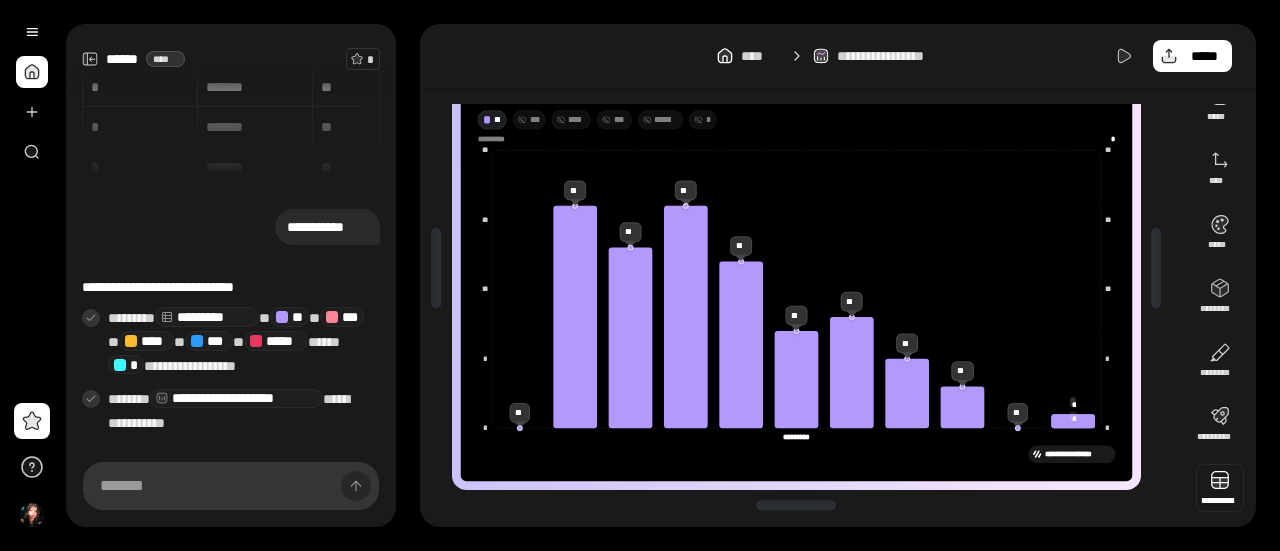 click at bounding box center (1220, 488) 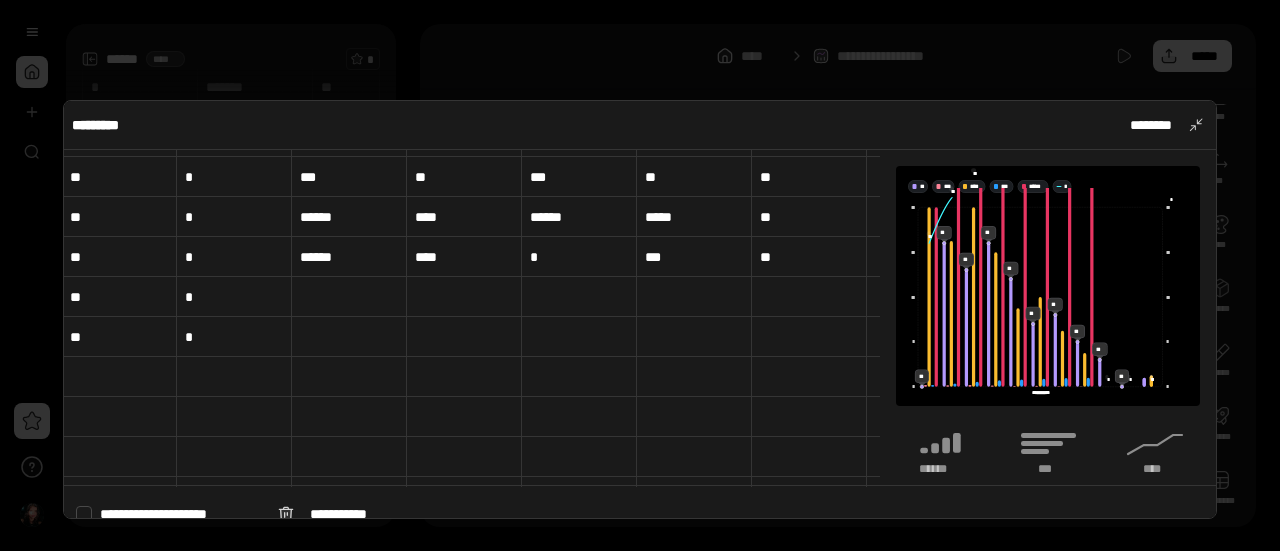 scroll, scrollTop: 234, scrollLeft: 2, axis: both 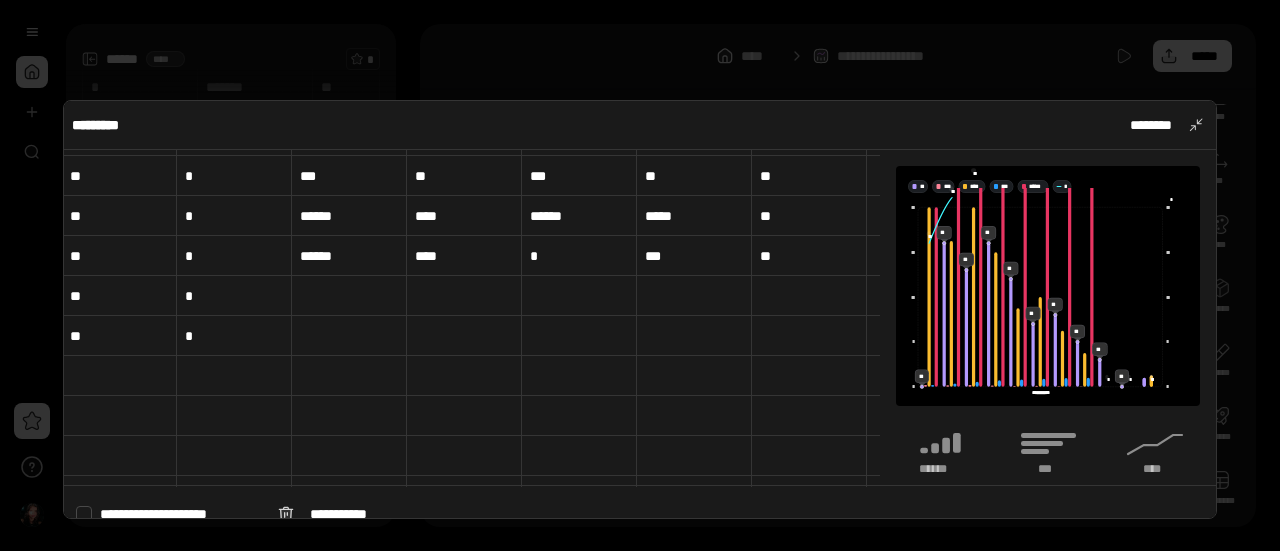 click at bounding box center (640, 275) 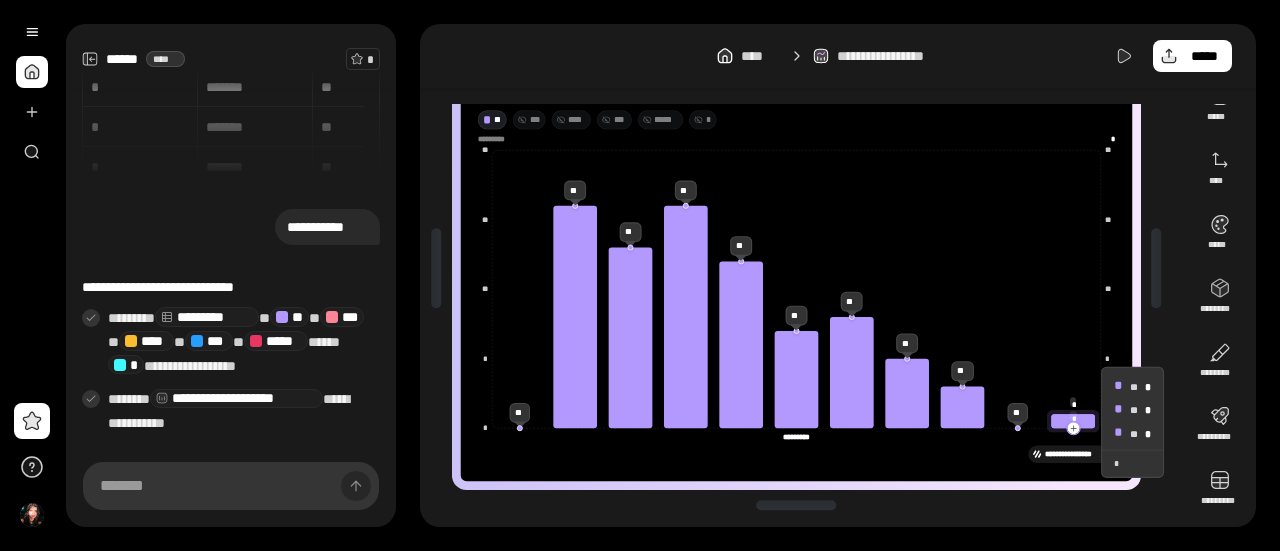 click 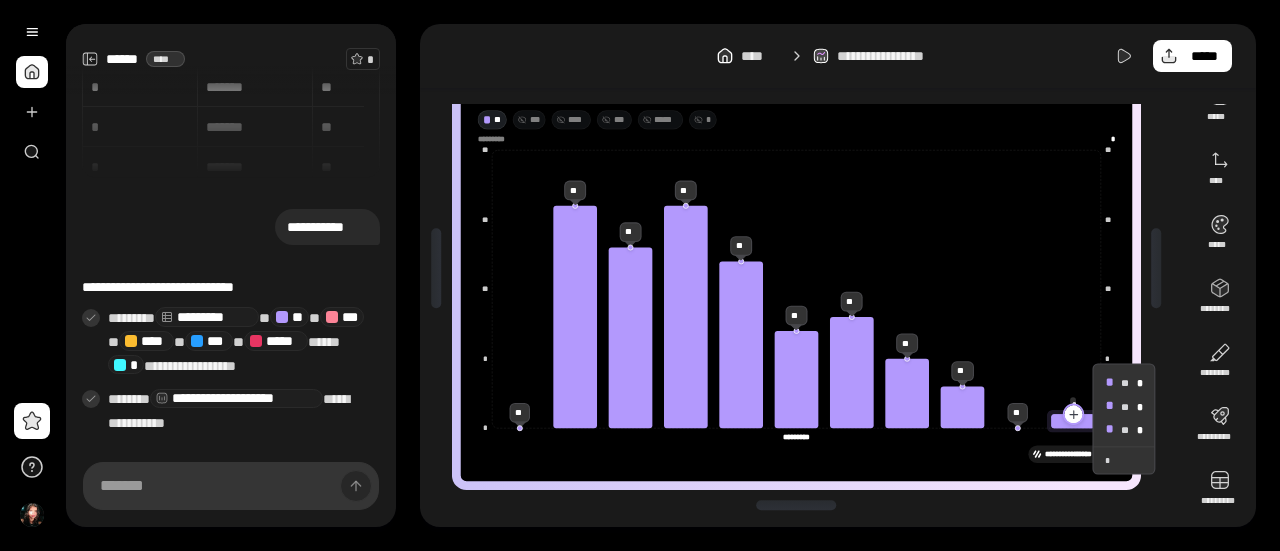 drag, startPoint x: 1070, startPoint y: 401, endPoint x: 1074, endPoint y: 418, distance: 17.464249 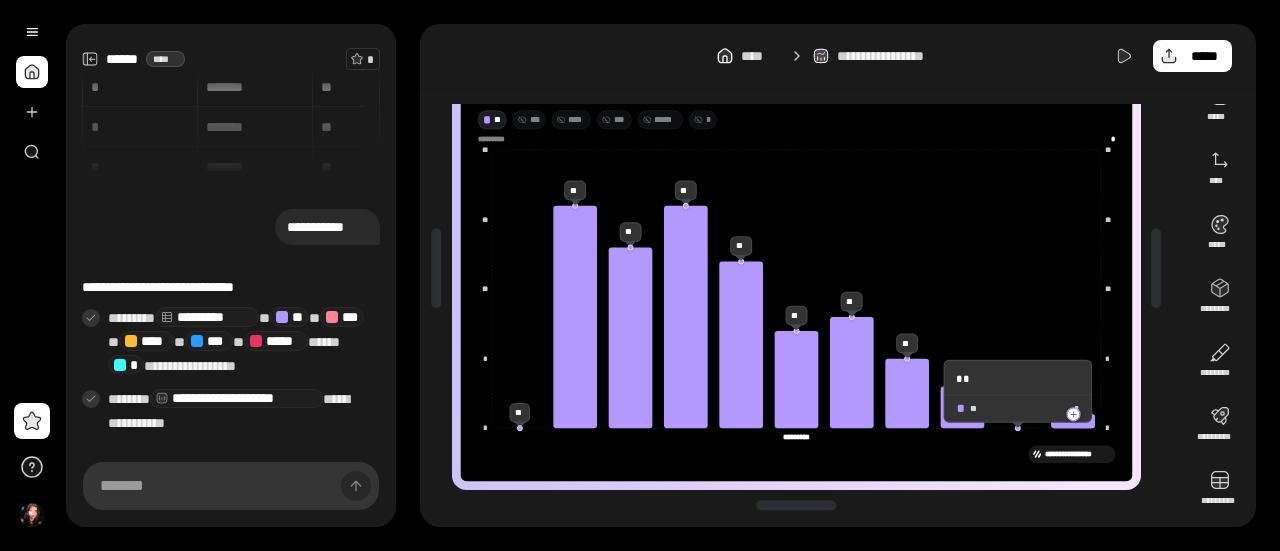 click on "**" at bounding box center (1017, 378) 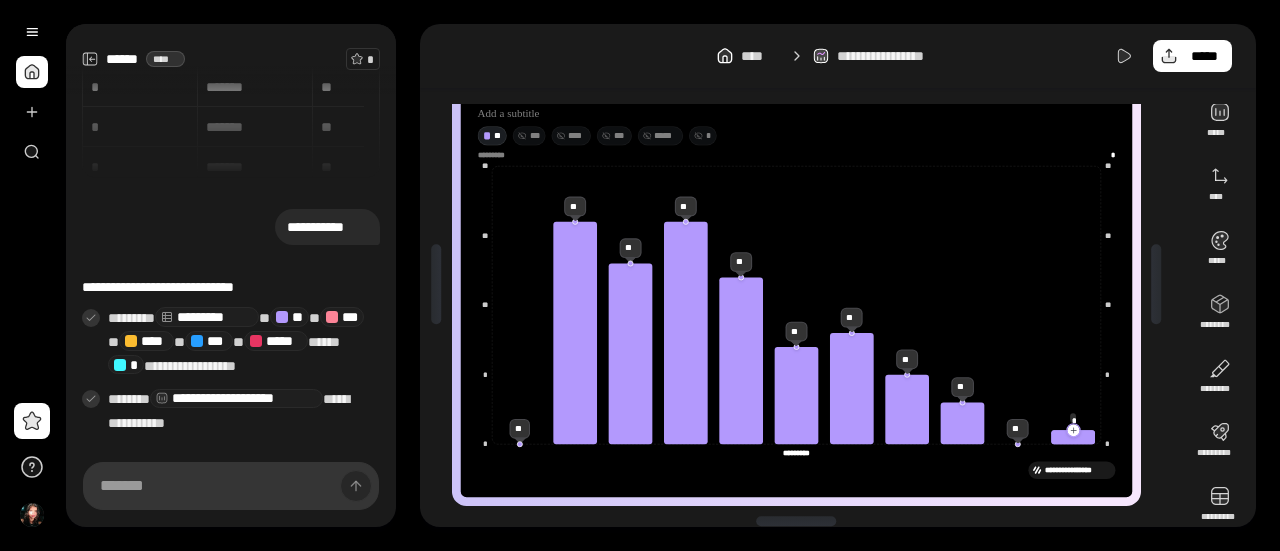 click on "**********" at bounding box center [804, 284] 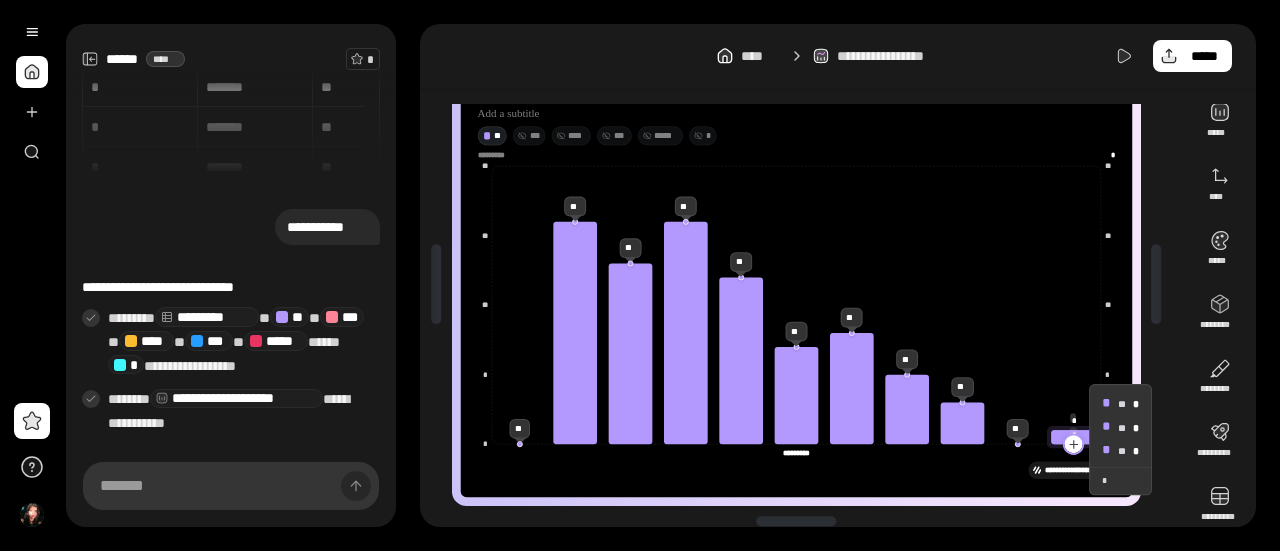 drag, startPoint x: 1072, startPoint y: 427, endPoint x: 1072, endPoint y: 439, distance: 12 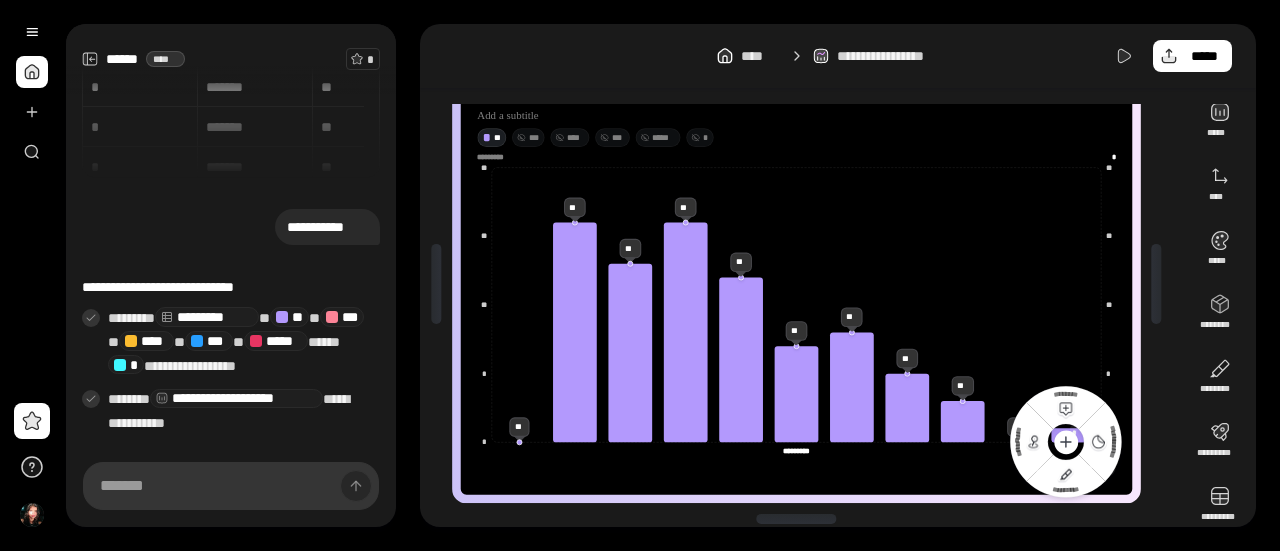 click on "**********" at bounding box center [804, 284] 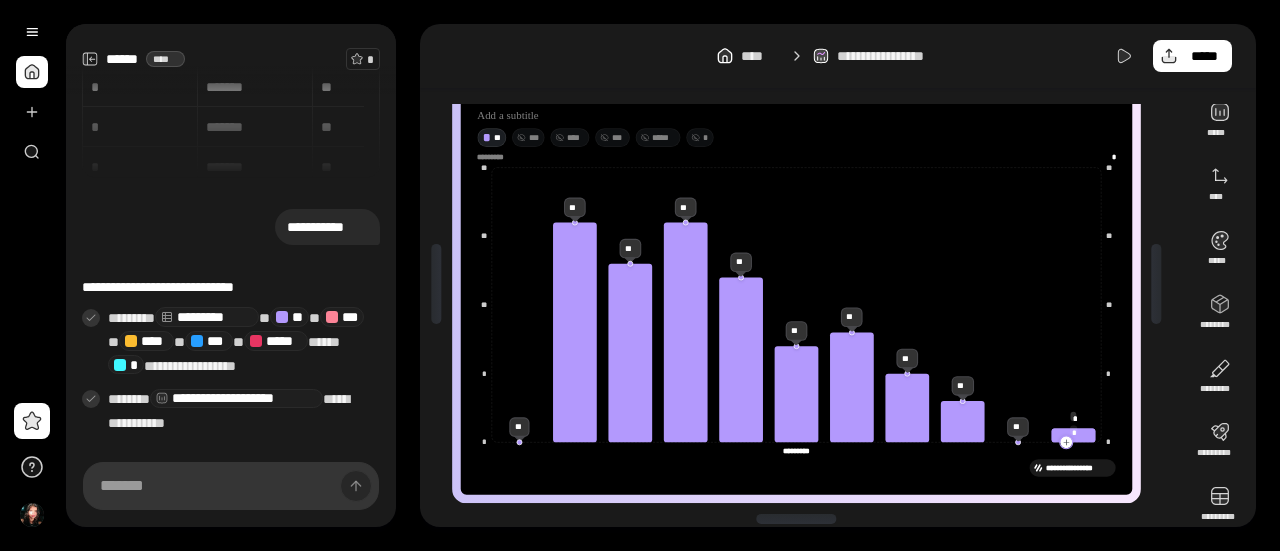 click on "**********" at bounding box center [804, 284] 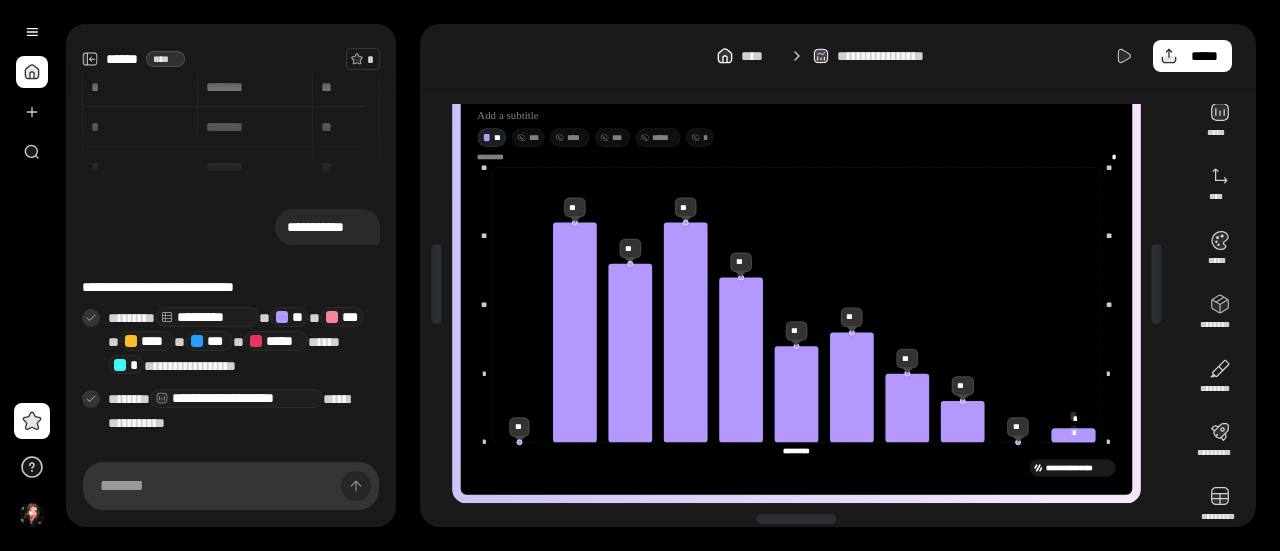 drag, startPoint x: 1084, startPoint y: 433, endPoint x: 1138, endPoint y: 477, distance: 69.656296 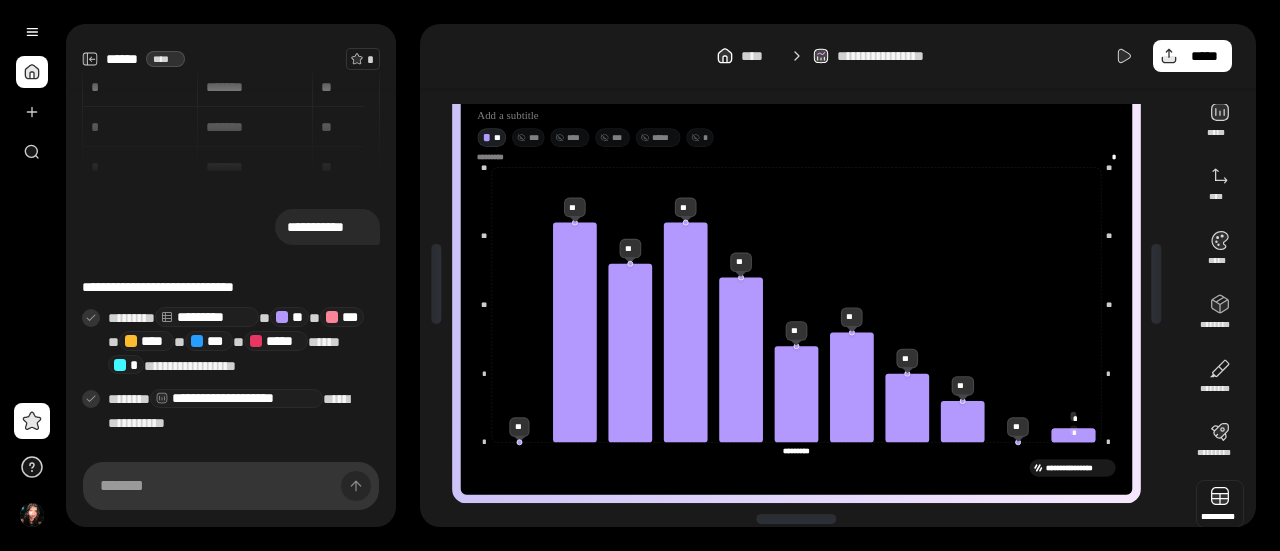 click at bounding box center (1220, 504) 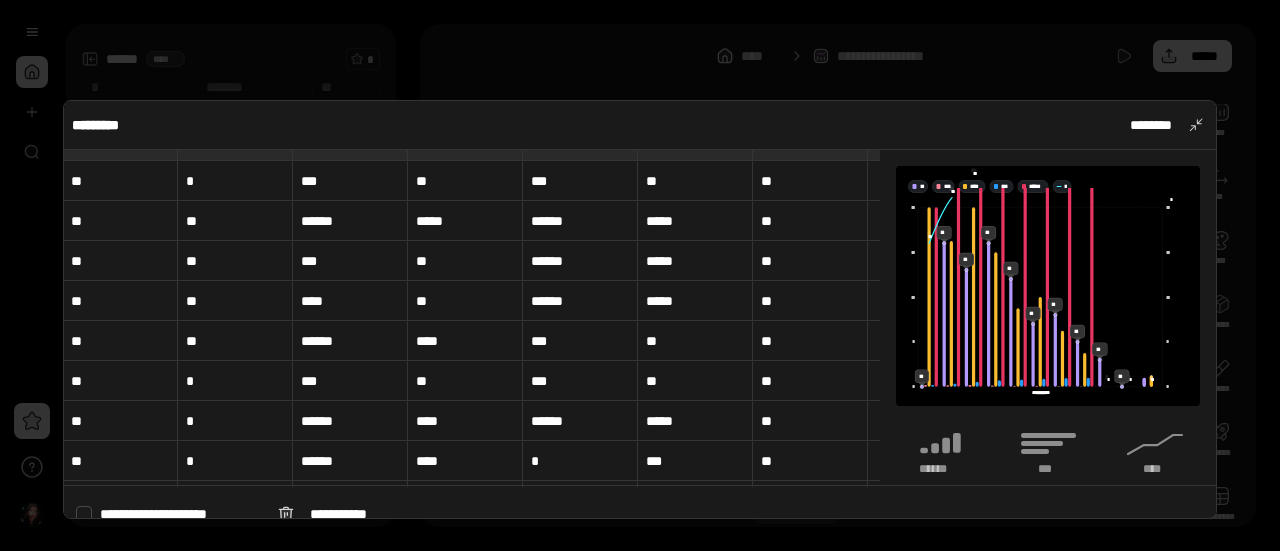 scroll, scrollTop: 0, scrollLeft: 1, axis: horizontal 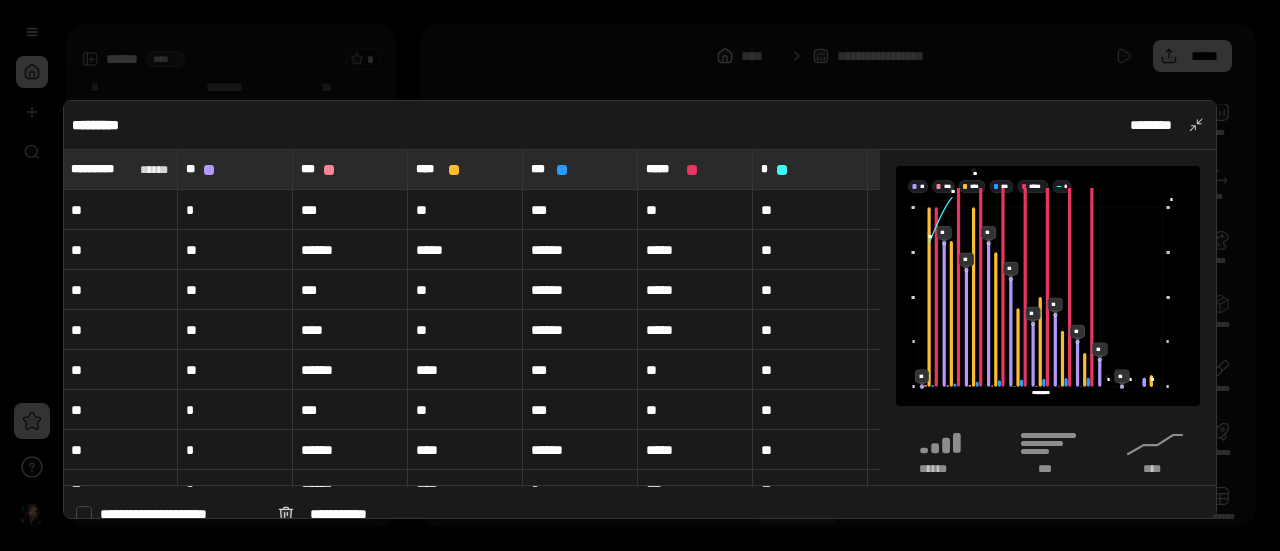 click at bounding box center [640, 275] 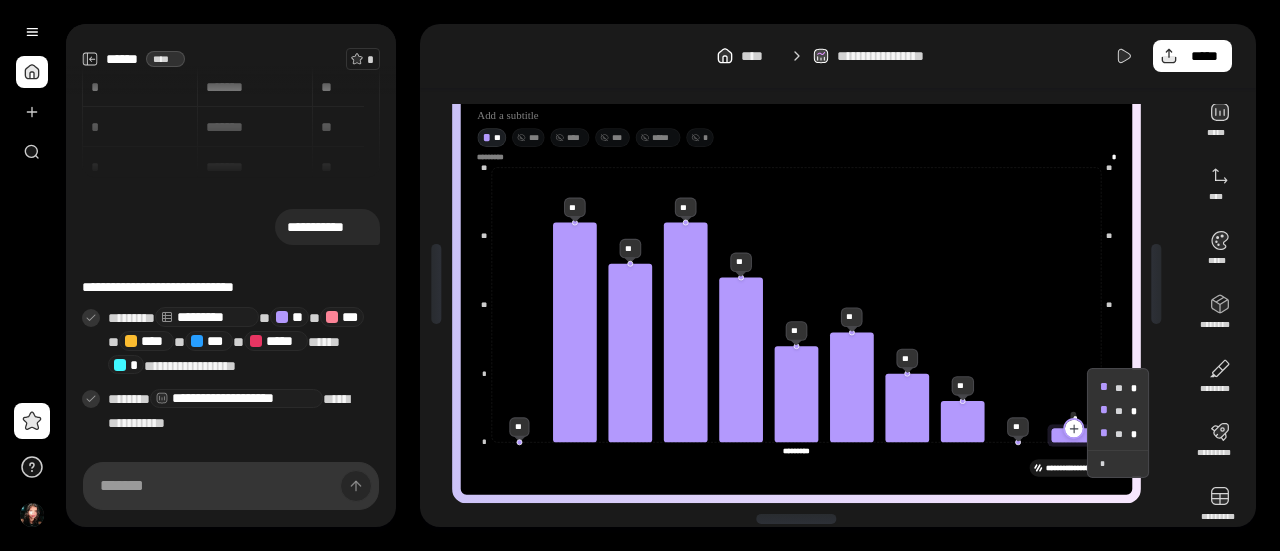click 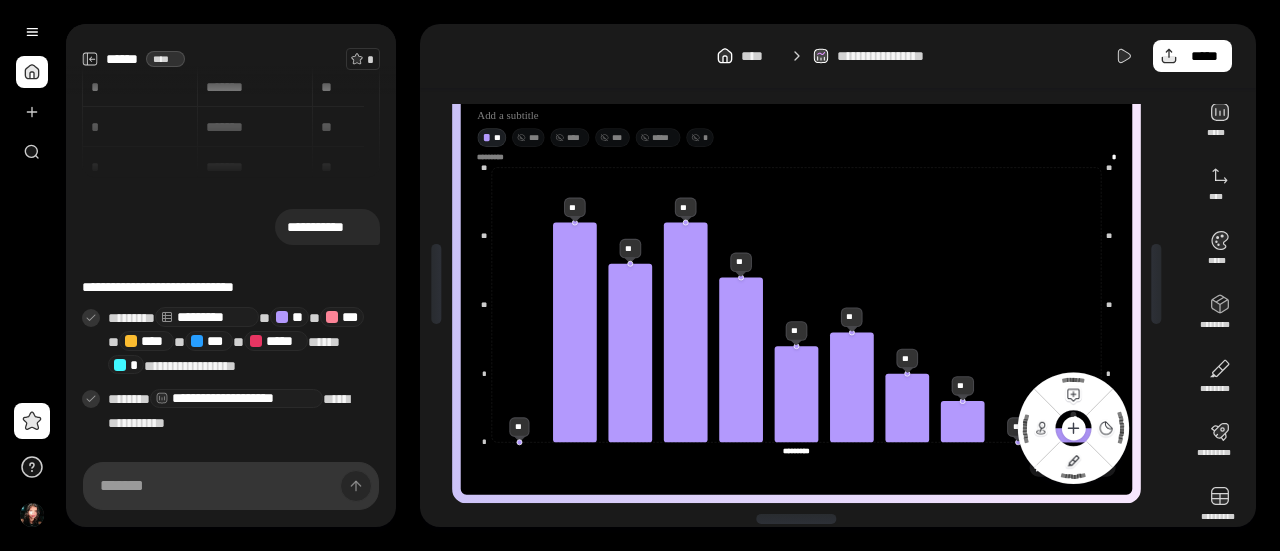 click 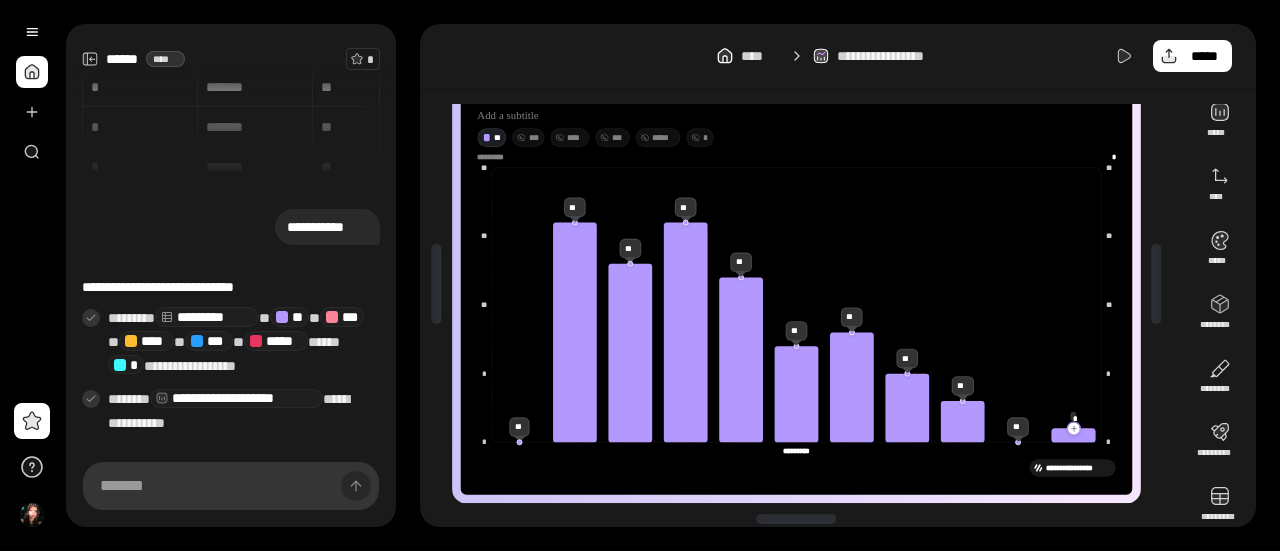 click 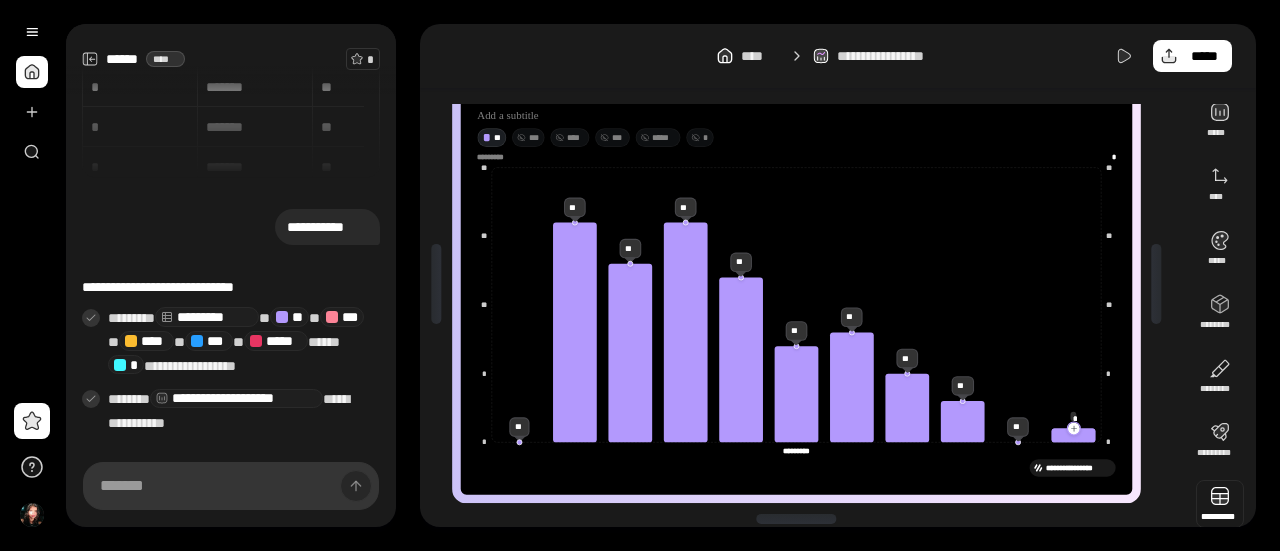 click at bounding box center [1220, 504] 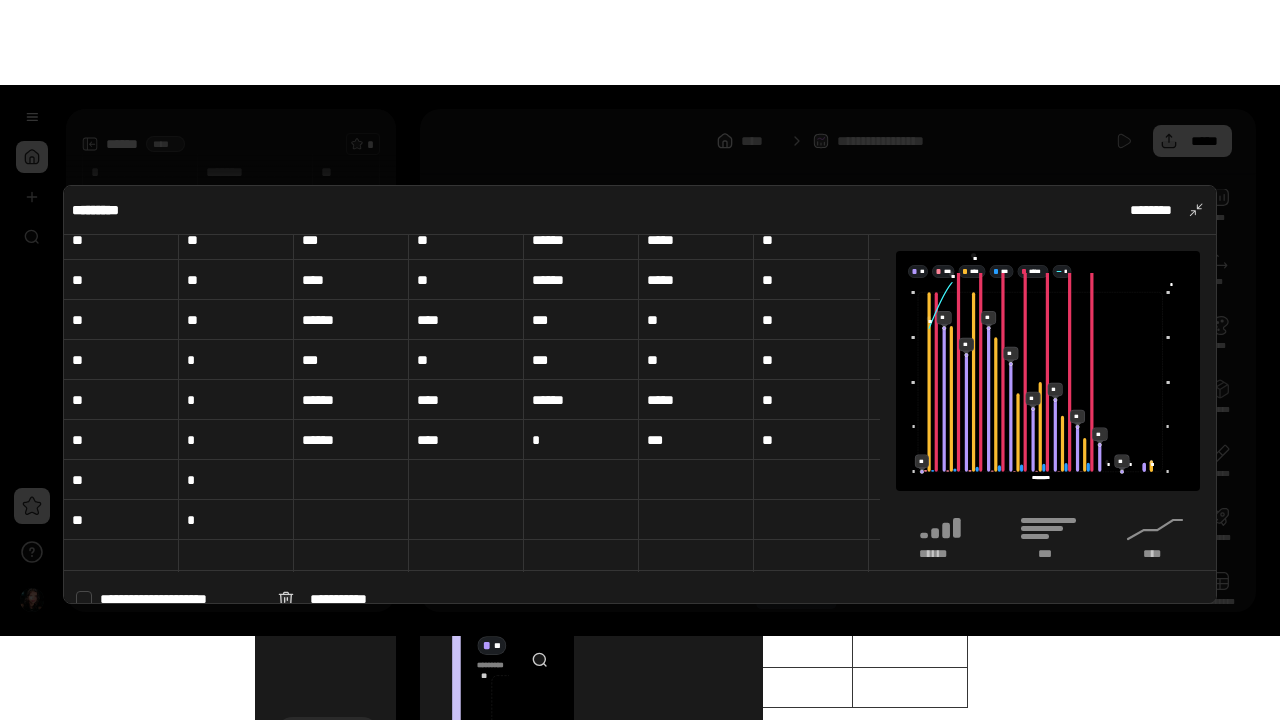 scroll, scrollTop: 136, scrollLeft: 0, axis: vertical 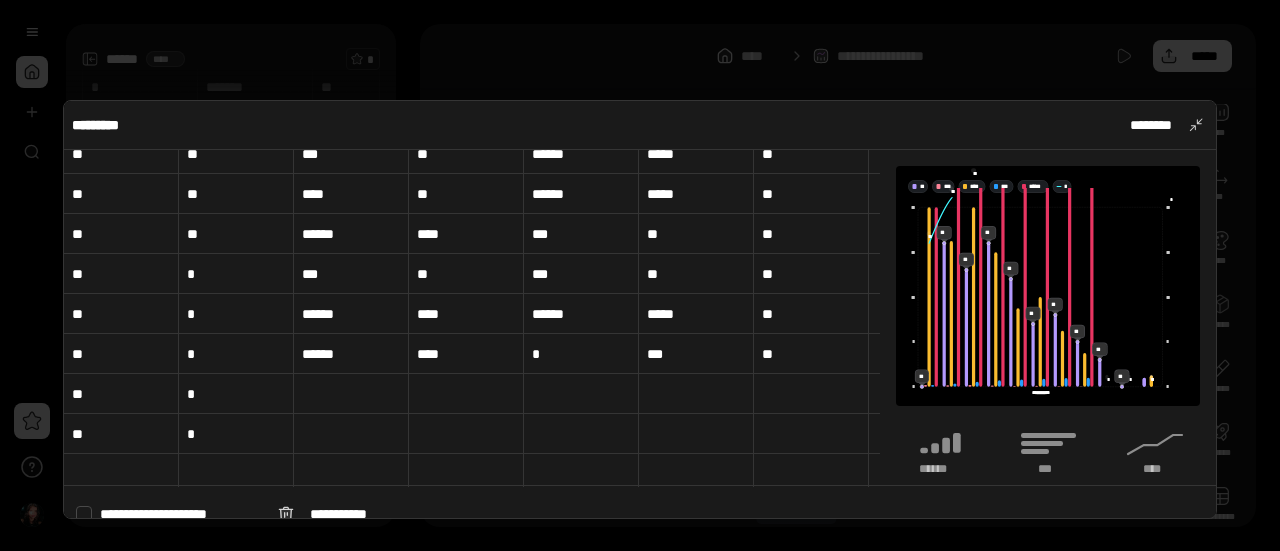click at bounding box center [640, 275] 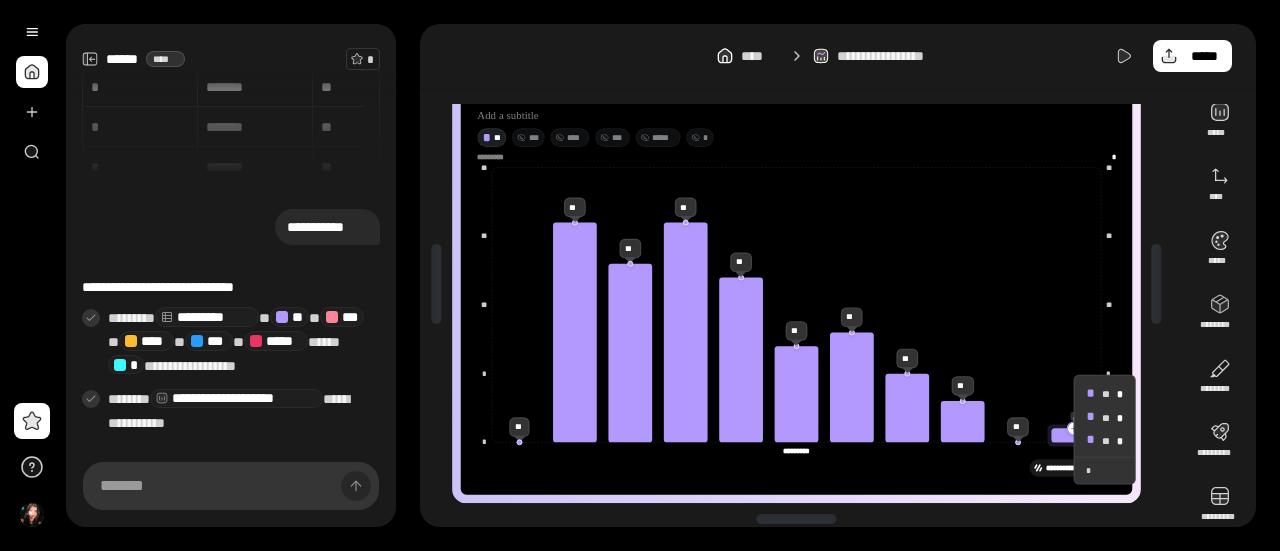 click 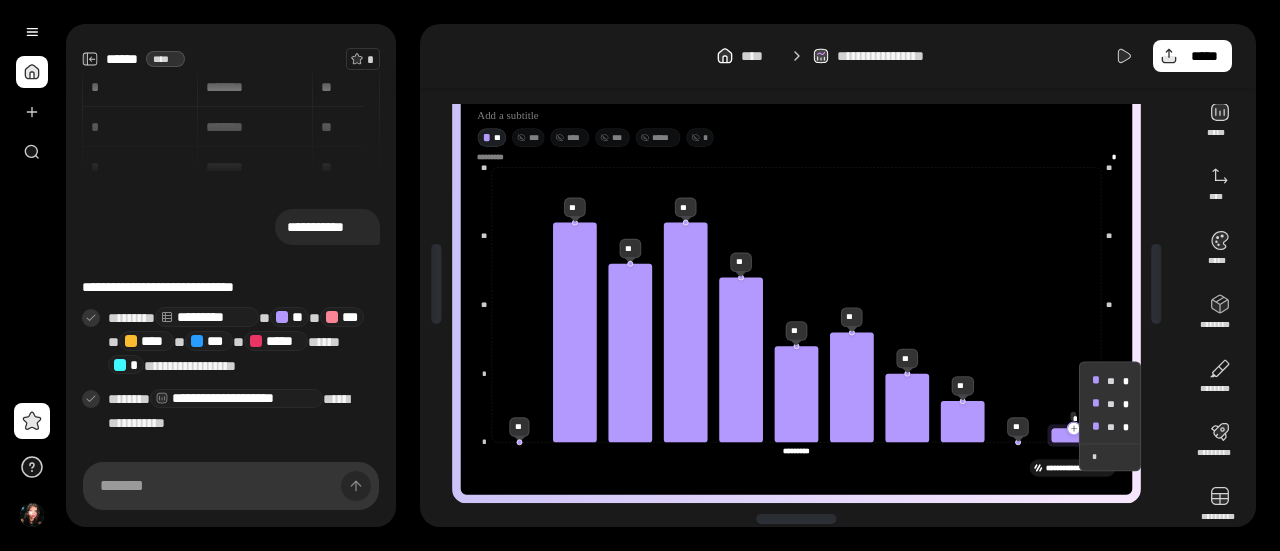 drag, startPoint x: 1057, startPoint y: 429, endPoint x: 1069, endPoint y: 427, distance: 12.165525 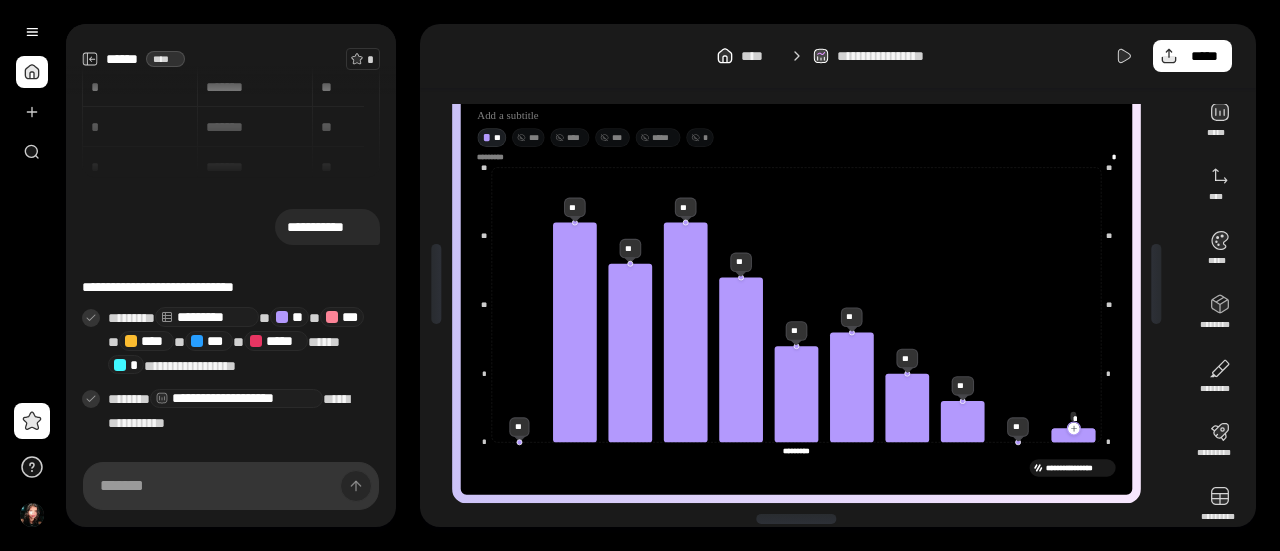 click on "**********" at bounding box center [804, 284] 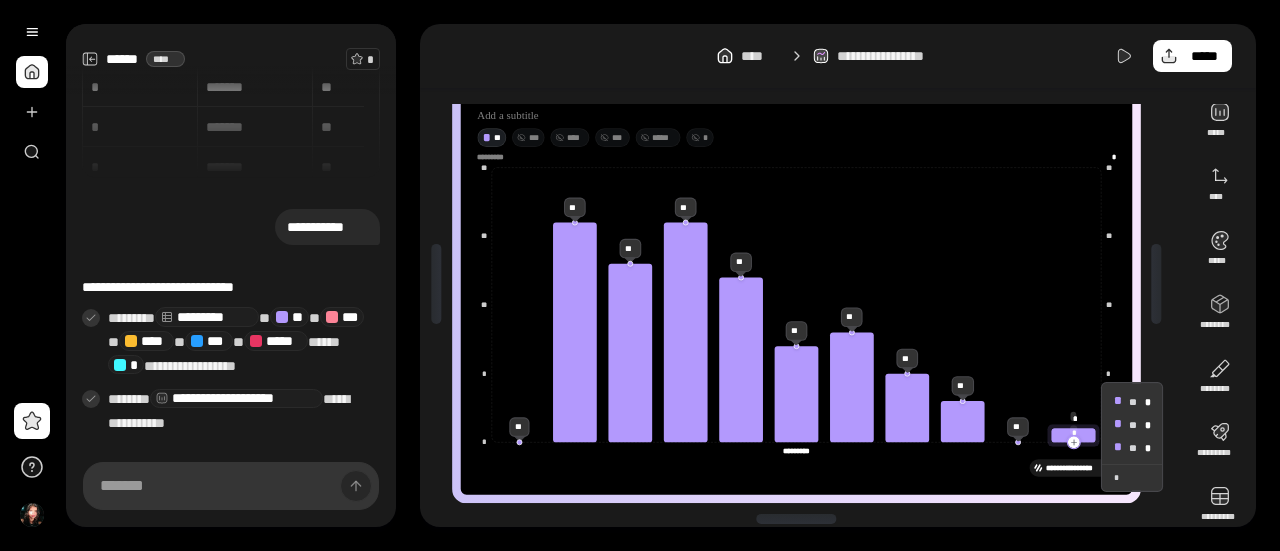 click 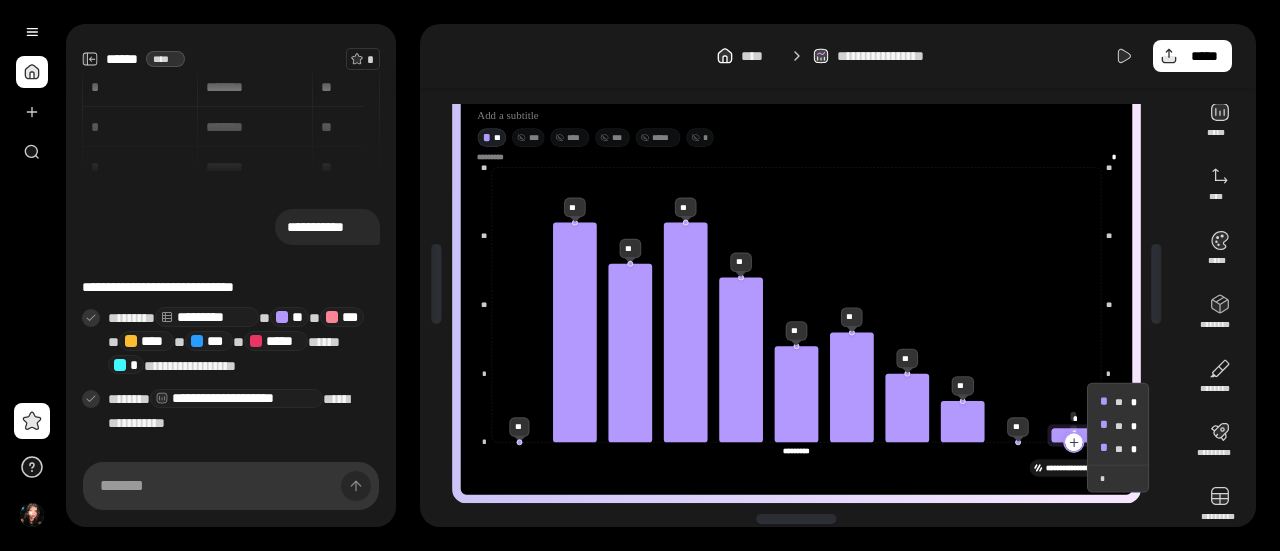 click on "* * ** ** ** * * ********* ********* * * ** ** ** *********" 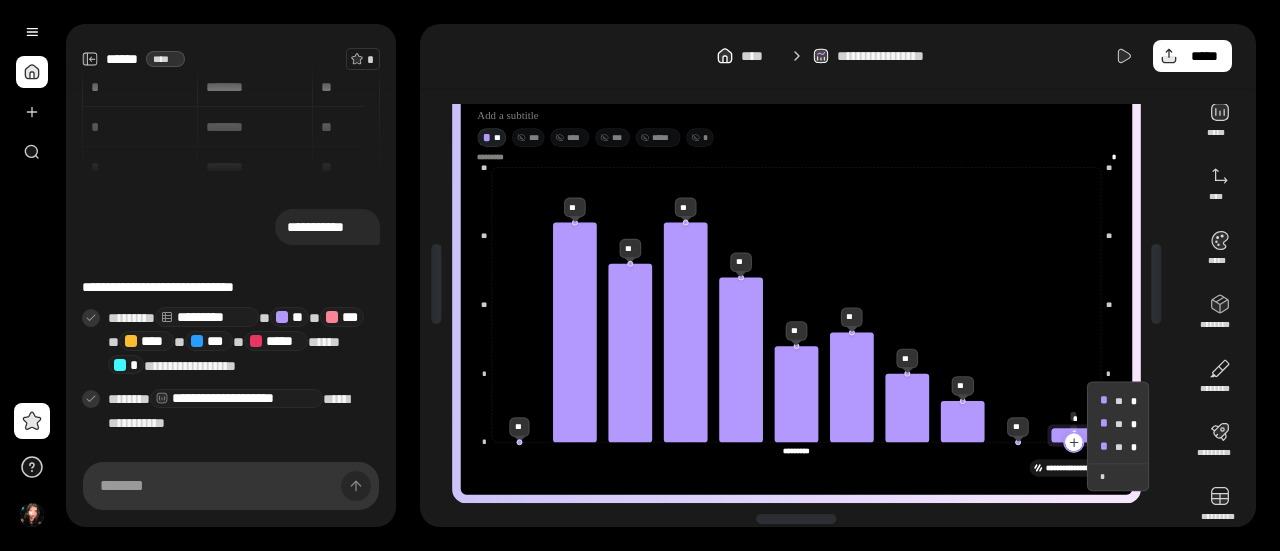 click 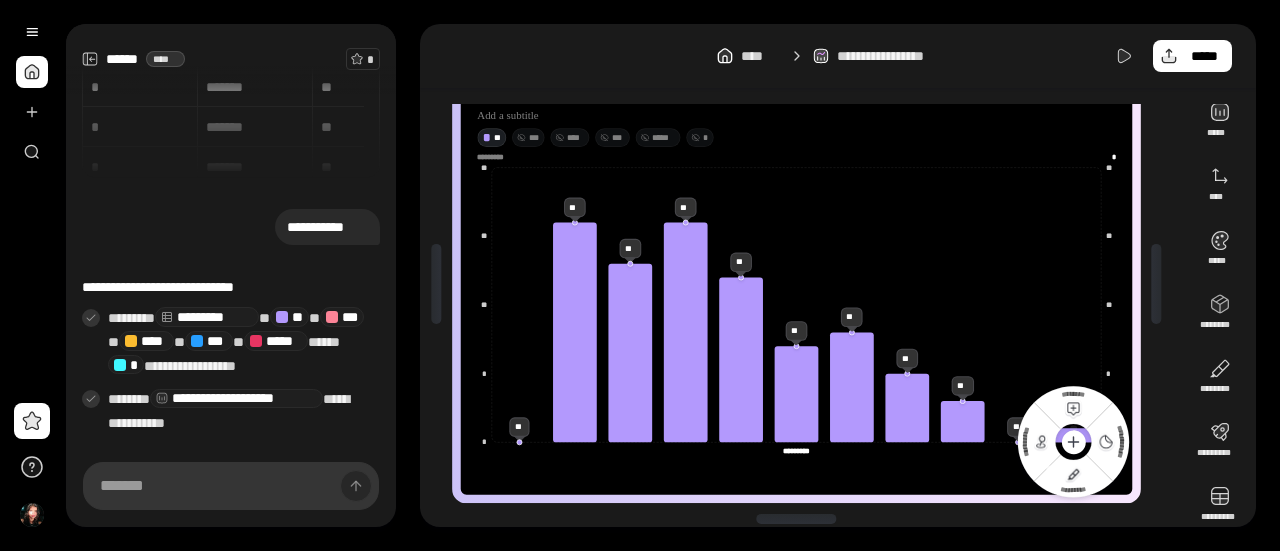drag, startPoint x: 1070, startPoint y: 436, endPoint x: 962, endPoint y: 471, distance: 113.52973 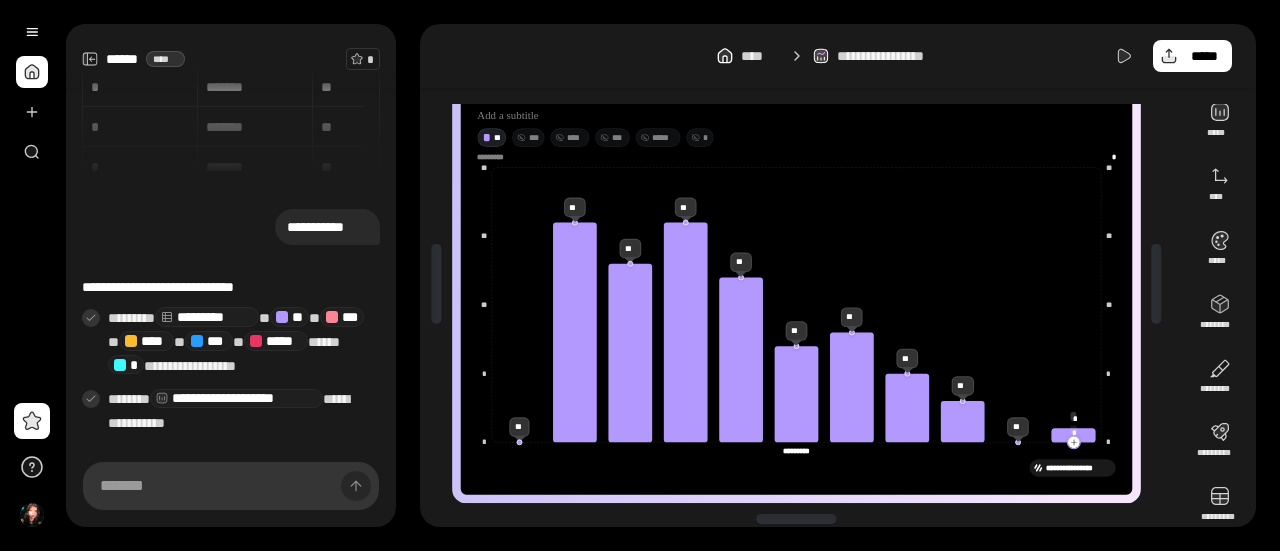 click on "**********" at bounding box center [796, 468] 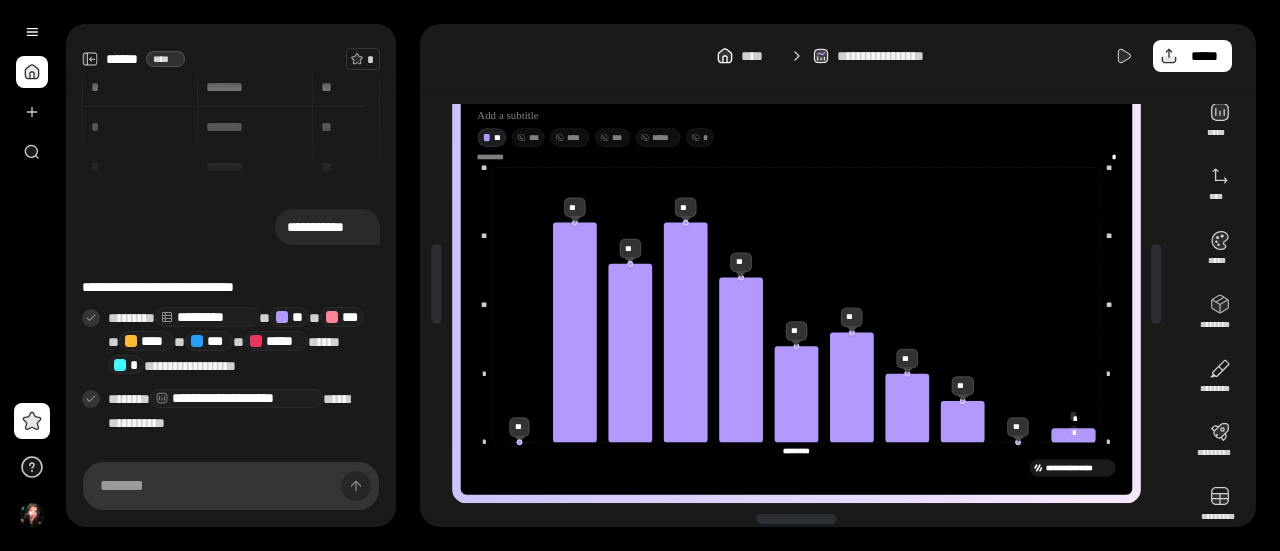 click on "* * ** ** ** * * ********* ********* * * ** ** ** *********" 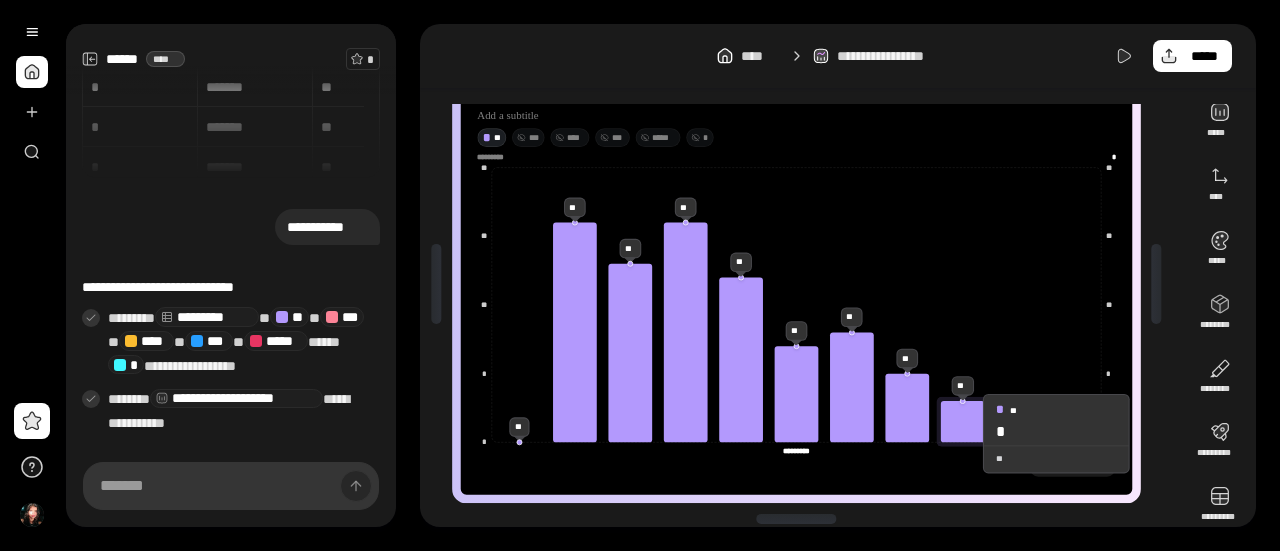 click 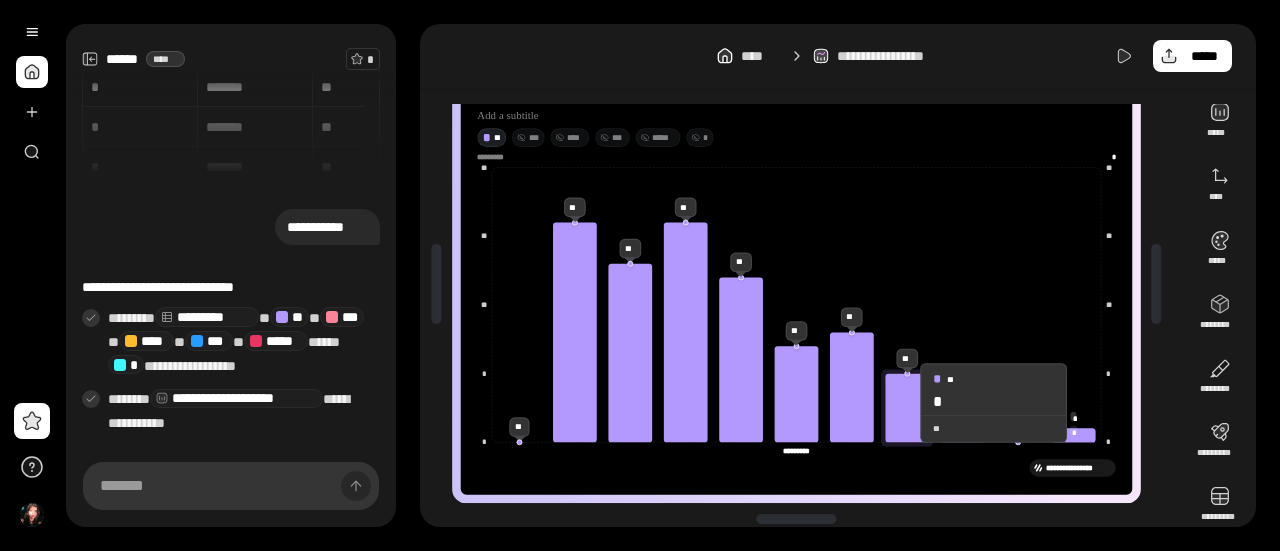 click 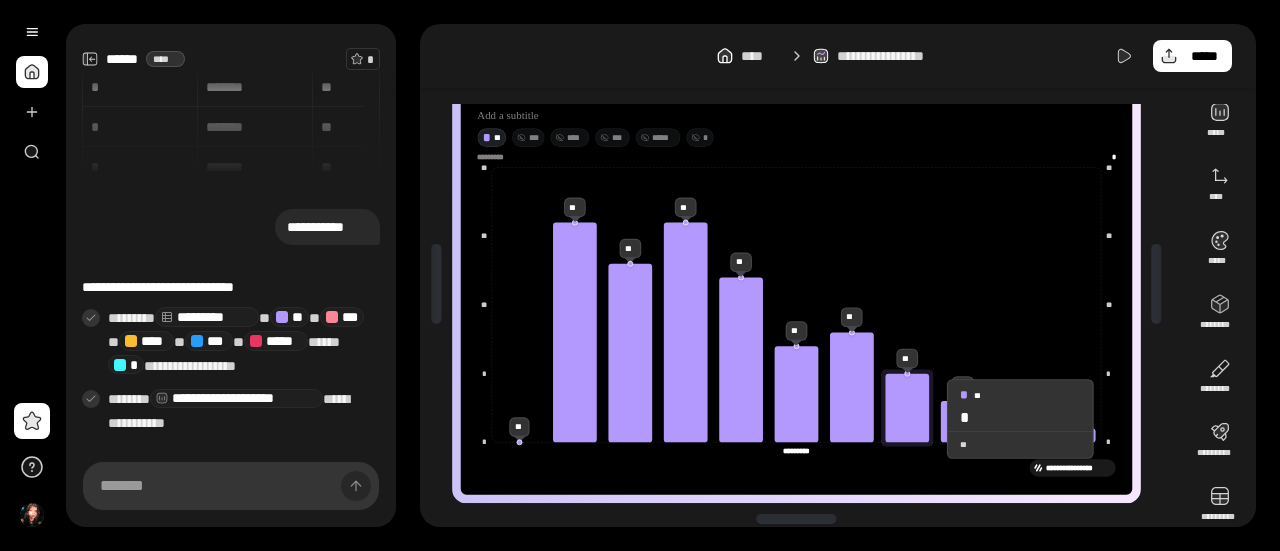 drag, startPoint x: 906, startPoint y: 372, endPoint x: 1030, endPoint y: 510, distance: 185.52628 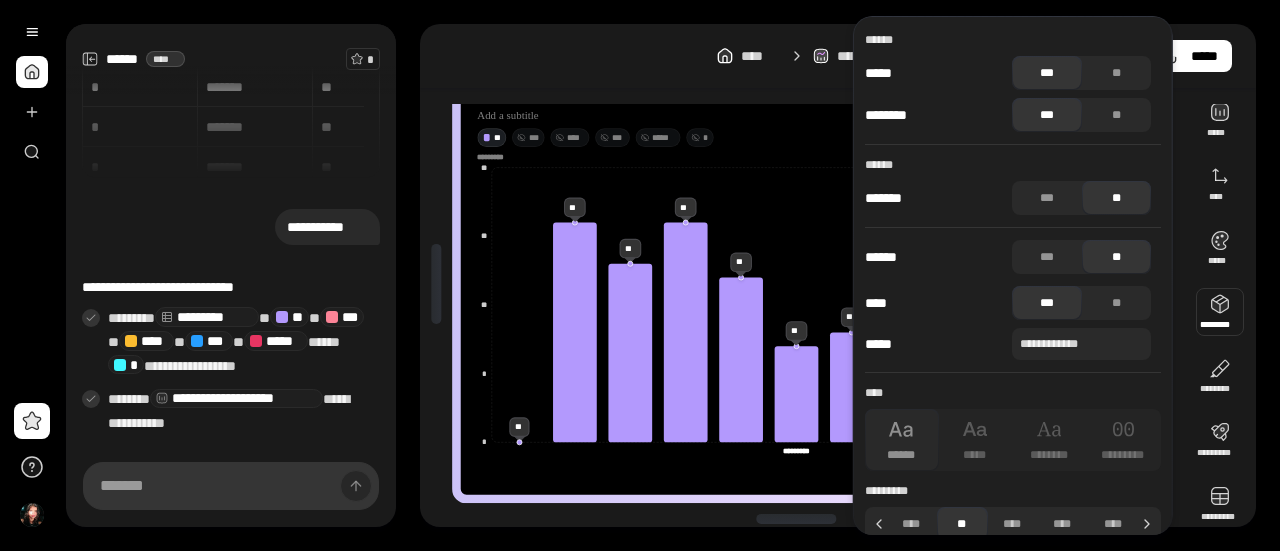 click at bounding box center (1220, 312) 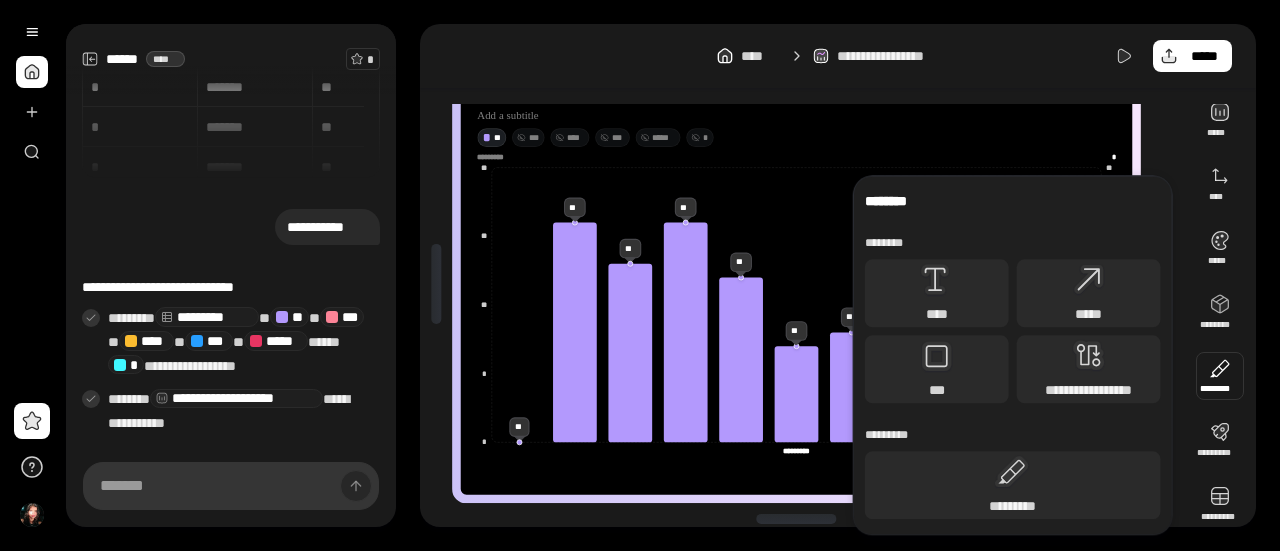 click at bounding box center [1220, 376] 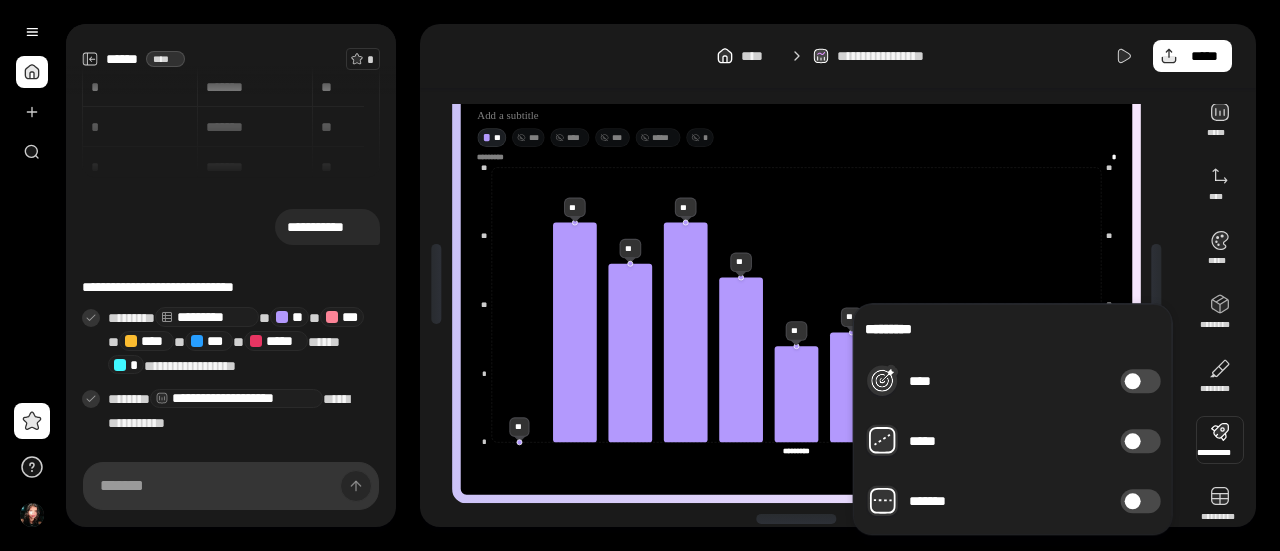 click on "*****" at bounding box center (1141, 441) 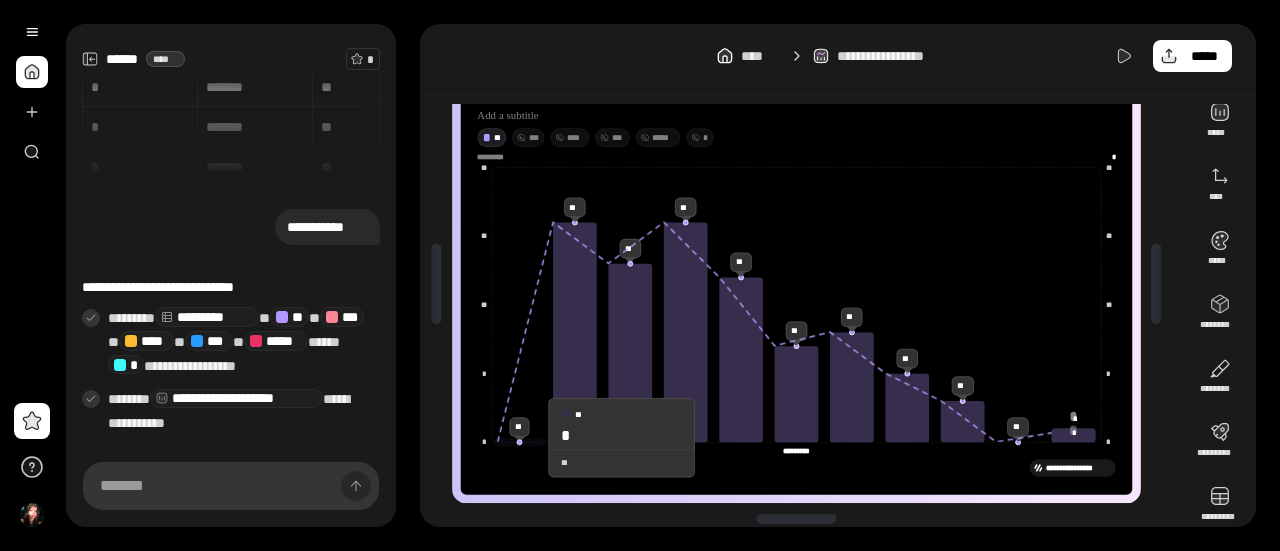 drag, startPoint x: 496, startPoint y: 437, endPoint x: 532, endPoint y: 437, distance: 36 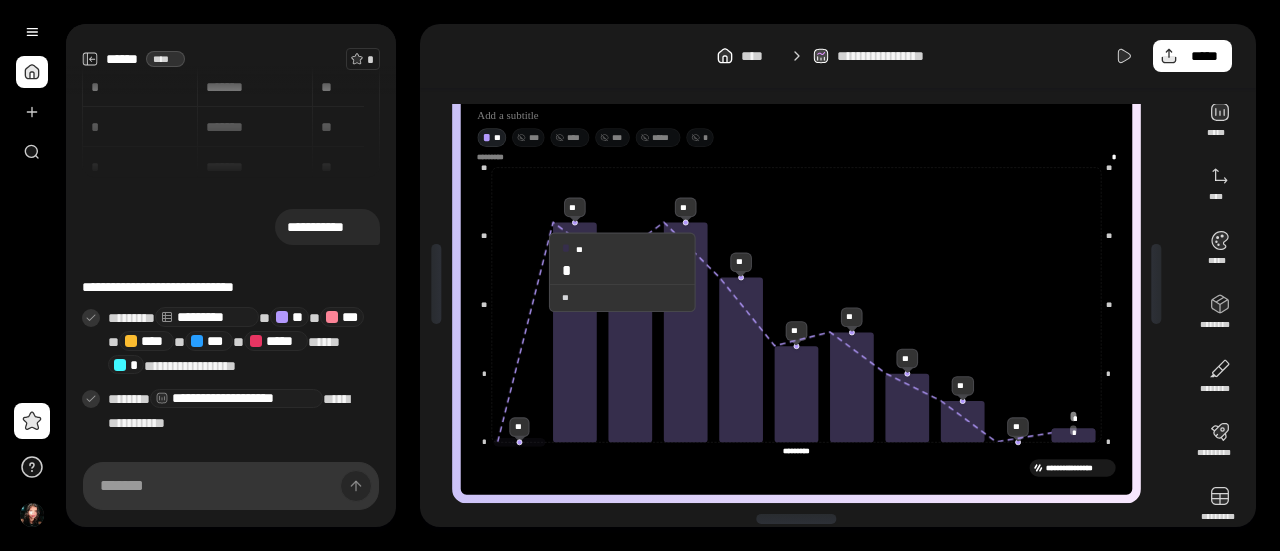 click 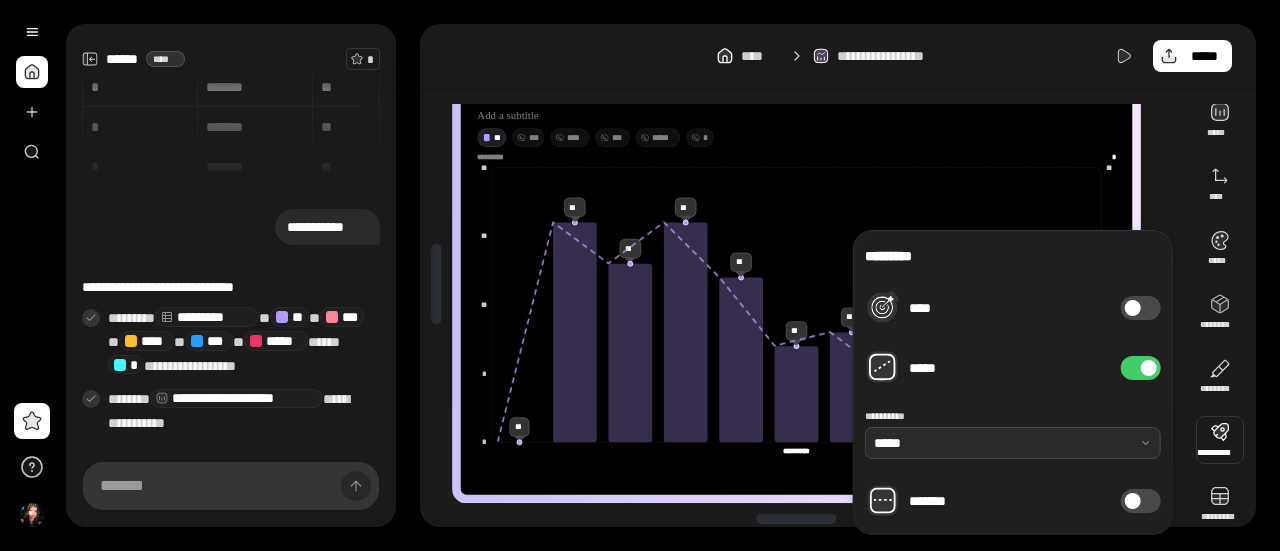click at bounding box center (1013, 443) 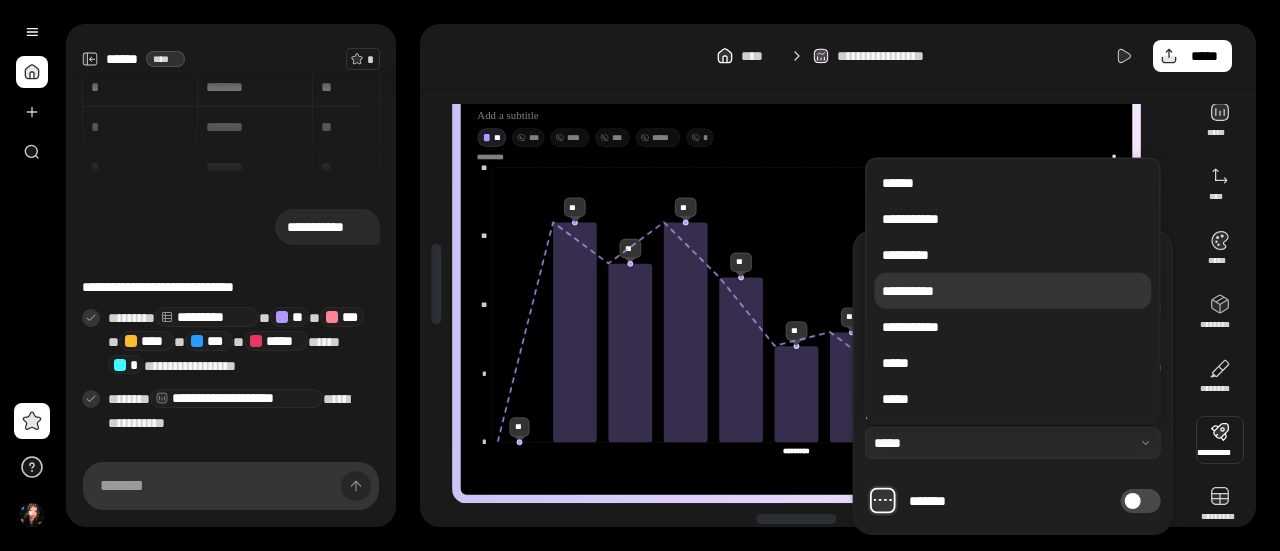 click on "**********" at bounding box center (1012, 291) 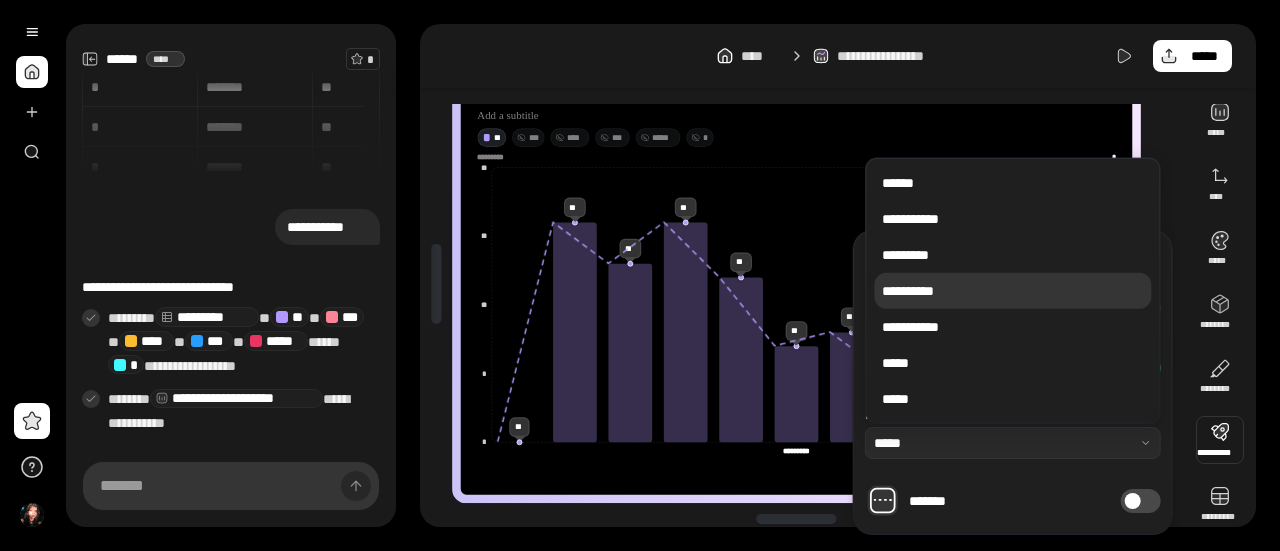 click at bounding box center [1013, 443] 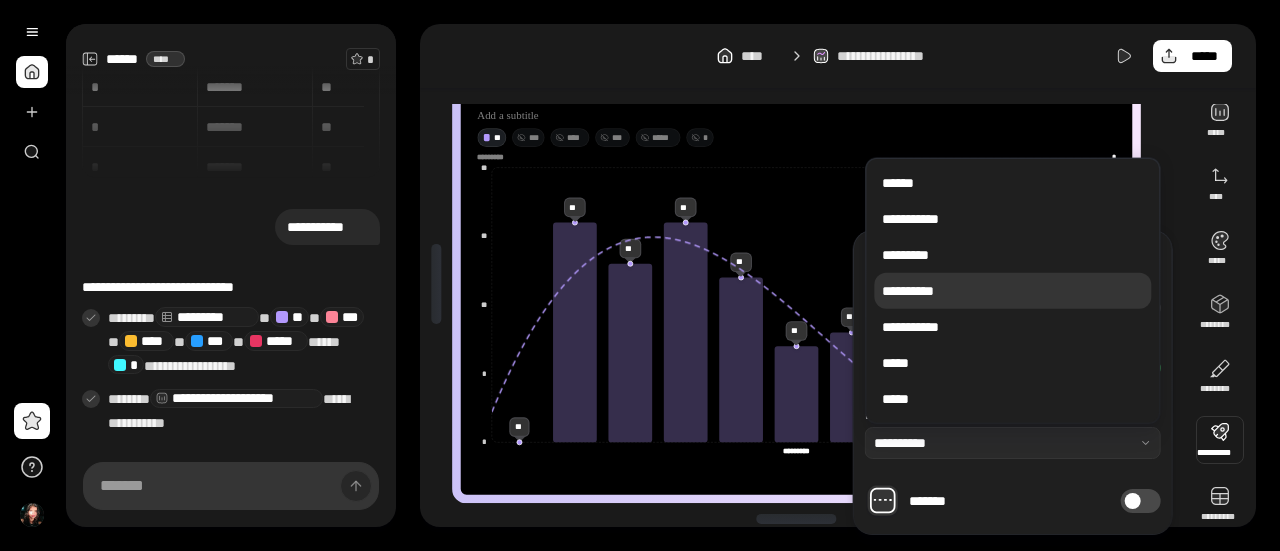 click on "**********" at bounding box center [1012, 291] 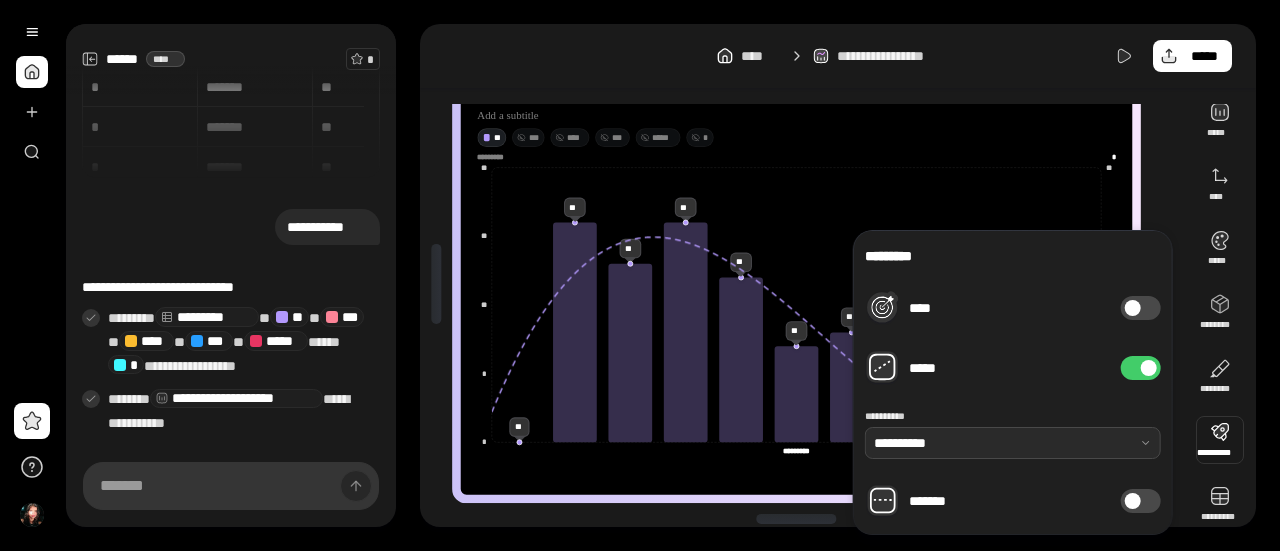 click at bounding box center [1013, 443] 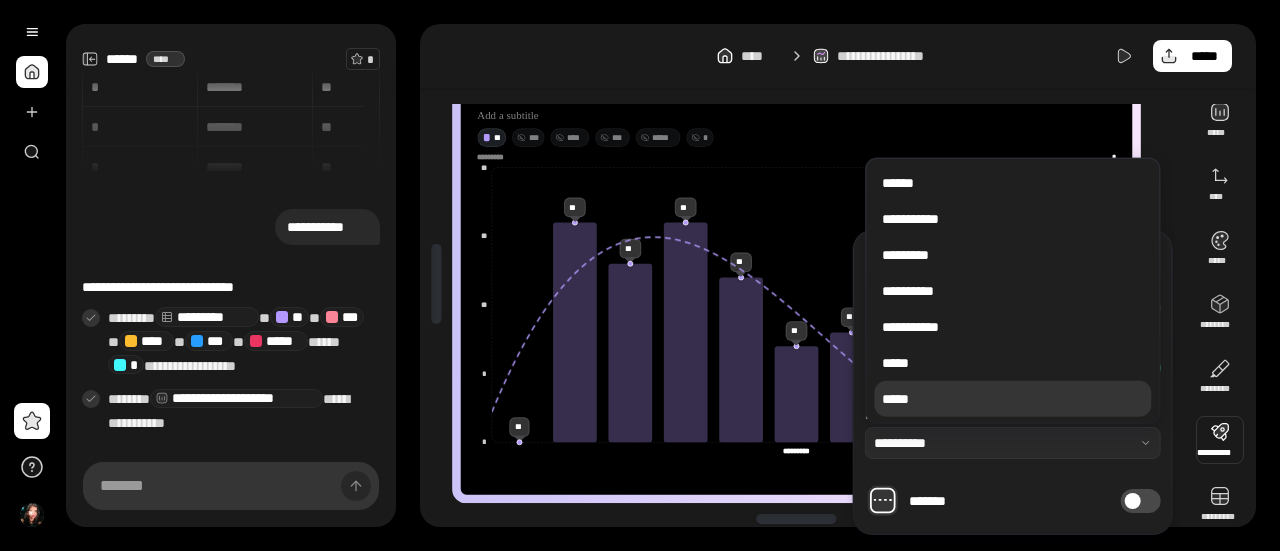 click on "*****" at bounding box center (1012, 399) 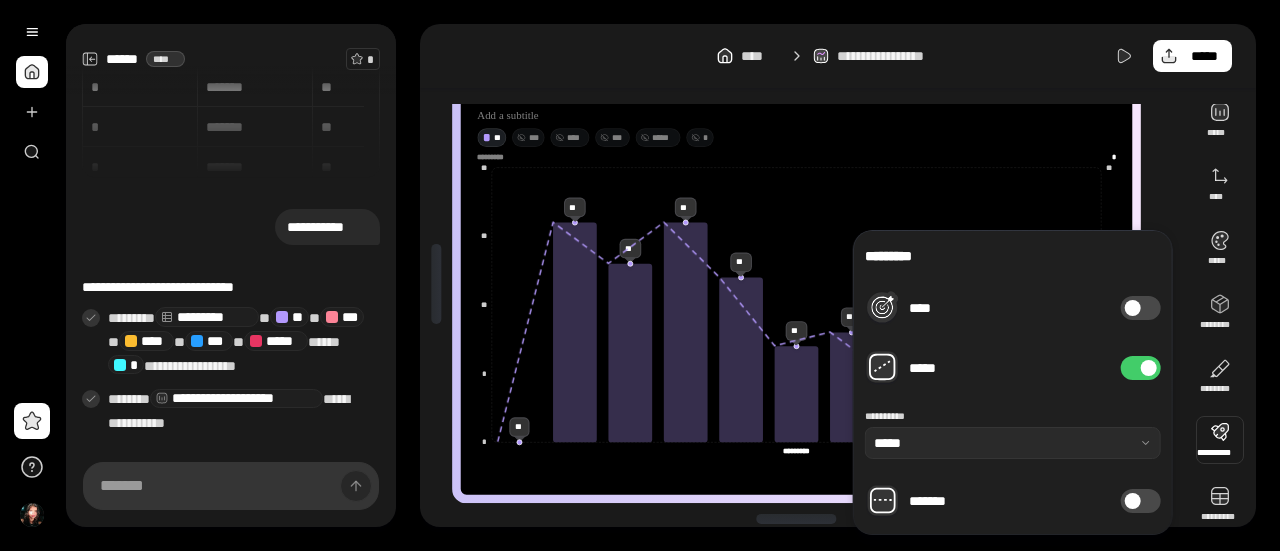 click on "****" at bounding box center [1141, 308] 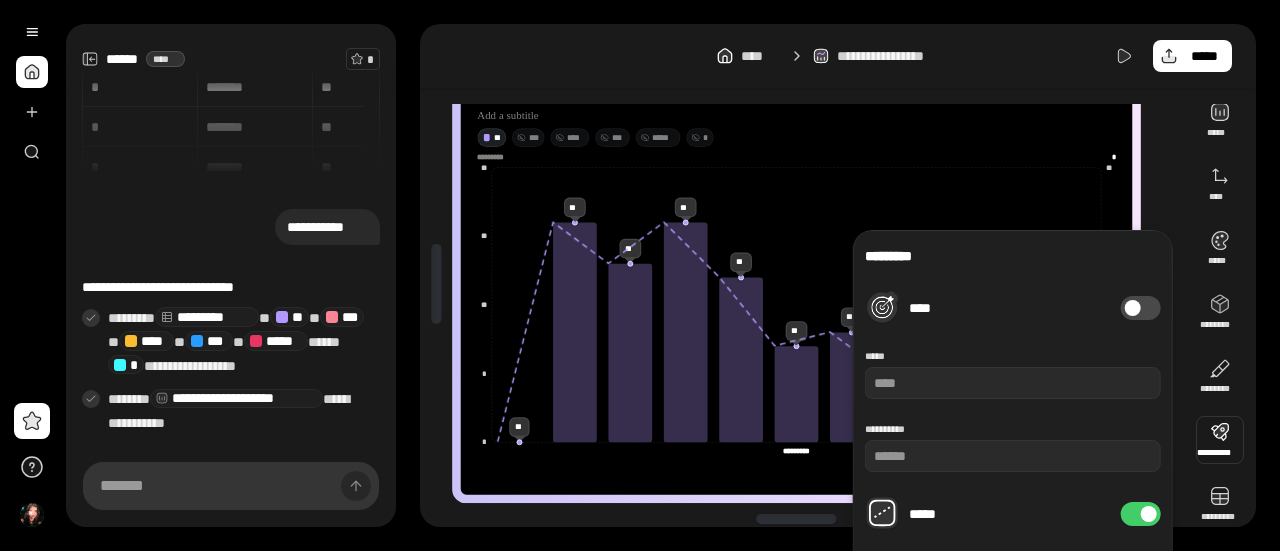 type on "**" 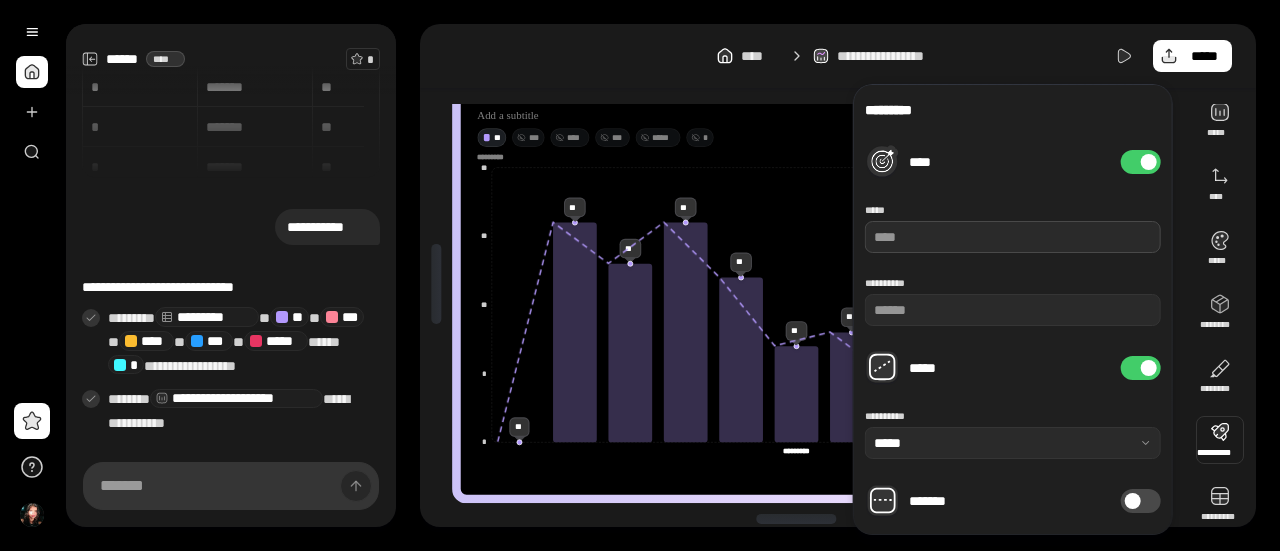 click at bounding box center [1013, 237] 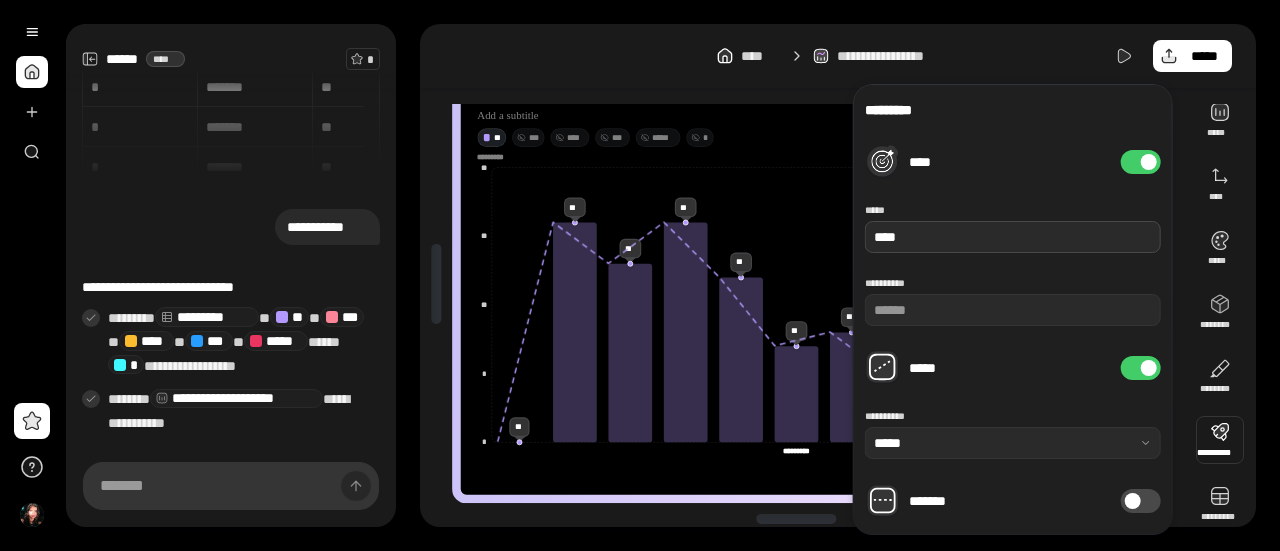 type on "****" 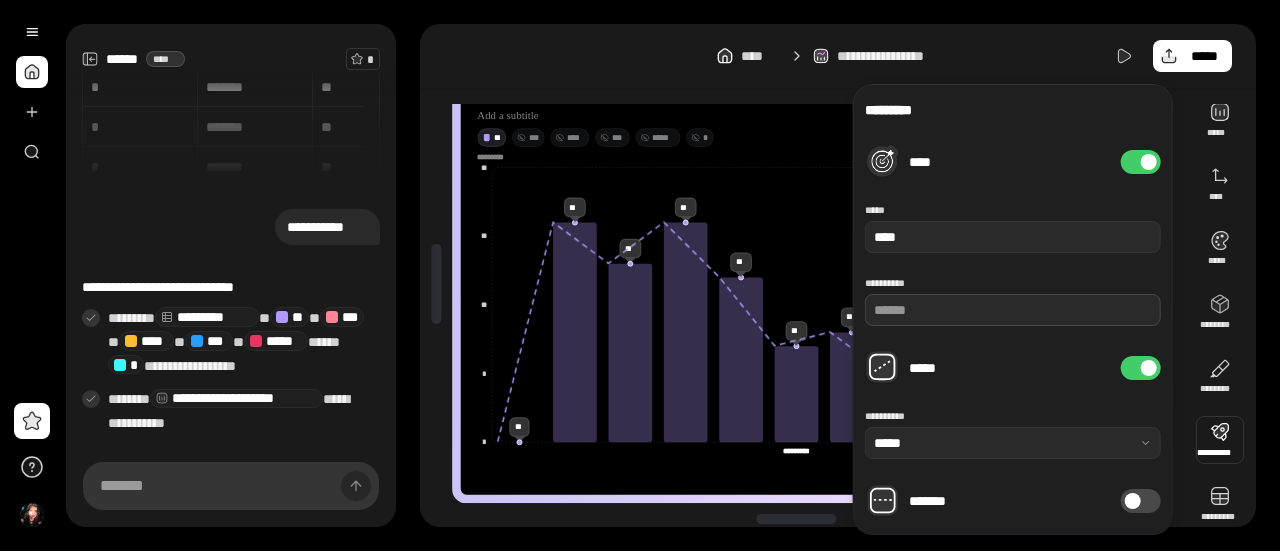 click on "**" at bounding box center [1013, 310] 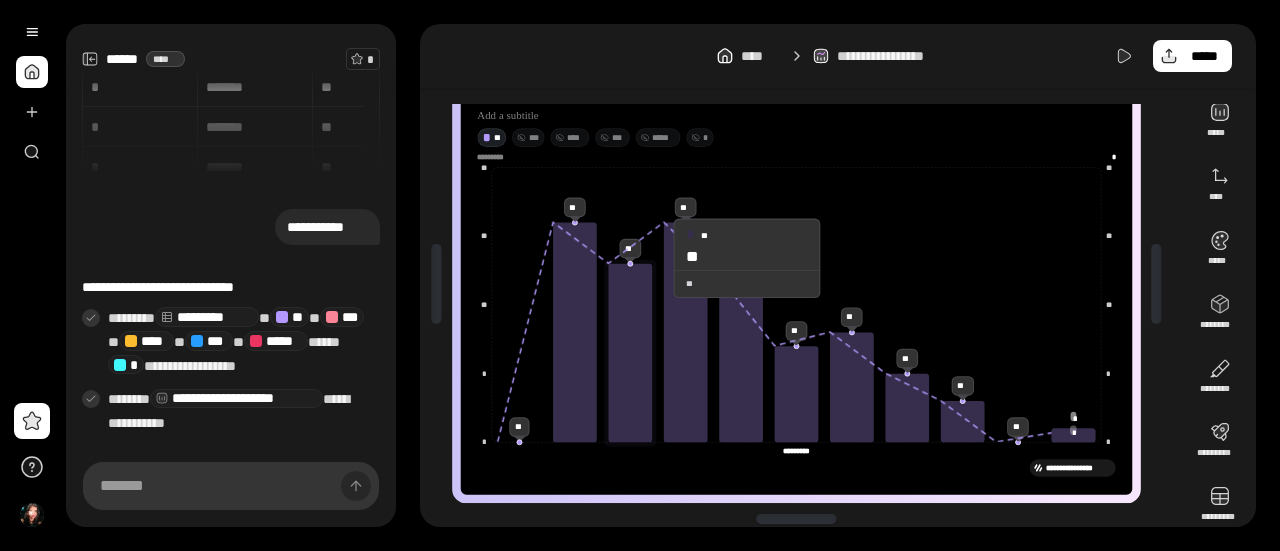 drag, startPoint x: 609, startPoint y: 258, endPoint x: 660, endPoint y: 259, distance: 51.009804 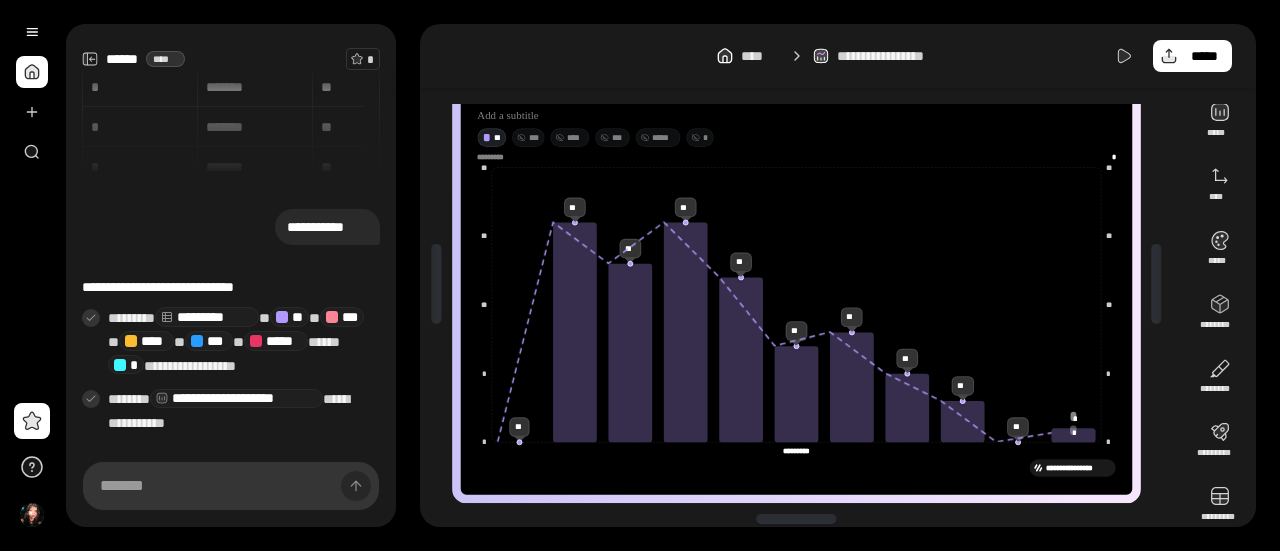 click on "**********" at bounding box center (672, 275) 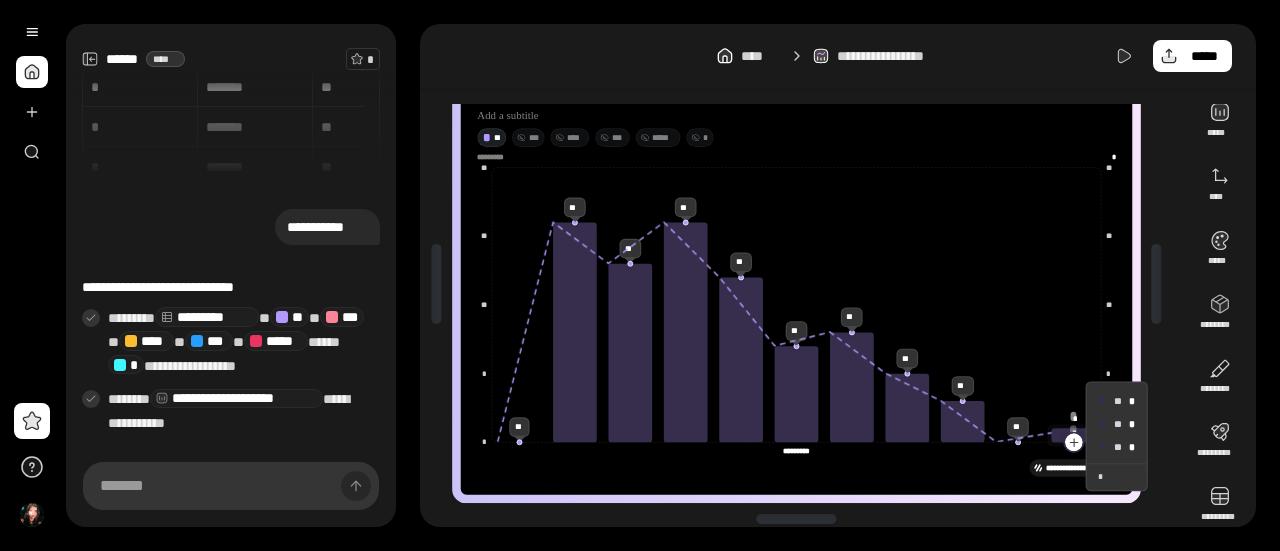 click 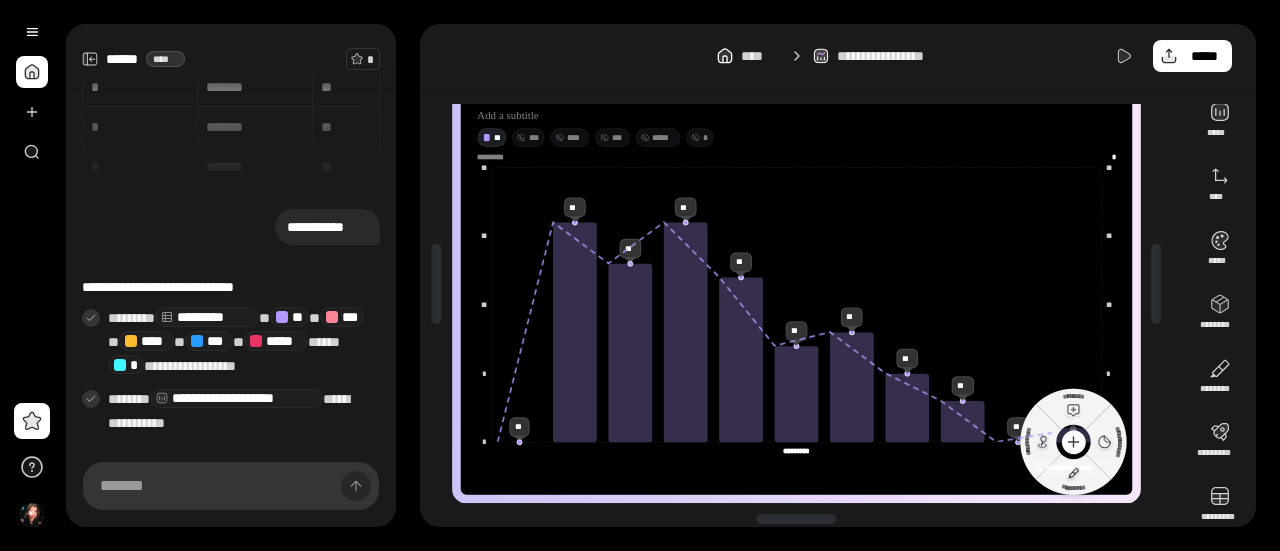 click 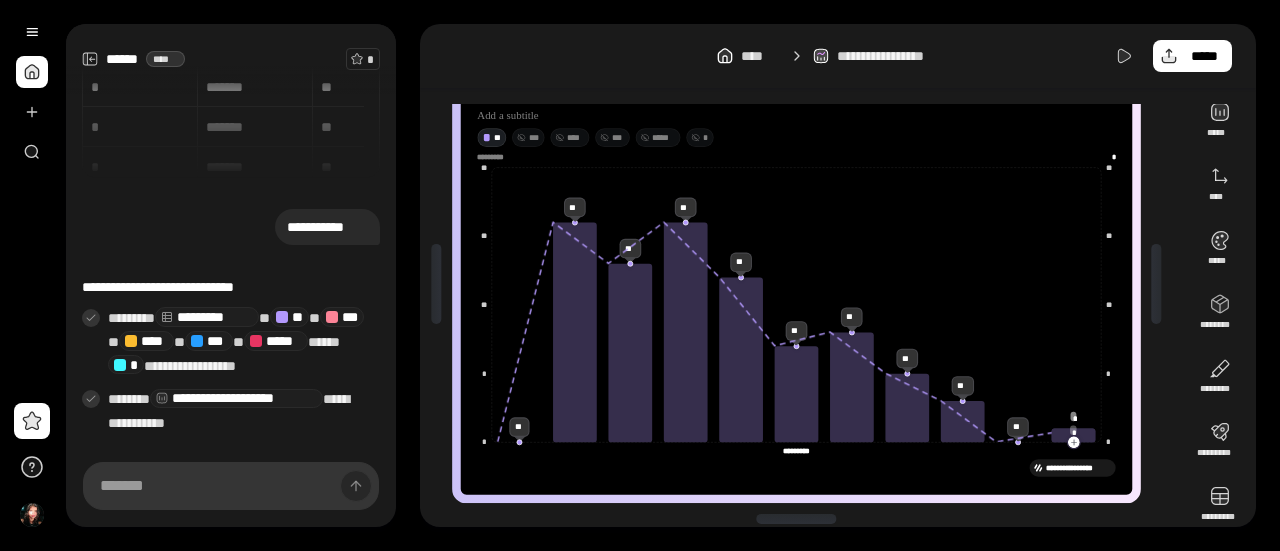 click 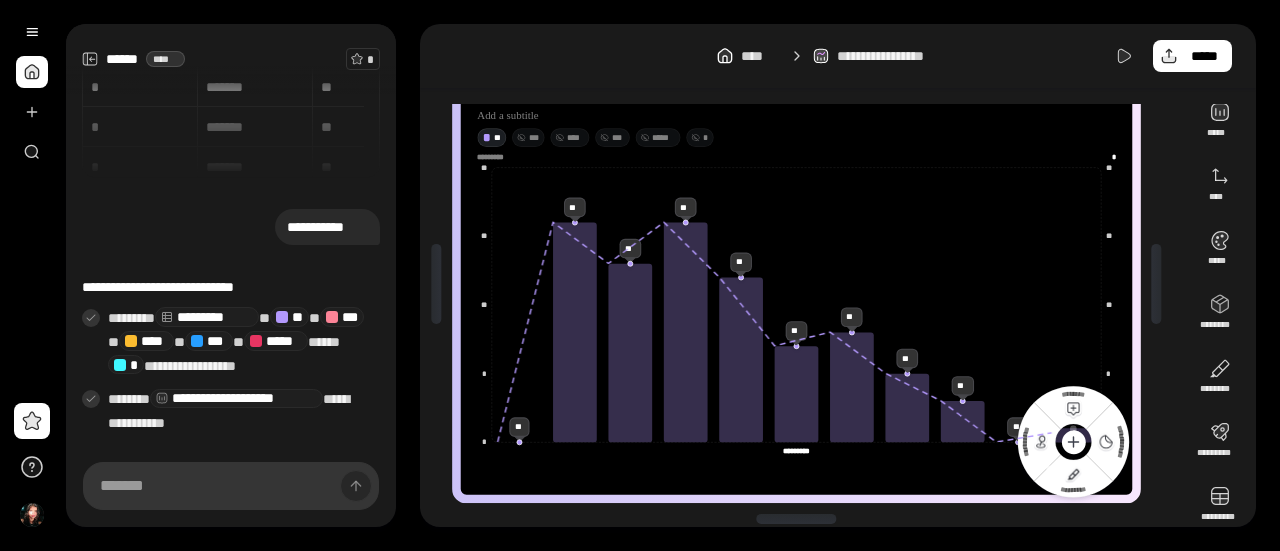 click at bounding box center (796, 519) 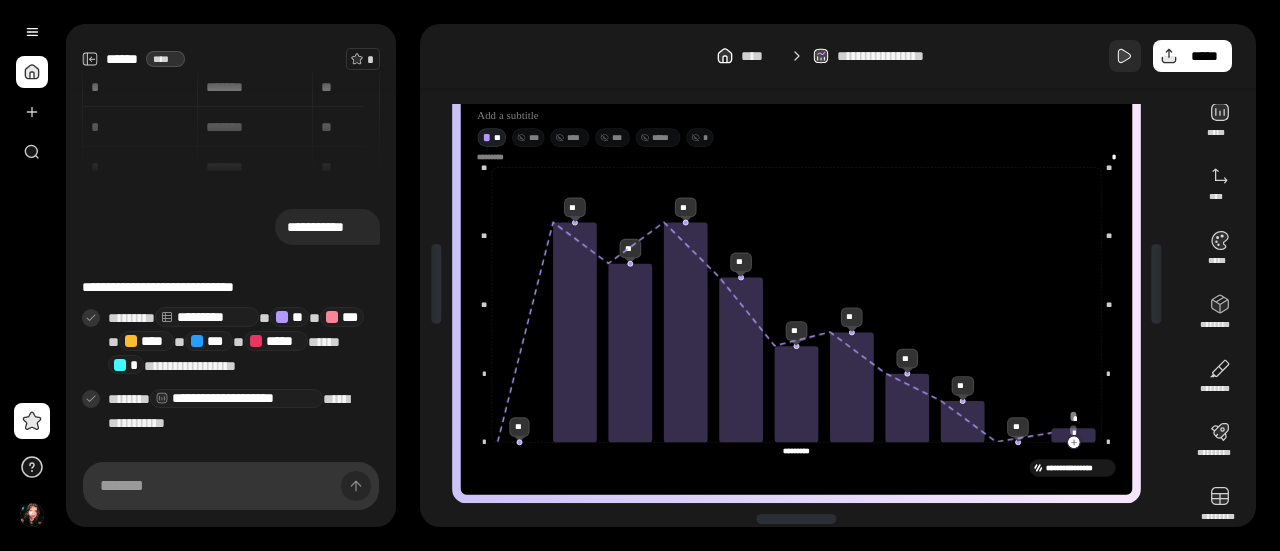 click at bounding box center (1125, 56) 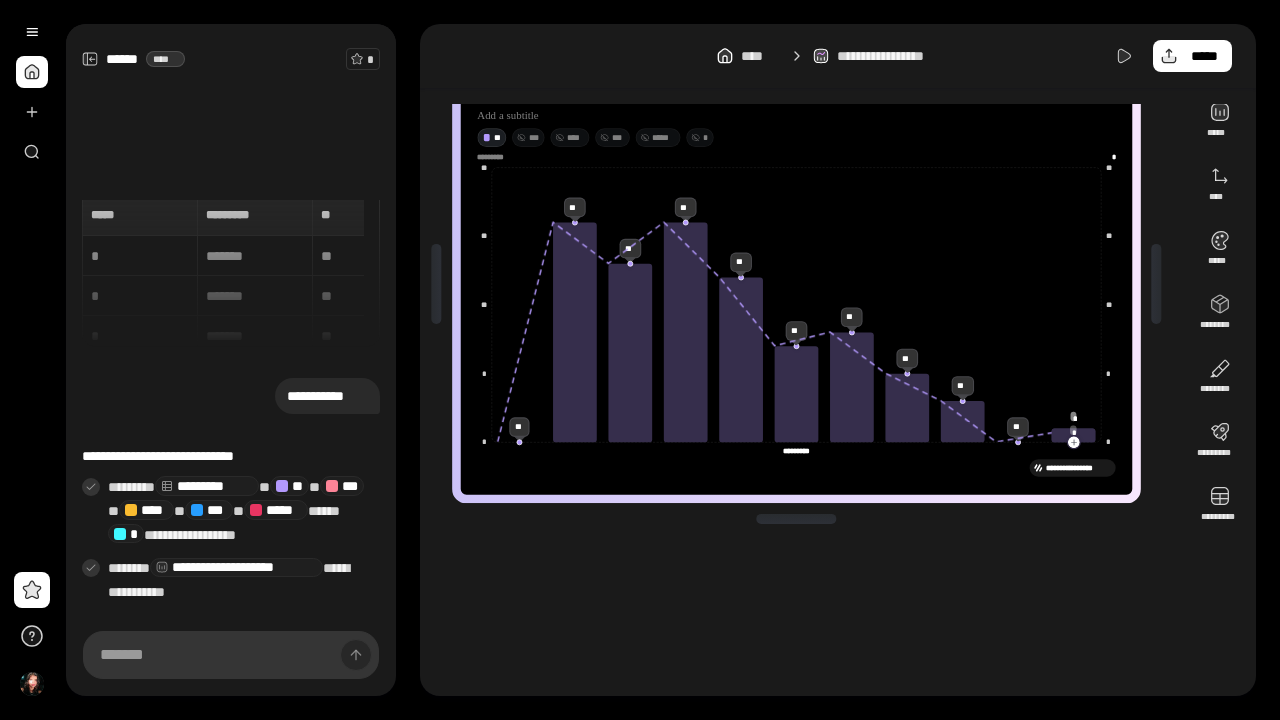 scroll, scrollTop: 0, scrollLeft: 0, axis: both 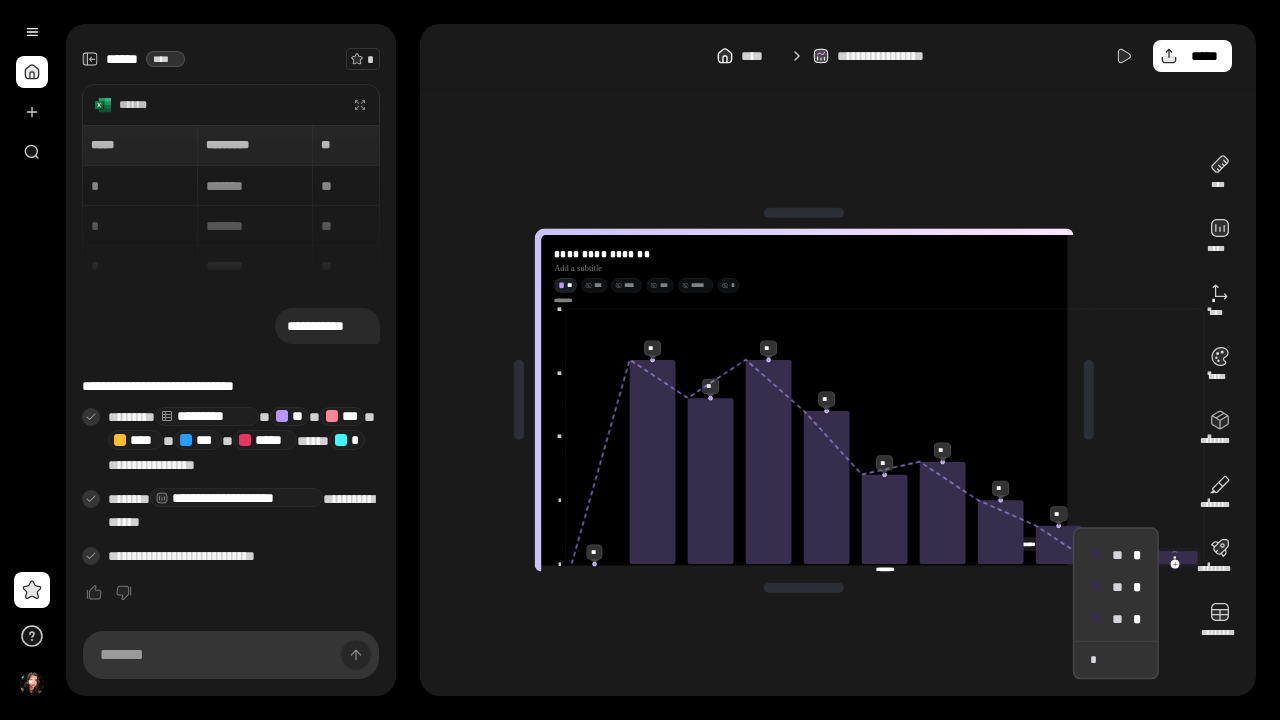 click 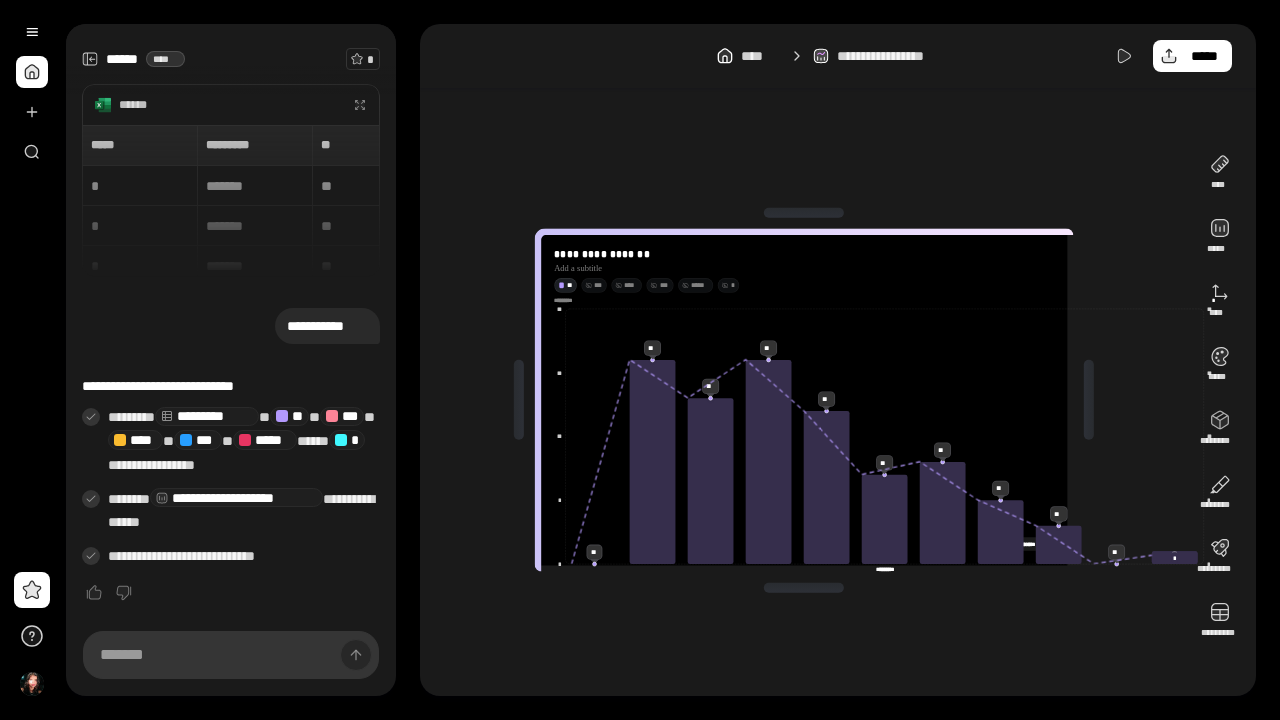 click on "**********" at bounding box center [803, 400] 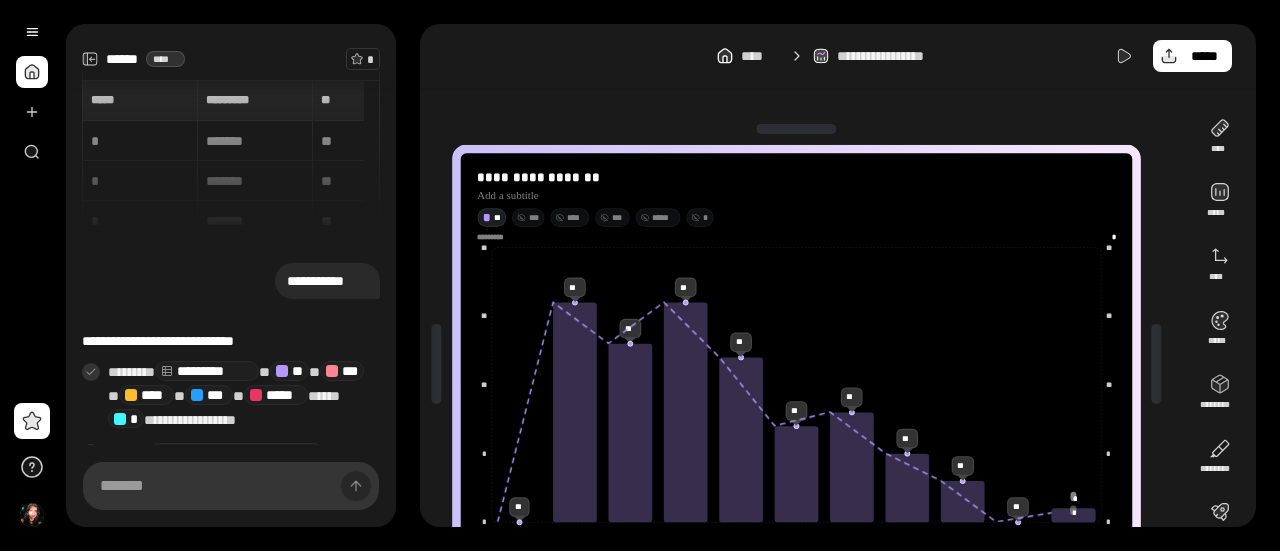 scroll, scrollTop: 96, scrollLeft: 0, axis: vertical 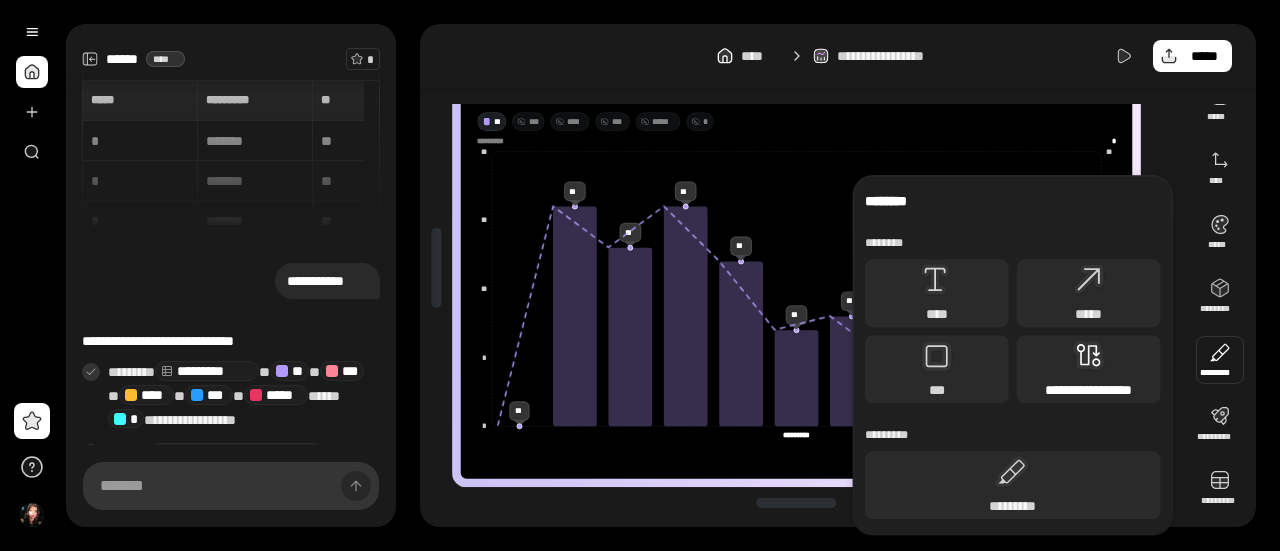 click 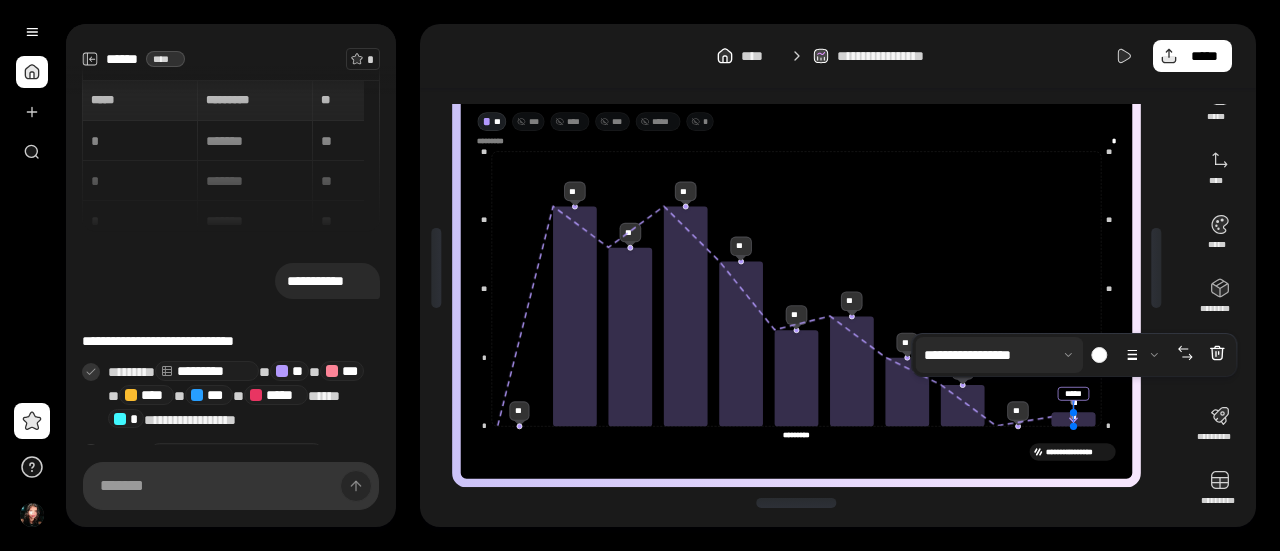 click at bounding box center [999, 355] 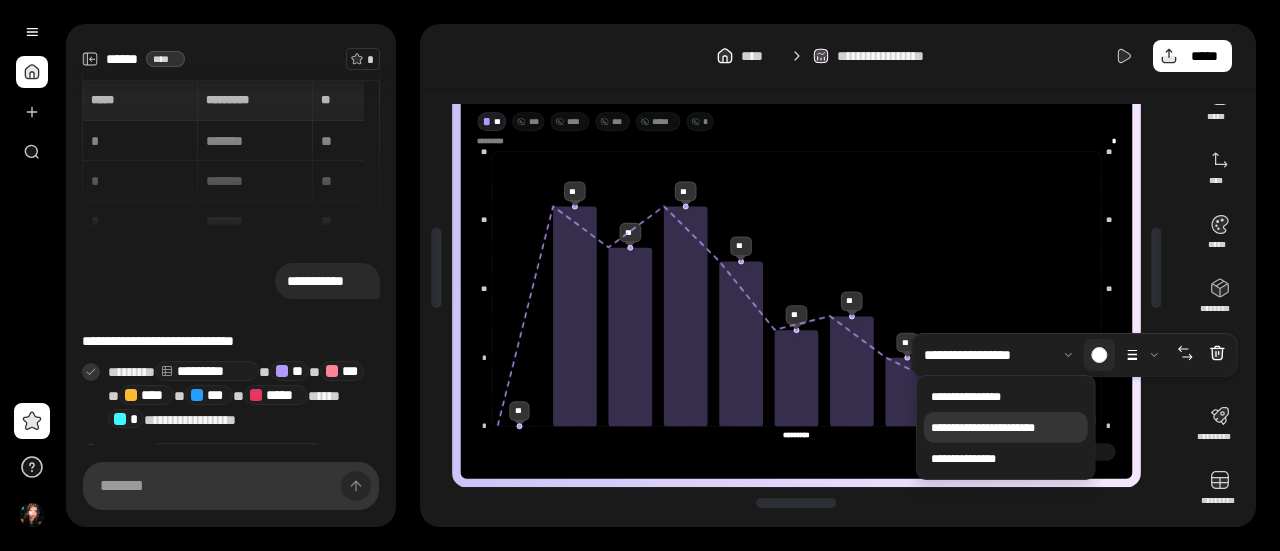 click at bounding box center [1099, 355] 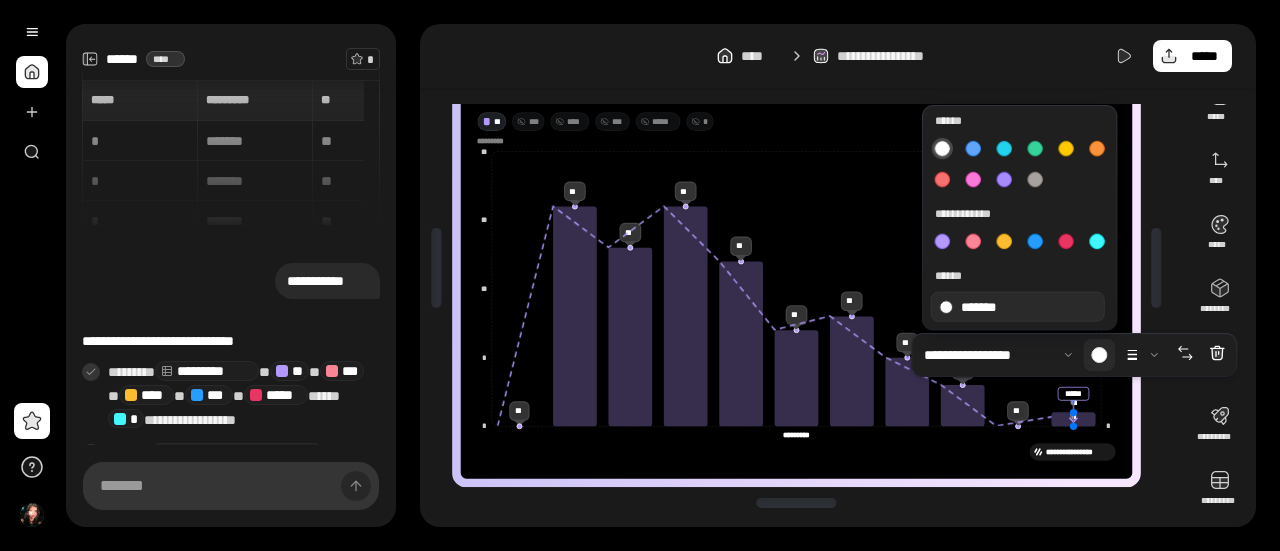 click at bounding box center (1099, 355) 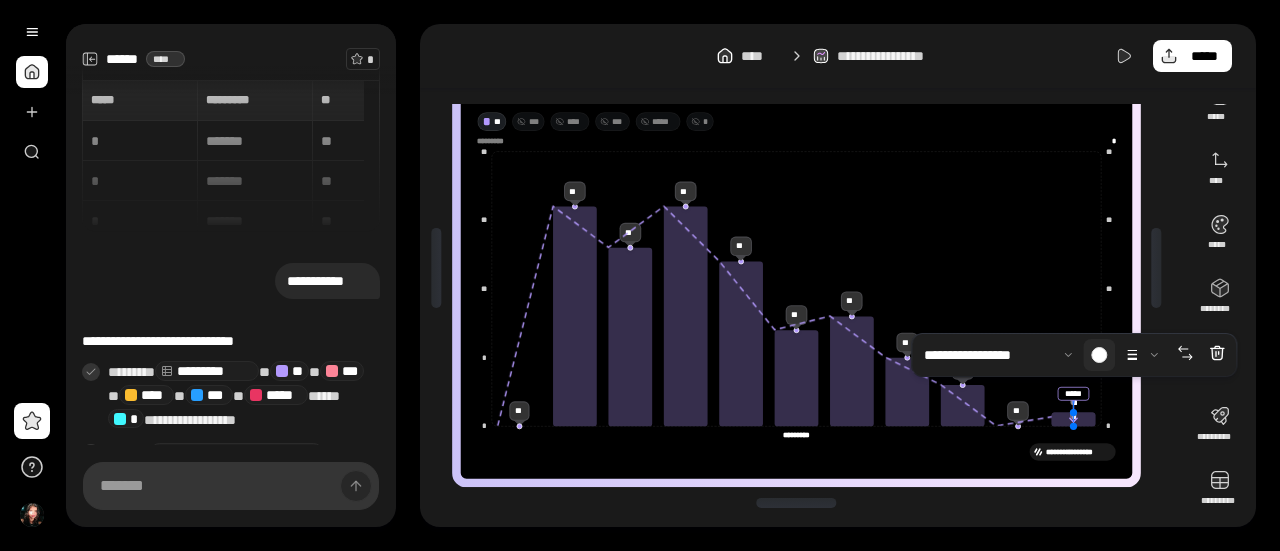 click at bounding box center [1099, 355] 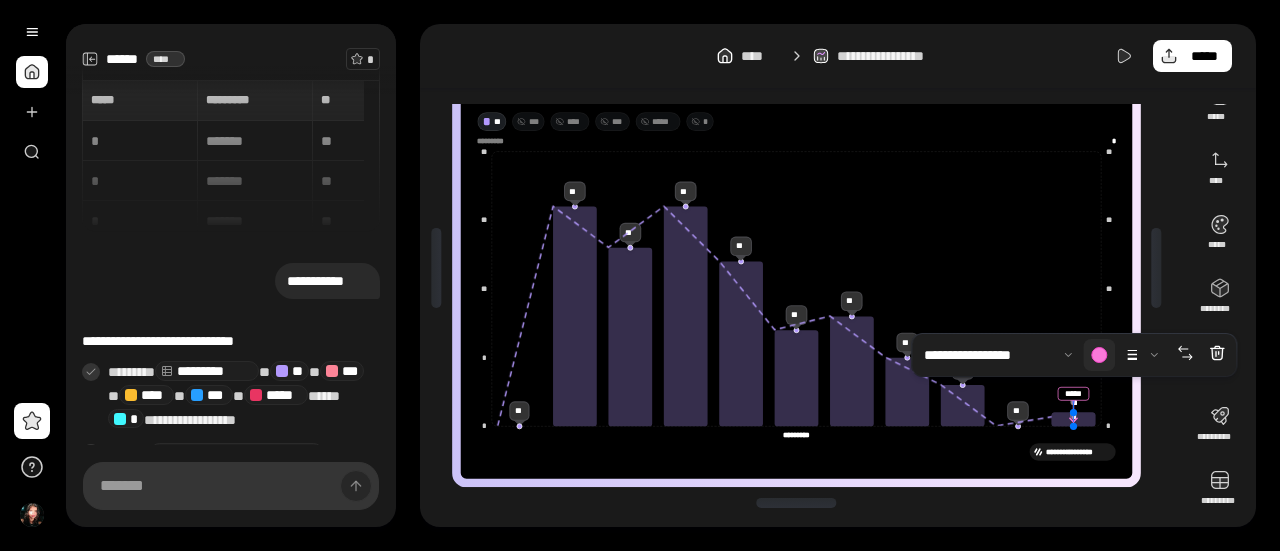 click at bounding box center [1099, 355] 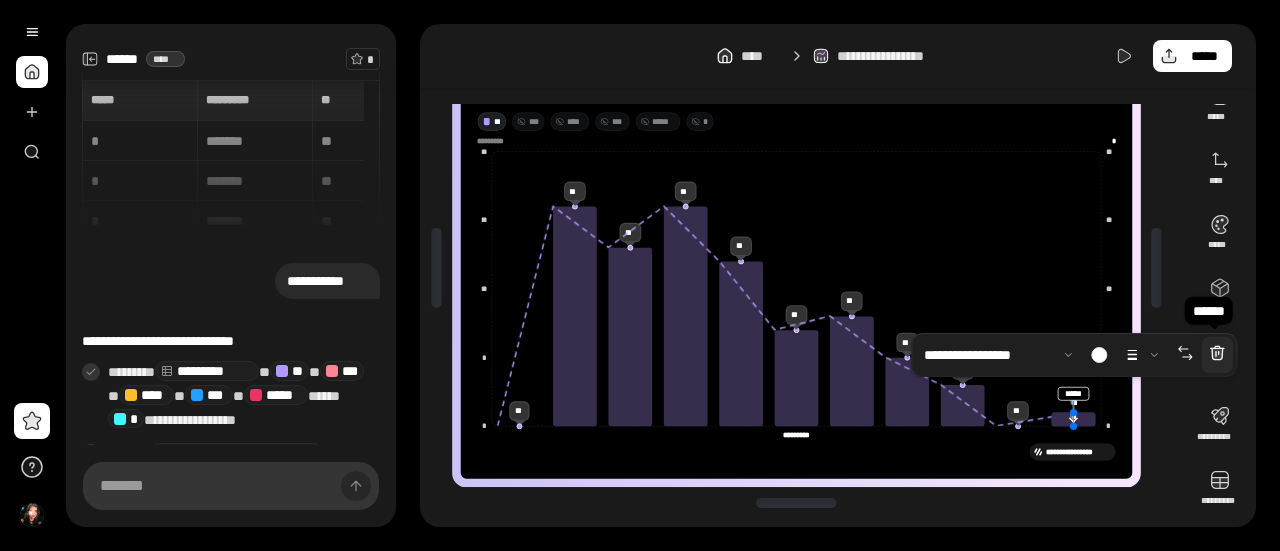 click 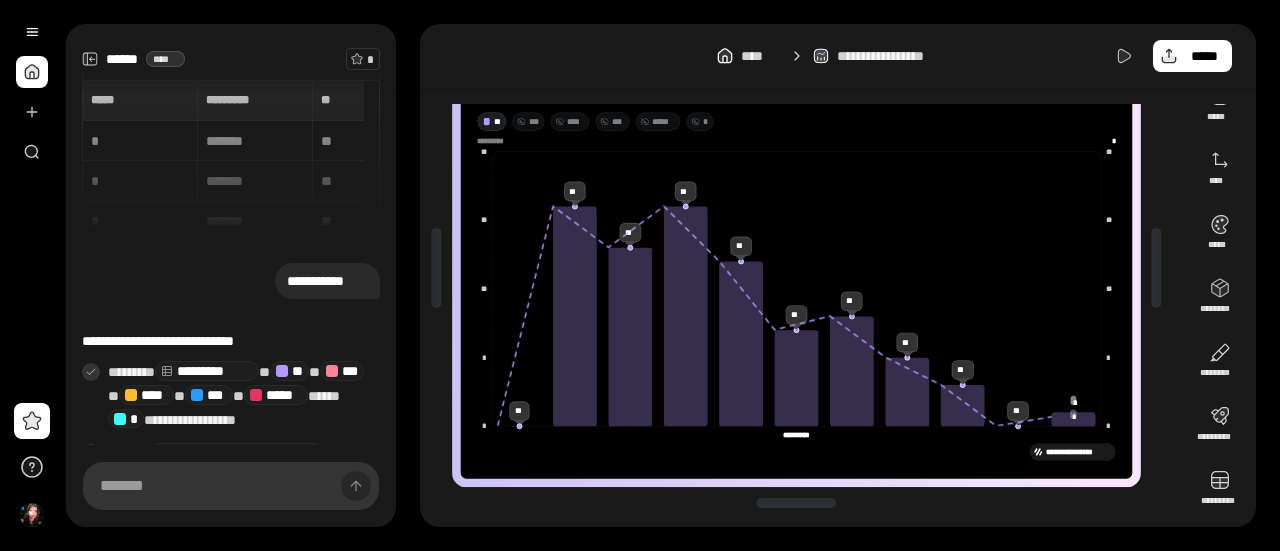 click on "** *** **** *** ***** *" at bounding box center [796, 121] 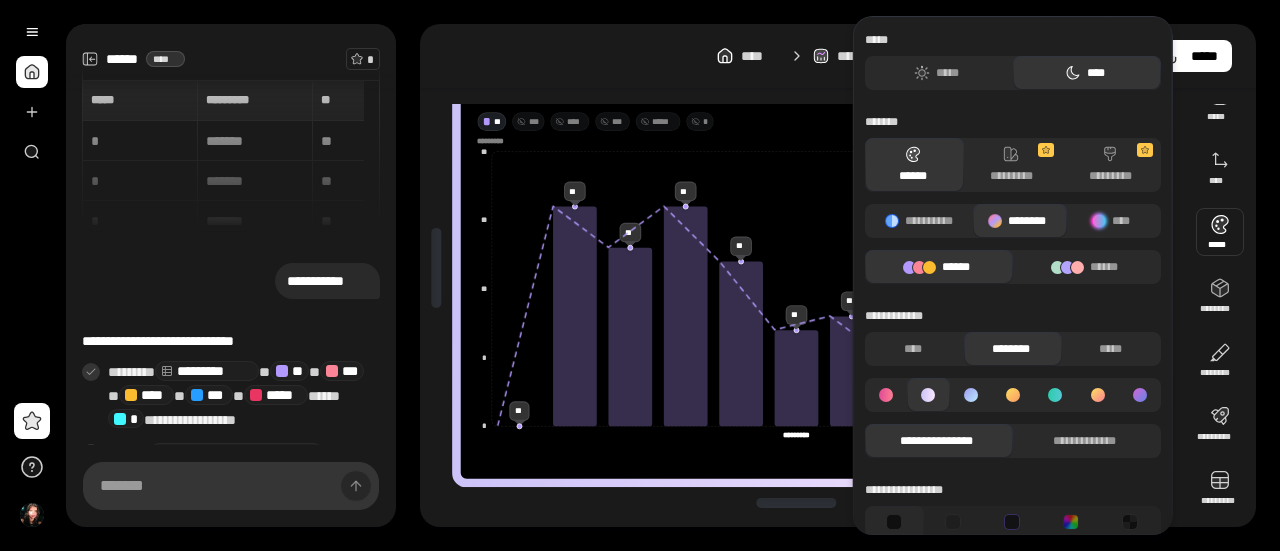 click at bounding box center [1220, 232] 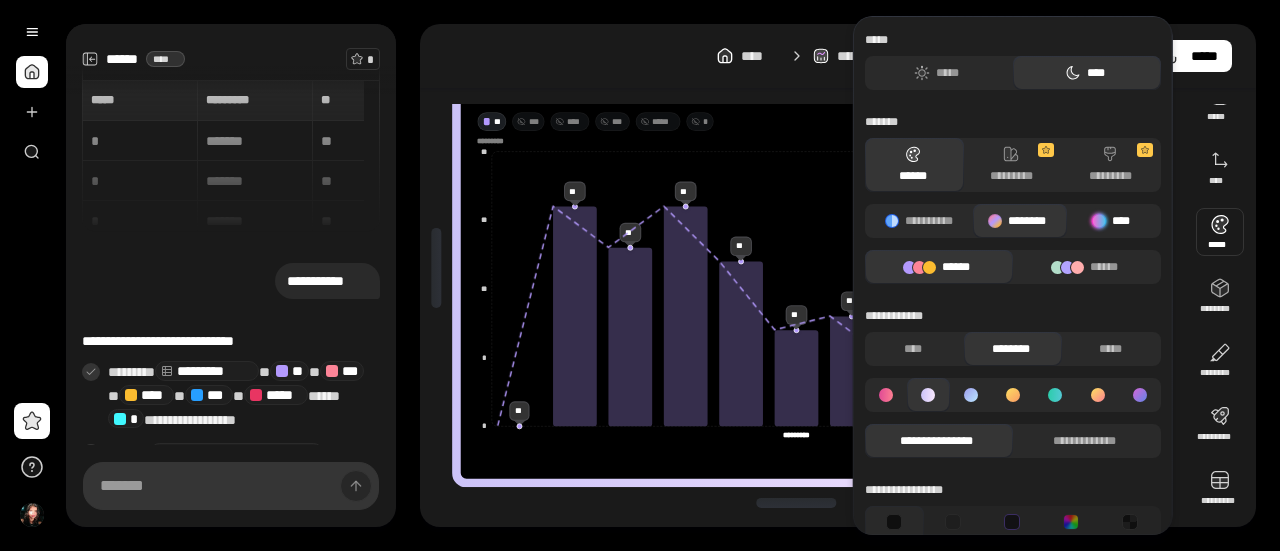 click at bounding box center [1099, 221] 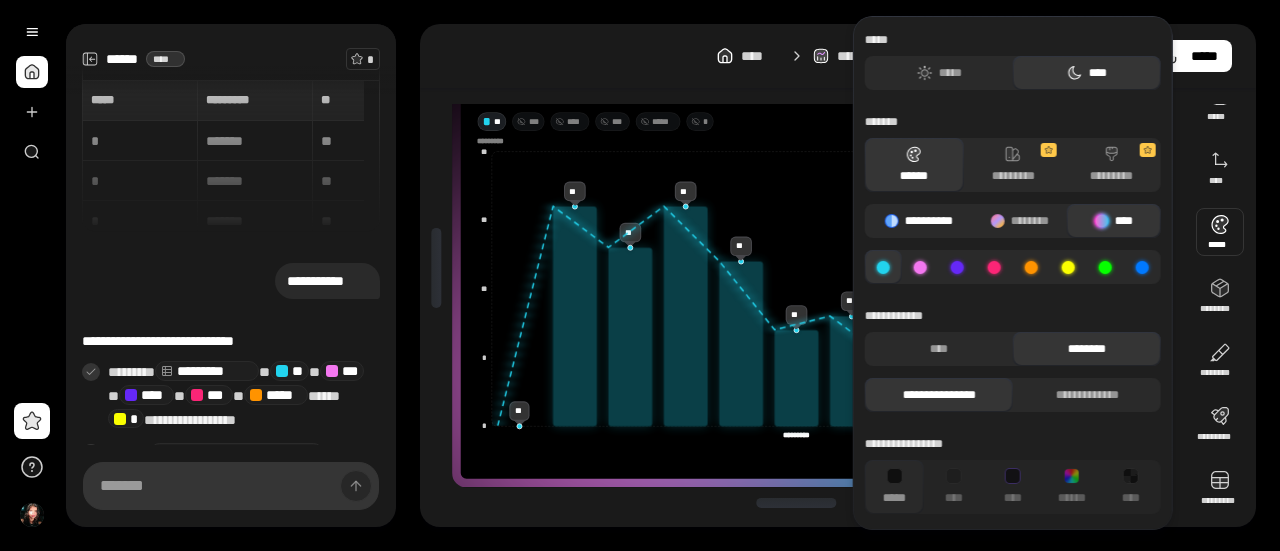 click on "**********" at bounding box center (919, 221) 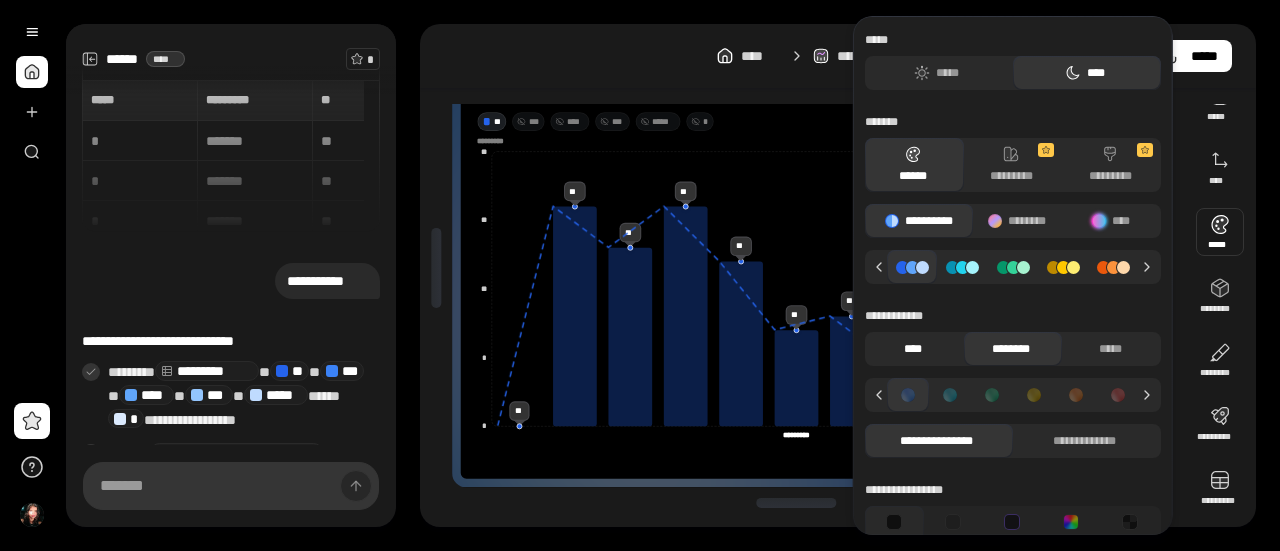click on "****" at bounding box center (912, 349) 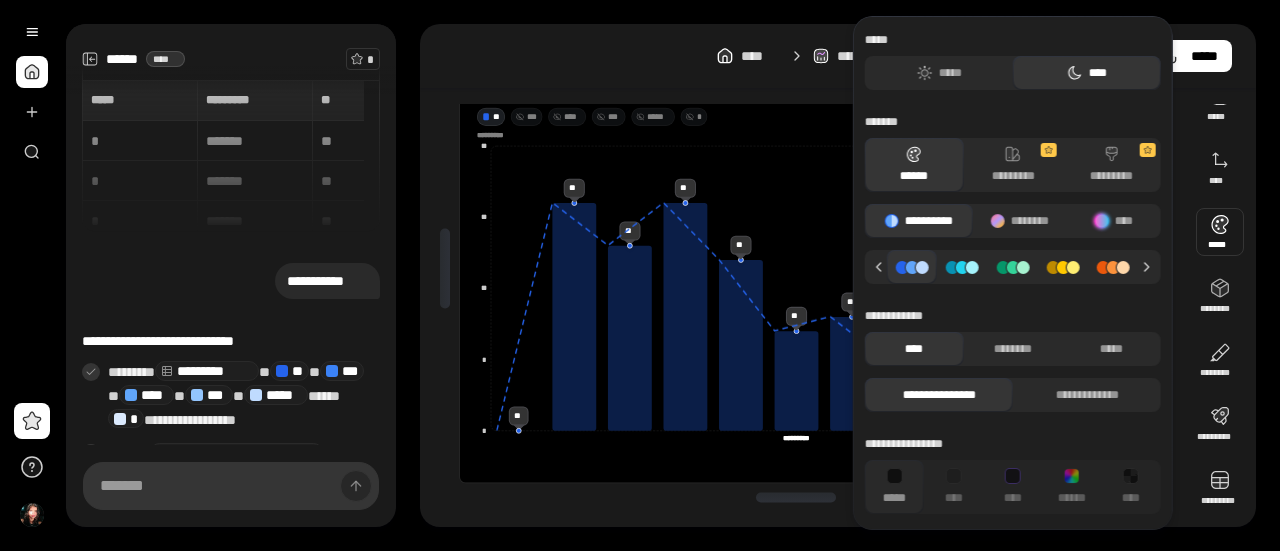 click on "******" at bounding box center [914, 165] 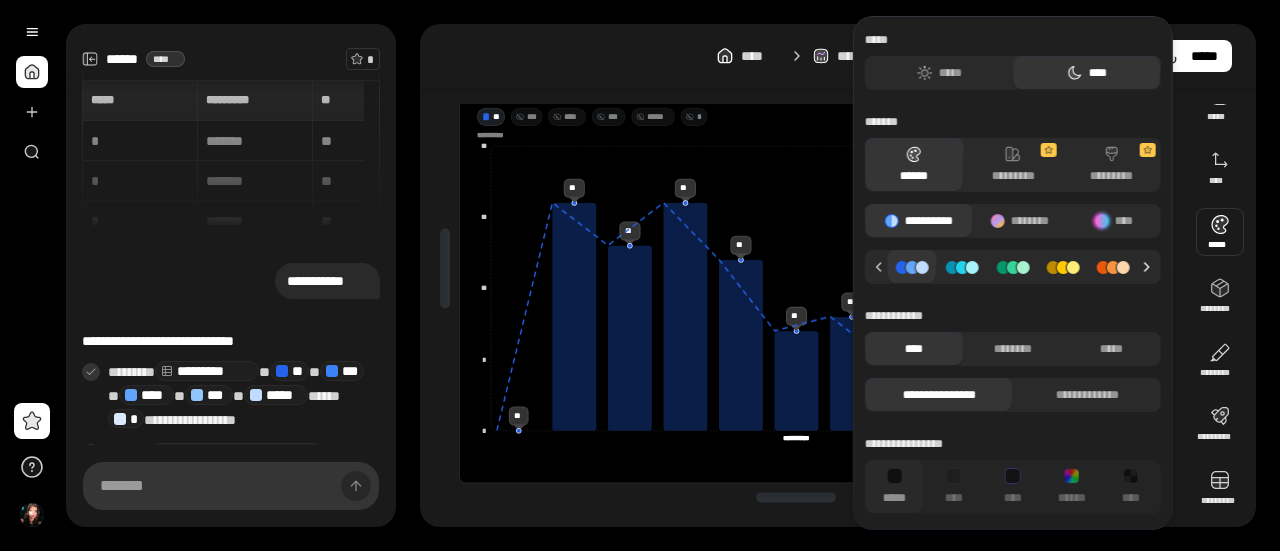 click 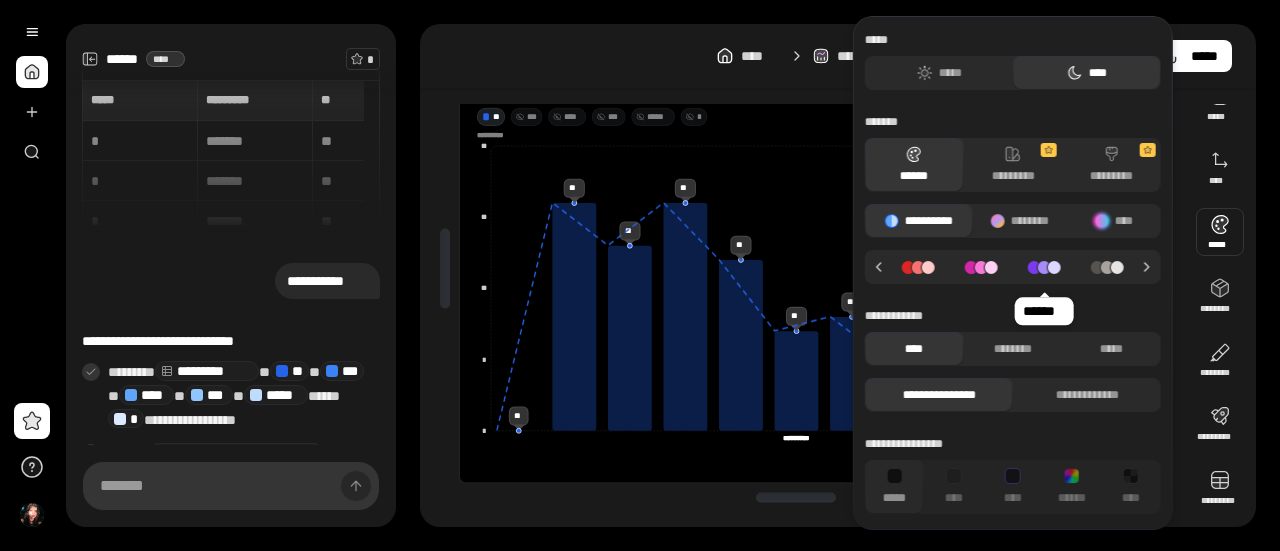 click 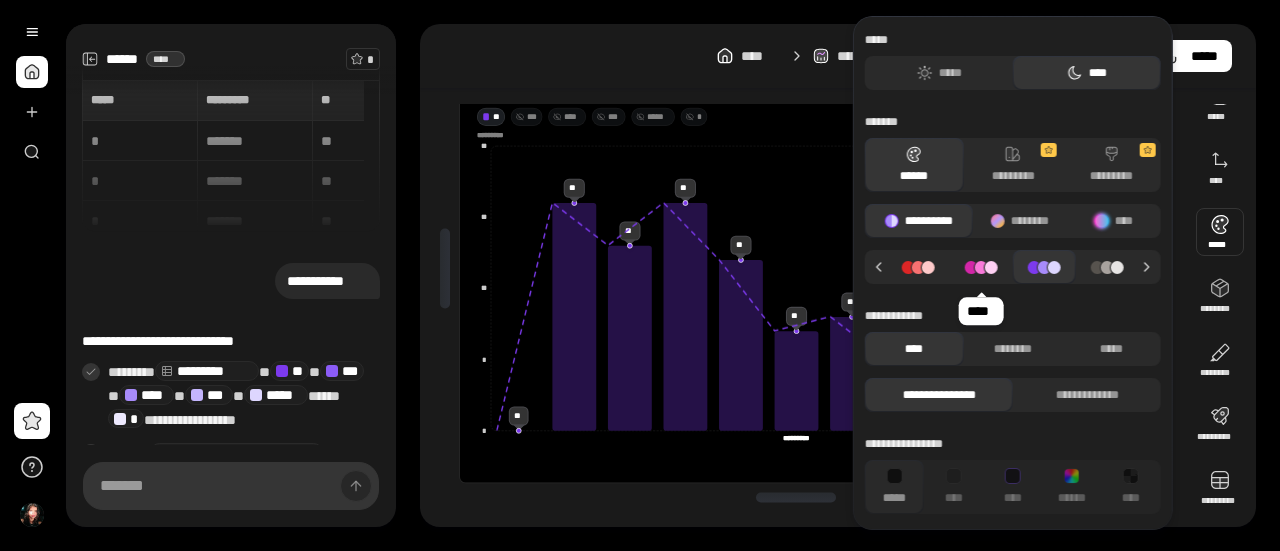 click 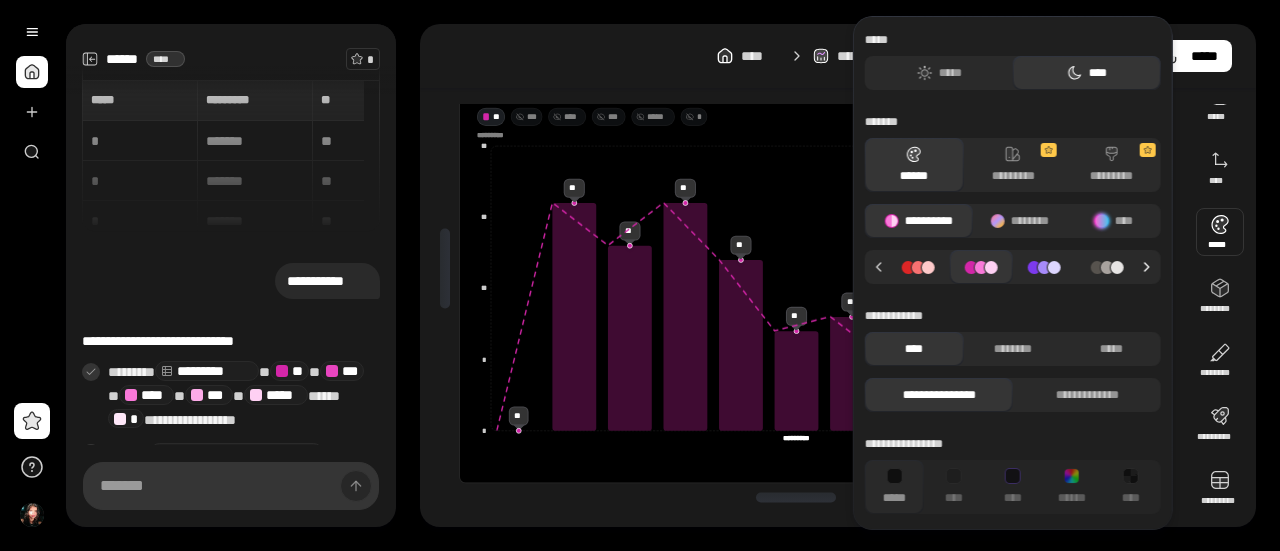 click 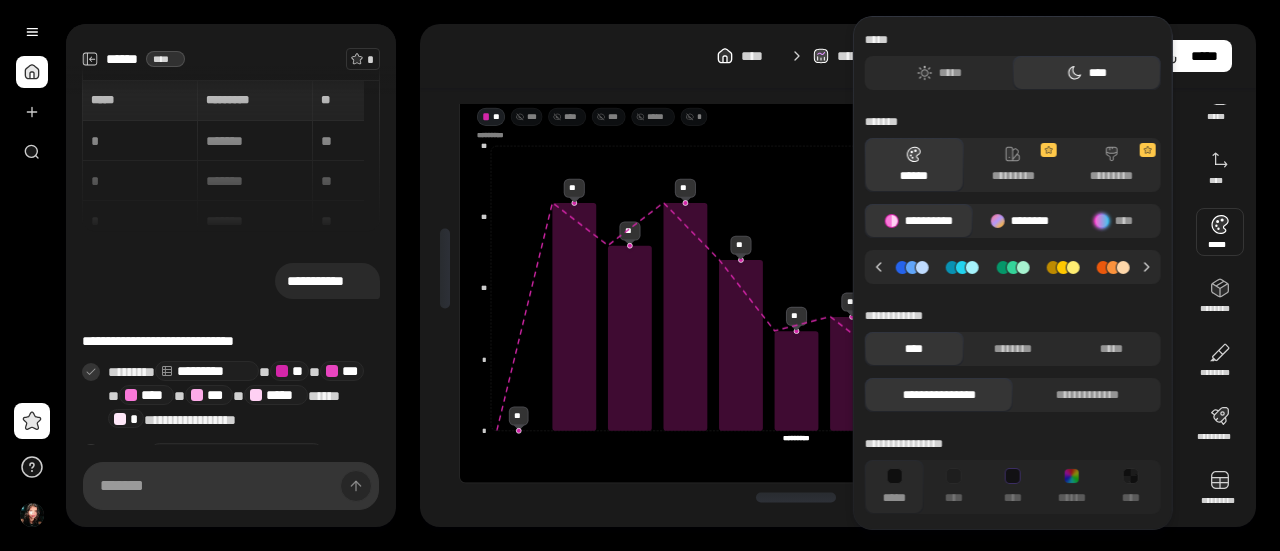 click on "********" at bounding box center (1019, 221) 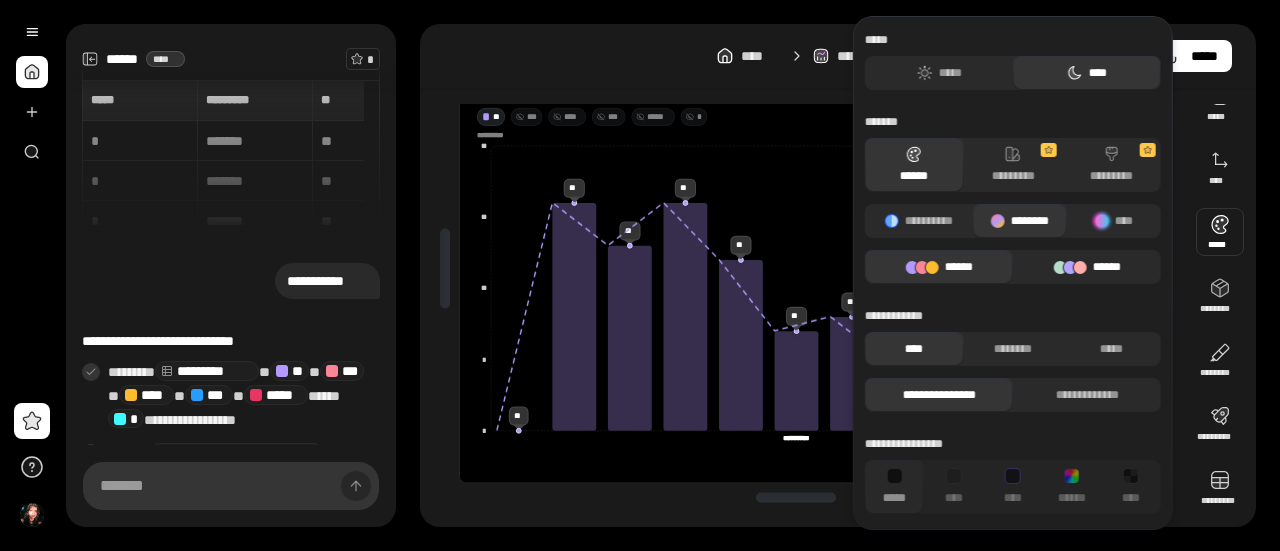 click on "******" at bounding box center (1087, 267) 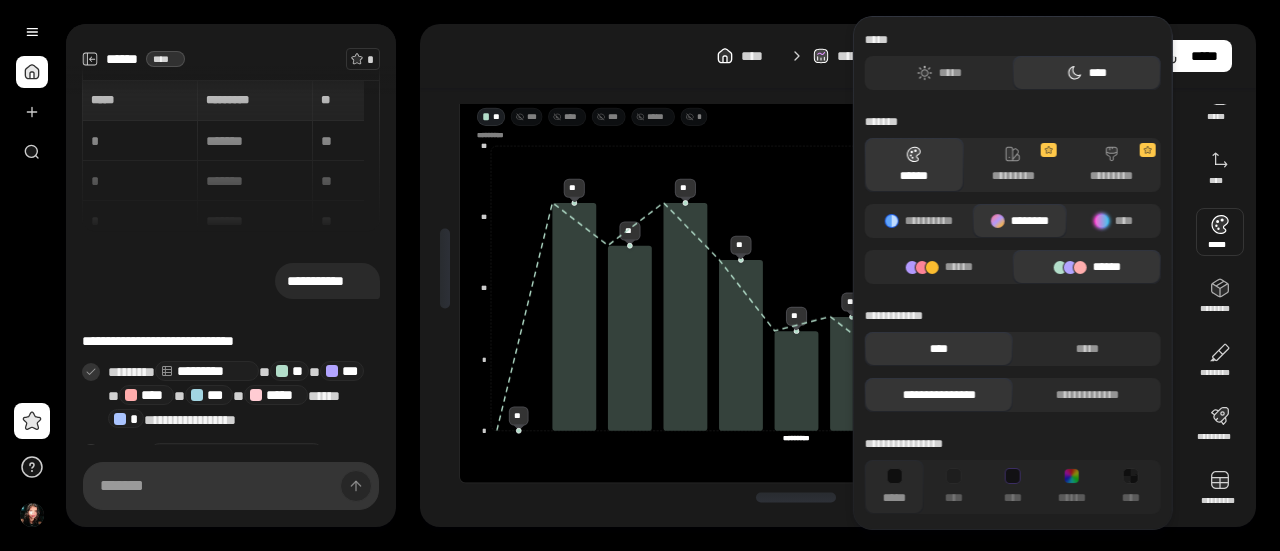 click on "********" at bounding box center [1019, 221] 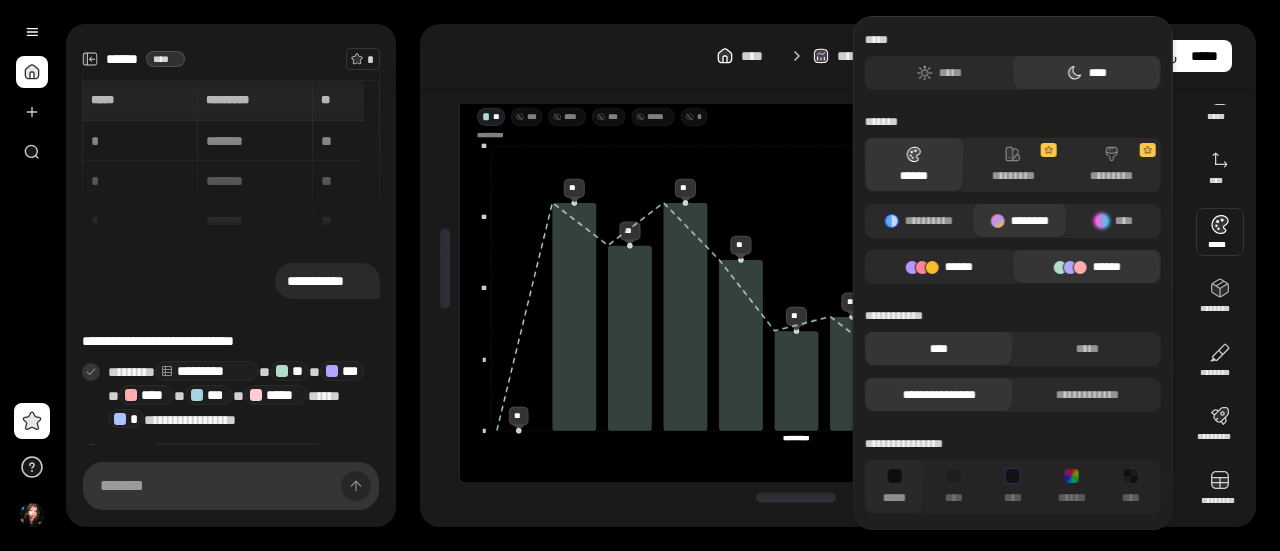 click on "******" at bounding box center (939, 267) 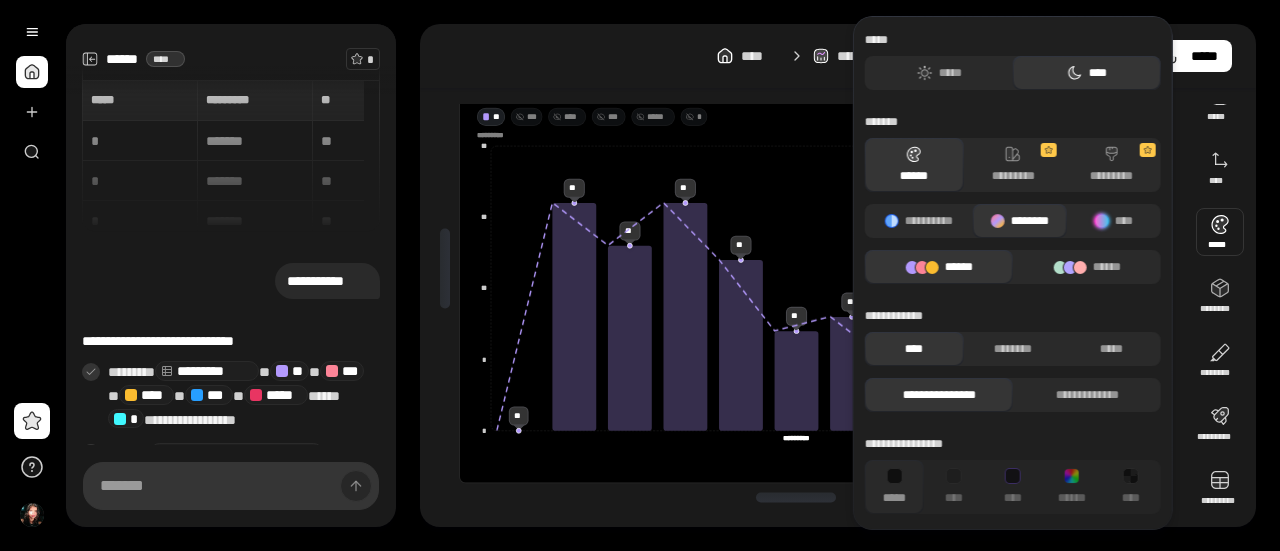 click on "******" at bounding box center [939, 267] 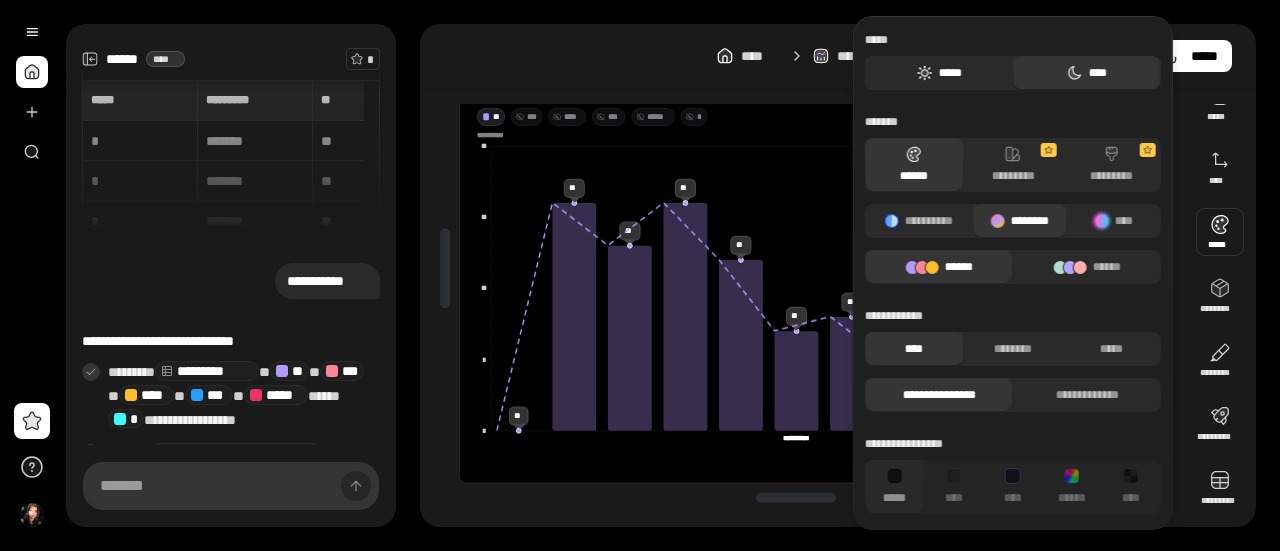 click on "*****" at bounding box center (939, 73) 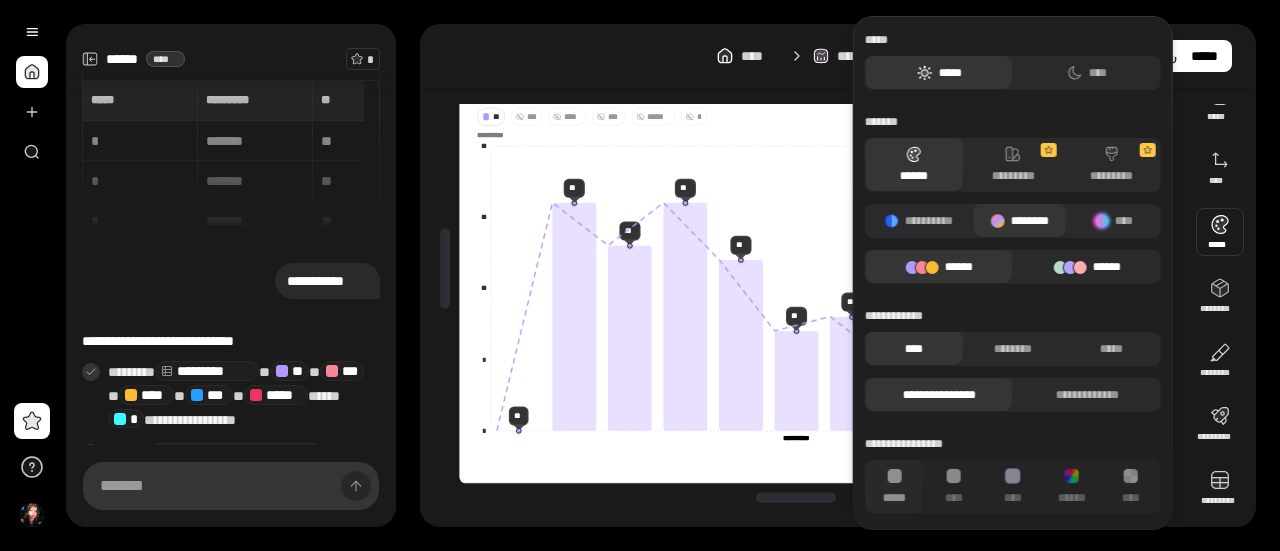 click on "******" at bounding box center (1087, 267) 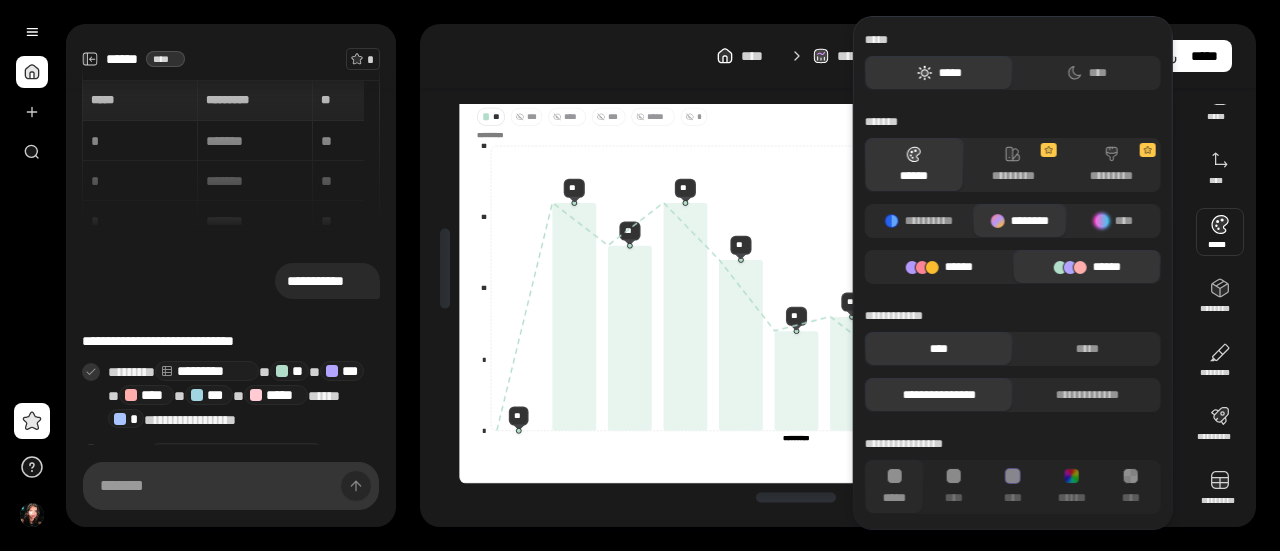 click on "******" at bounding box center [939, 267] 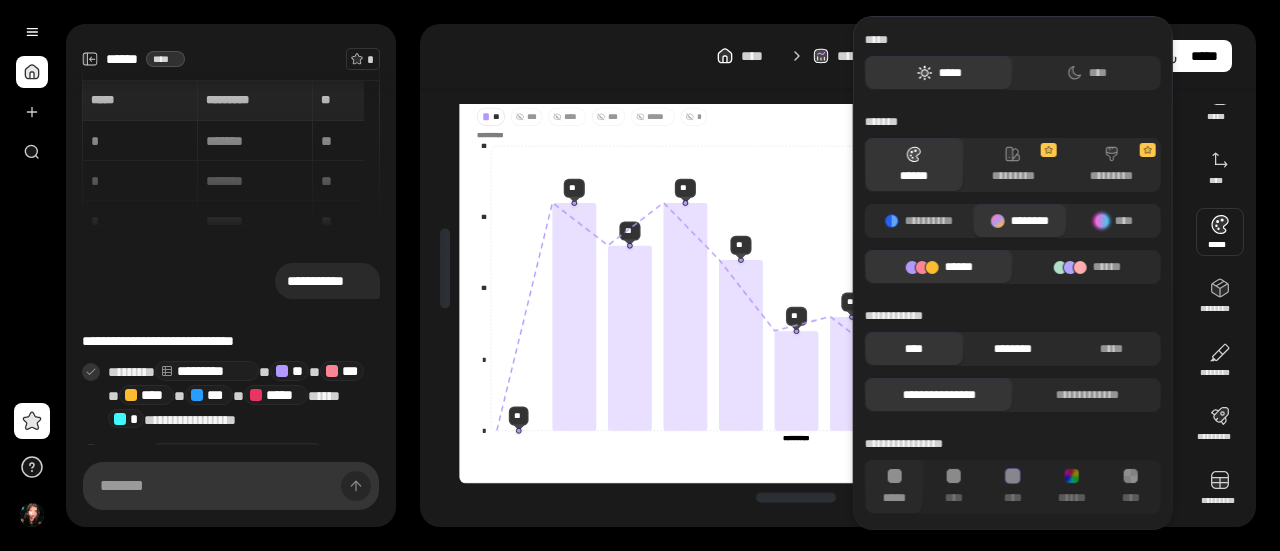 click on "********" at bounding box center (1012, 349) 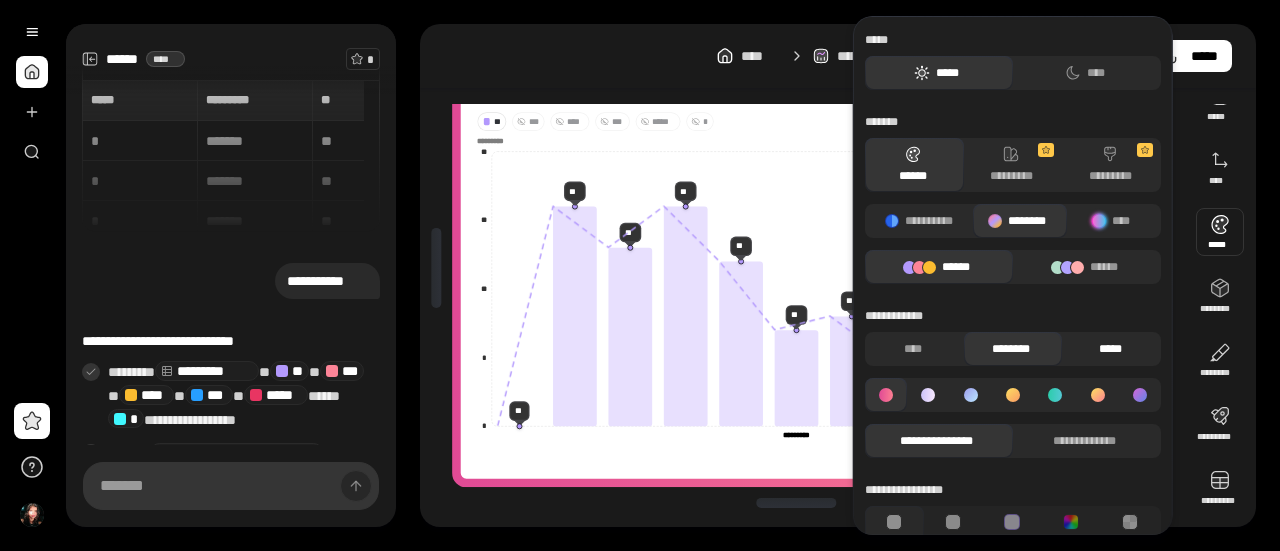 click on "*****" at bounding box center (1109, 349) 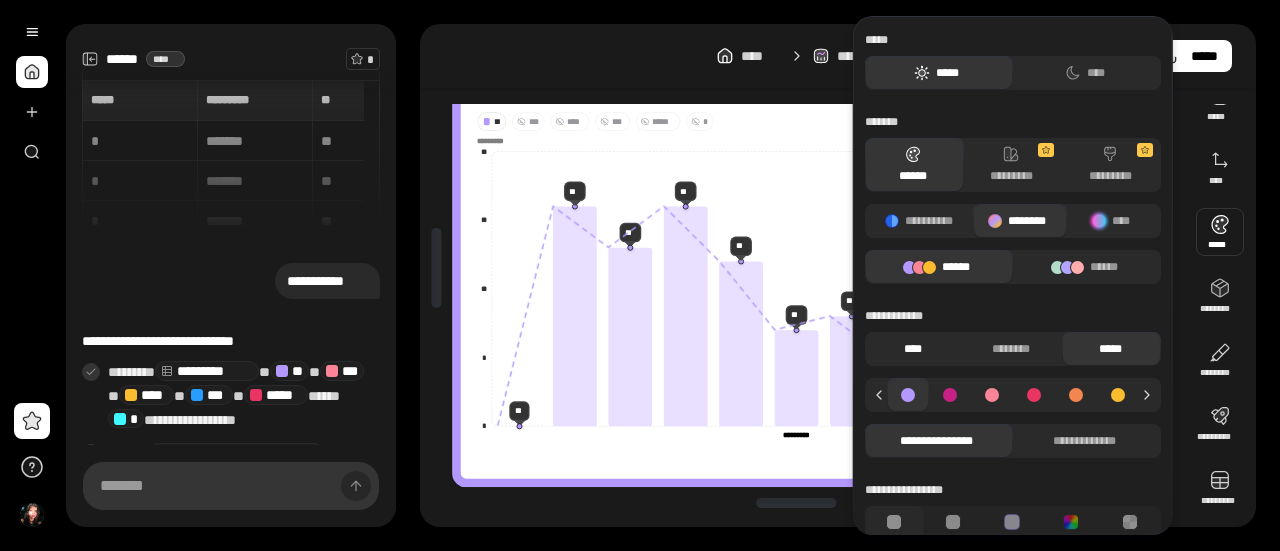click on "****" at bounding box center [912, 349] 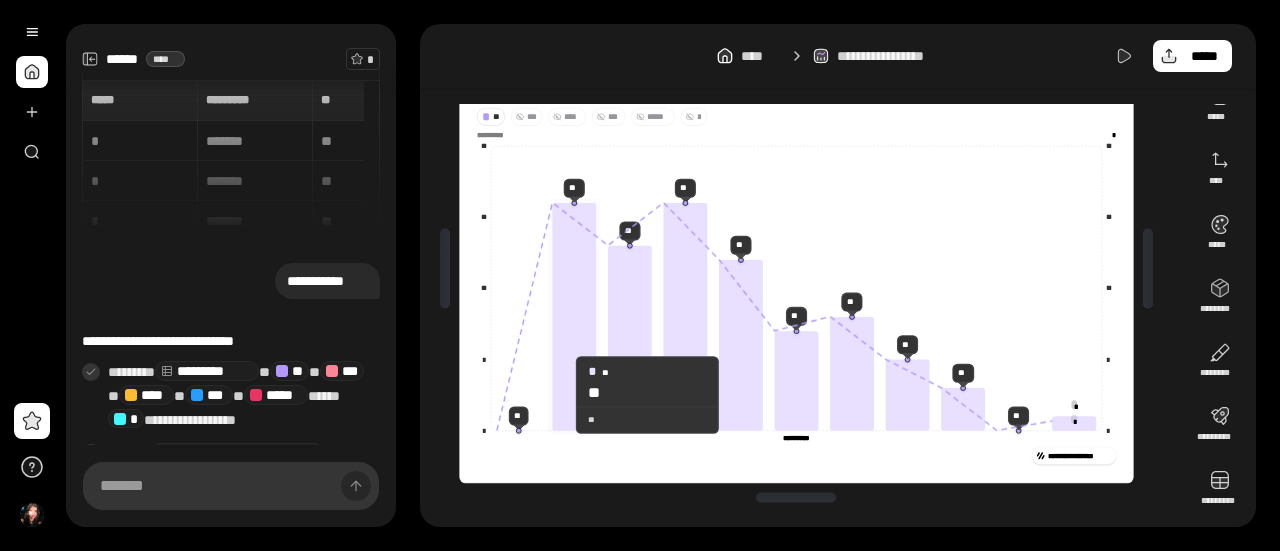 click 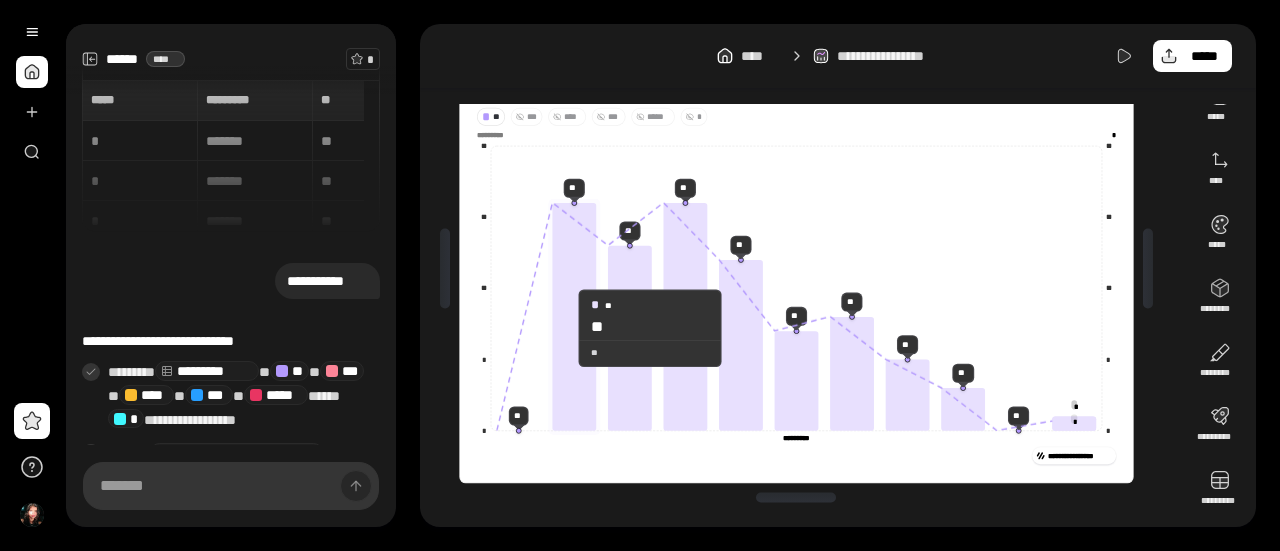 click 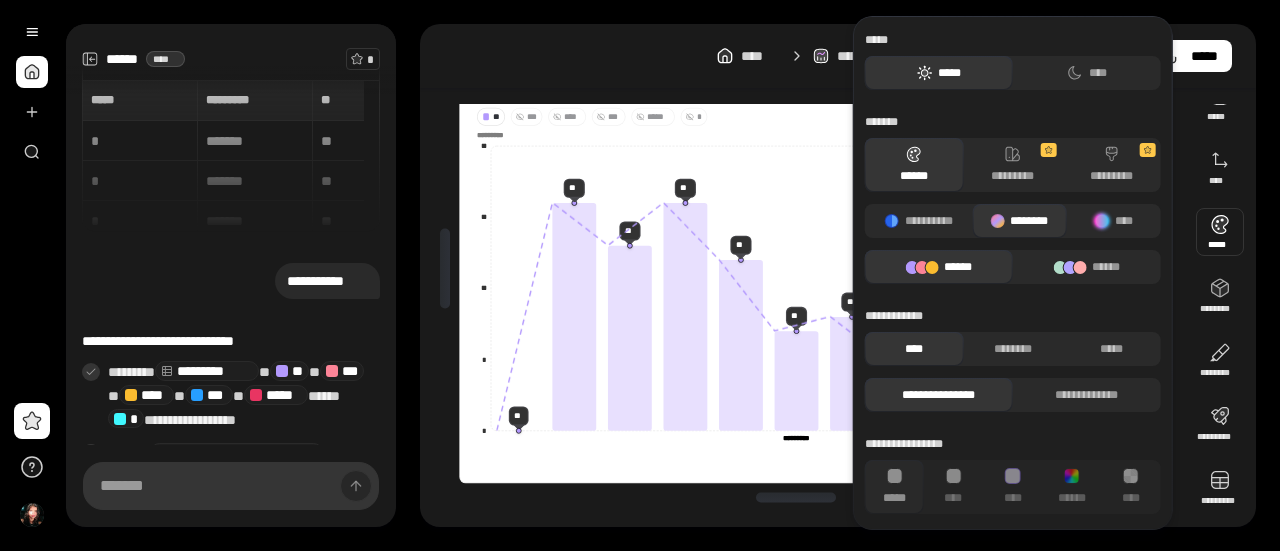 click at bounding box center (1220, 232) 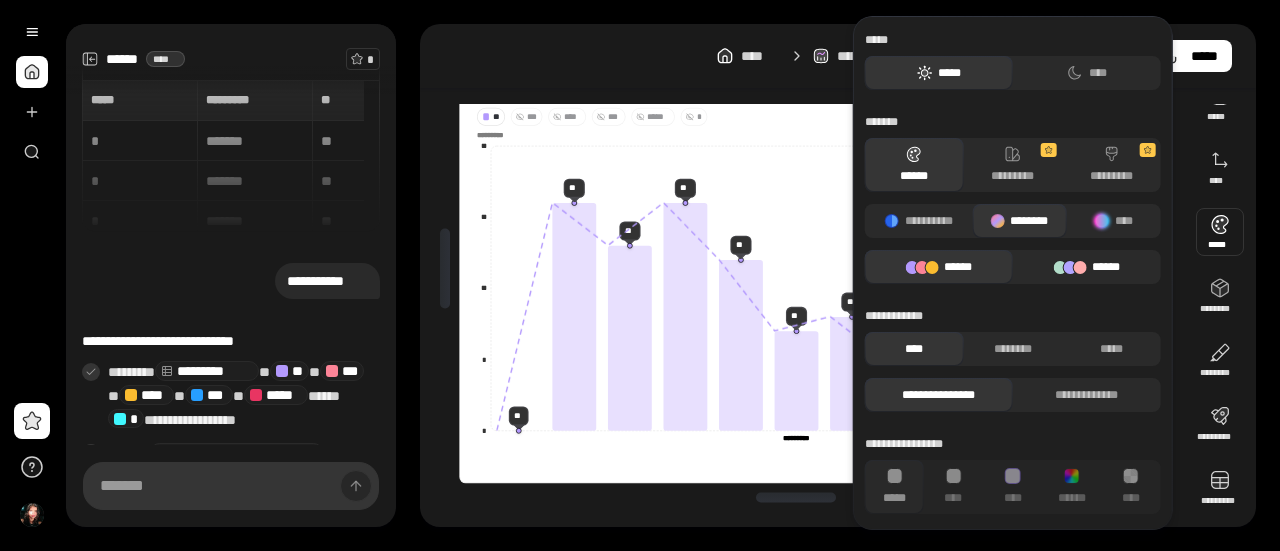 click on "******" at bounding box center (1087, 267) 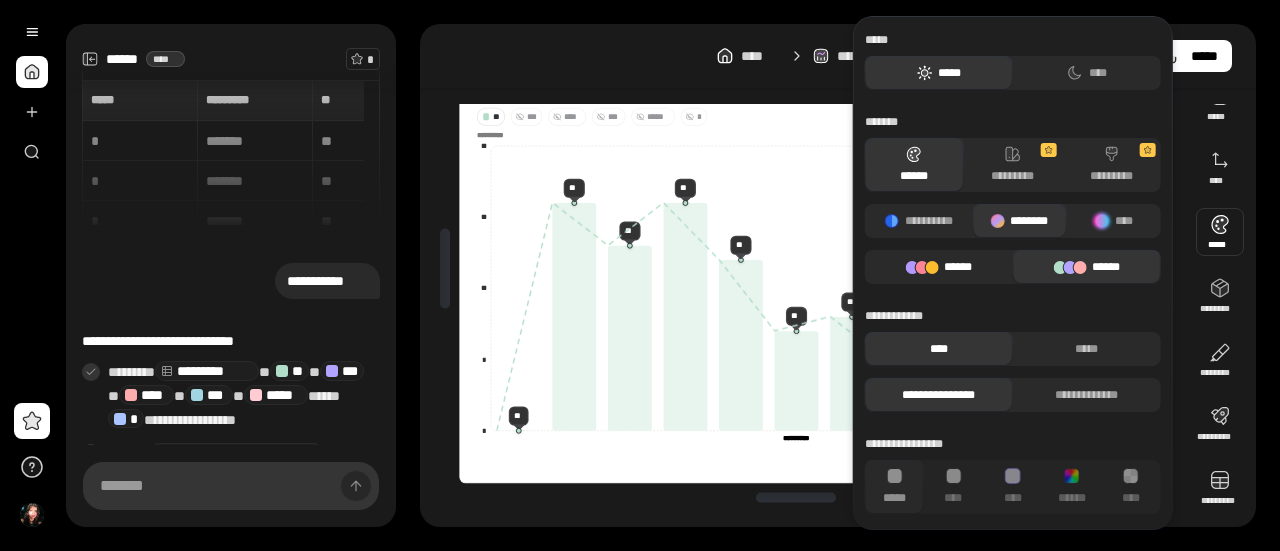 click on "******" at bounding box center (939, 267) 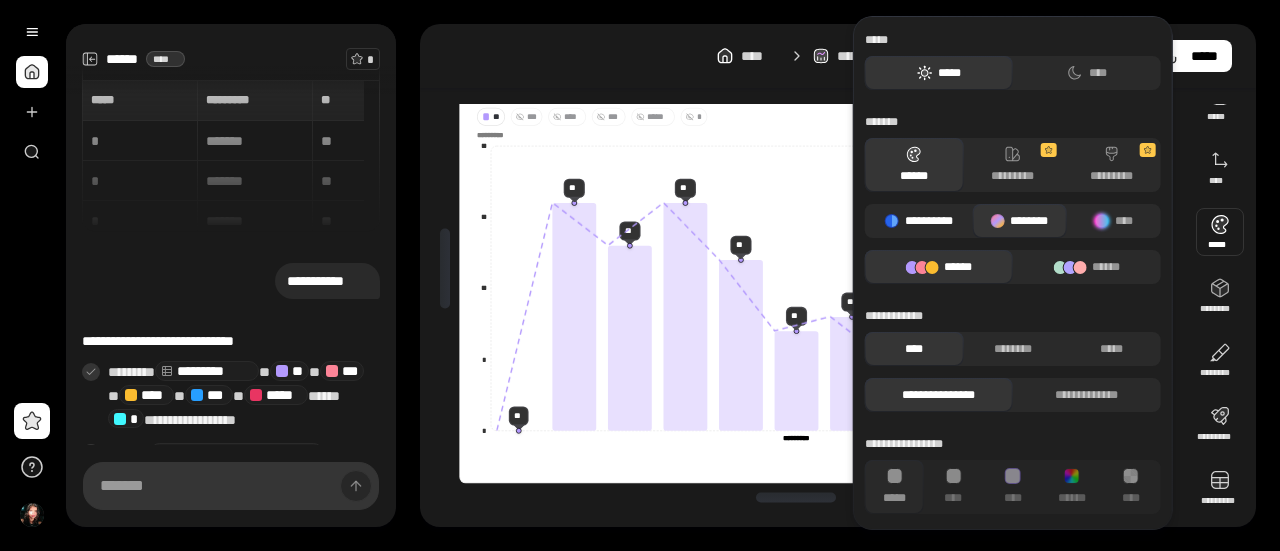 click on "**********" at bounding box center [919, 221] 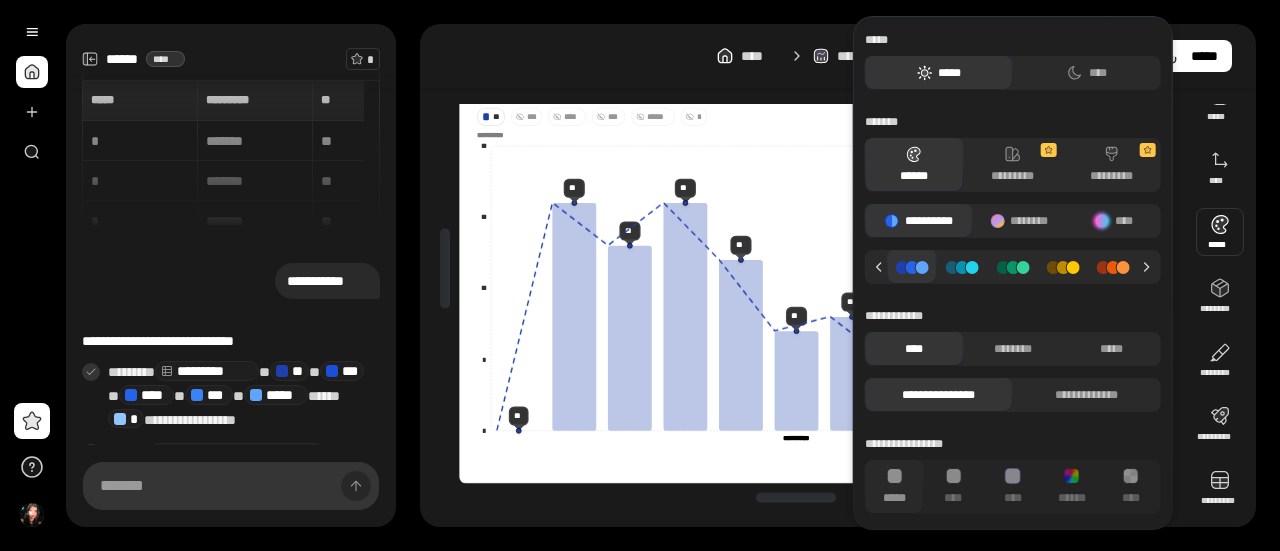 click at bounding box center (962, 267) 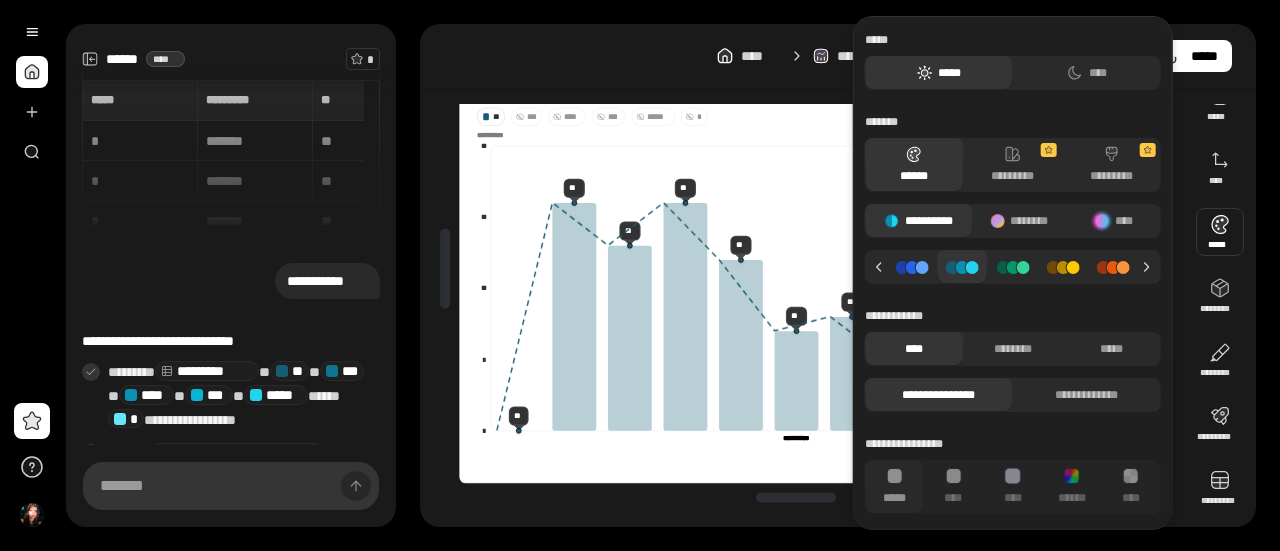 click 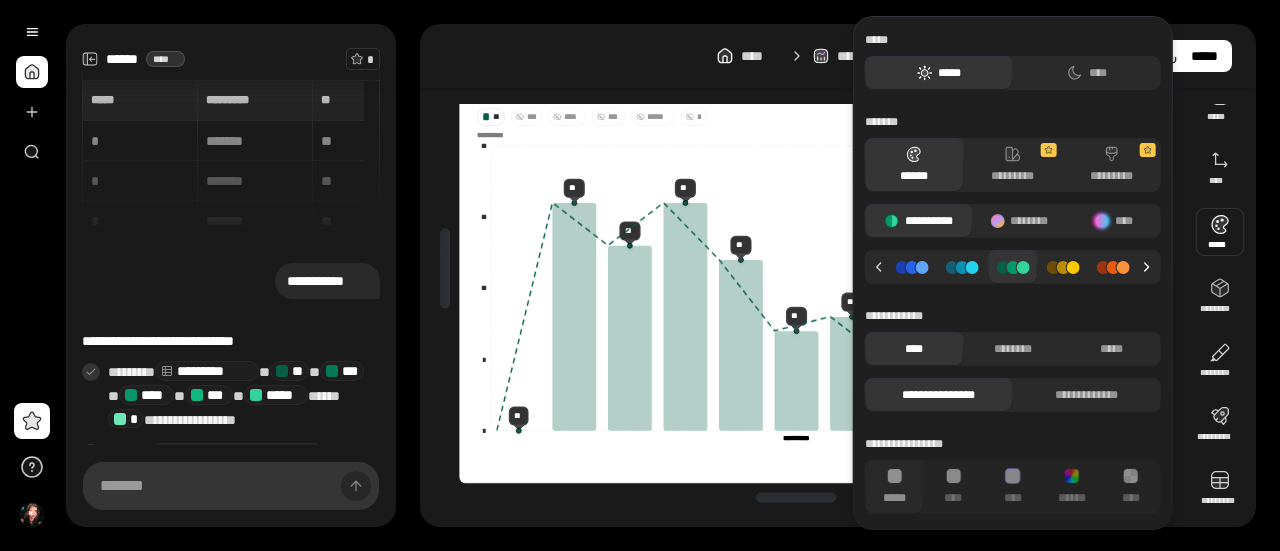 click 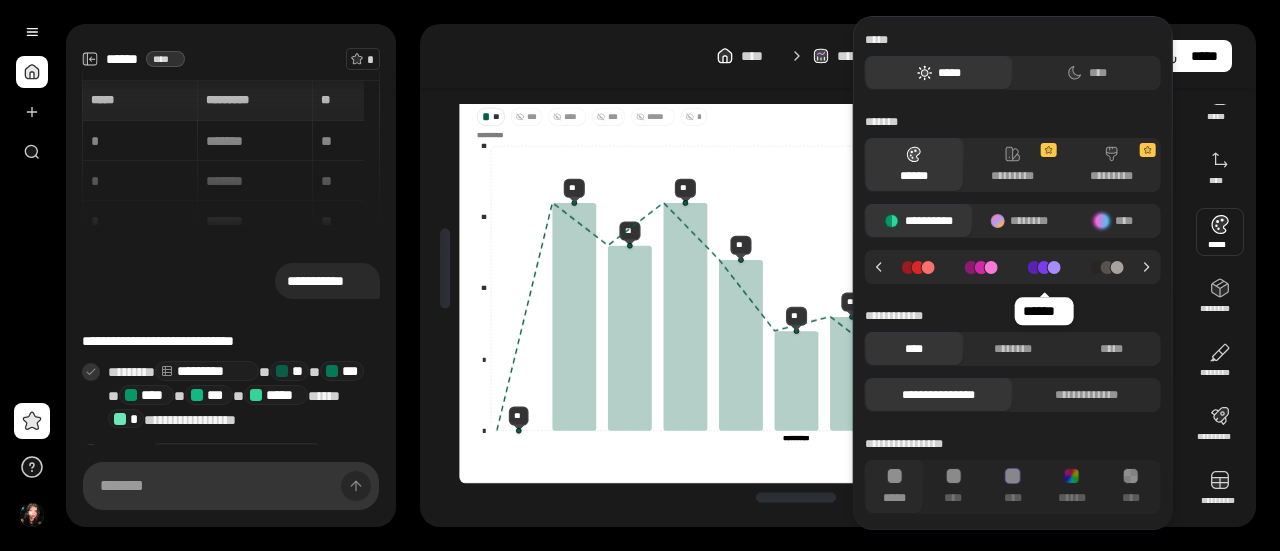 click at bounding box center (1044, 267) 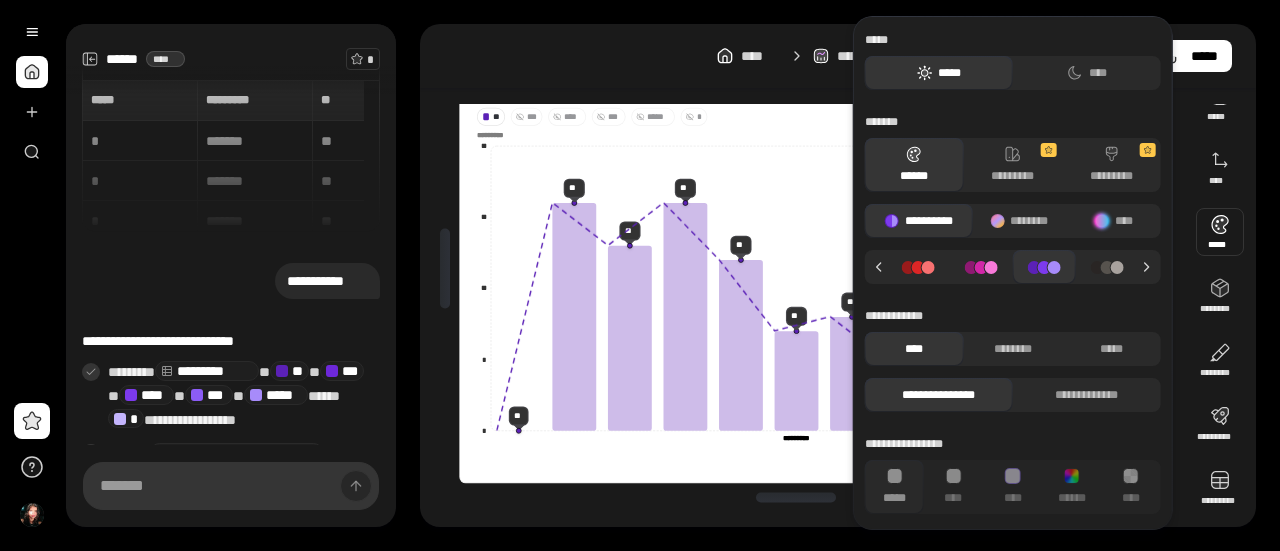 click at bounding box center [1044, 267] 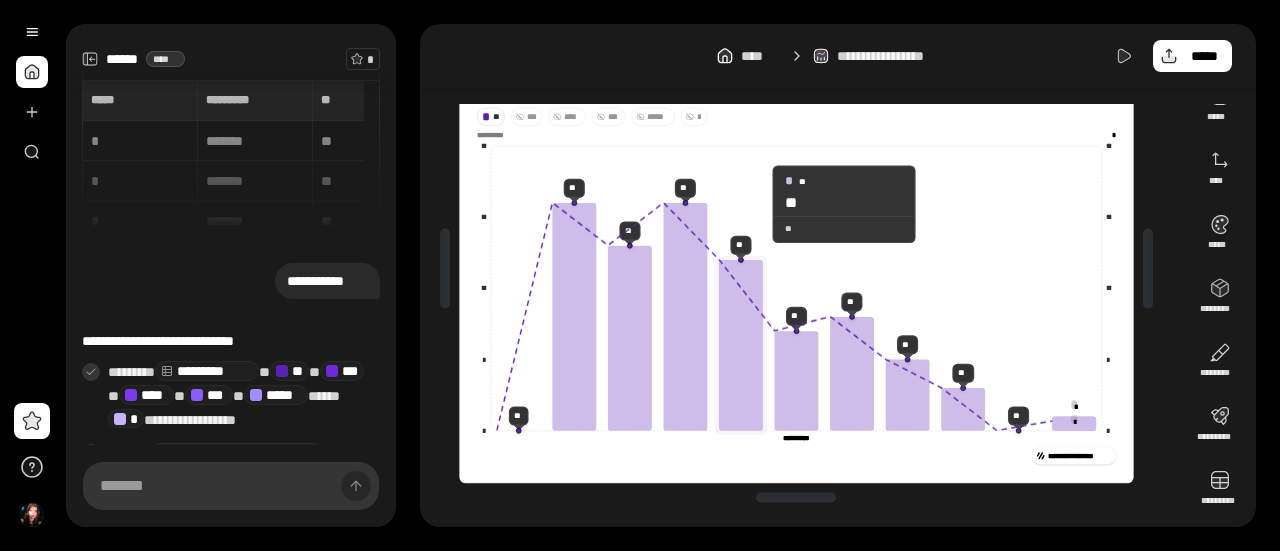 click 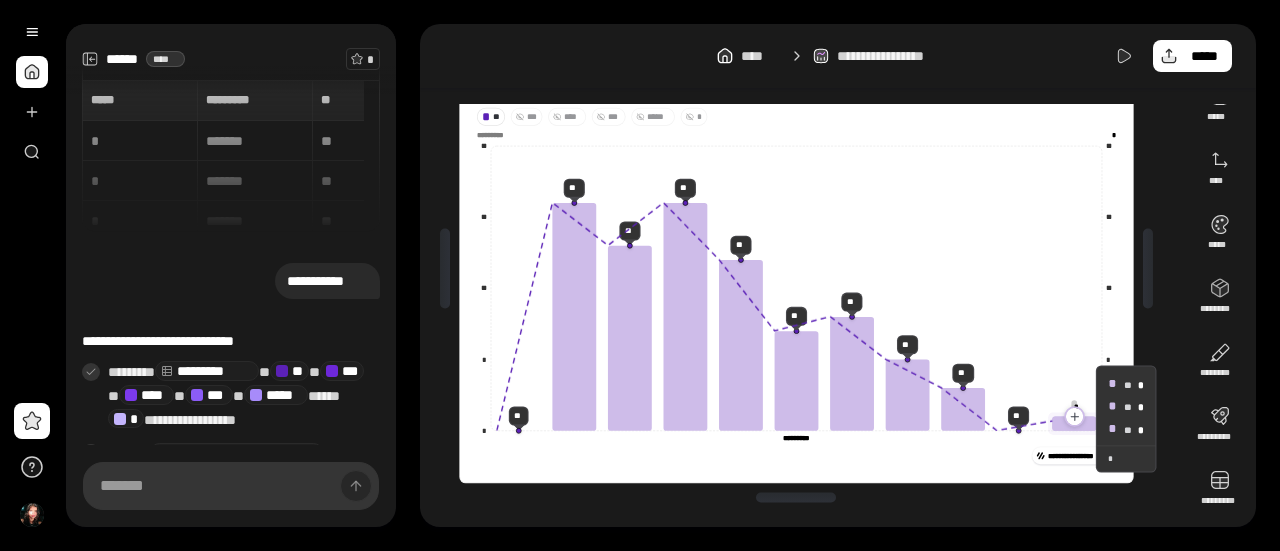 click 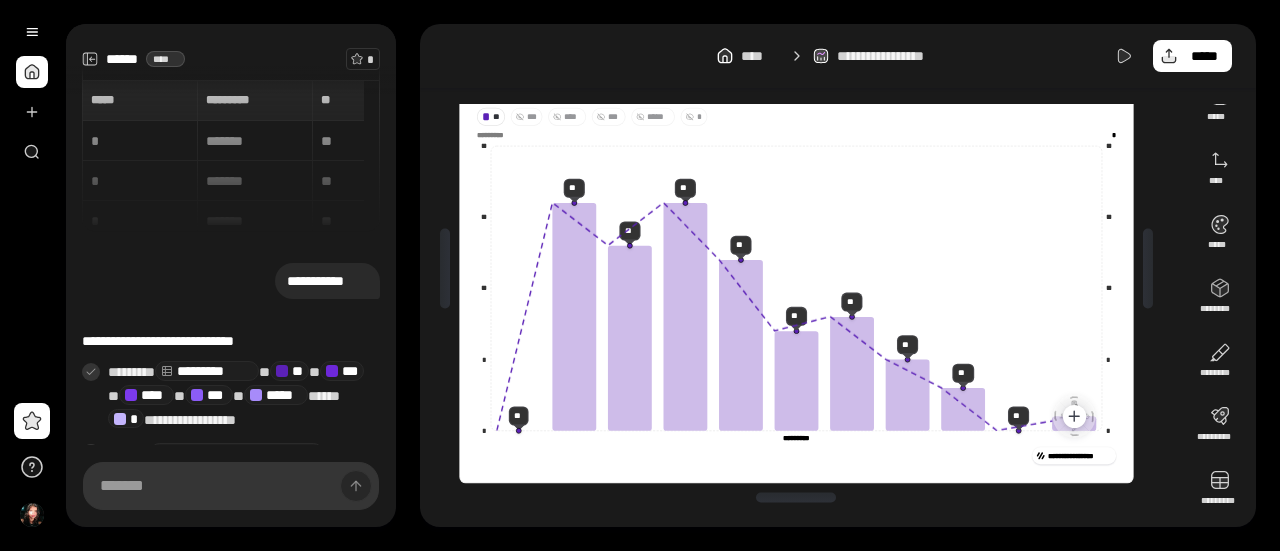 click 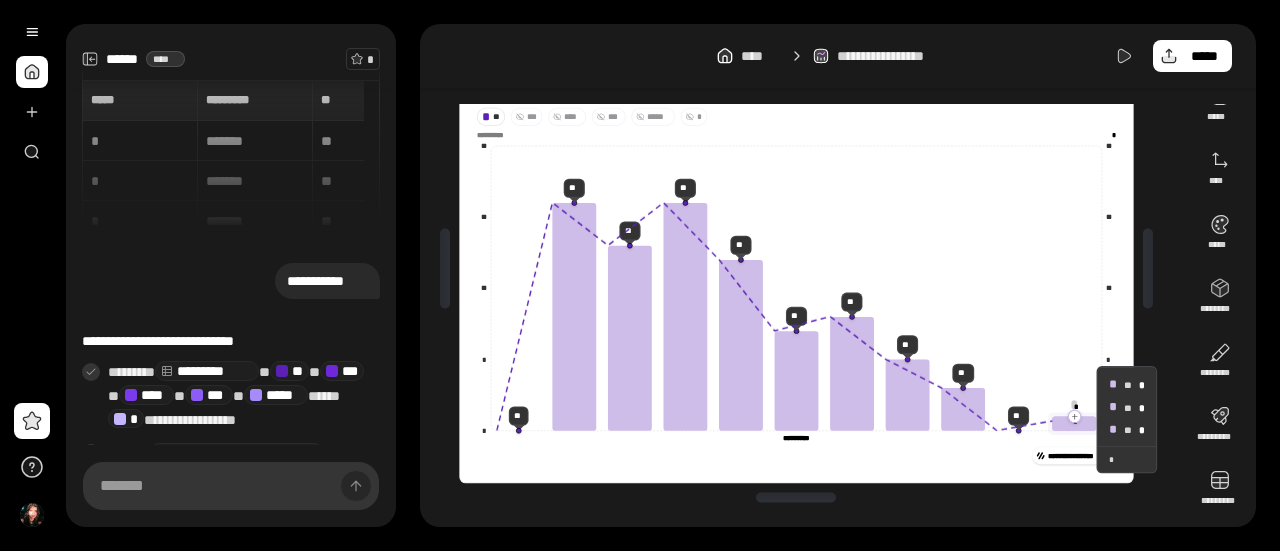 click 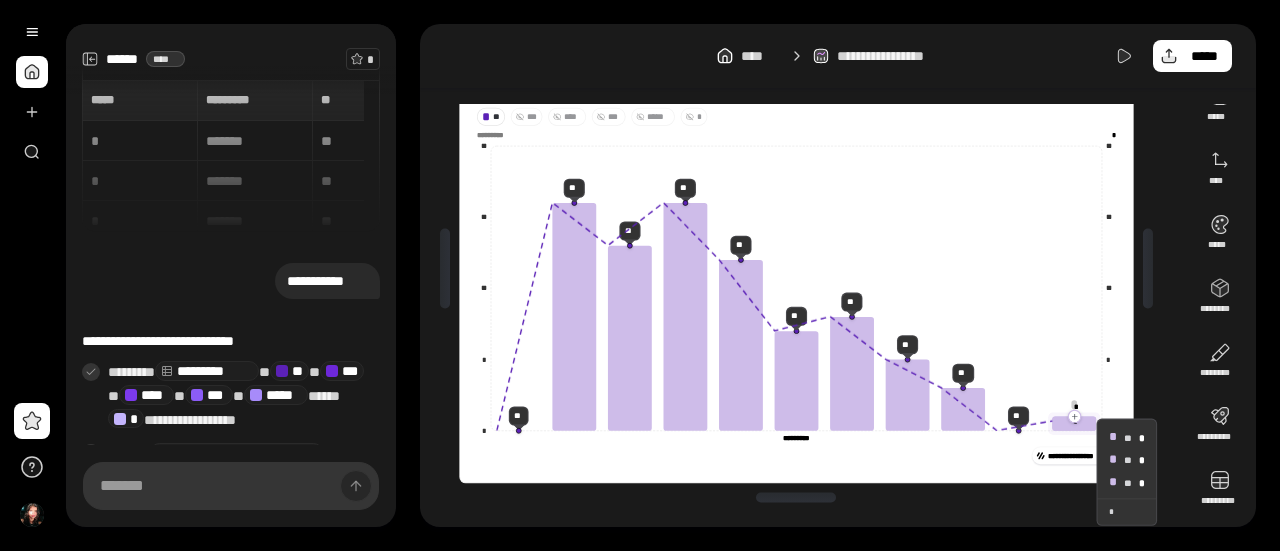 click 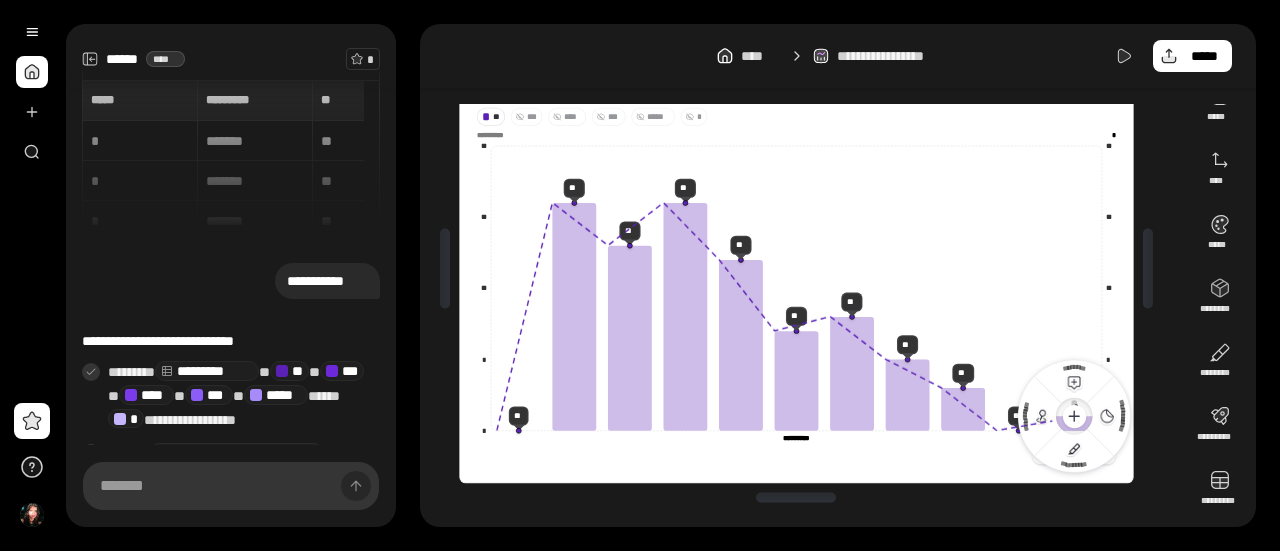click 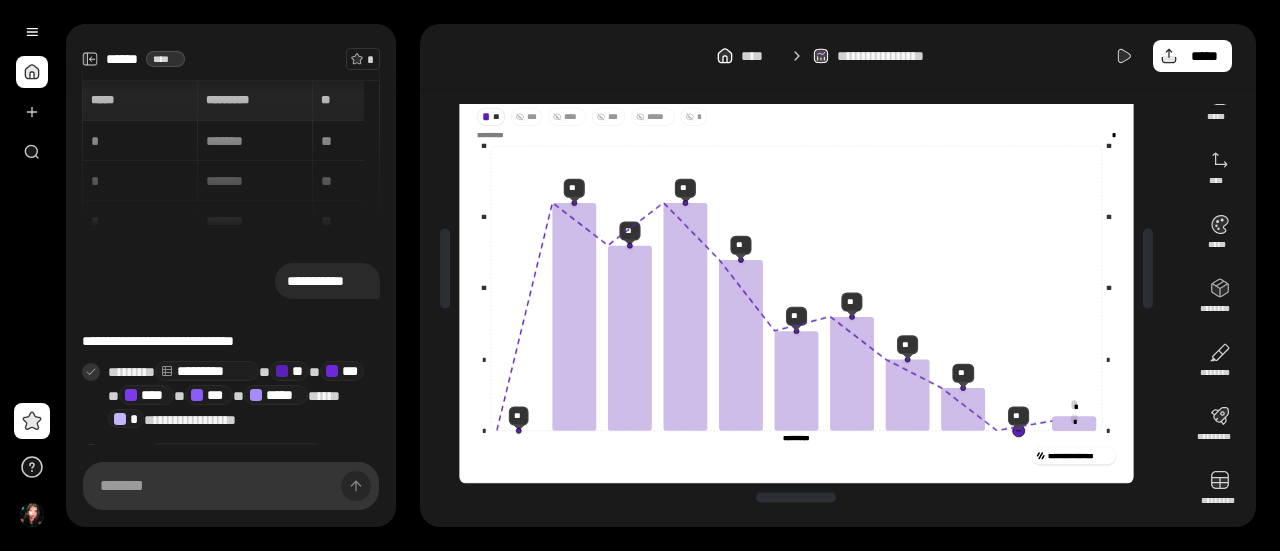 click 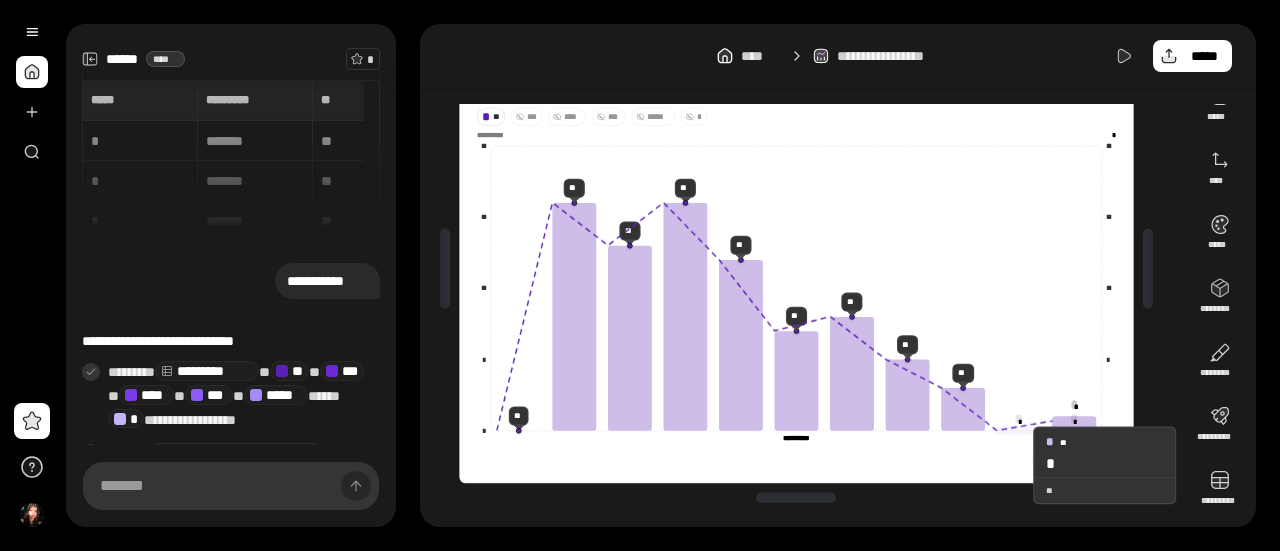 click 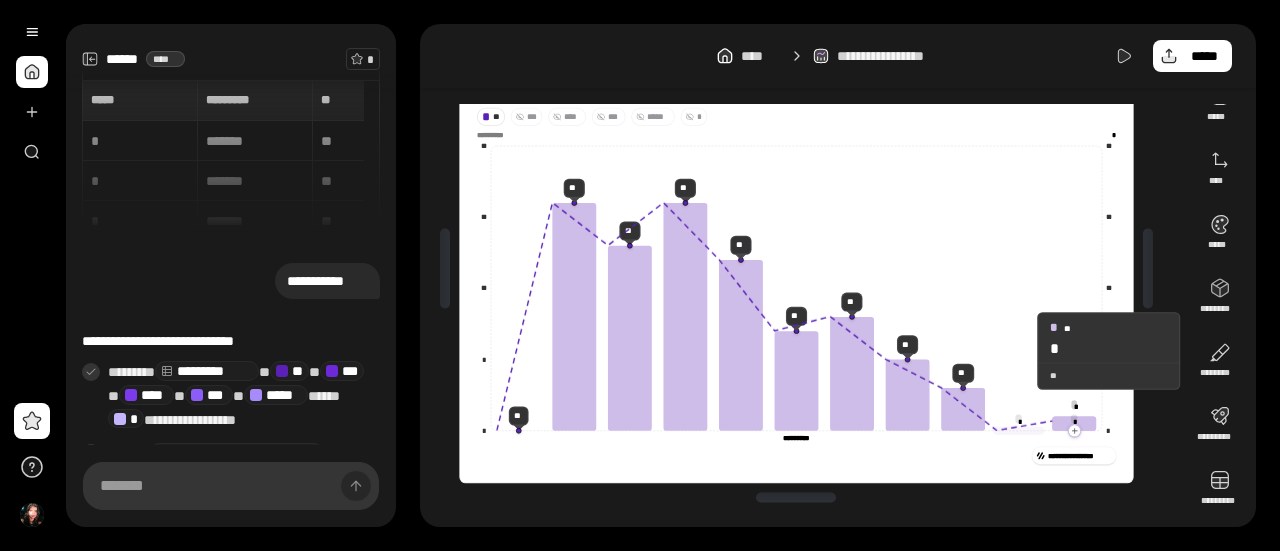 click 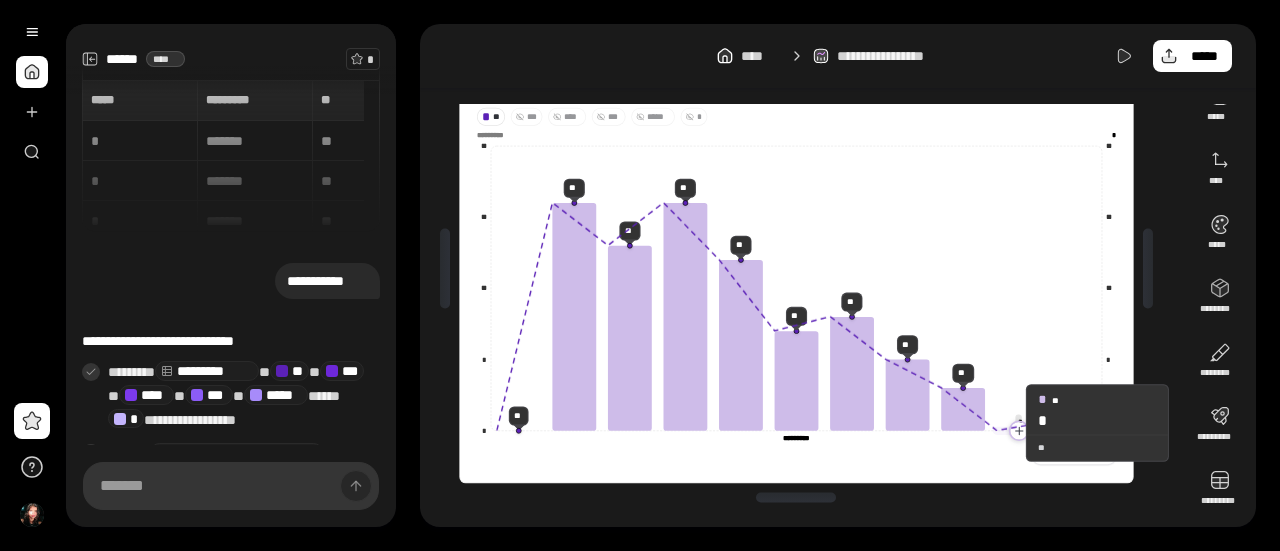 click 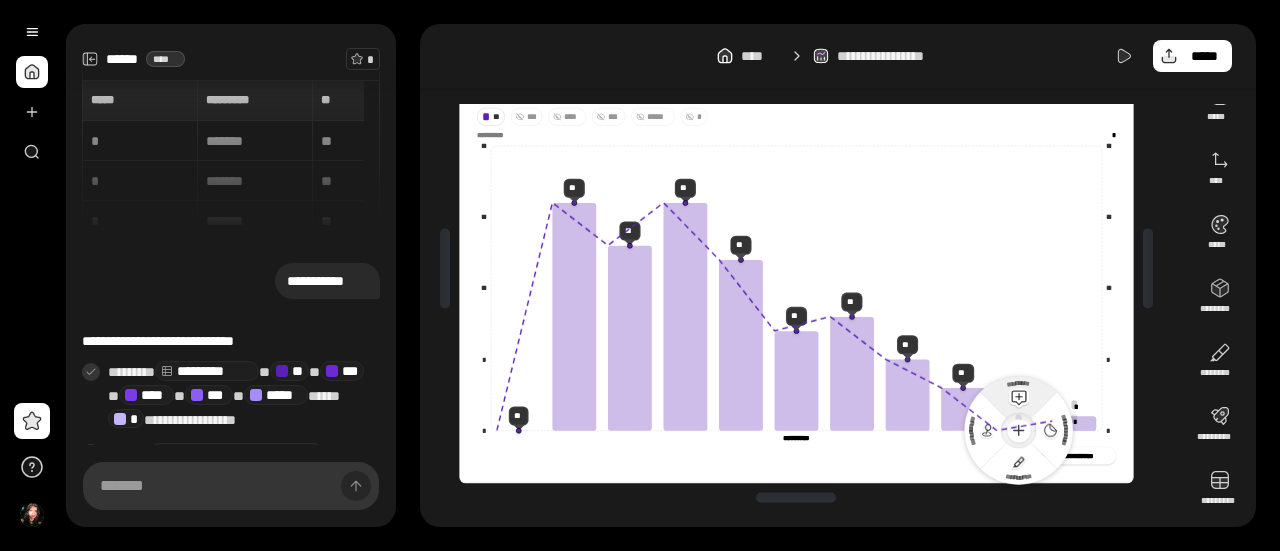 click 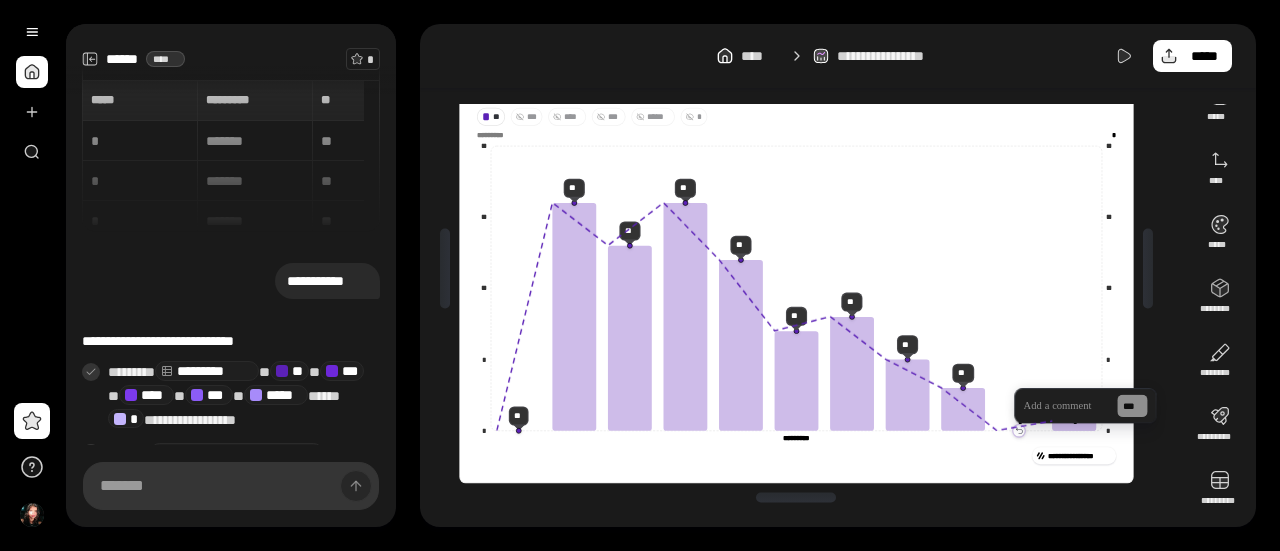 type 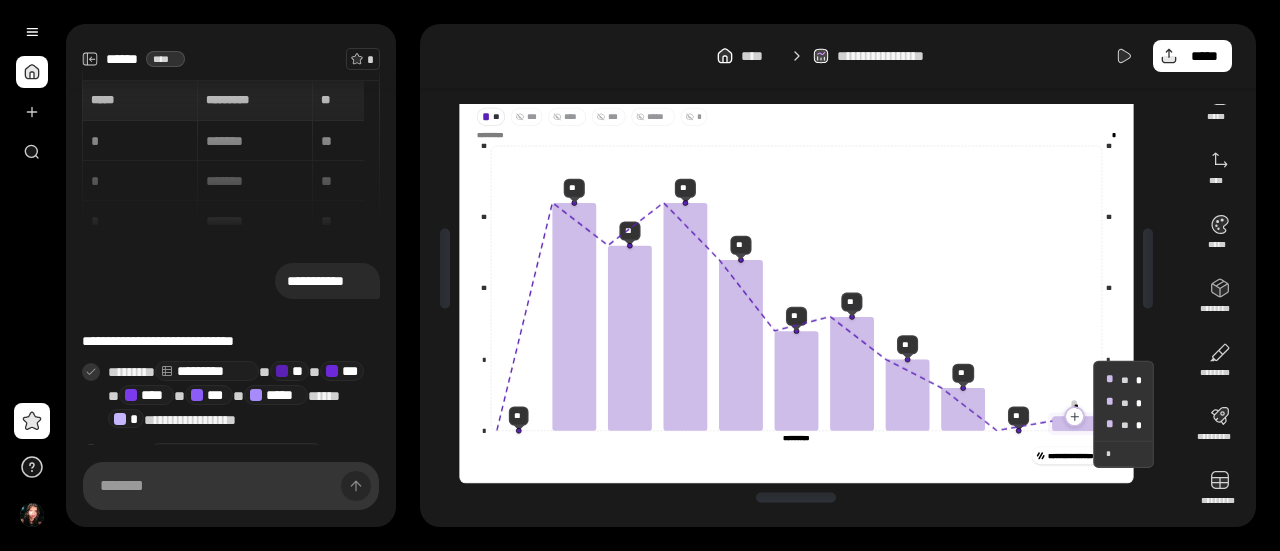 click 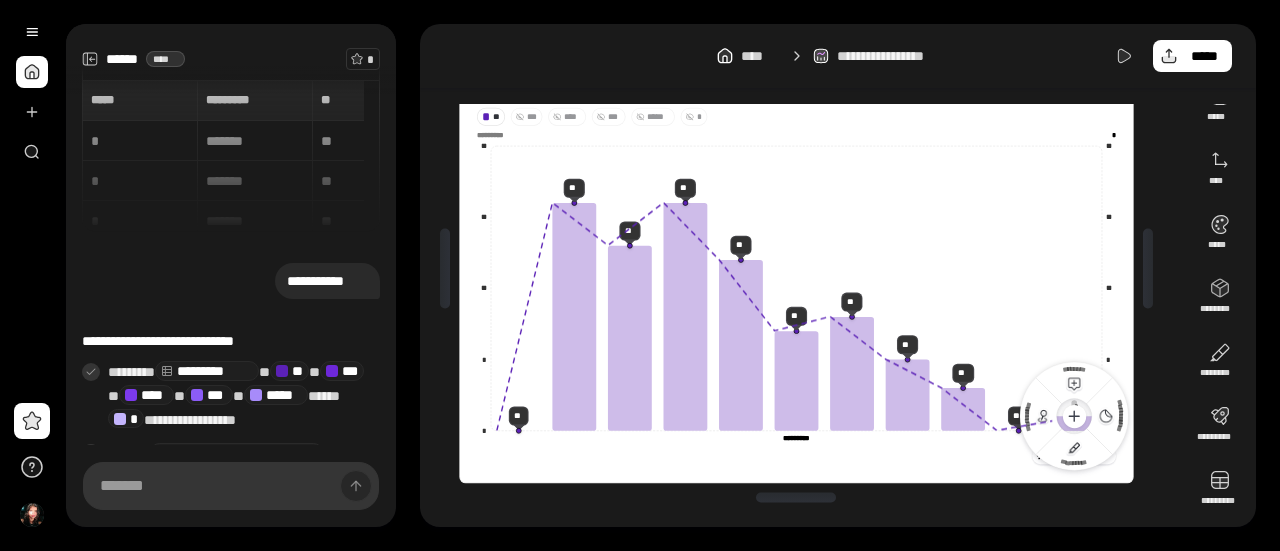 click at bounding box center [1148, 268] 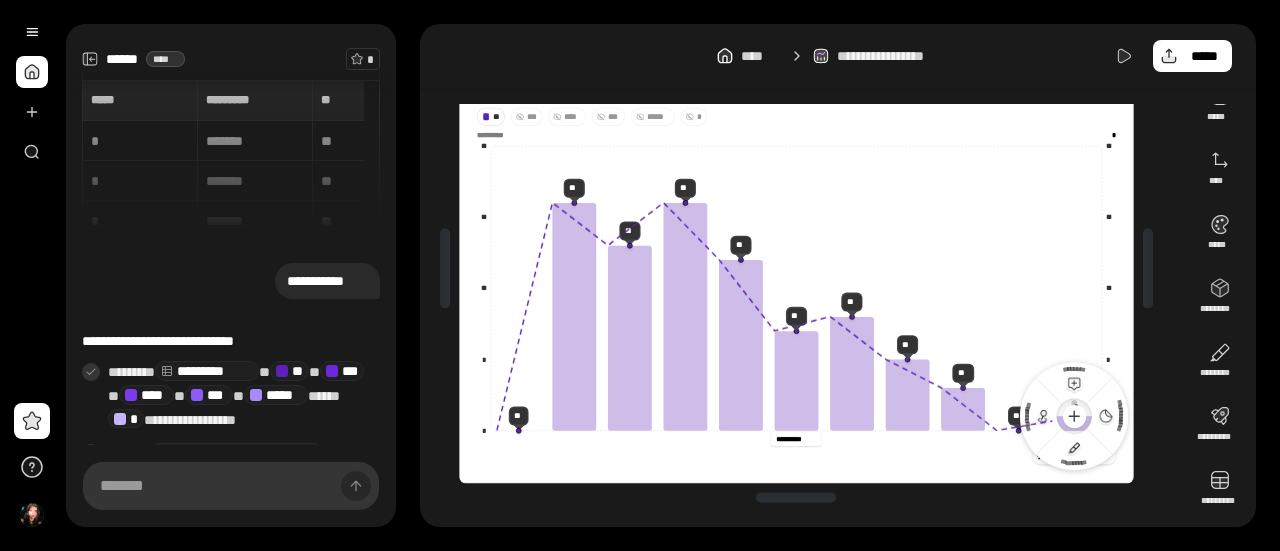 click on "*********" at bounding box center (795, 439) 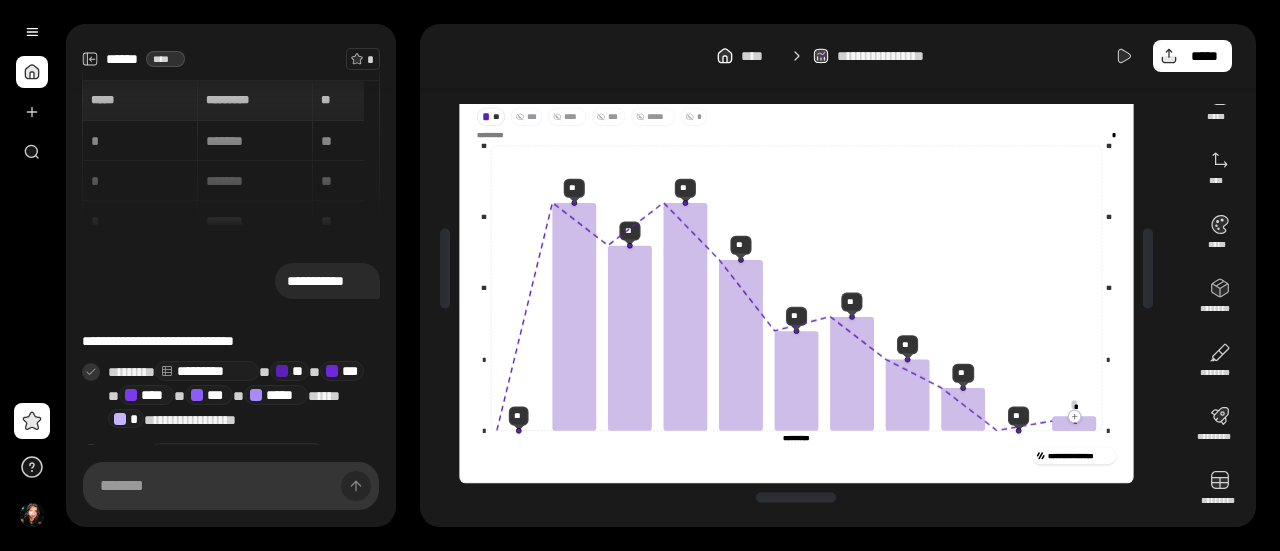 click on "********* ********* *********" at bounding box center [795, 439] 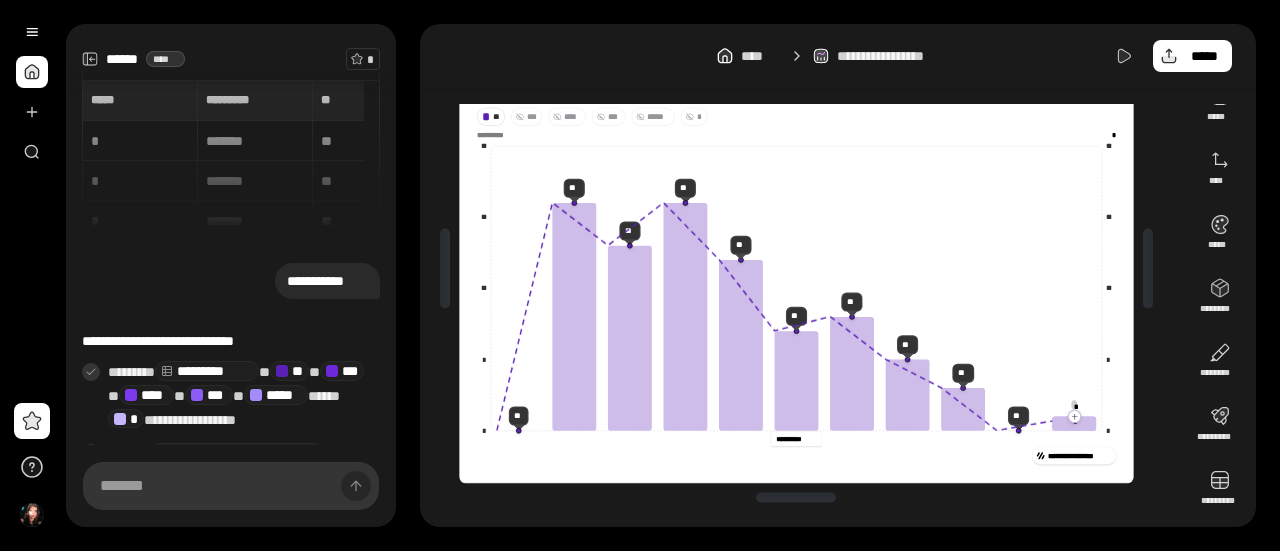 click on "********* ********* *********" at bounding box center (795, 439) 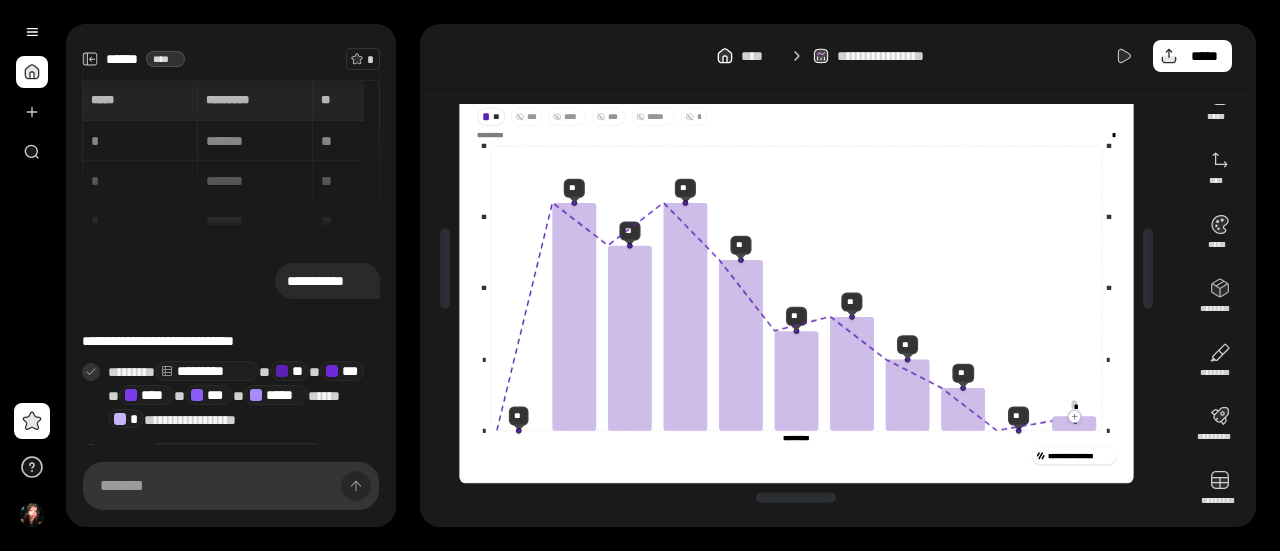click on "********* ********* *********" at bounding box center [795, 439] 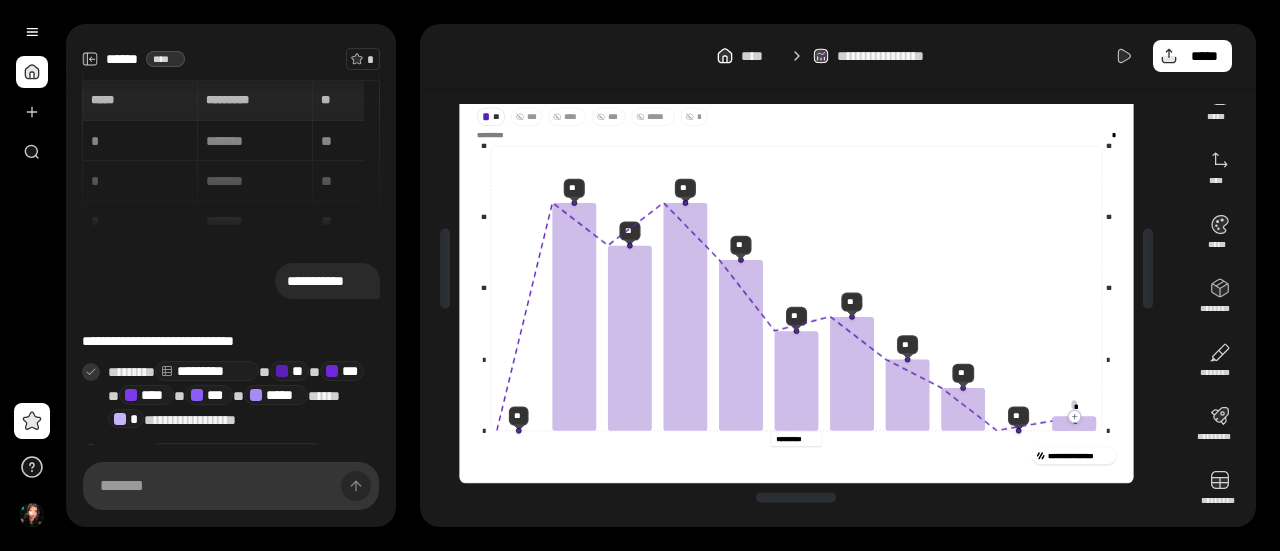 click on "********* ********* *********" at bounding box center [795, 439] 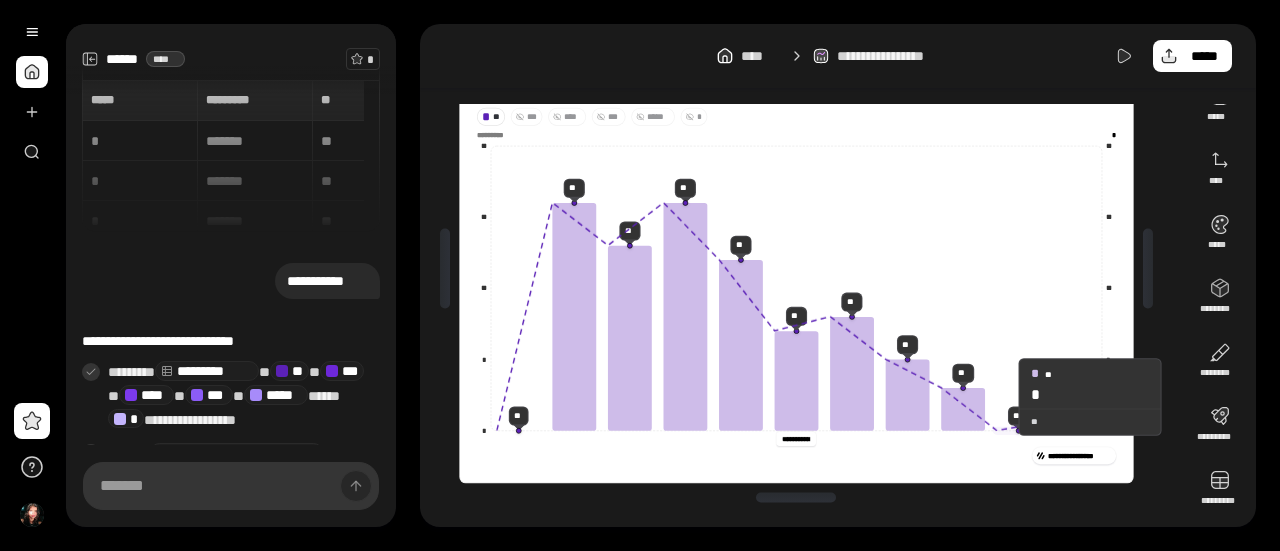 scroll, scrollTop: 0, scrollLeft: 0, axis: both 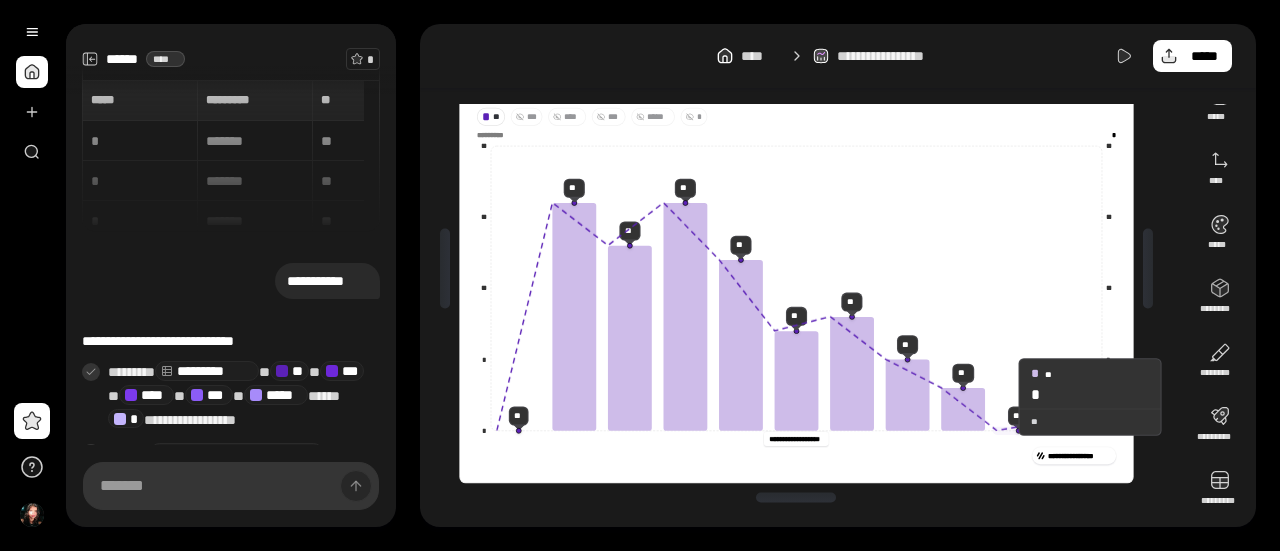 type on "**********" 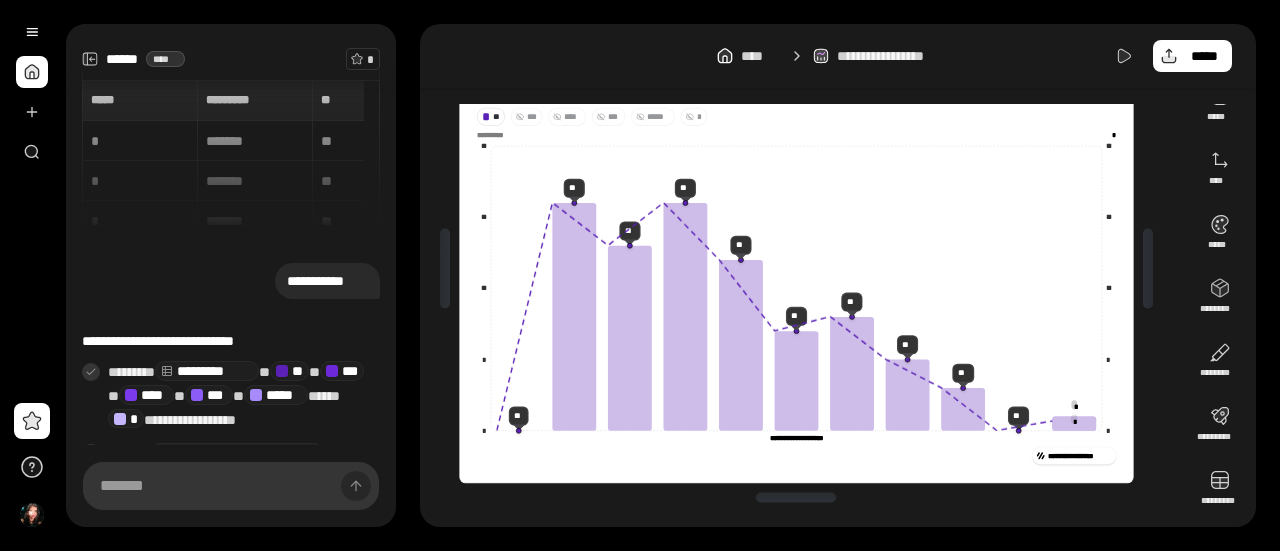 click on "** *** **** *** ***** *" at bounding box center (795, 116) 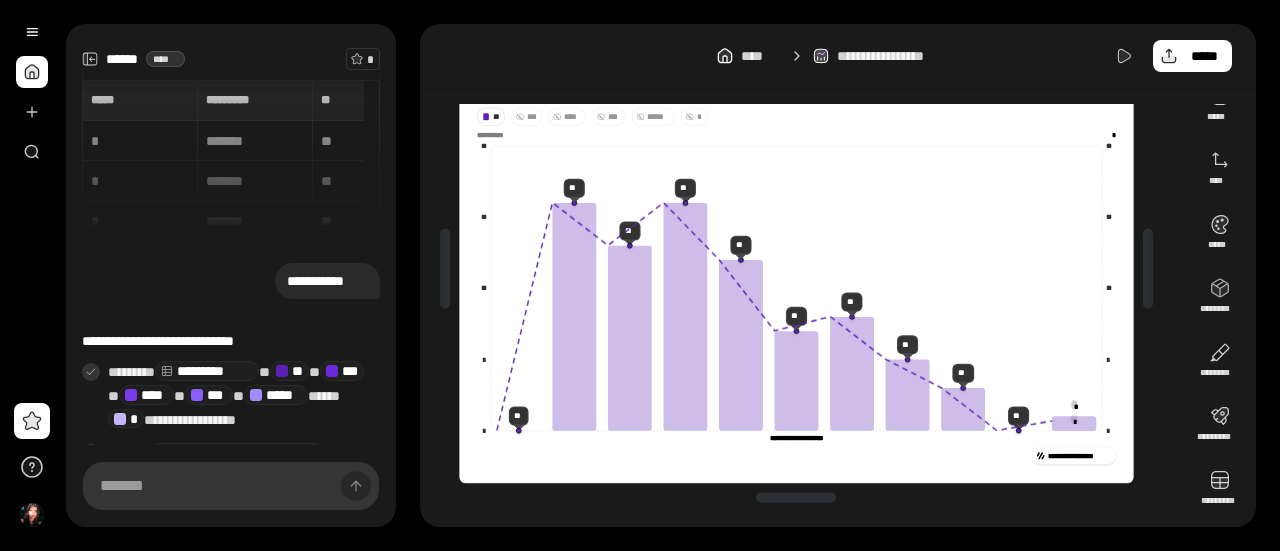 click on "**********" at bounding box center [838, 56] 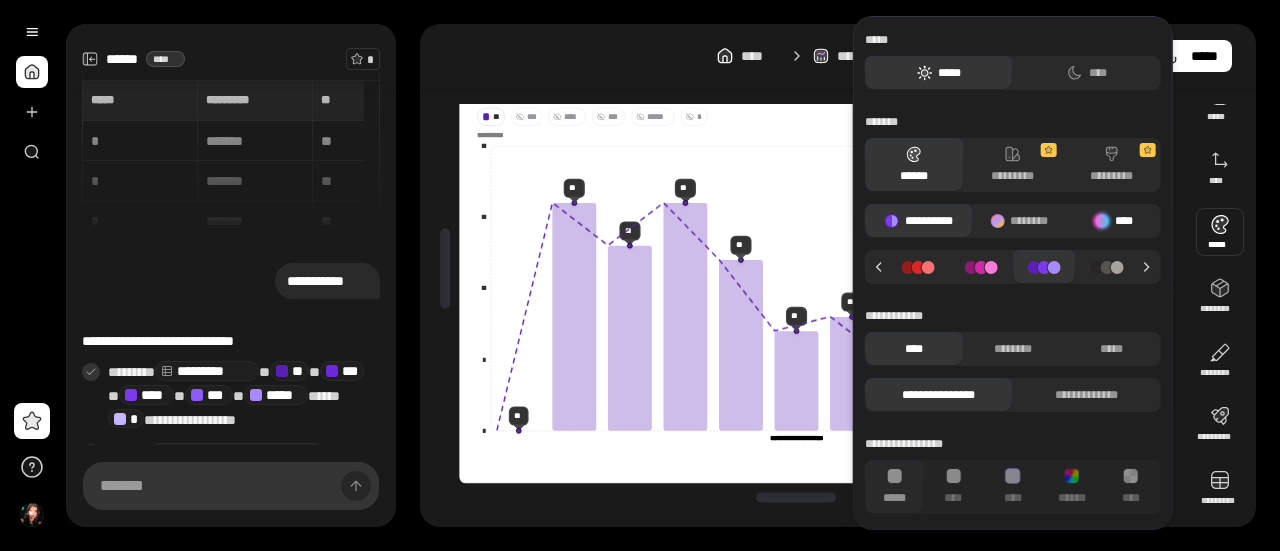 drag, startPoint x: 1198, startPoint y: 225, endPoint x: 1128, endPoint y: 218, distance: 70.34913 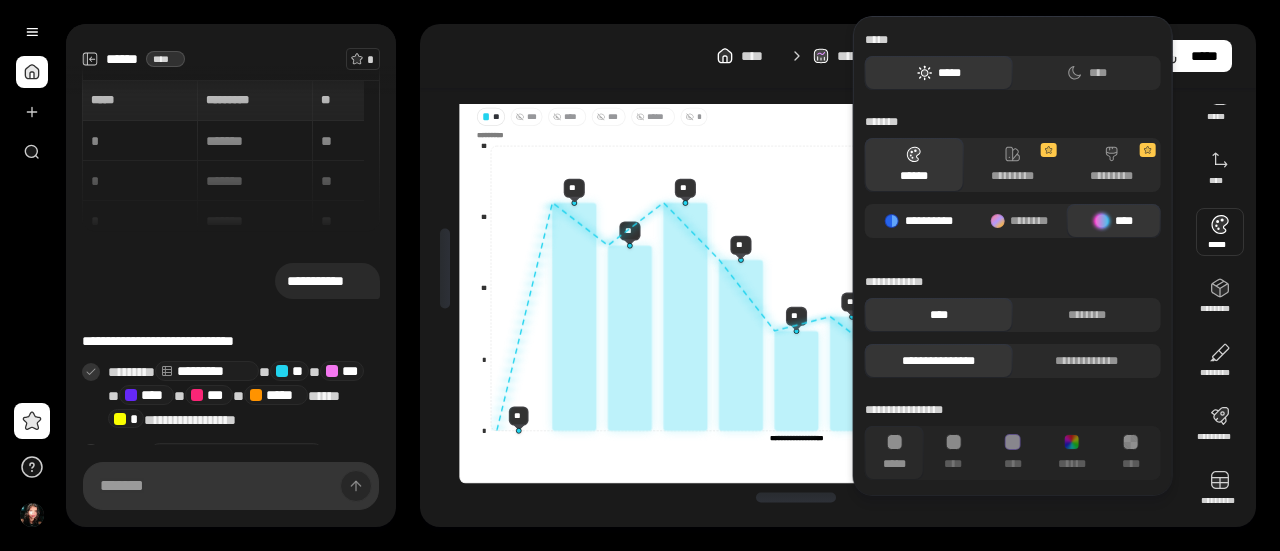 click on "**********" at bounding box center (919, 221) 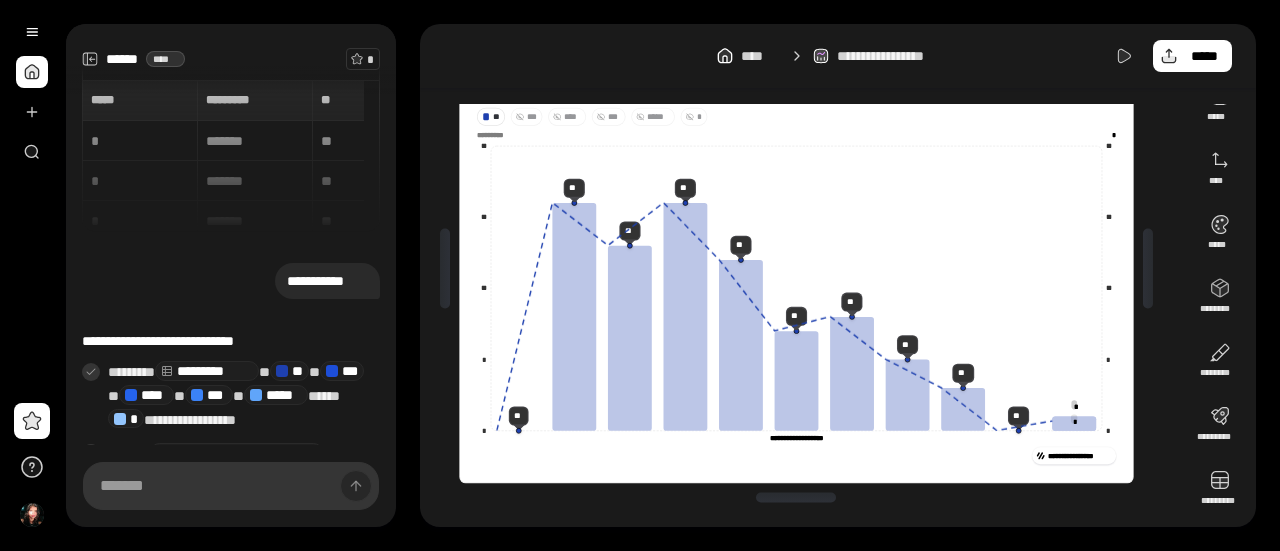 click on "**********" at bounding box center [838, 56] 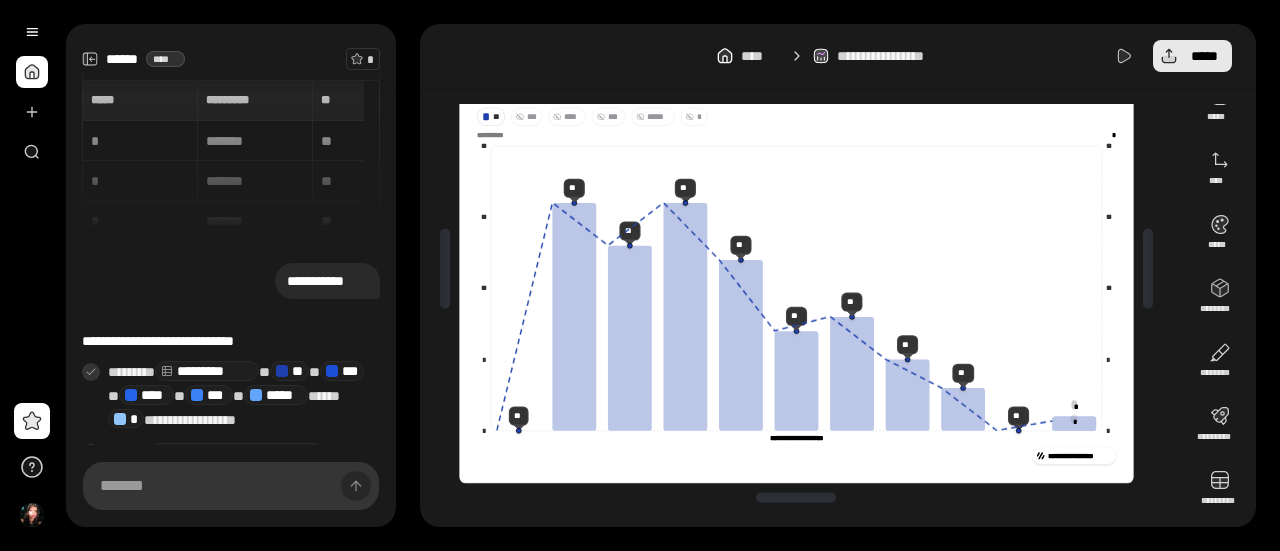 click on "*****" at bounding box center [1204, 56] 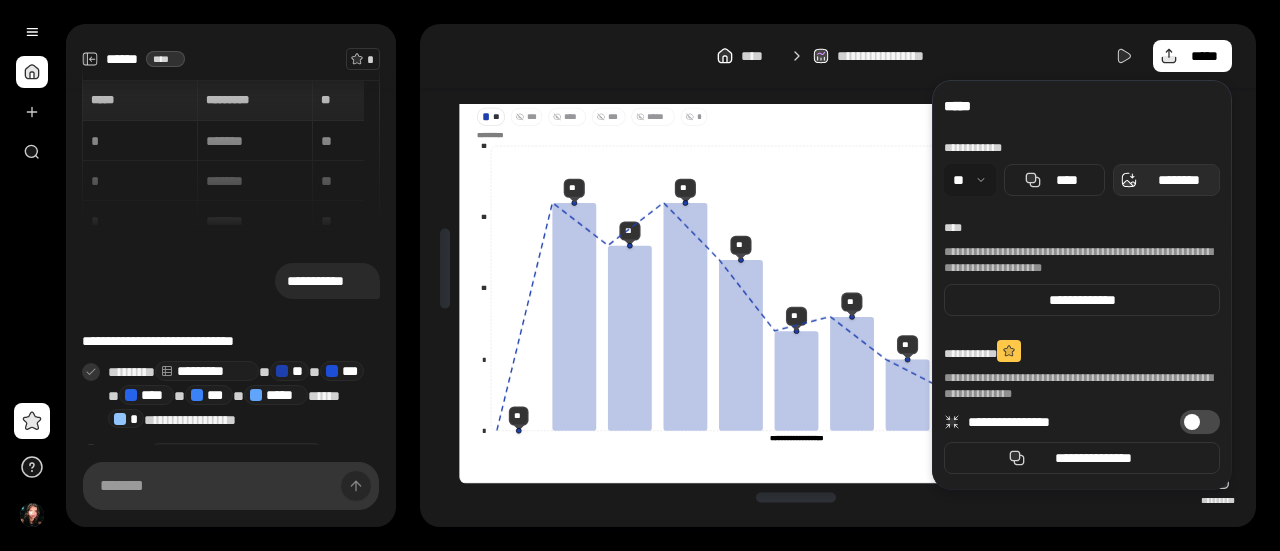 click on "********" at bounding box center [1178, 180] 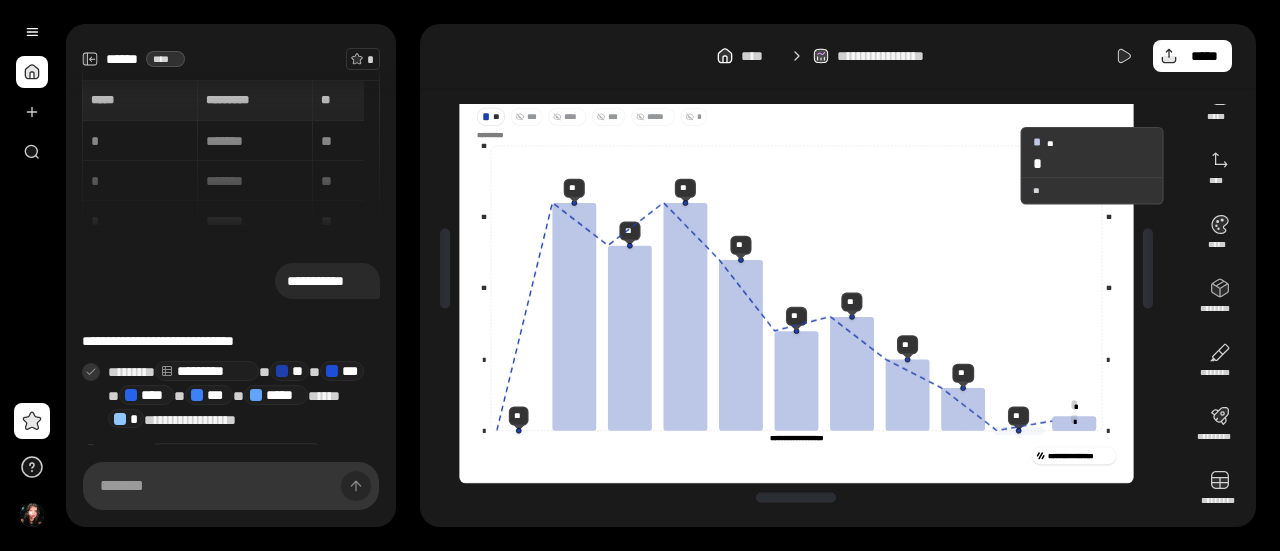 scroll, scrollTop: 0, scrollLeft: 0, axis: both 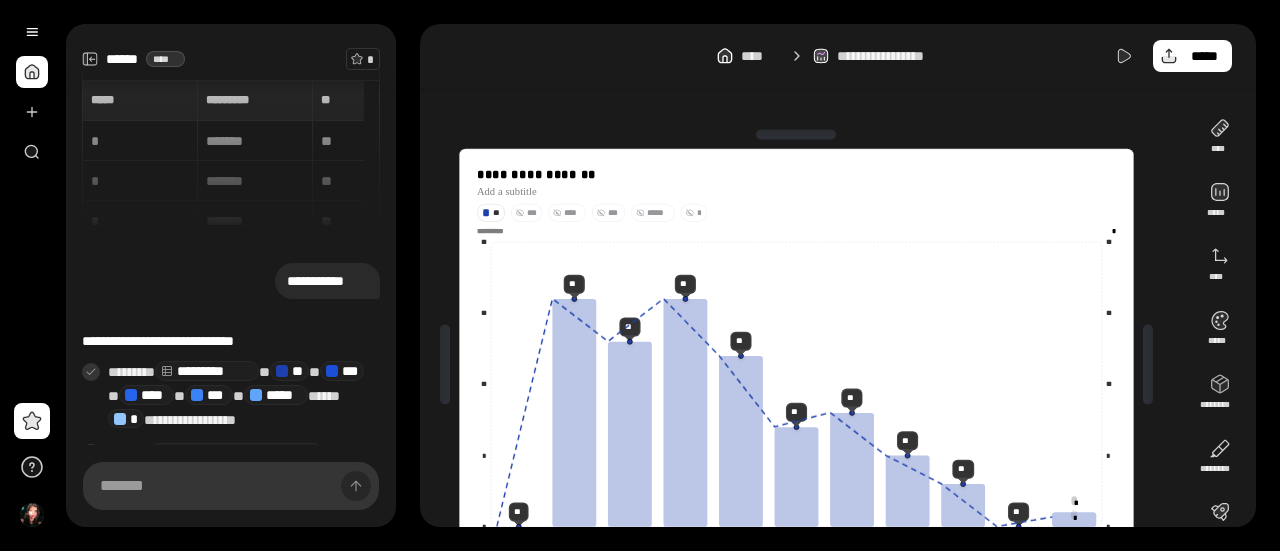 drag, startPoint x: 1049, startPoint y: 59, endPoint x: 1058, endPoint y: 49, distance: 13.453624 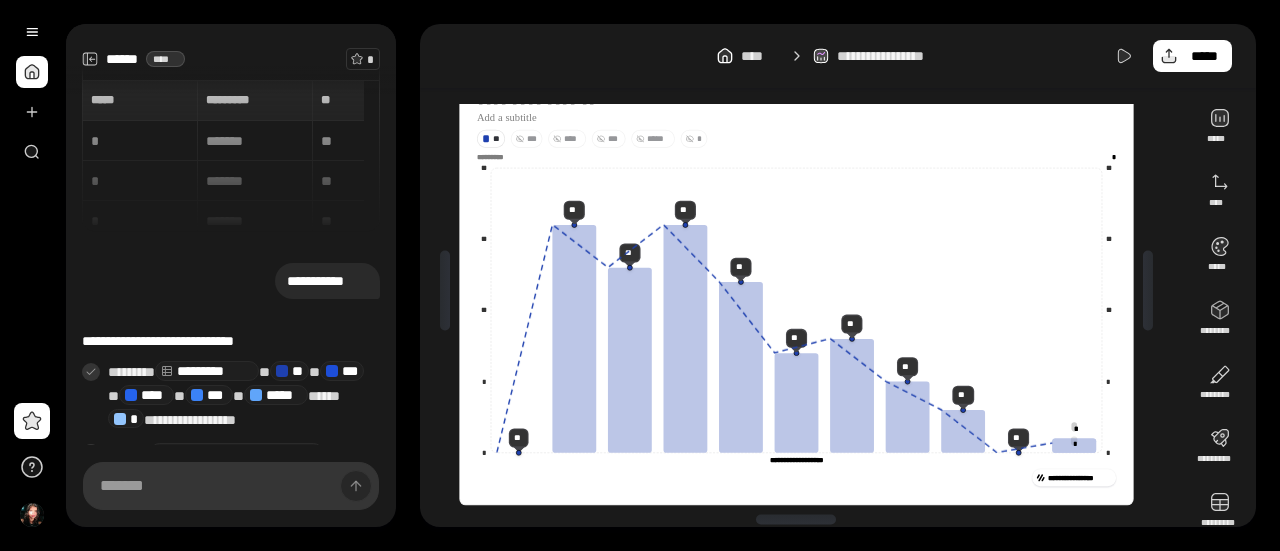 scroll, scrollTop: 96, scrollLeft: 0, axis: vertical 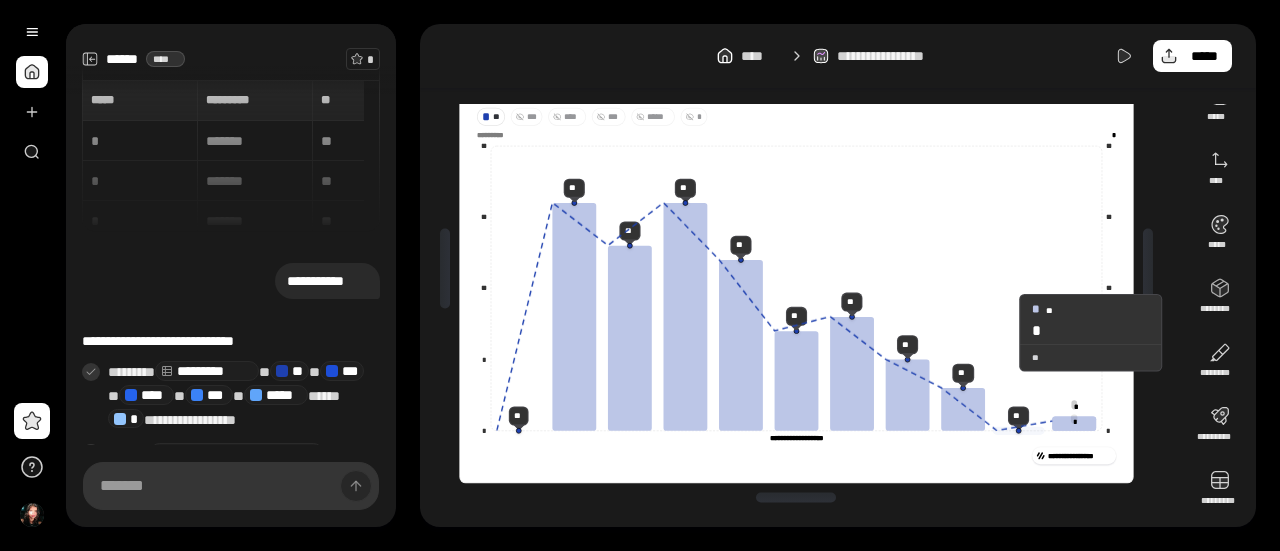 drag, startPoint x: 1058, startPoint y: 49, endPoint x: 1009, endPoint y: 179, distance: 138.92804 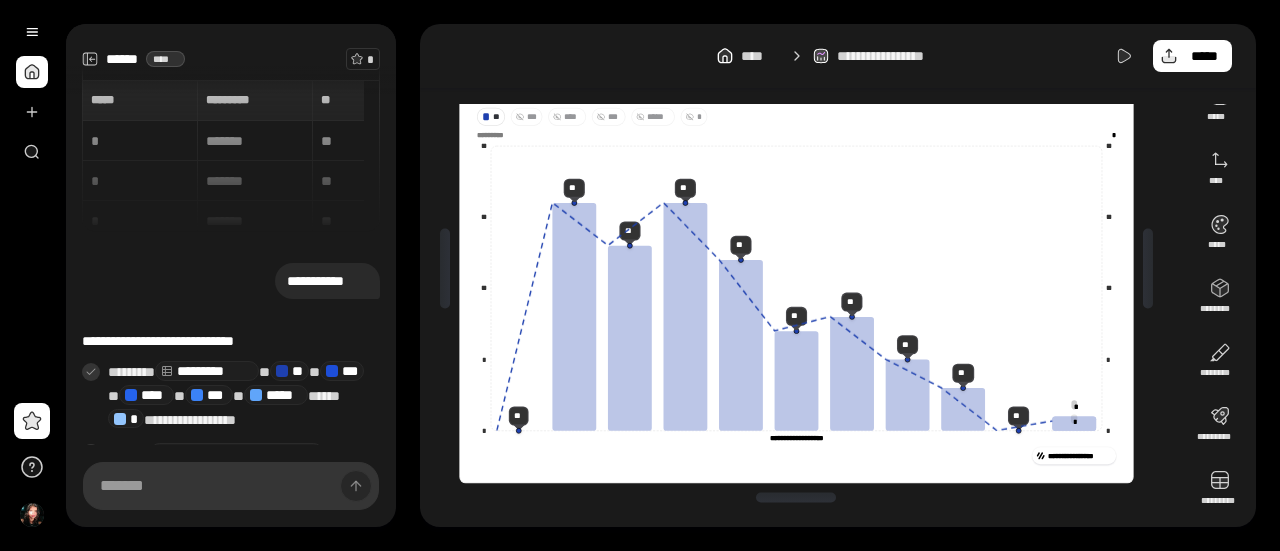 click on "**********" at bounding box center (804, 268) 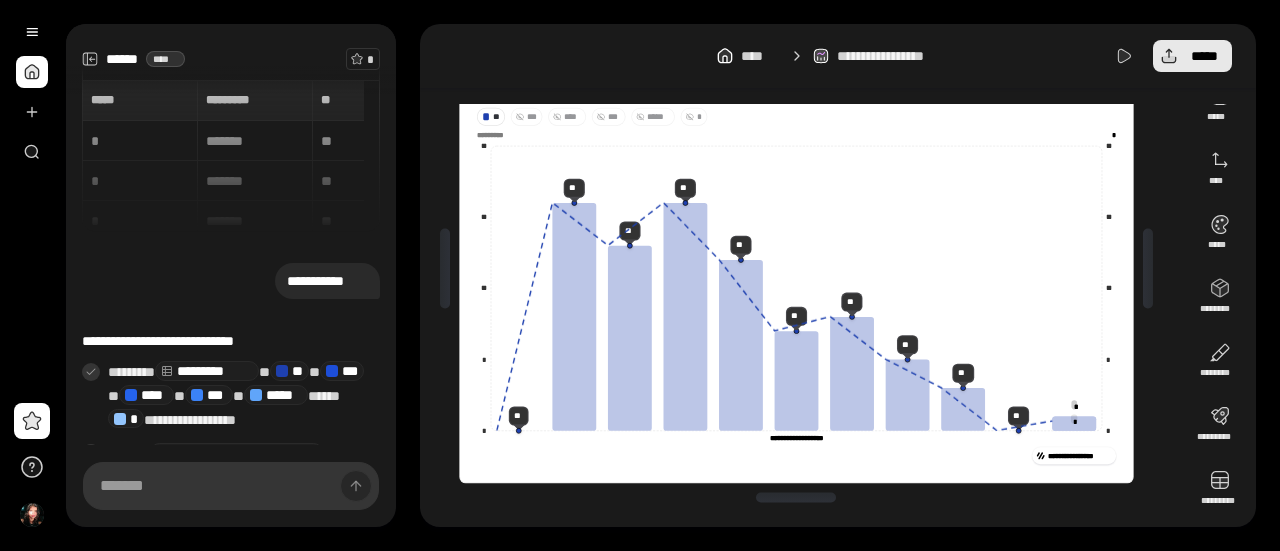 click on "*****" at bounding box center (1192, 56) 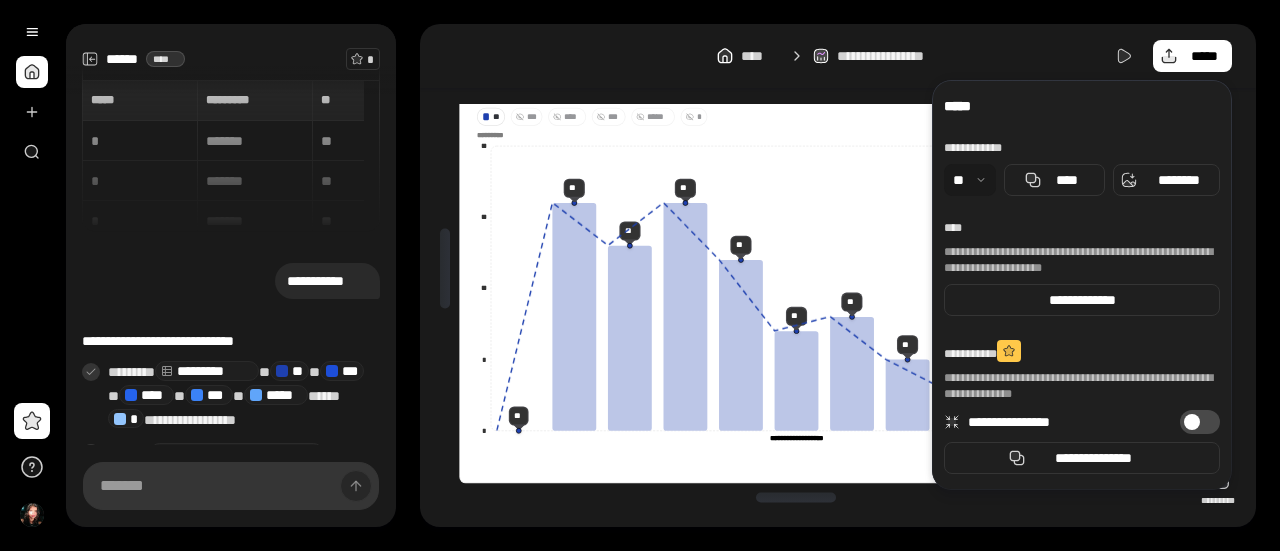 click at bounding box center [970, 180] 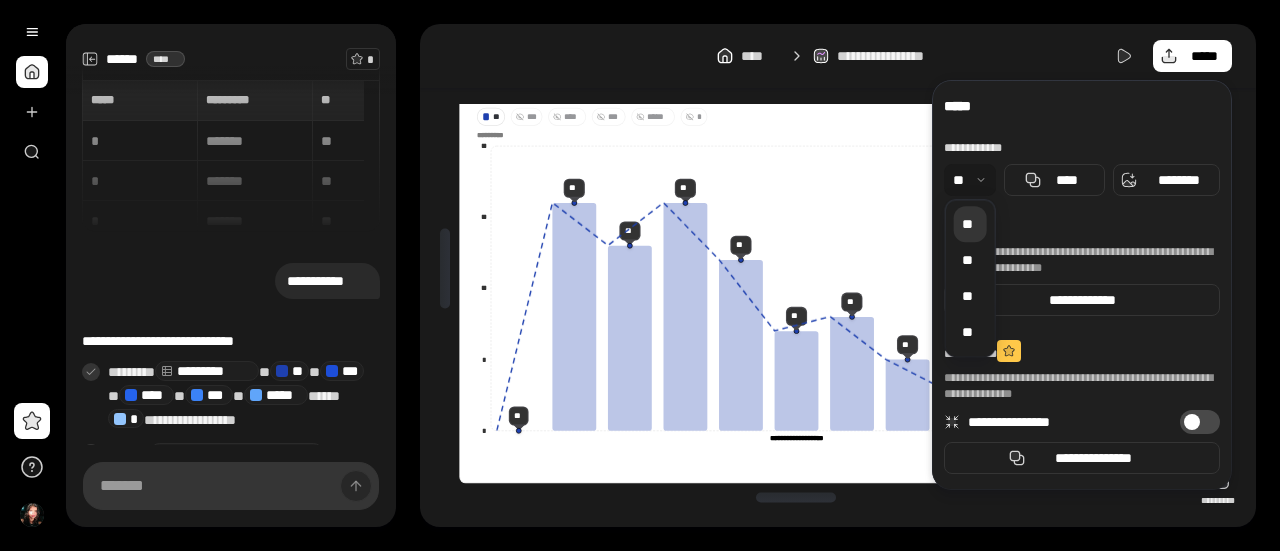 click at bounding box center [970, 180] 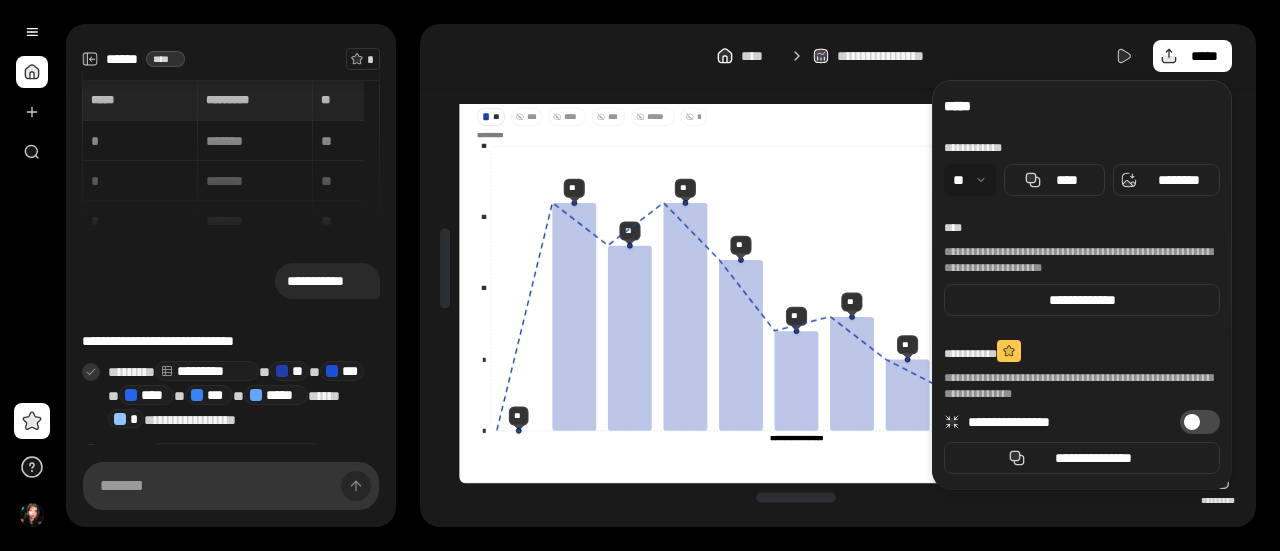 click at bounding box center (970, 180) 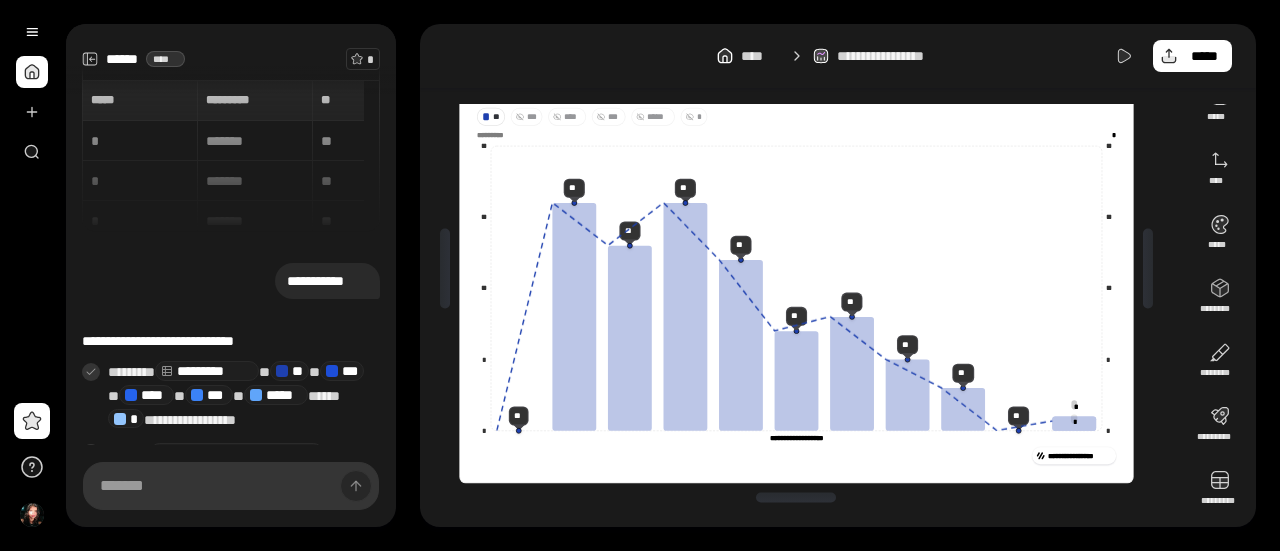 click on "**********" at bounding box center [838, 56] 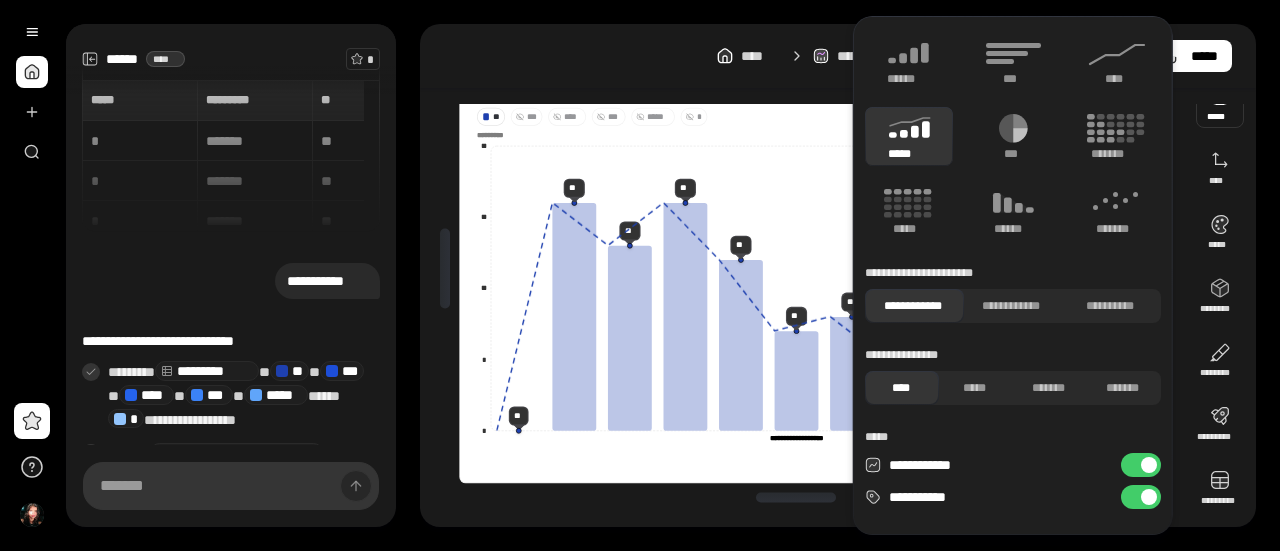 click on "**********" at bounding box center (838, 56) 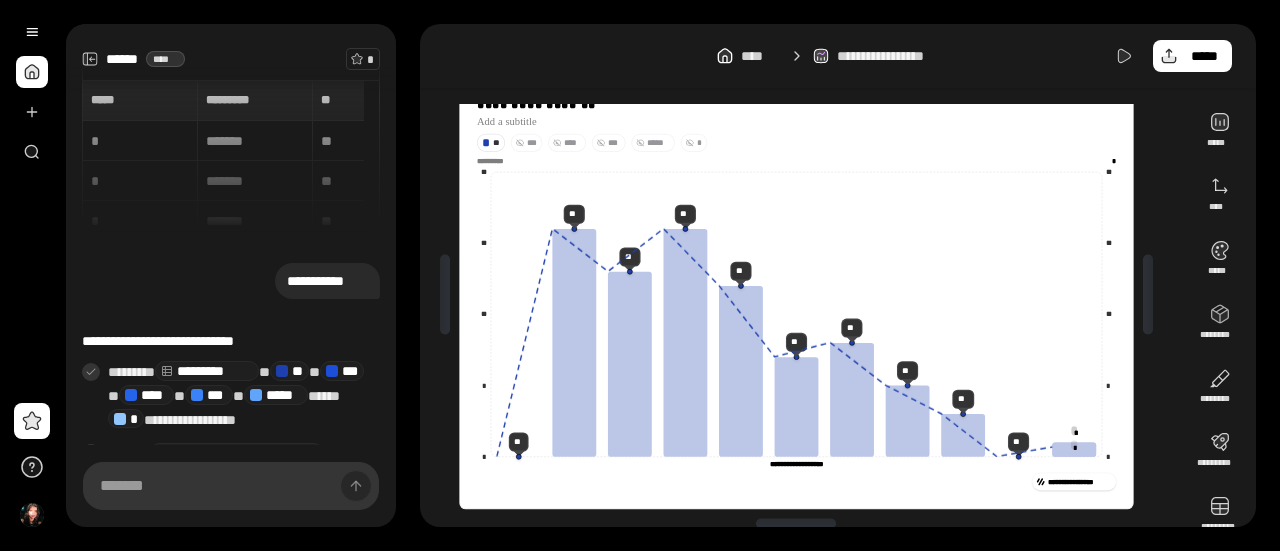 scroll, scrollTop: 64, scrollLeft: 0, axis: vertical 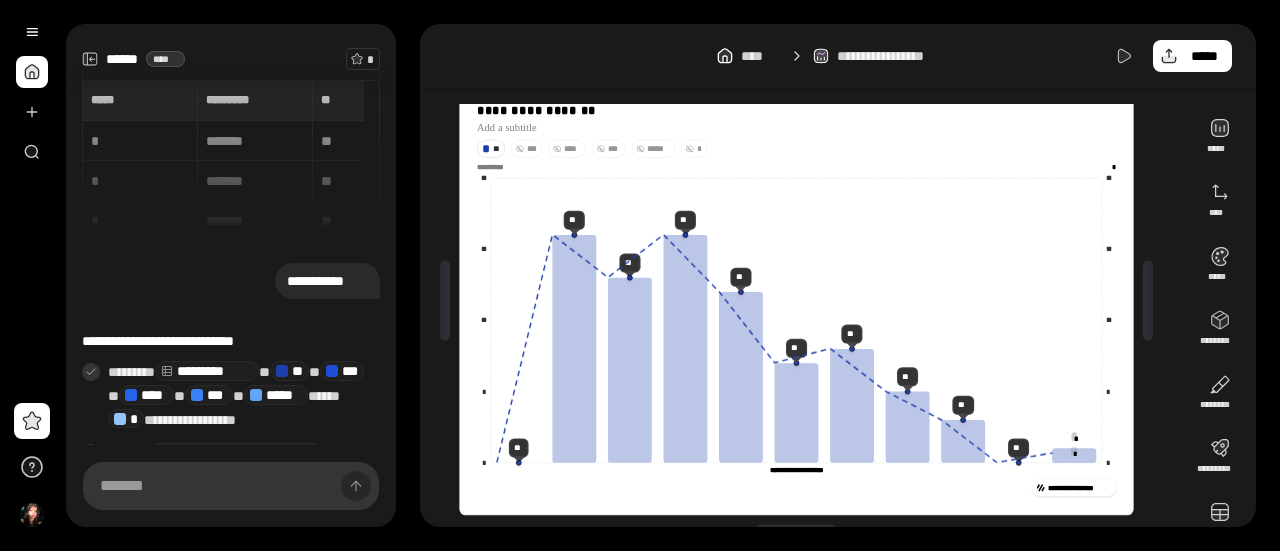 click 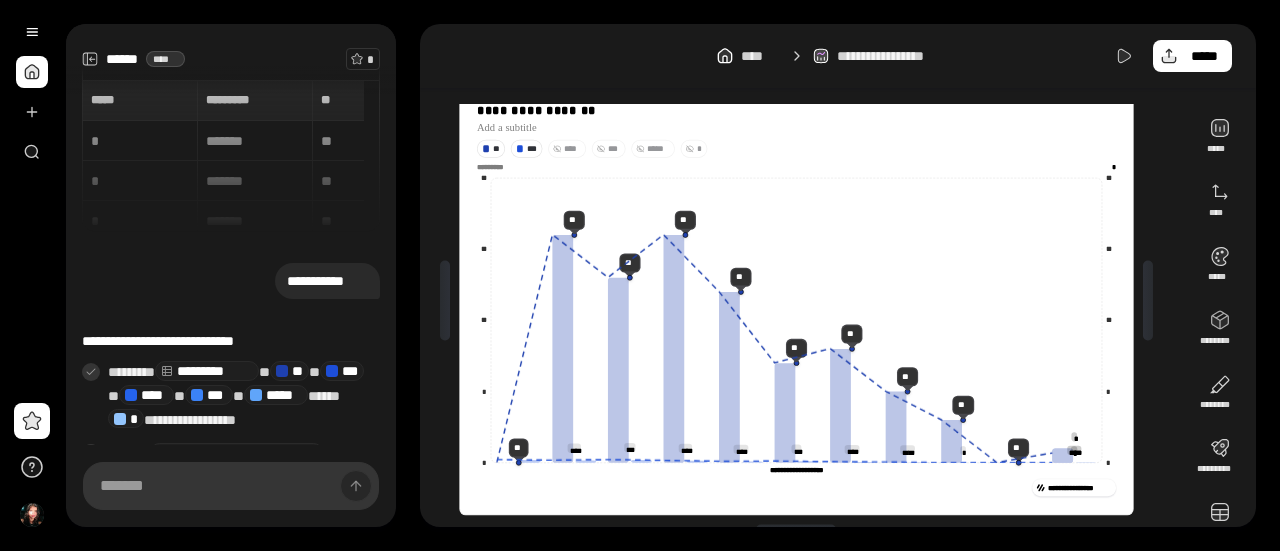 click 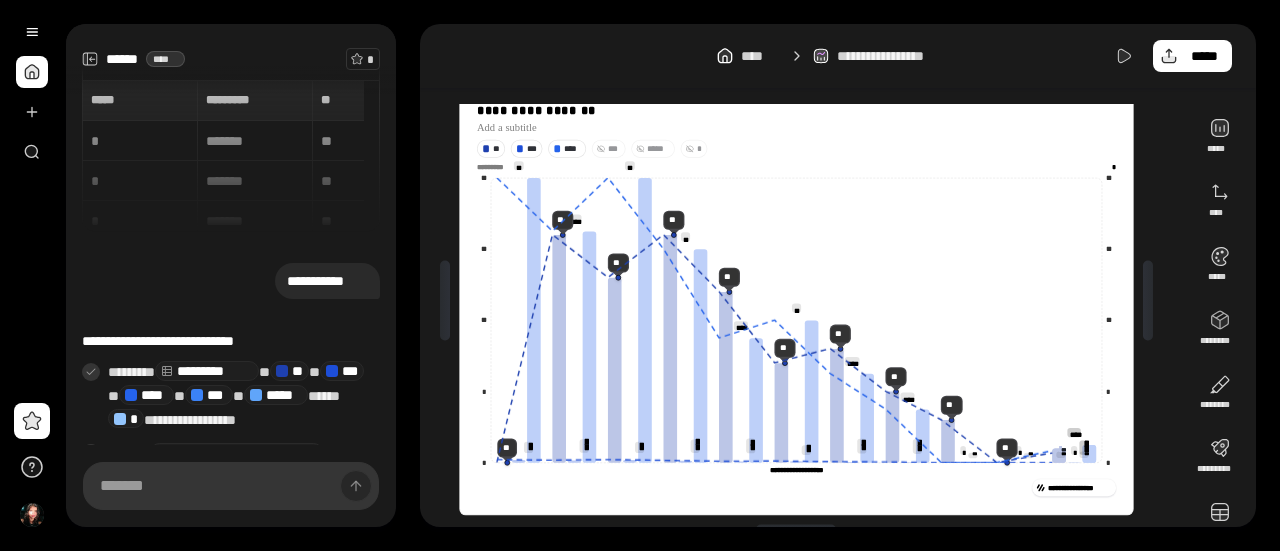 click 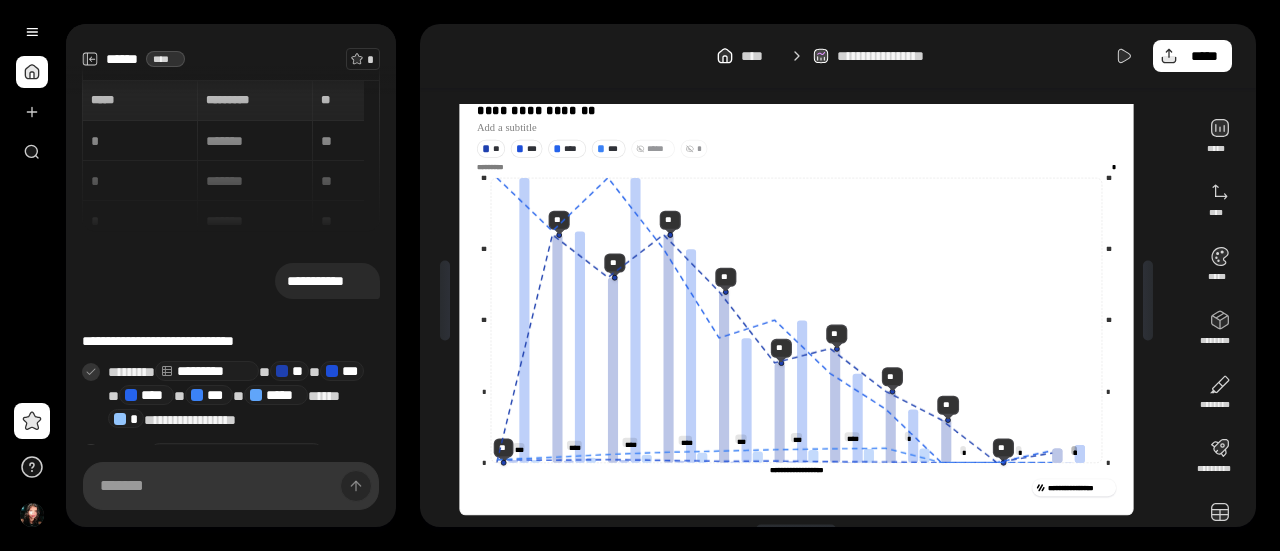 click on "*****" at bounding box center [652, 148] 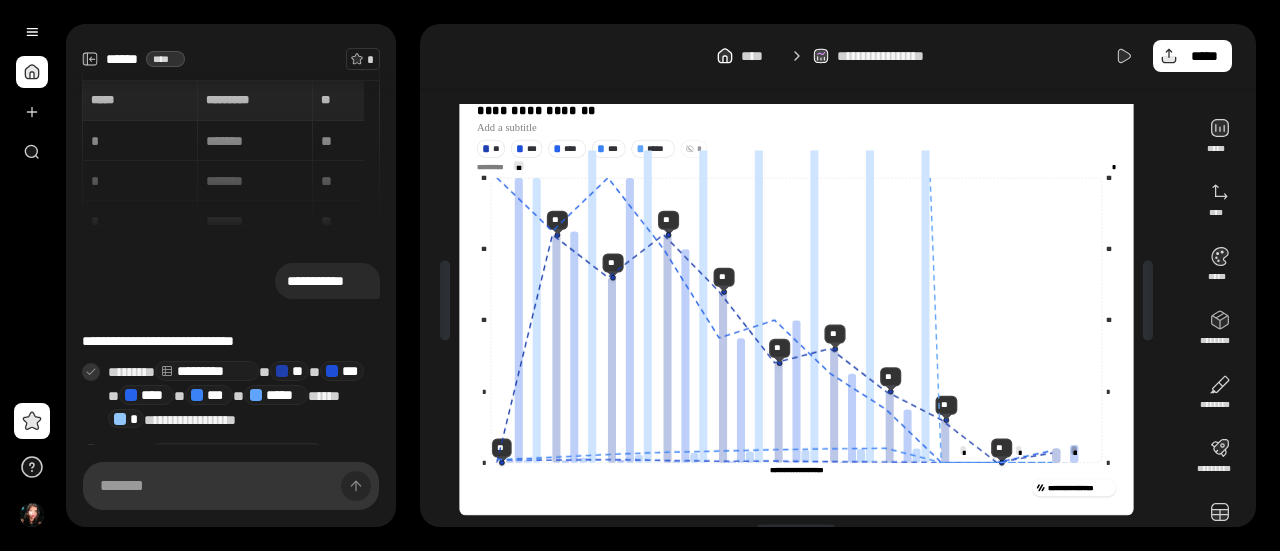 click on "*" at bounding box center [693, 148] 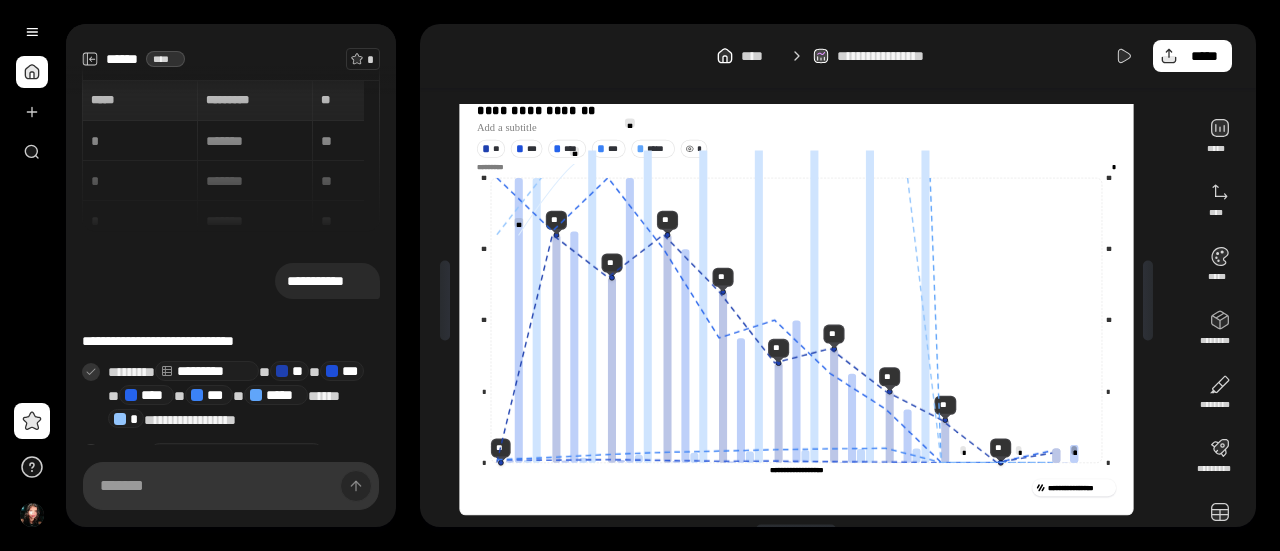 click on "*" at bounding box center (693, 148) 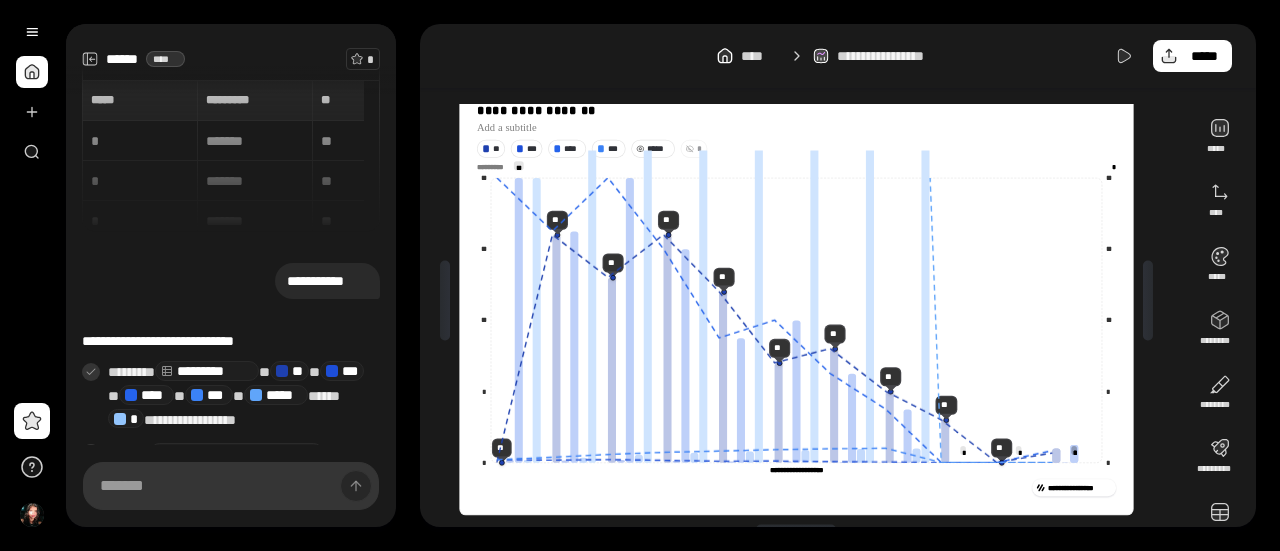 click 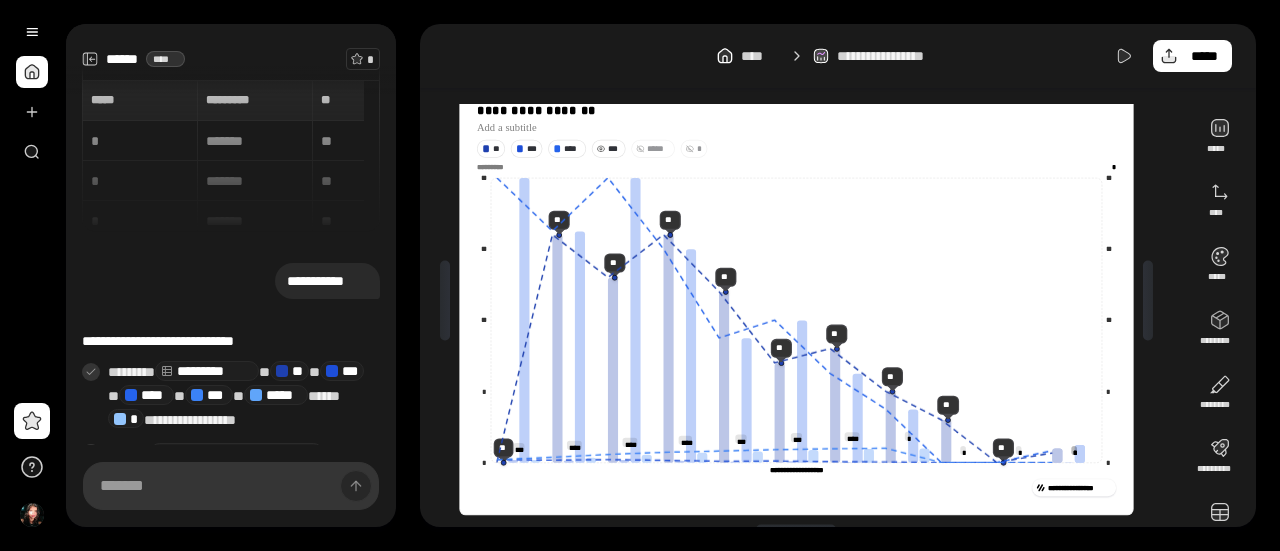 click 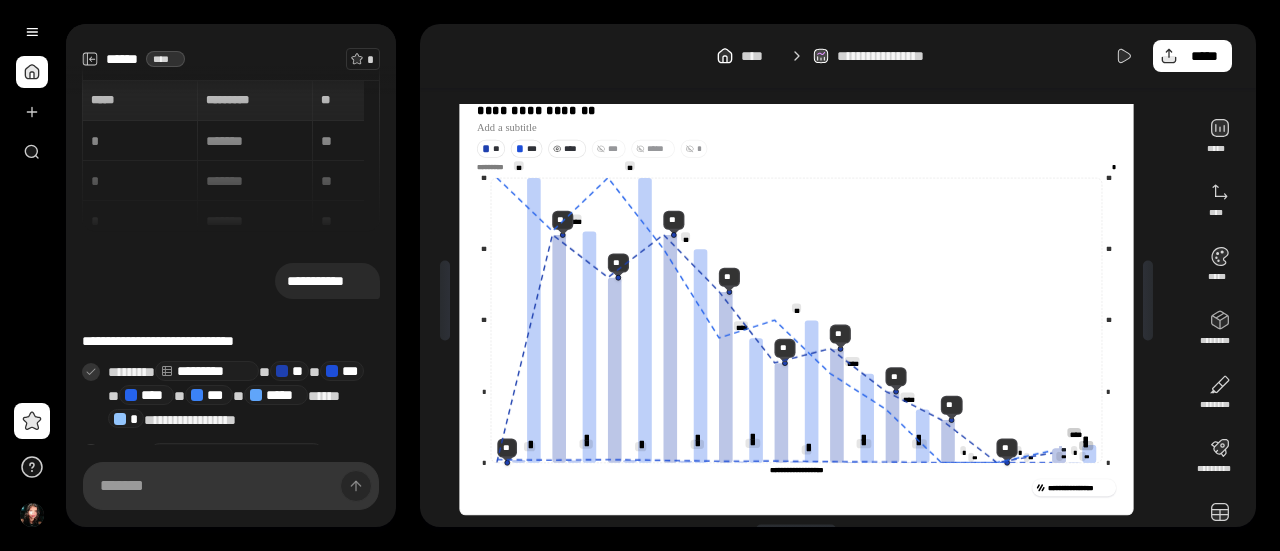 click on "****" at bounding box center [566, 148] 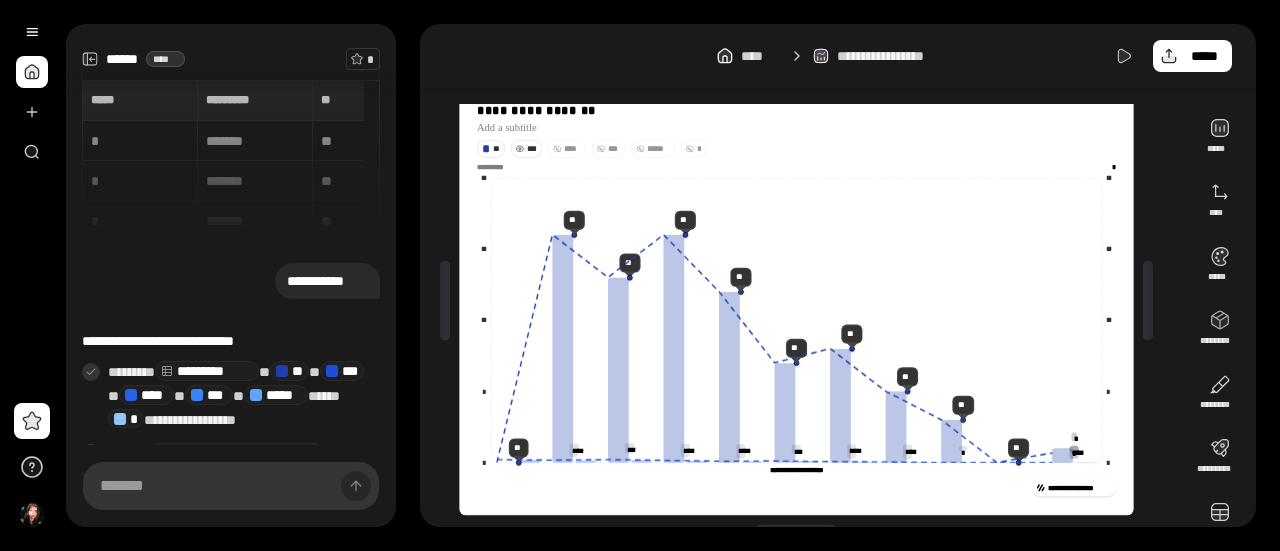 click 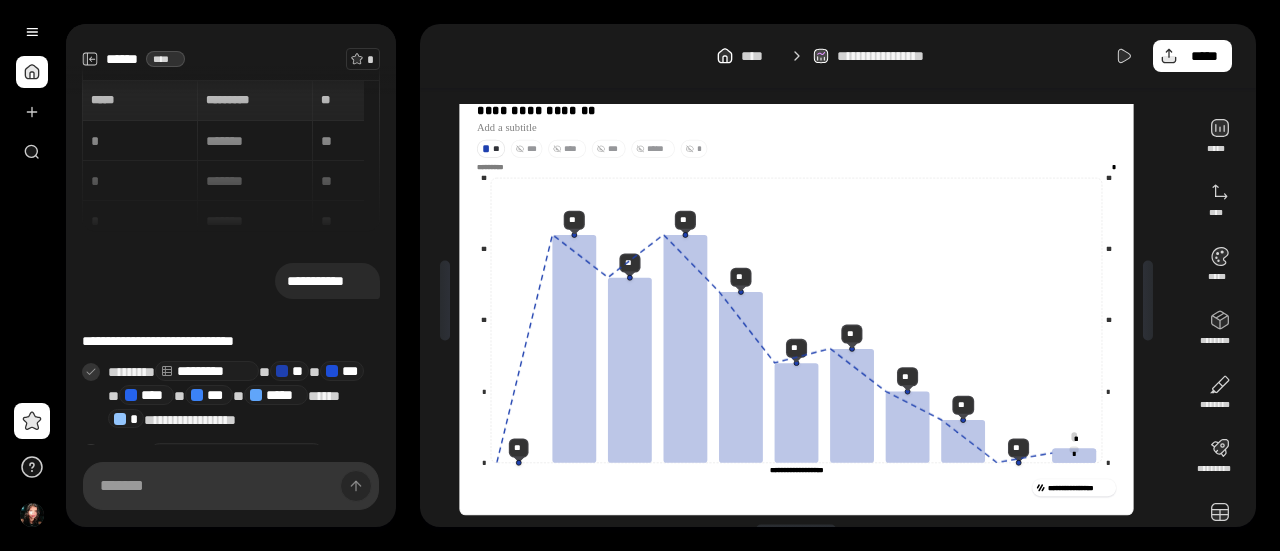click 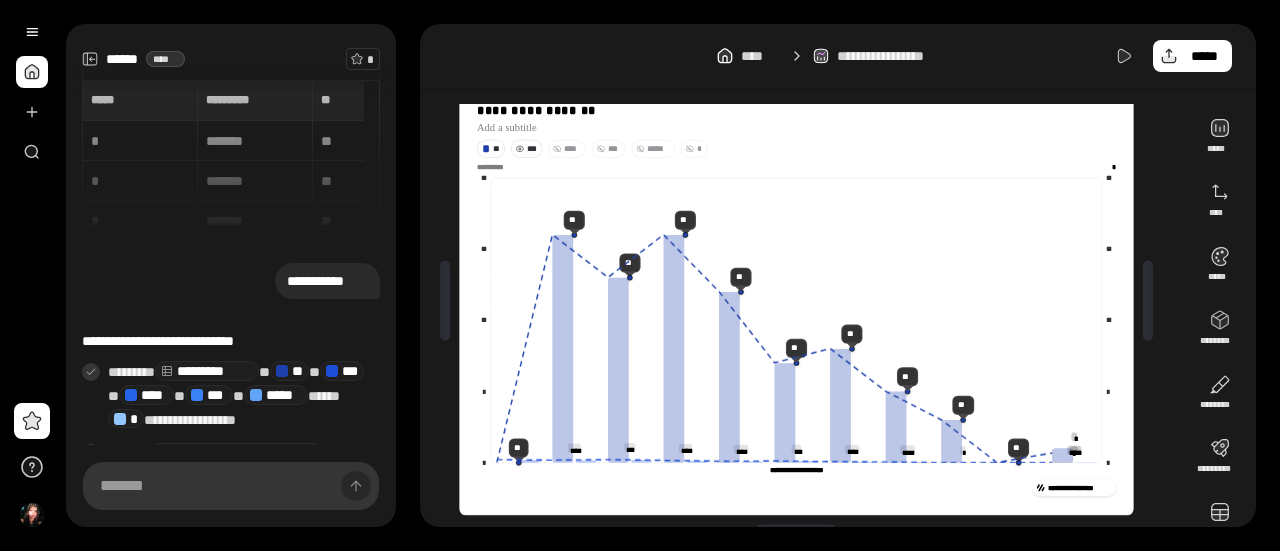 click 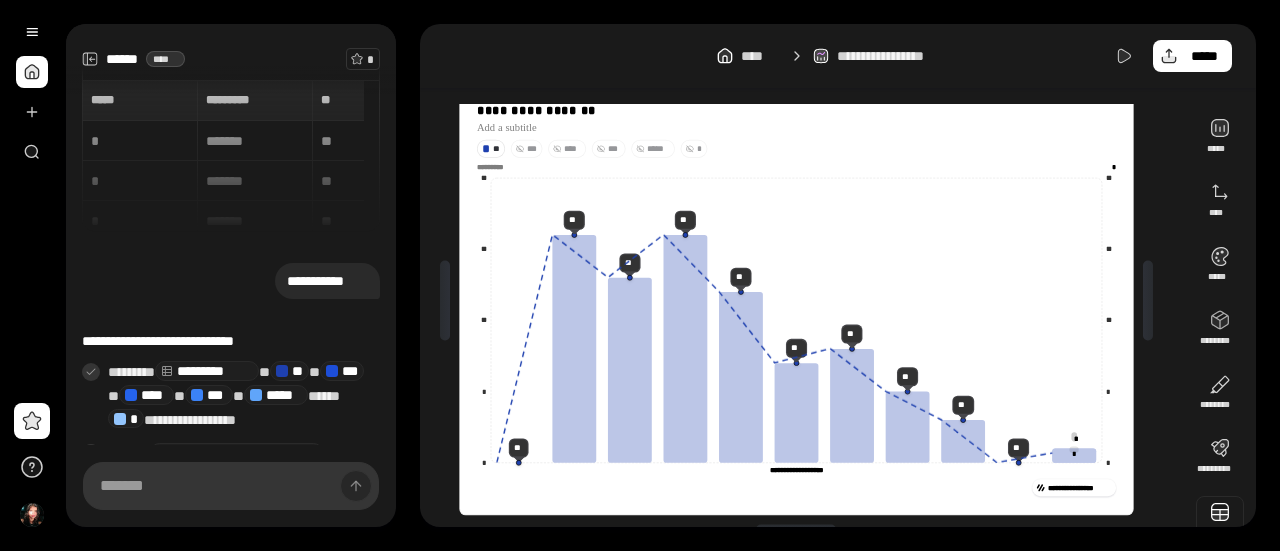 click at bounding box center (1220, 520) 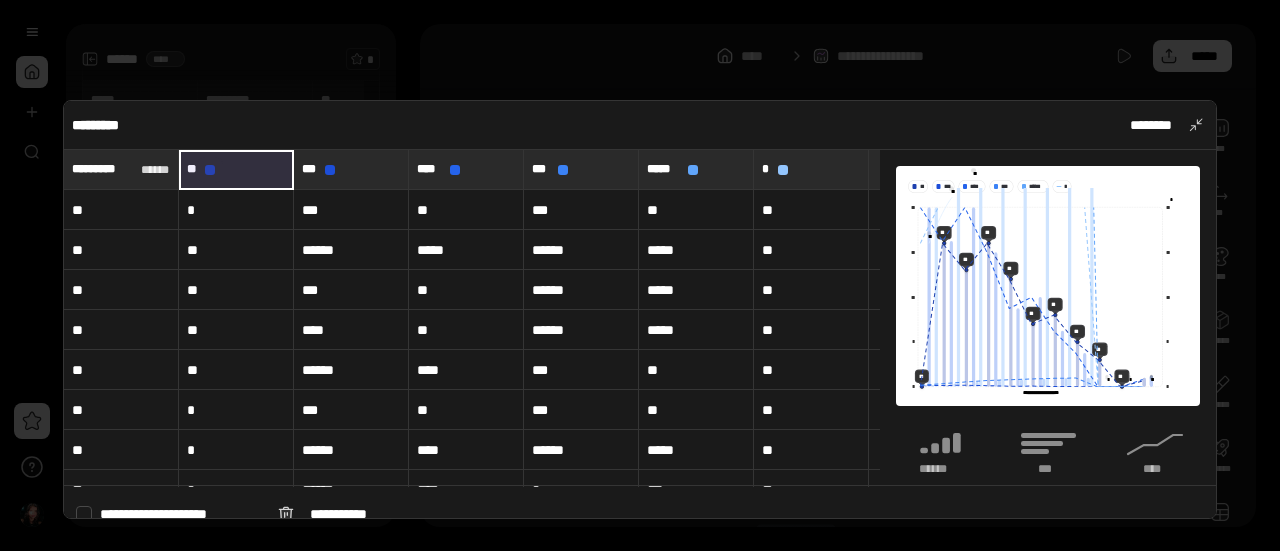 drag, startPoint x: 267, startPoint y: 173, endPoint x: 226, endPoint y: 159, distance: 43.32436 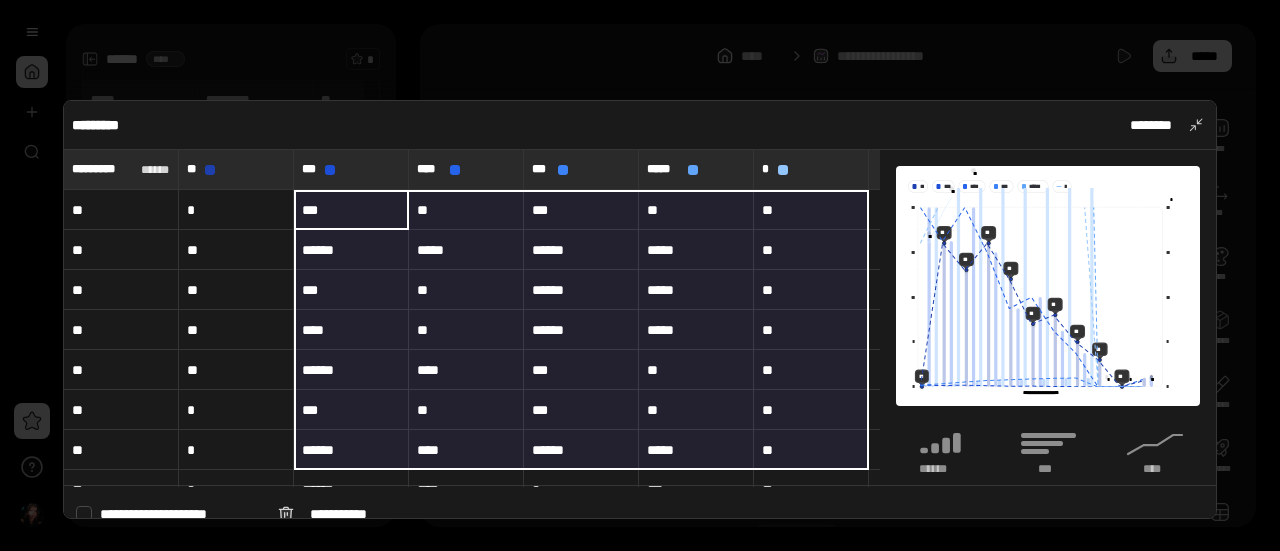 drag, startPoint x: 313, startPoint y: 177, endPoint x: 804, endPoint y: 444, distance: 558.9007 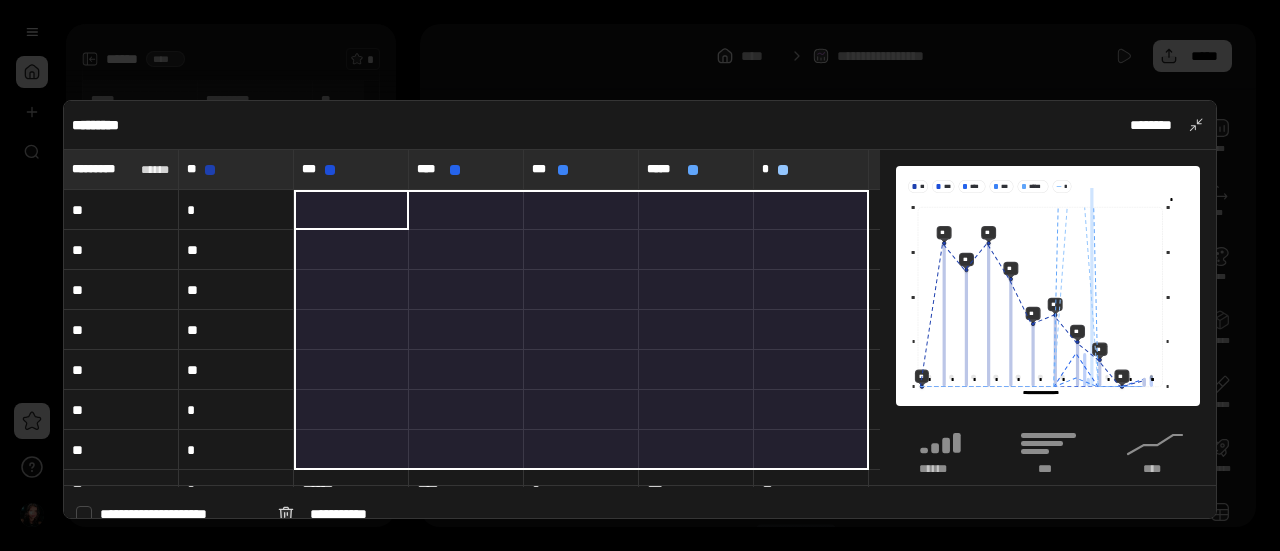 type 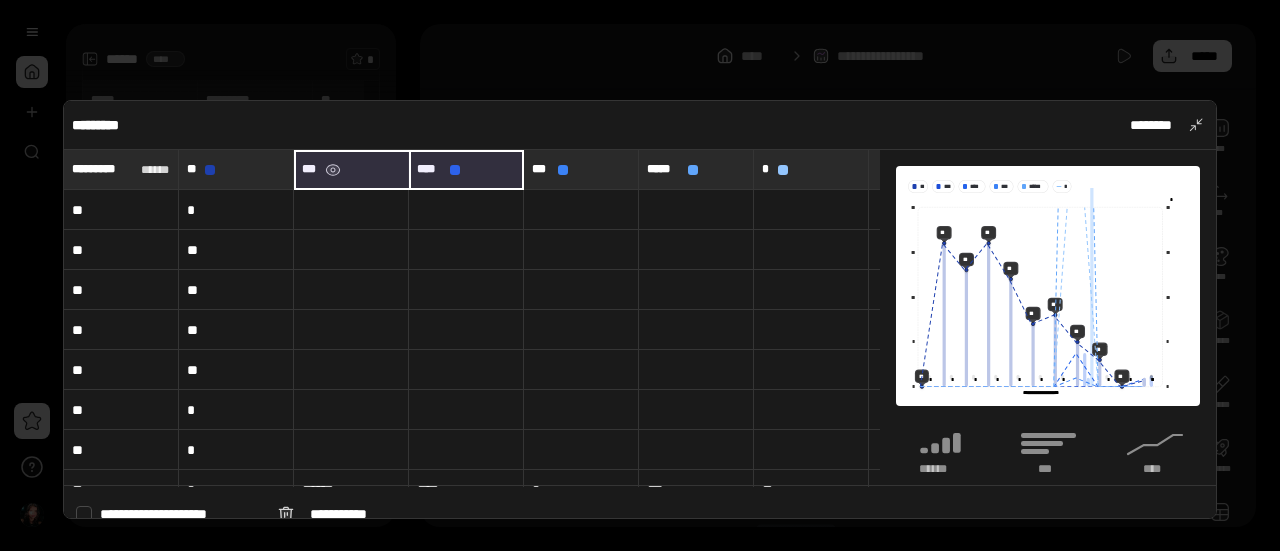 click on "***" at bounding box center [351, 169] 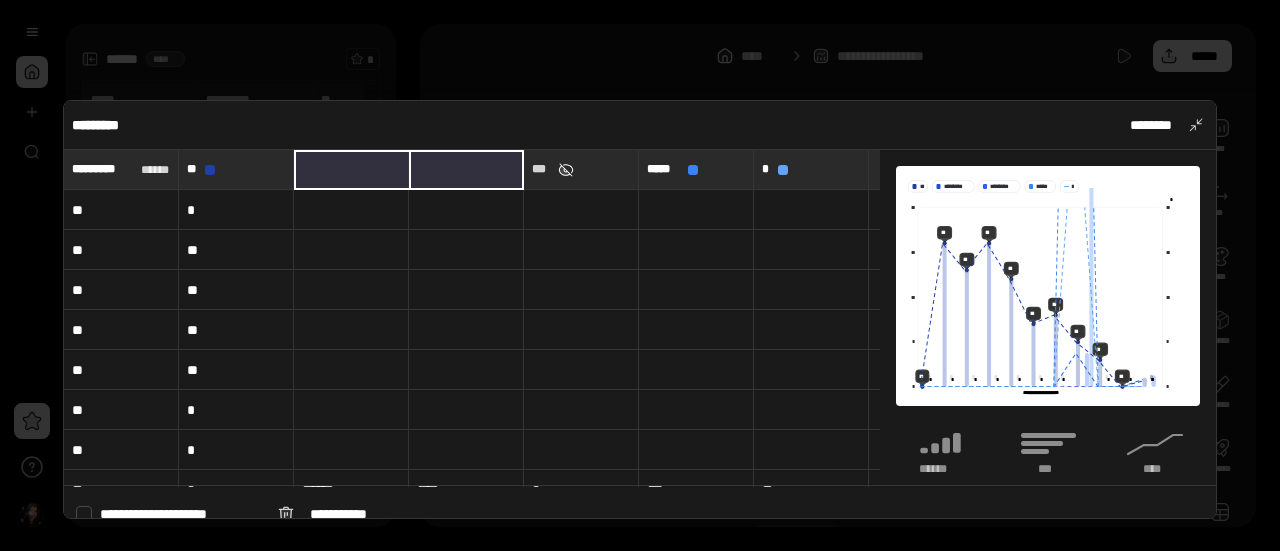 click at bounding box center (566, 170) 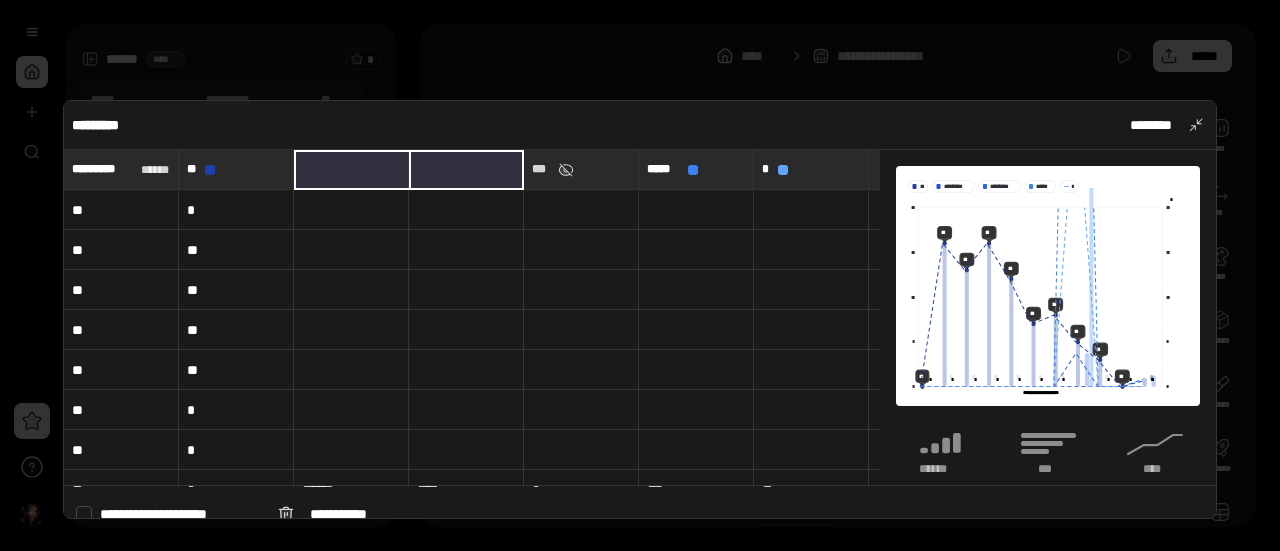 click on "***" at bounding box center [581, 169] 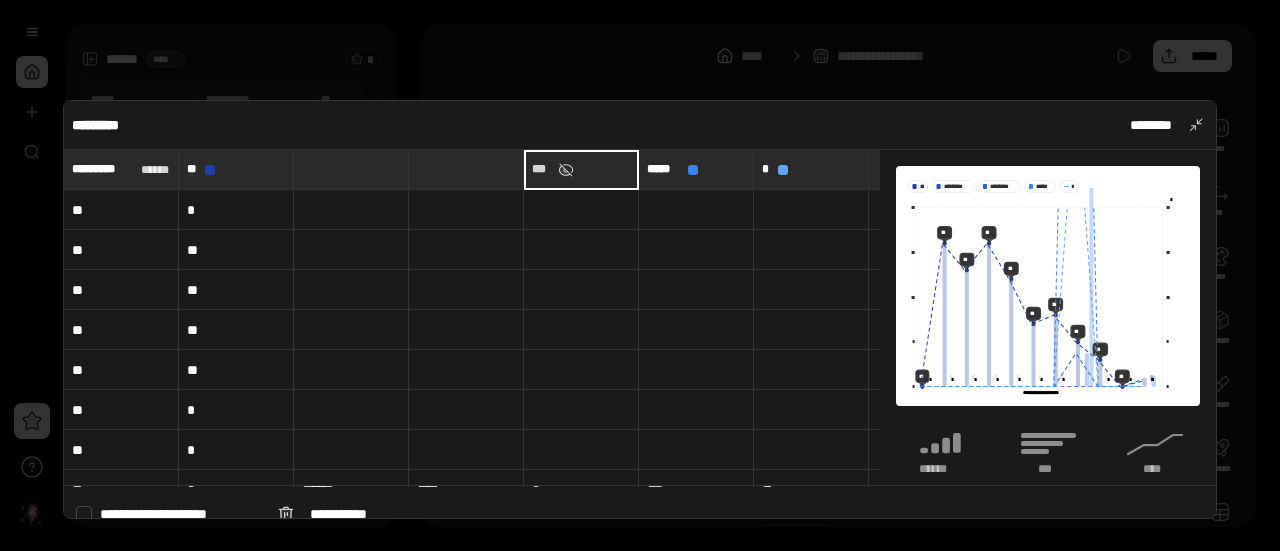 type 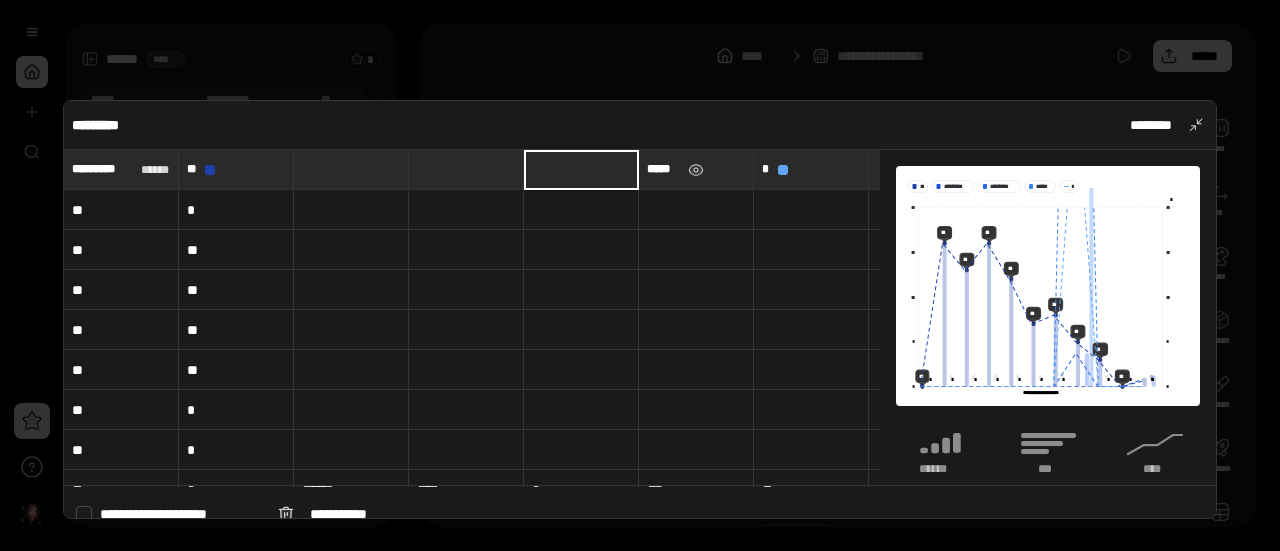 click on "*****" at bounding box center [696, 169] 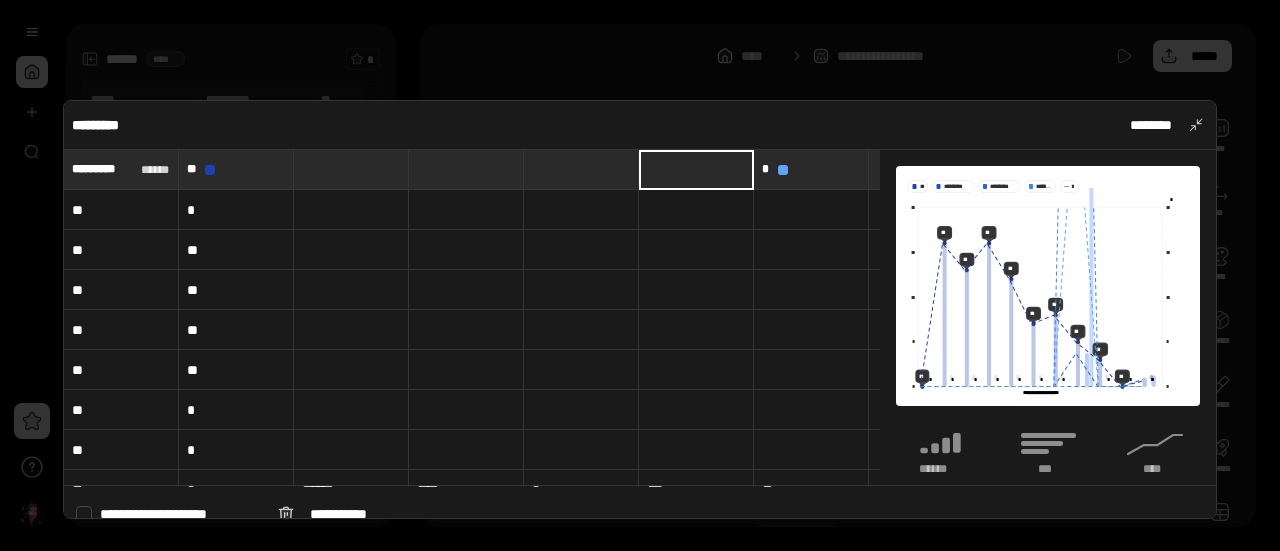 type 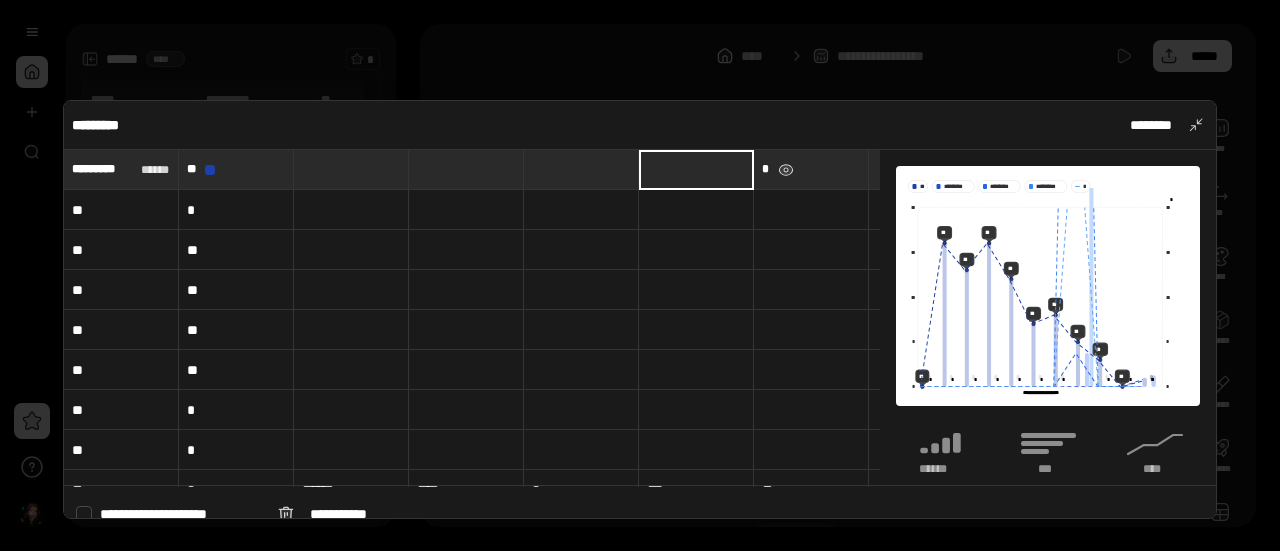 click on "*" at bounding box center [811, 169] 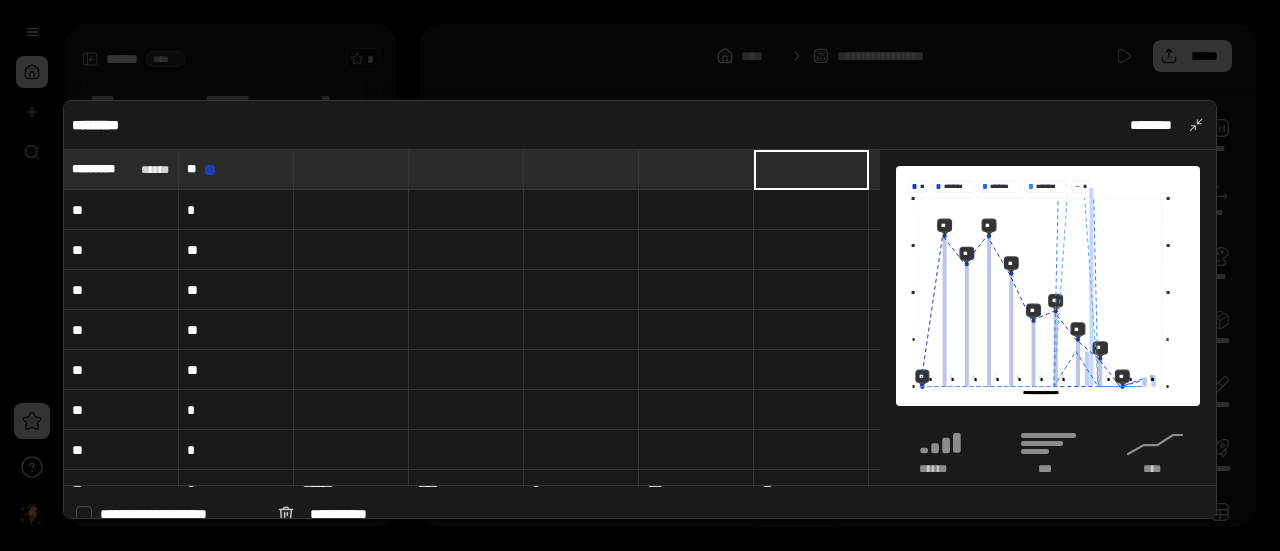 type 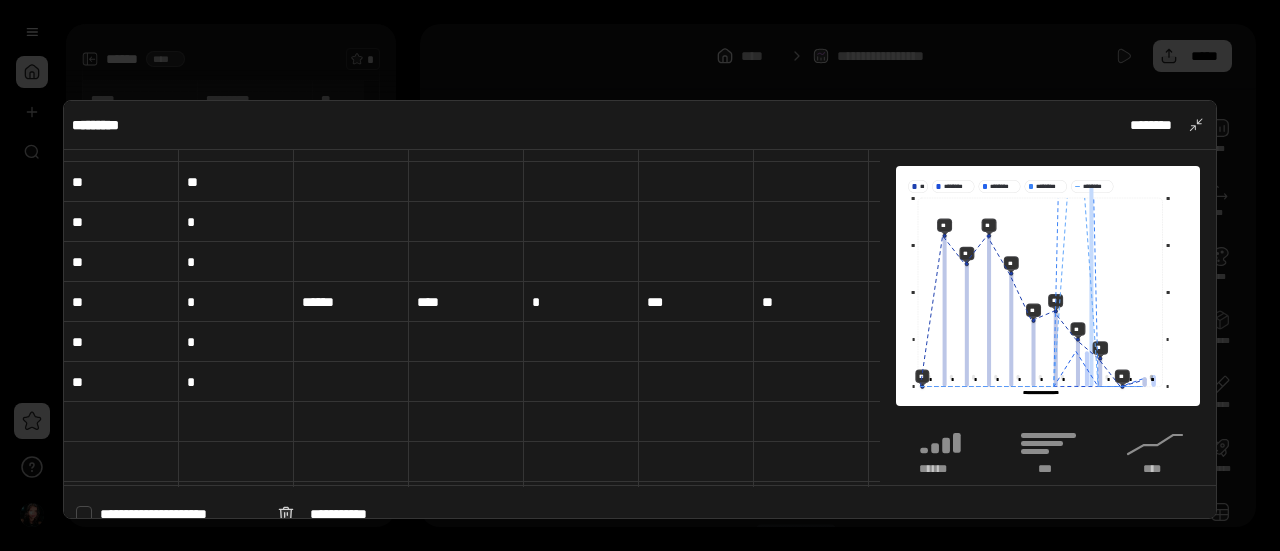 scroll, scrollTop: 182, scrollLeft: 0, axis: vertical 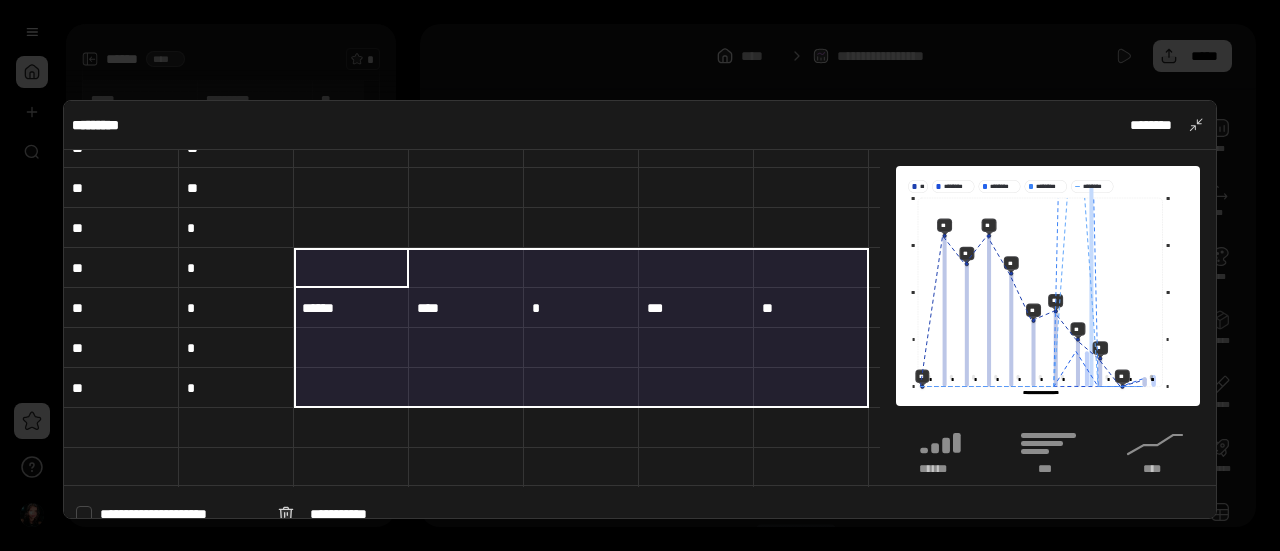 drag, startPoint x: 318, startPoint y: 276, endPoint x: 828, endPoint y: 391, distance: 522.80493 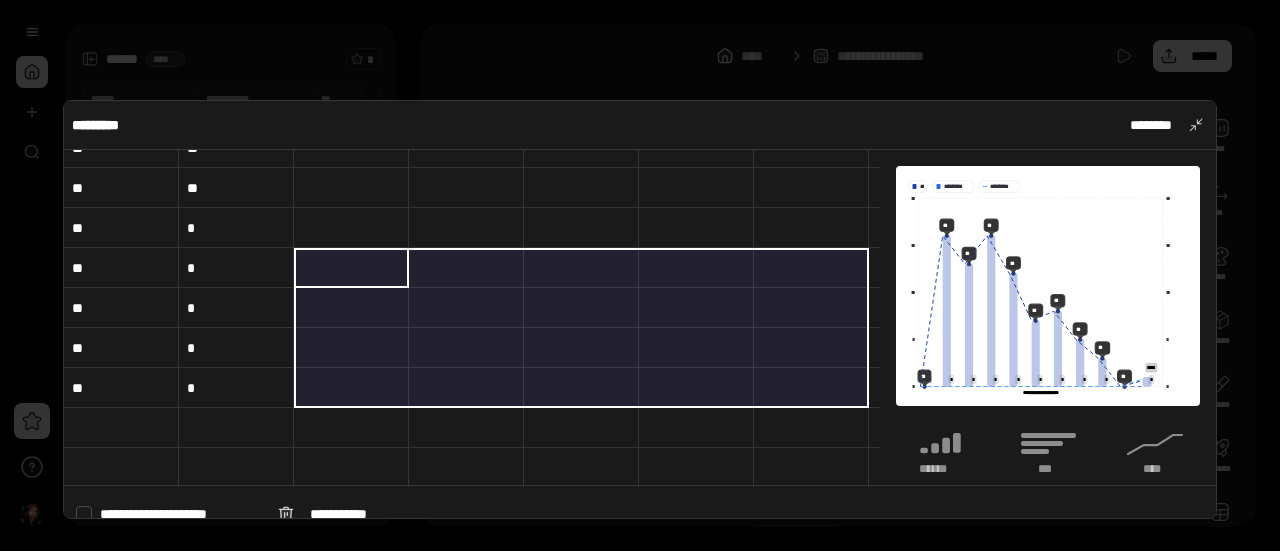type 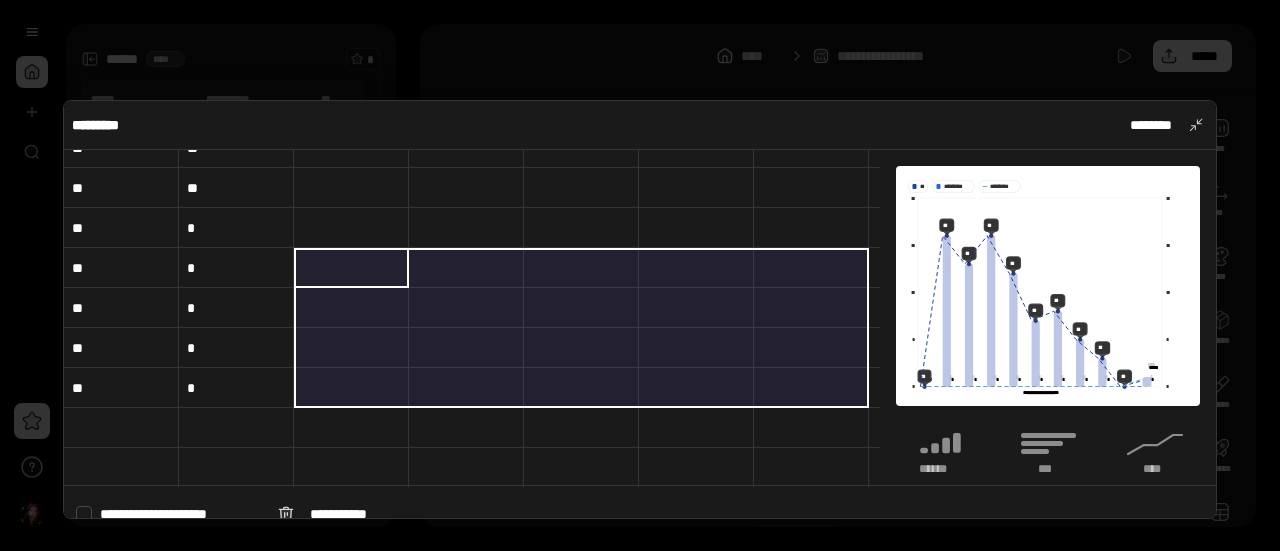 click at bounding box center (581, 428) 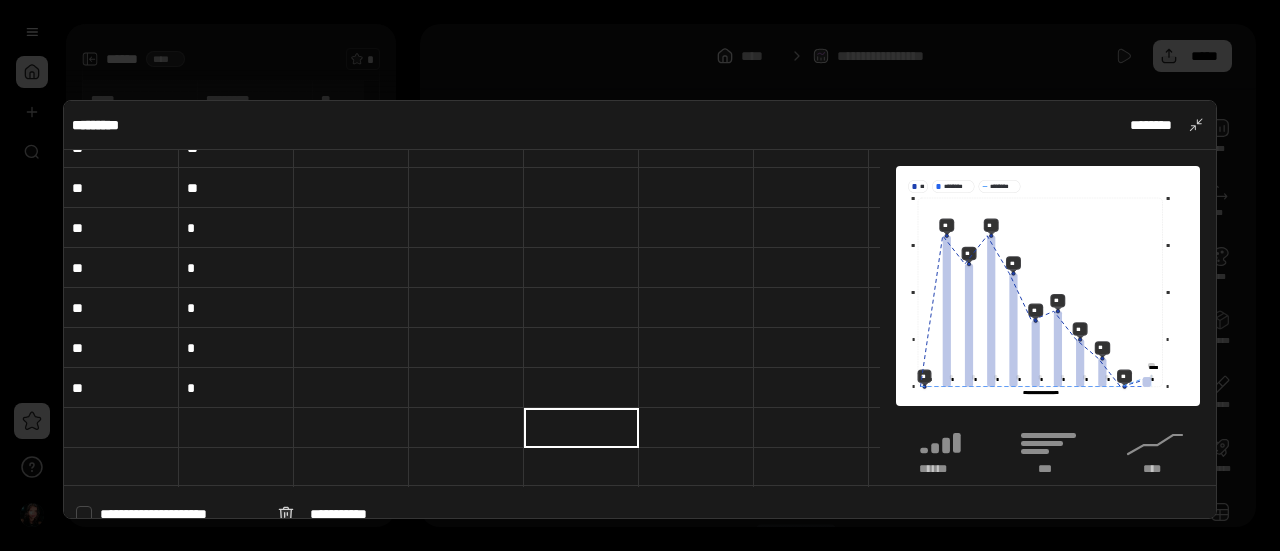 click at bounding box center (640, 275) 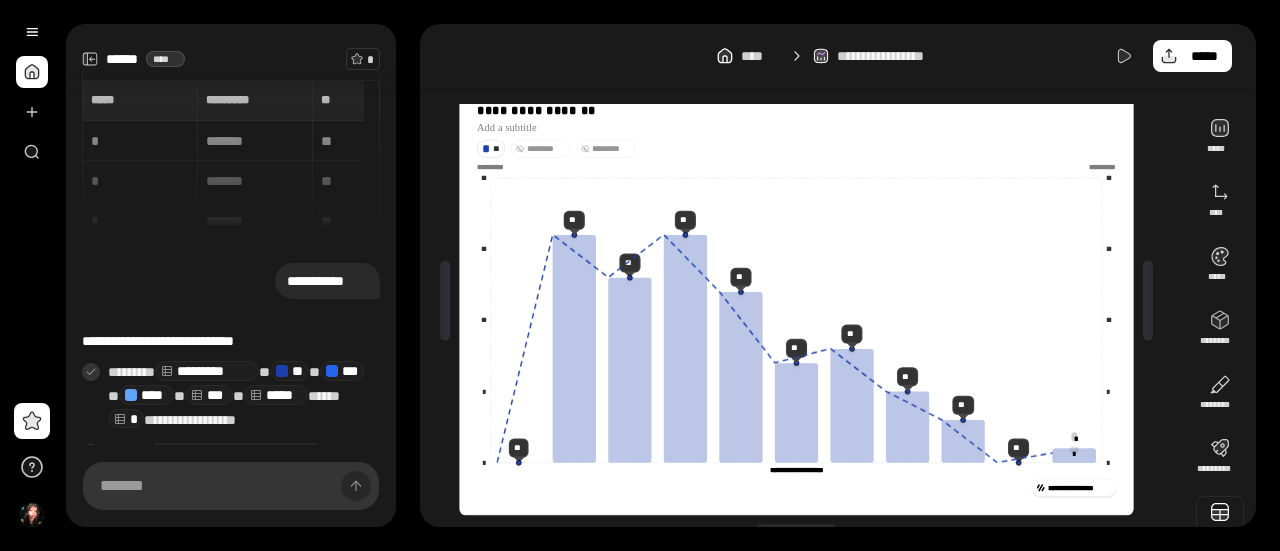 scroll, scrollTop: 80, scrollLeft: 0, axis: vertical 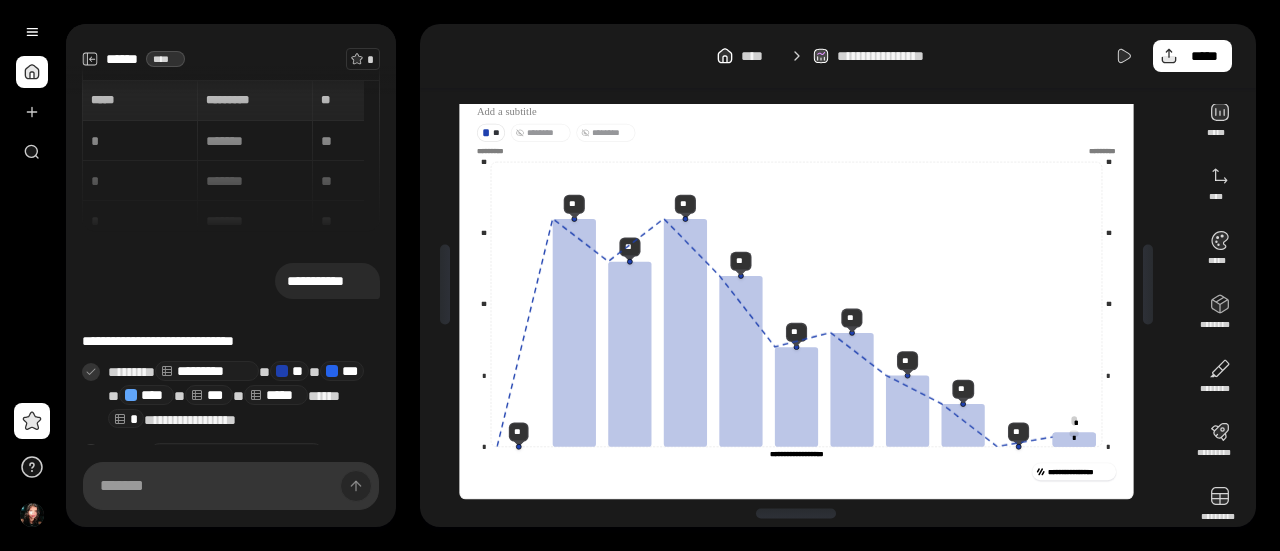 click 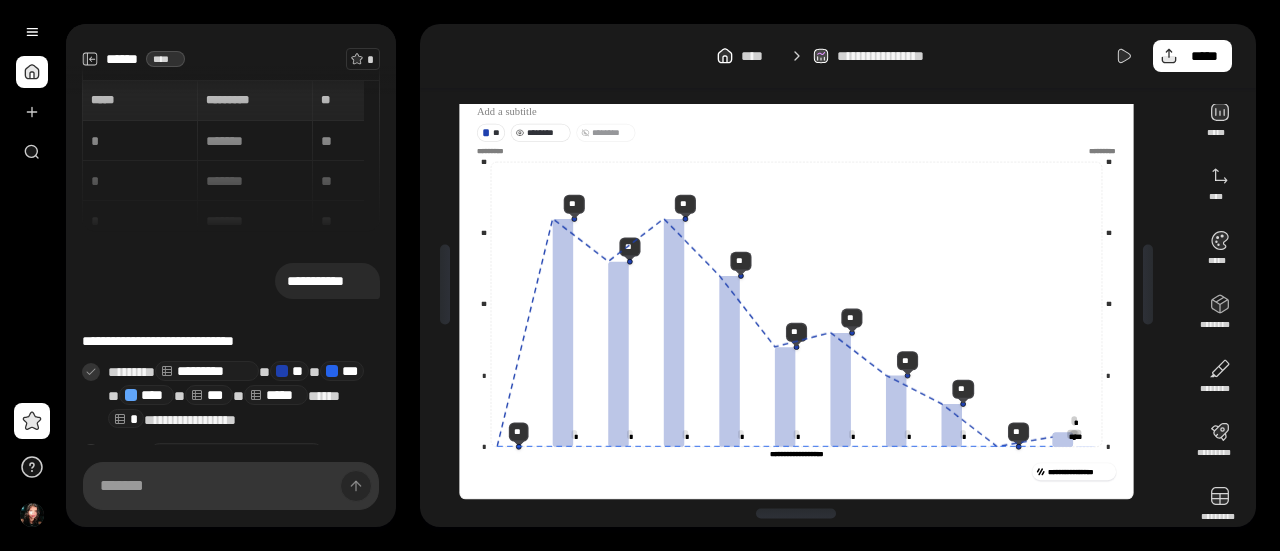 click on "********" at bounding box center [540, 132] 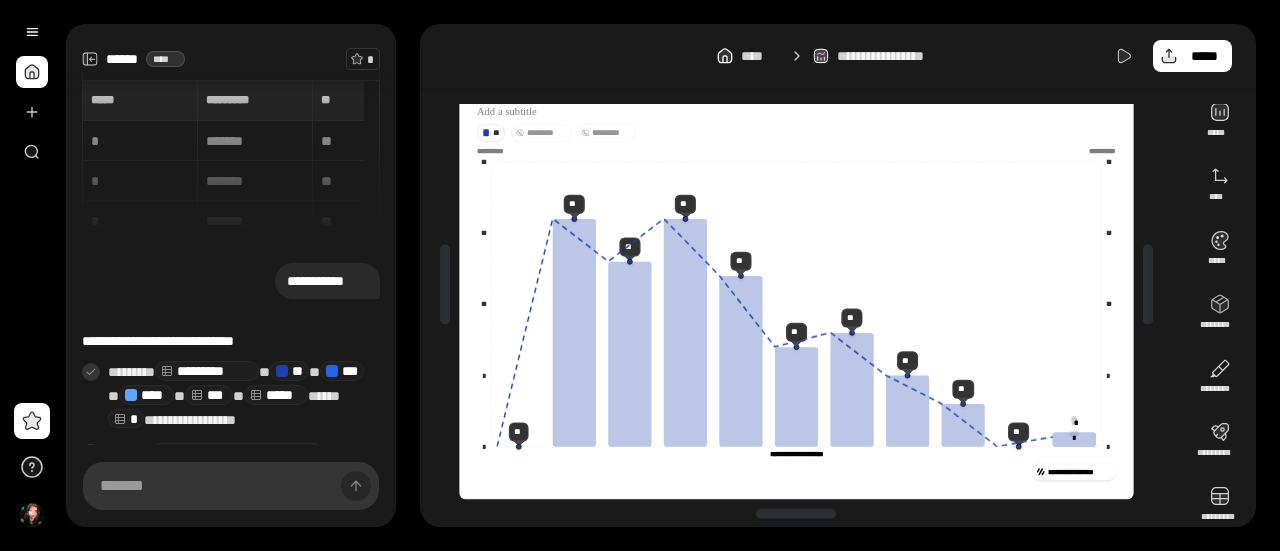 click on "********" at bounding box center (540, 132) 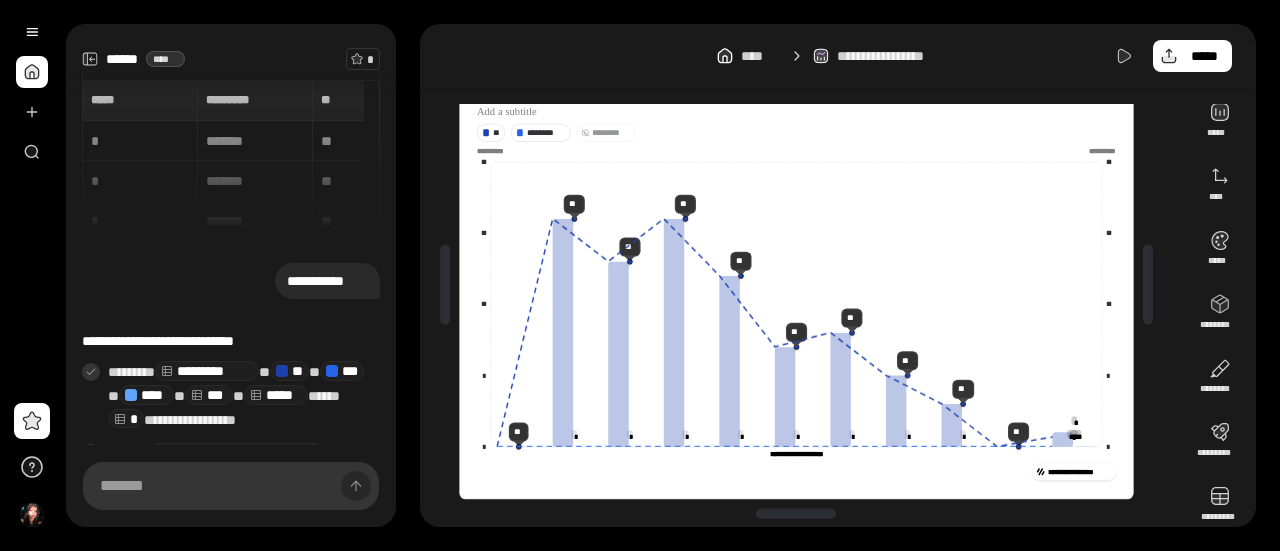 click on "********" at bounding box center (605, 132) 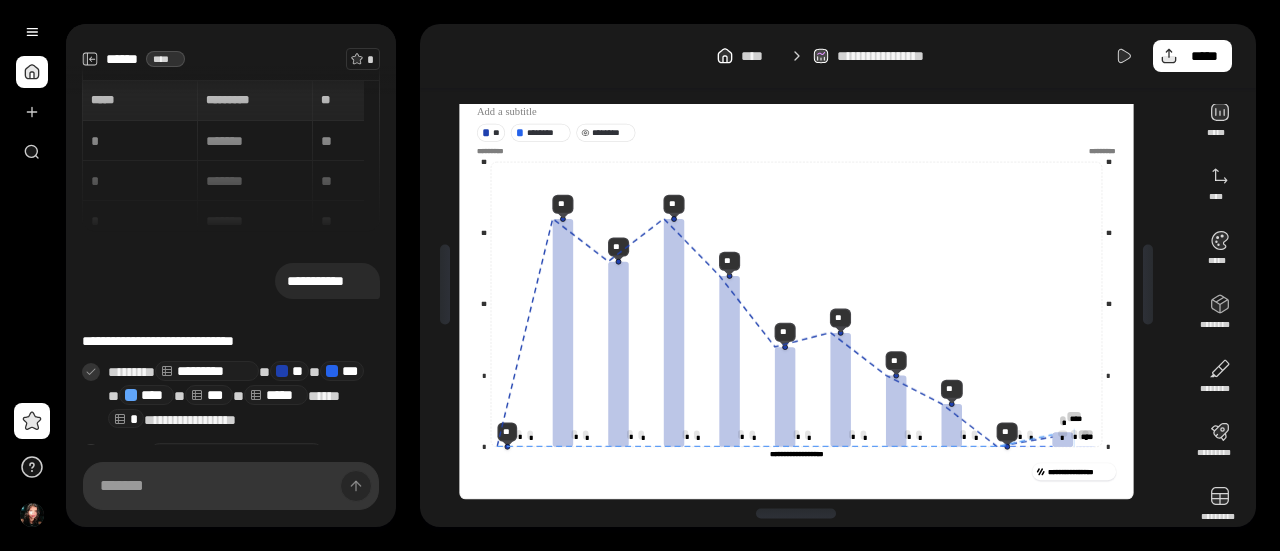 click on "********" at bounding box center [605, 132] 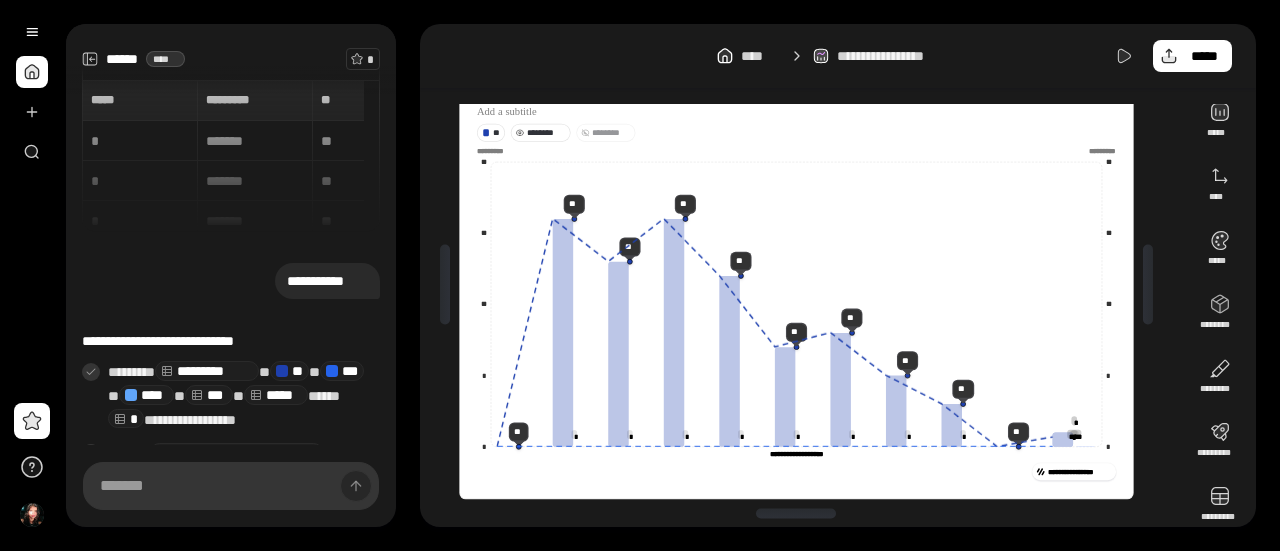 click 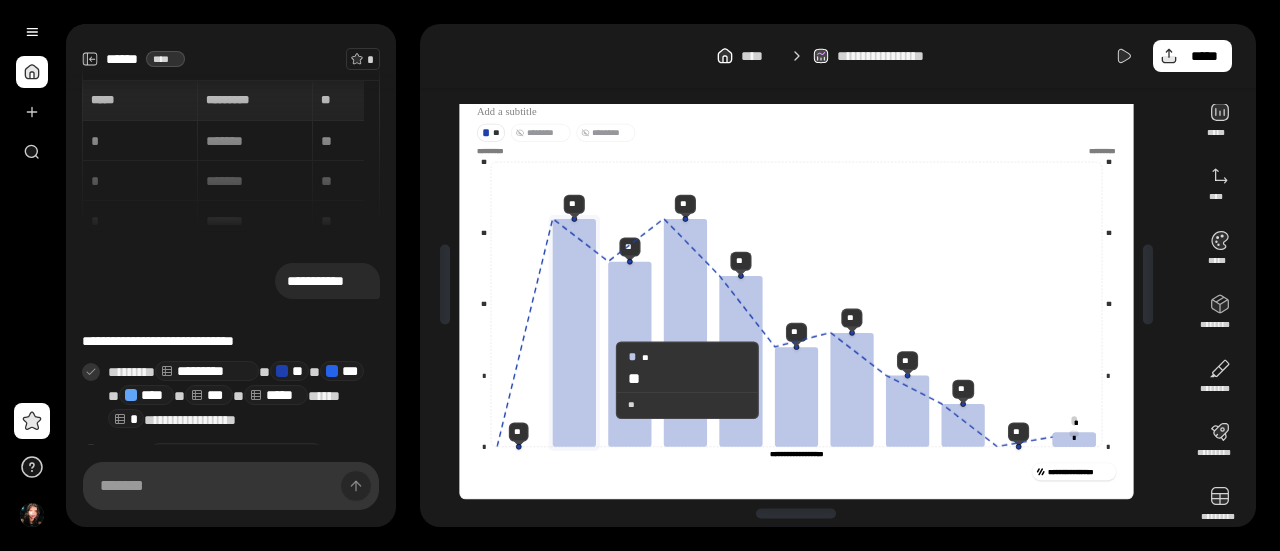 click 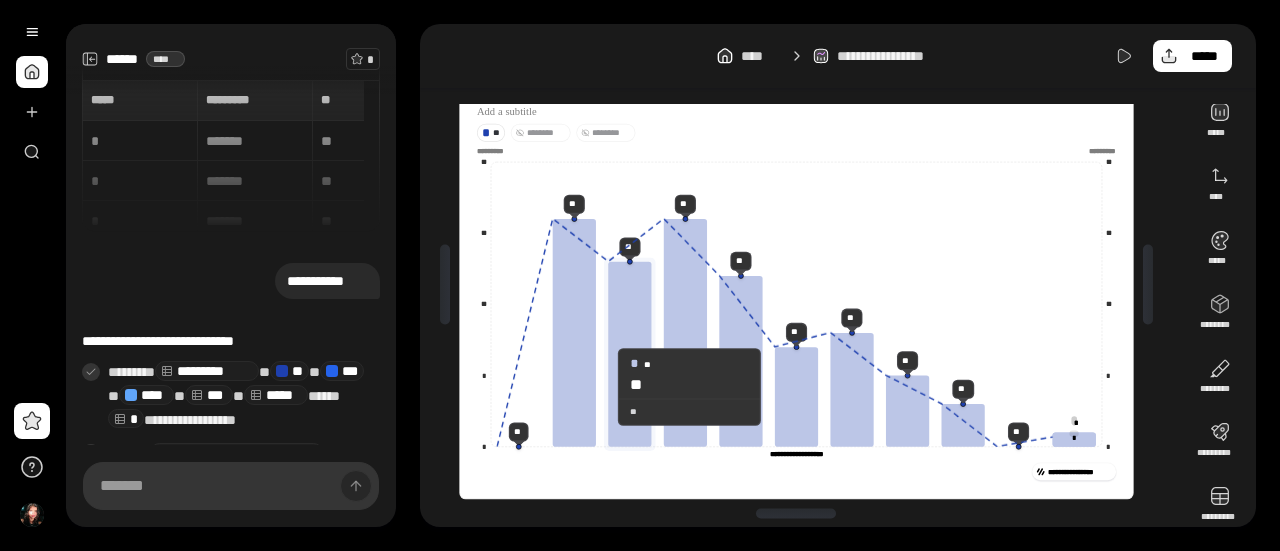drag, startPoint x: 613, startPoint y: 387, endPoint x: 597, endPoint y: 387, distance: 16 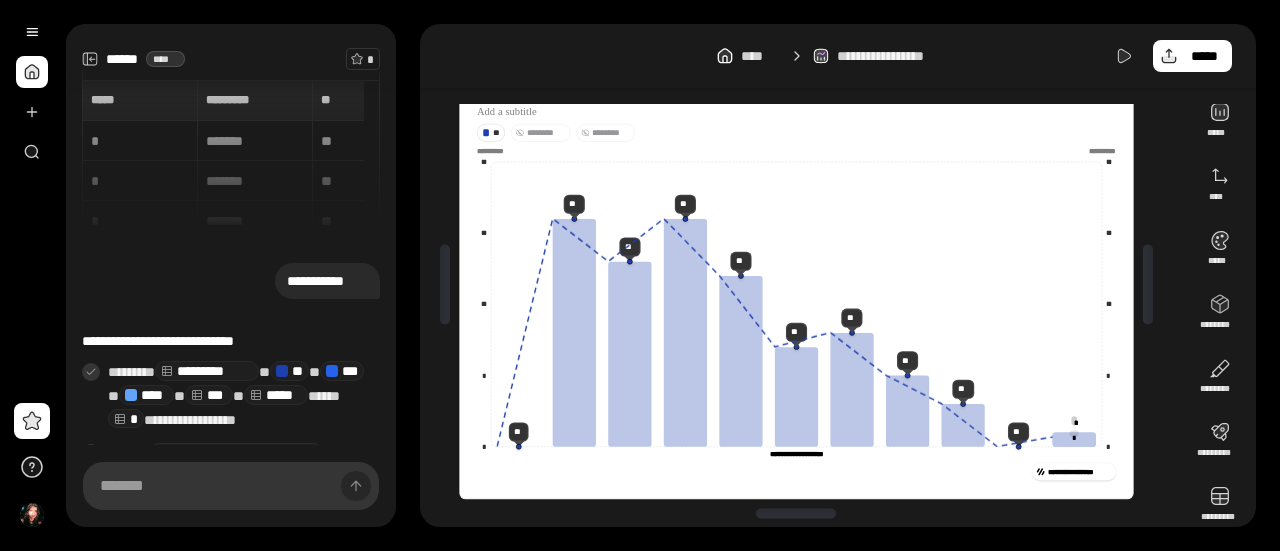 drag, startPoint x: 515, startPoint y: 440, endPoint x: 496, endPoint y: 441, distance: 19.026299 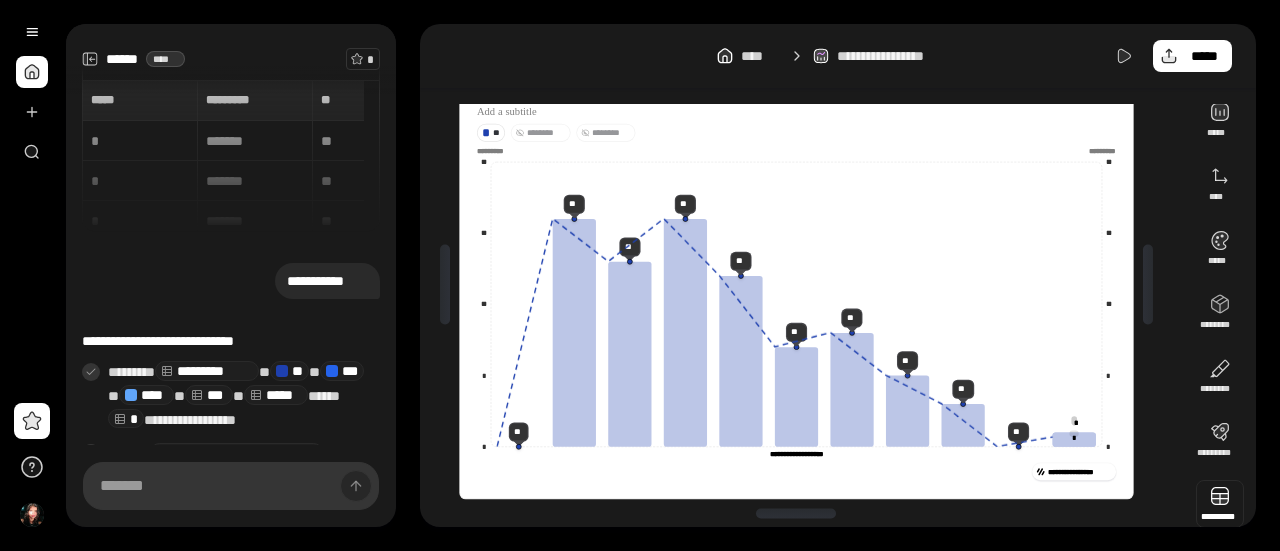 click at bounding box center (1220, 504) 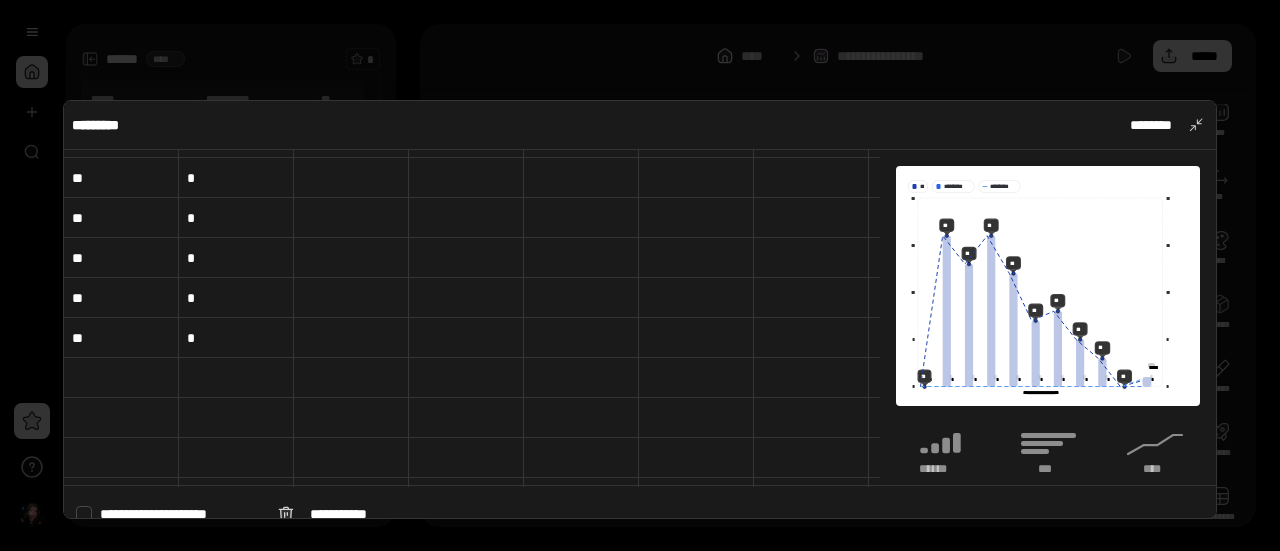 scroll, scrollTop: 0, scrollLeft: 0, axis: both 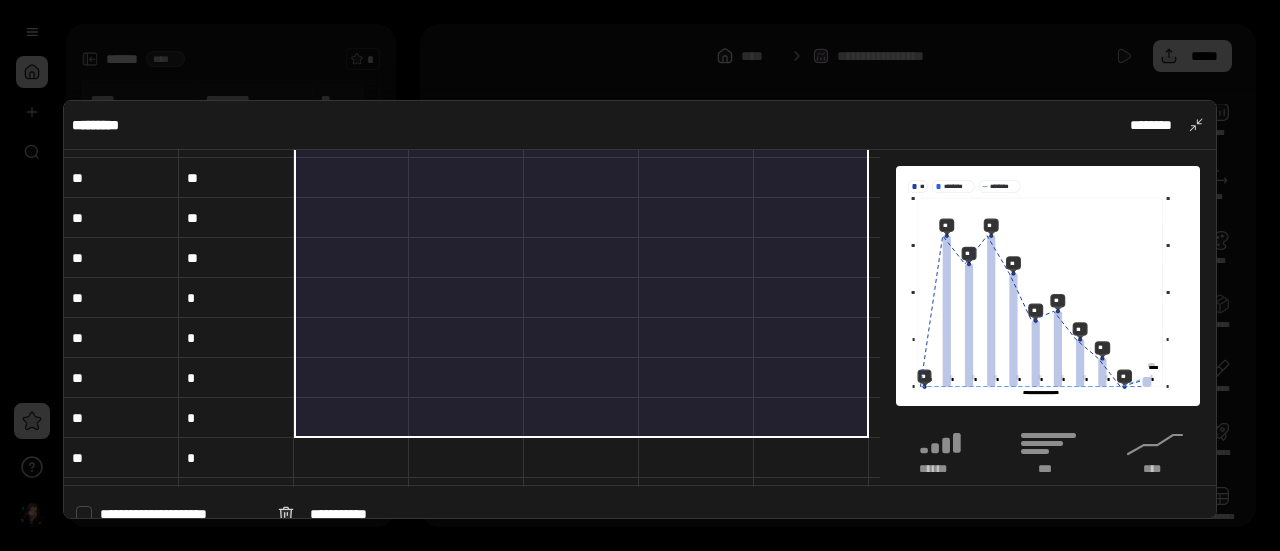 drag, startPoint x: 315, startPoint y: 166, endPoint x: 774, endPoint y: 468, distance: 549.4406 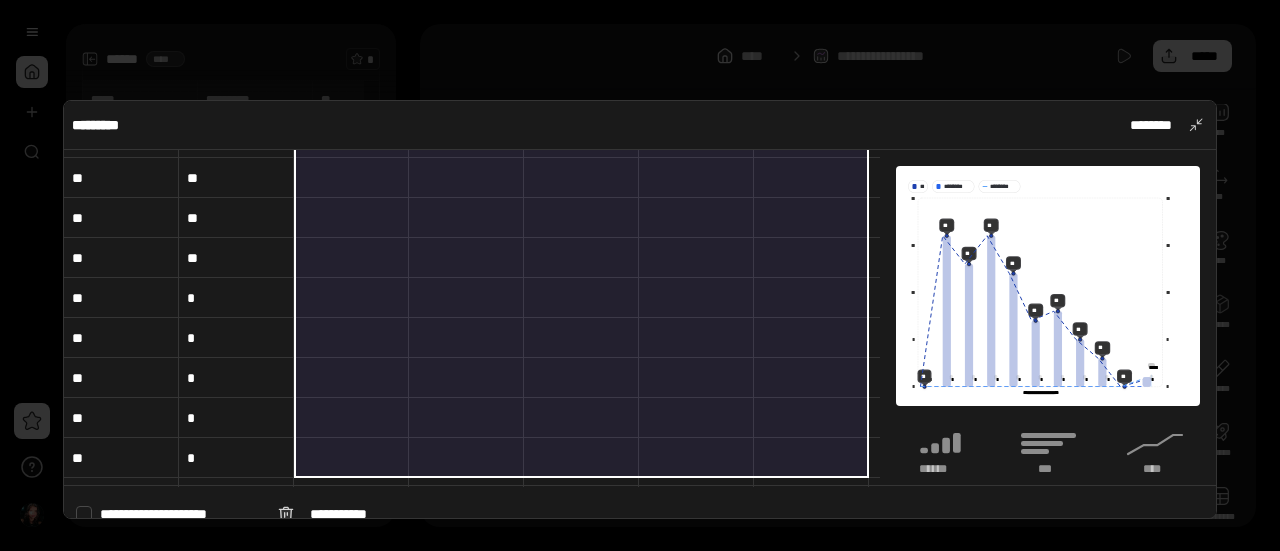 click on "********* ********" at bounding box center [640, 125] 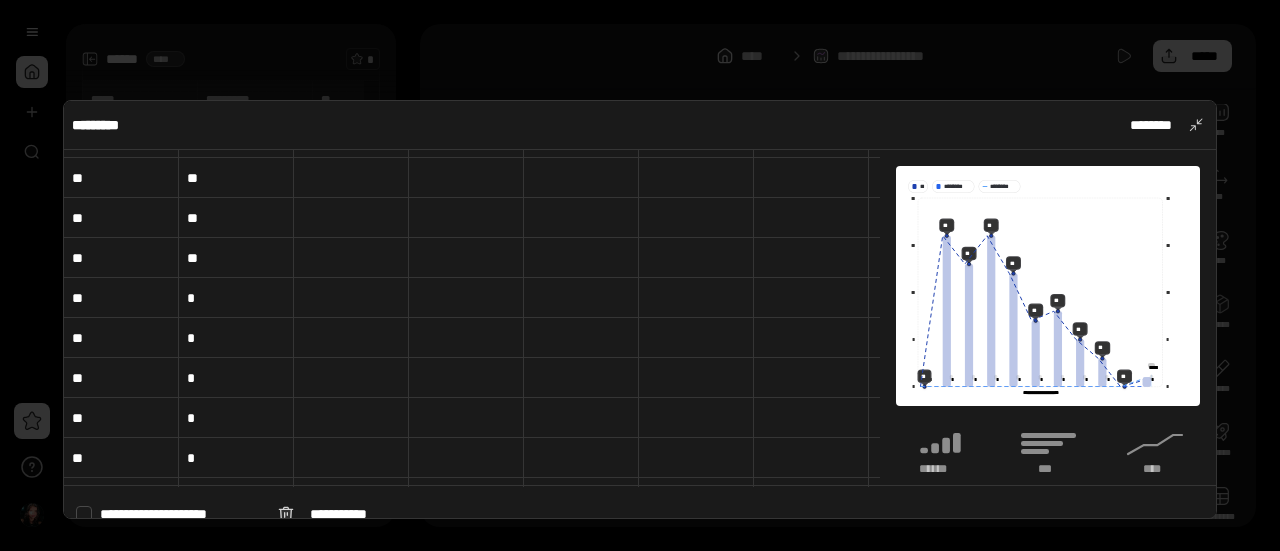 click at bounding box center [640, 275] 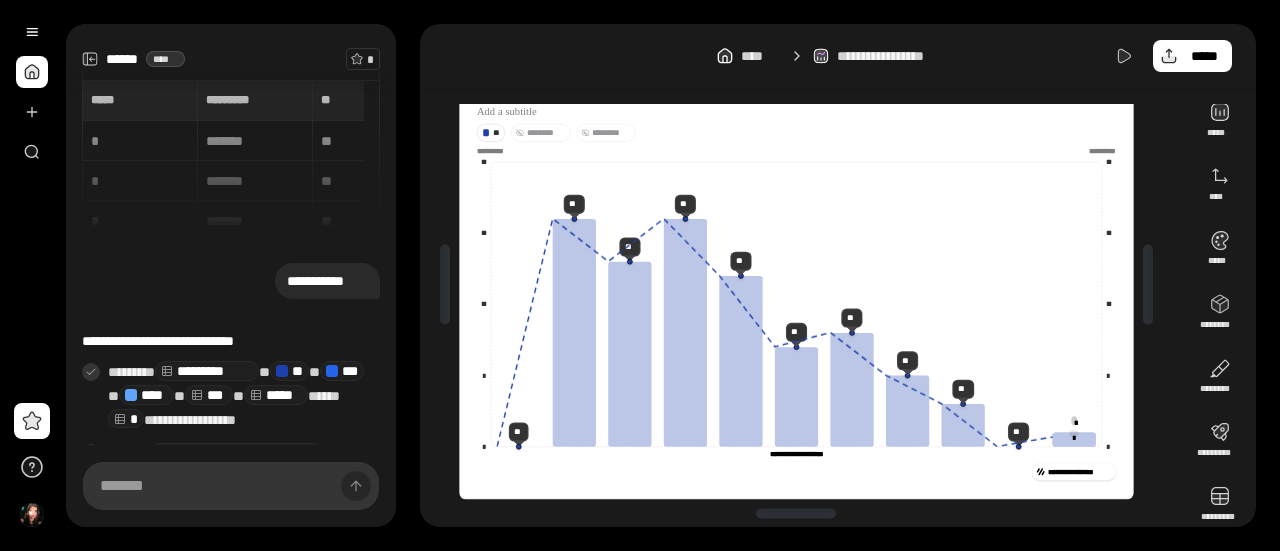 drag, startPoint x: 538, startPoint y: 129, endPoint x: 525, endPoint y: 132, distance: 13.341664 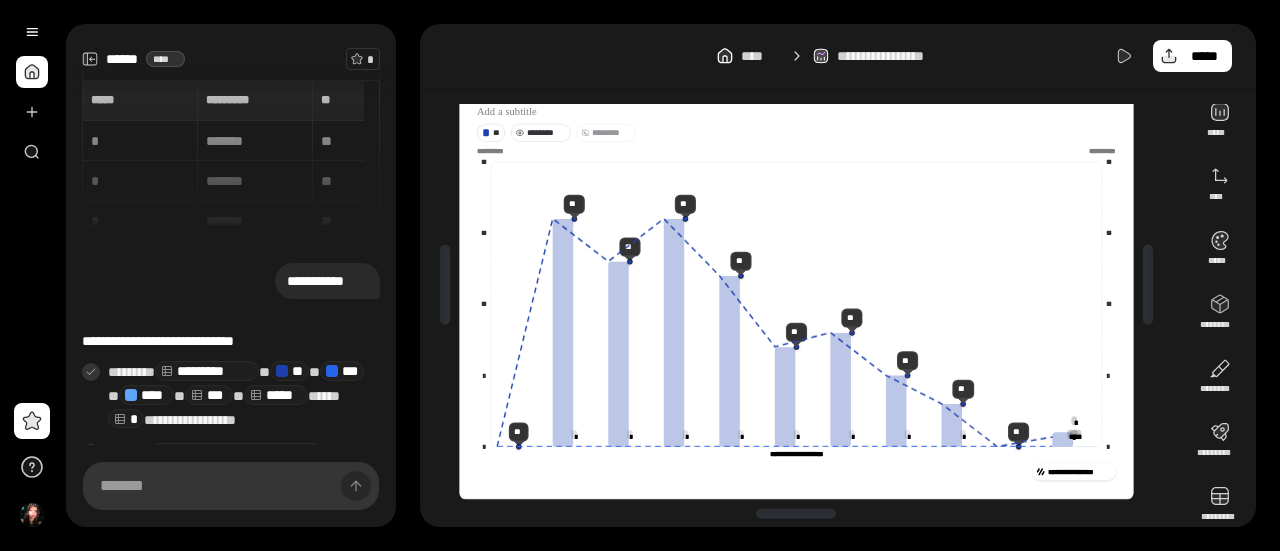 click on "********" at bounding box center (545, 132) 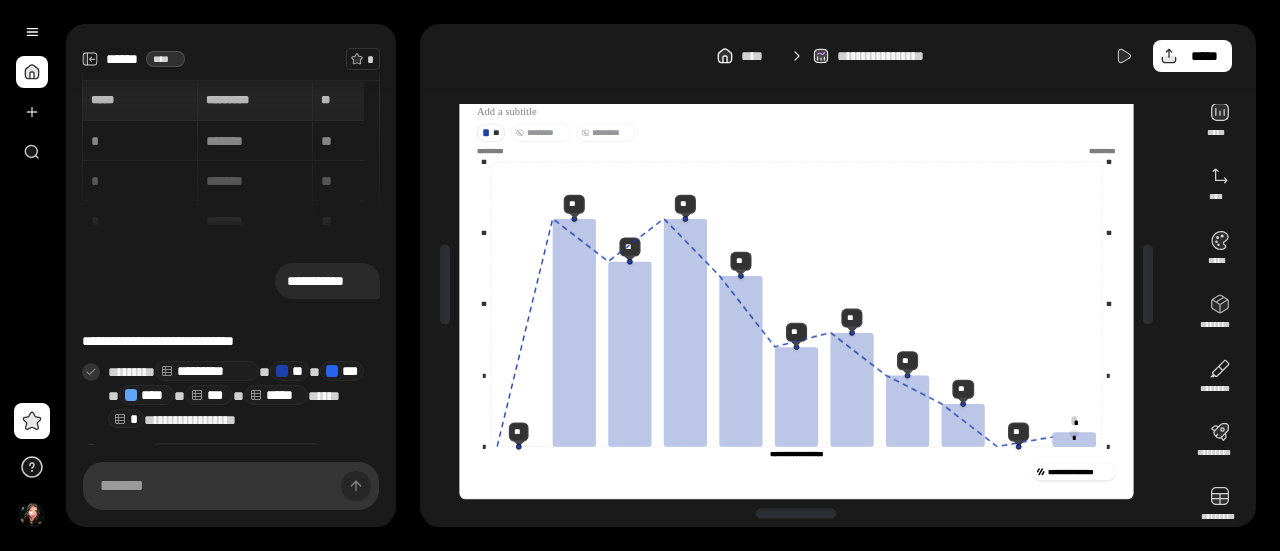 drag, startPoint x: 547, startPoint y: 132, endPoint x: 578, endPoint y: 131, distance: 31.016125 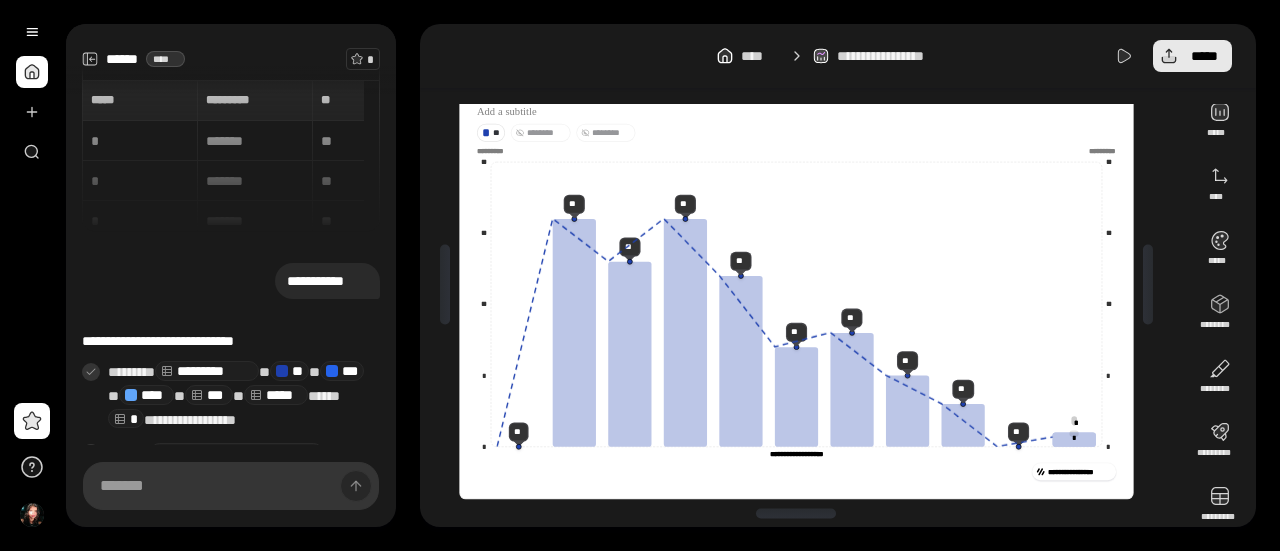 click on "*****" at bounding box center (1204, 56) 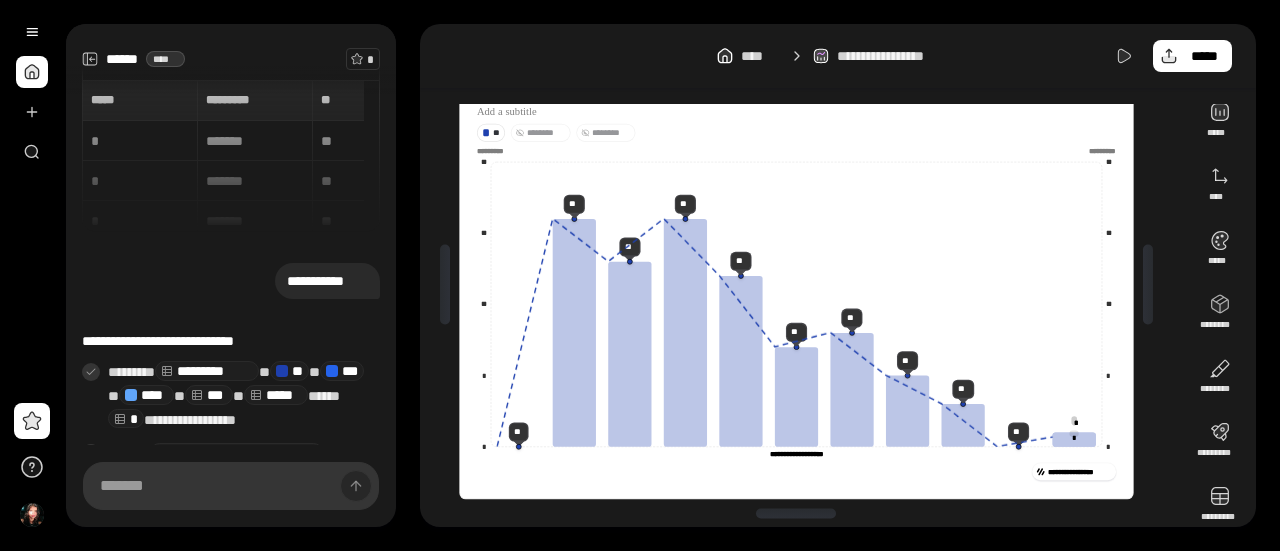 click on "**********" at bounding box center (672, 275) 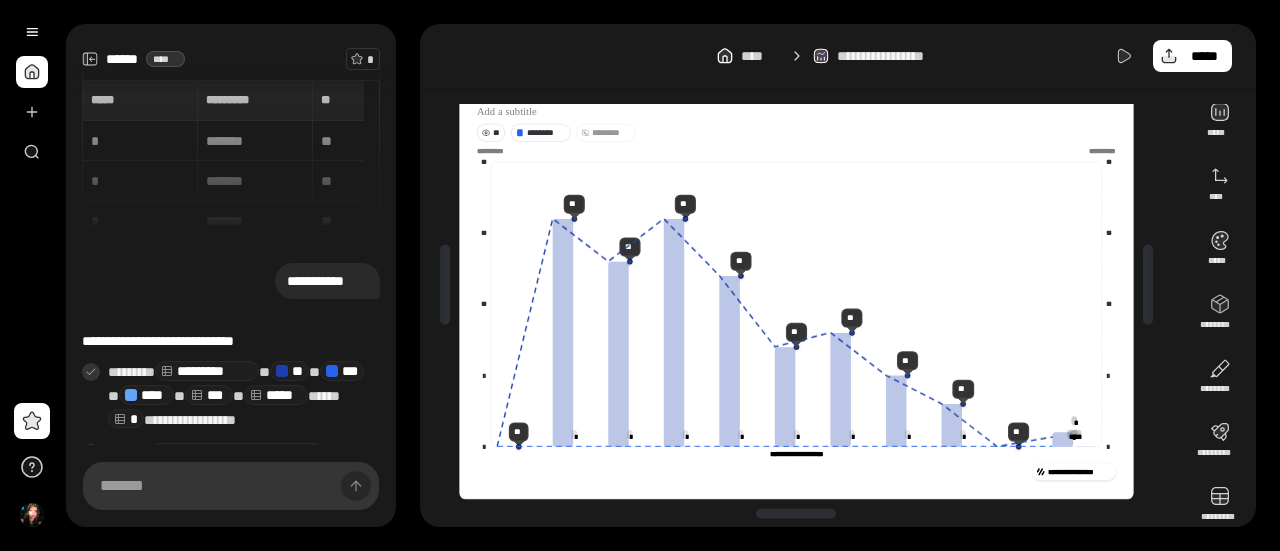 click 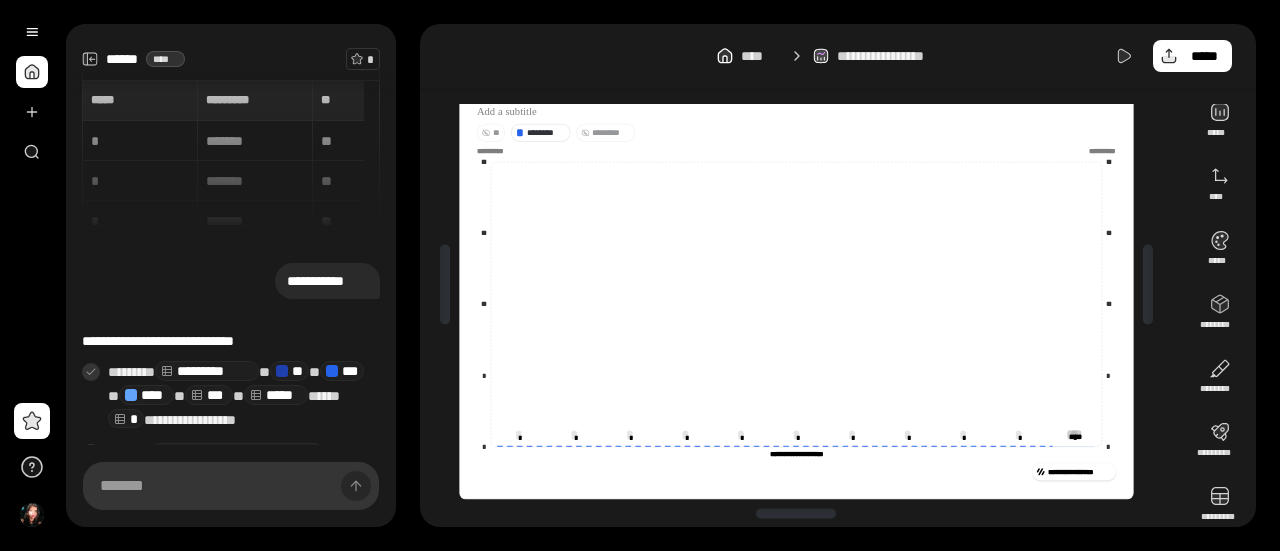 click 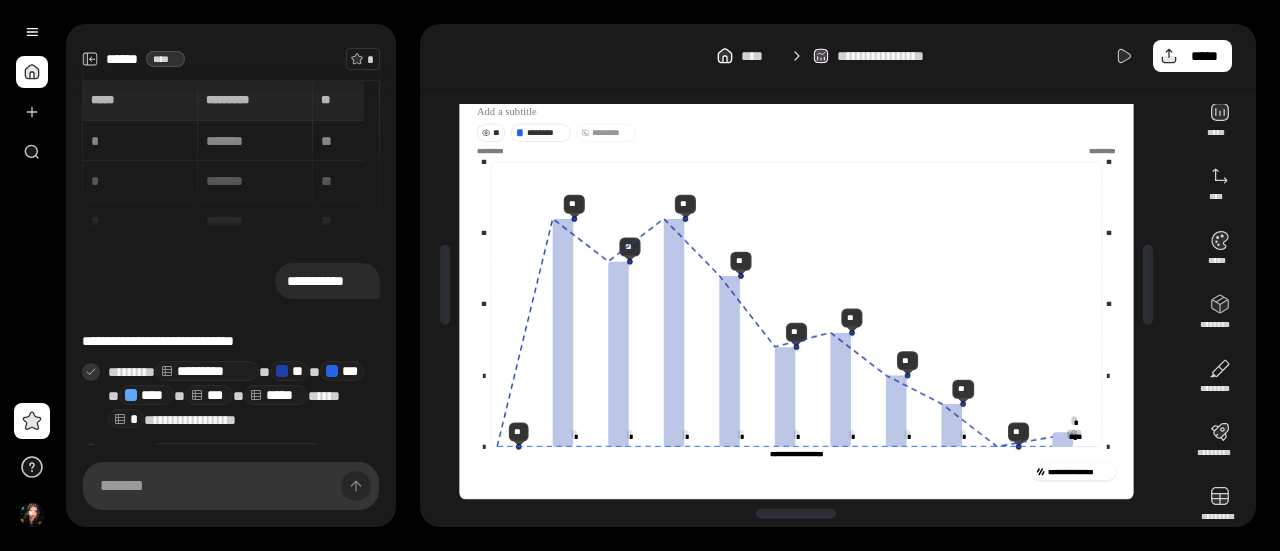 click 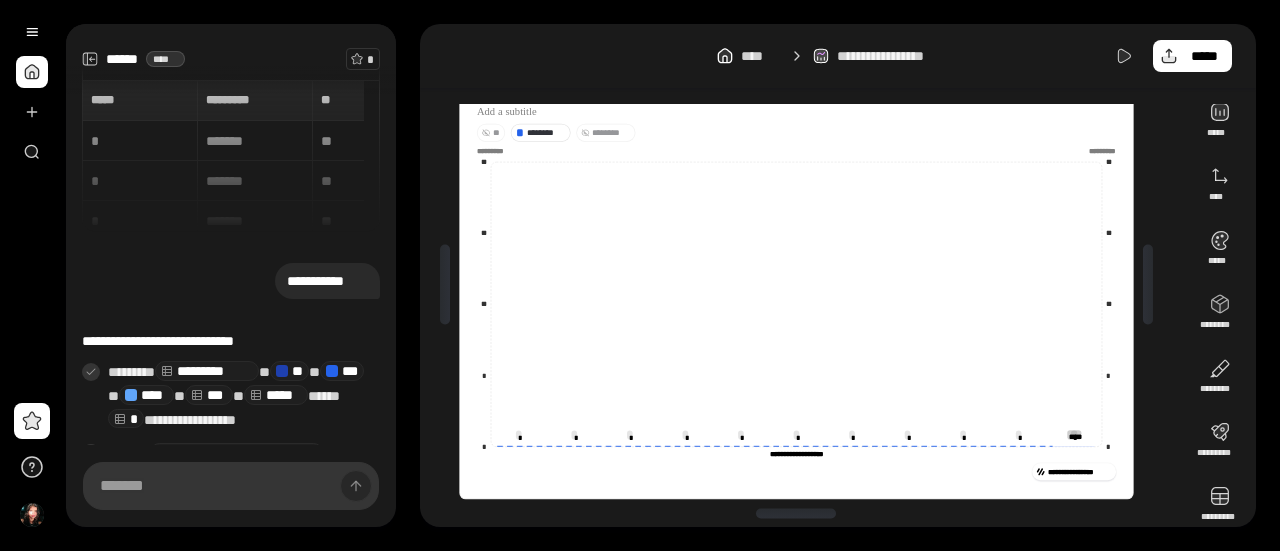click on "**" at bounding box center (496, 132) 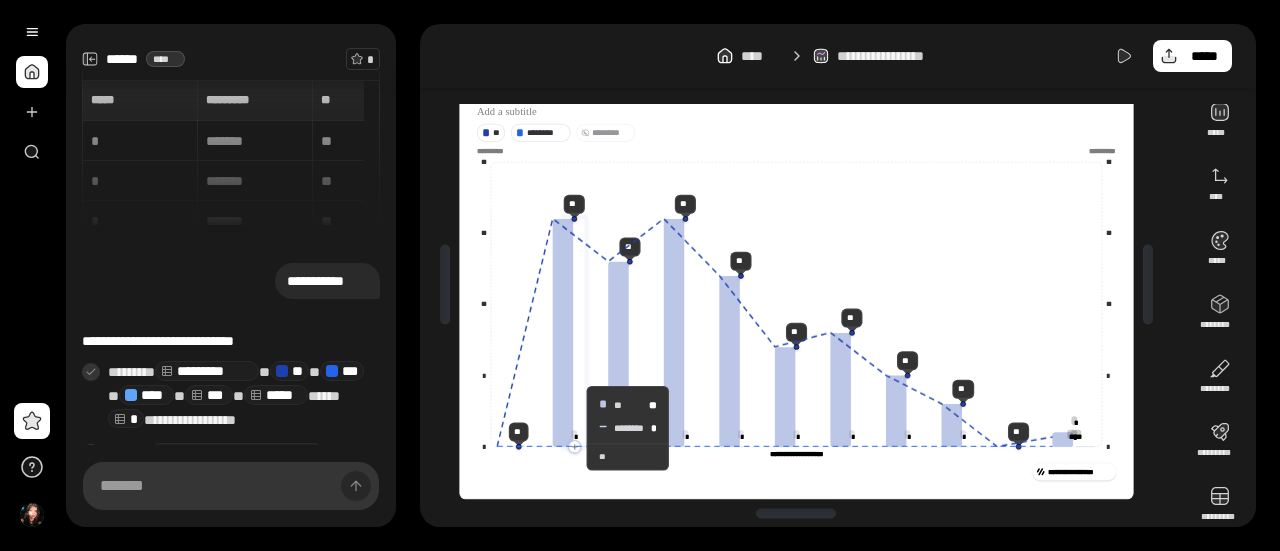 click 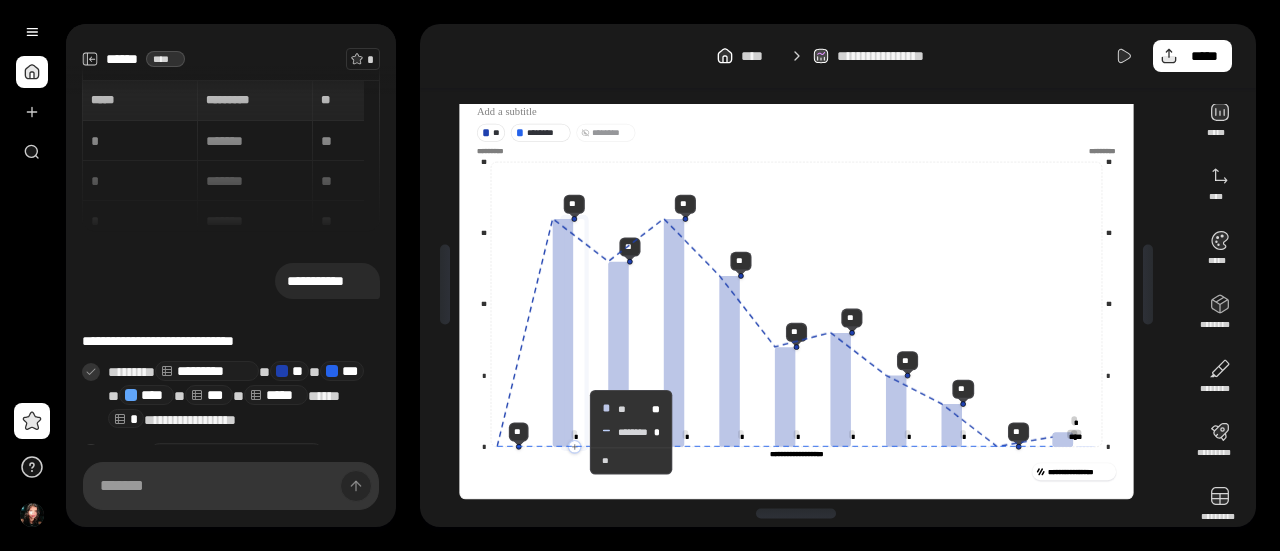 click 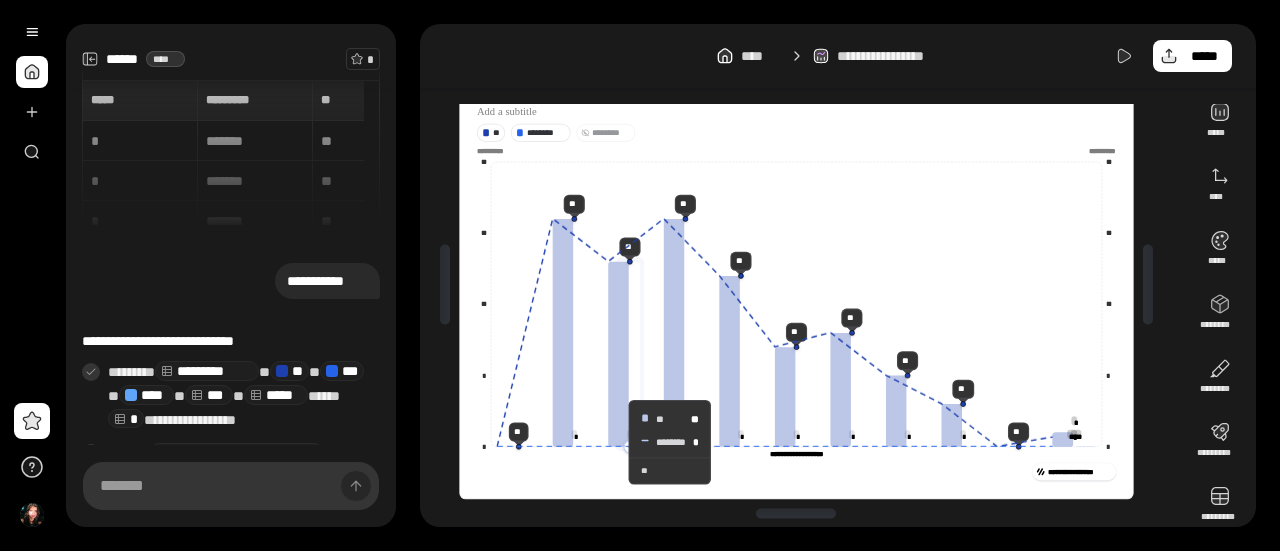 drag, startPoint x: 574, startPoint y: 443, endPoint x: 613, endPoint y: 441, distance: 39.051247 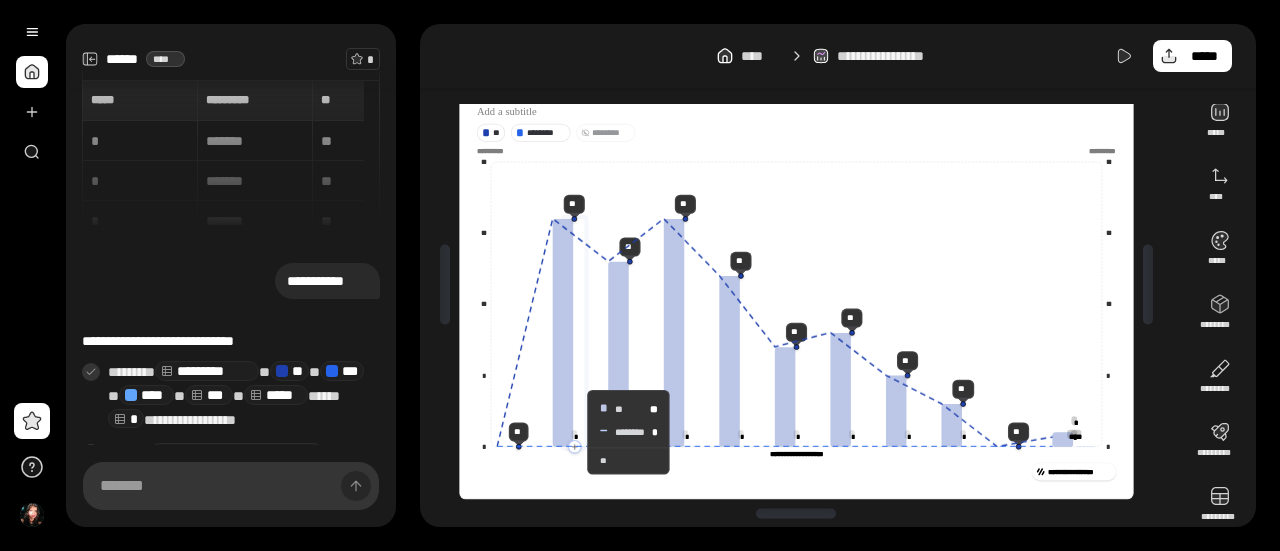 click 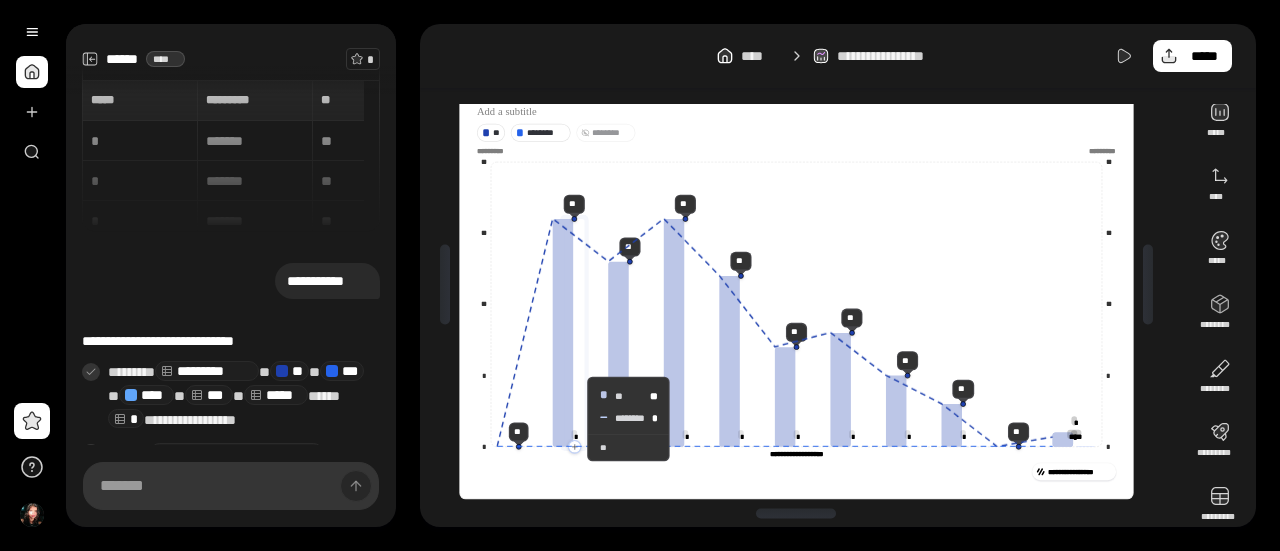 click 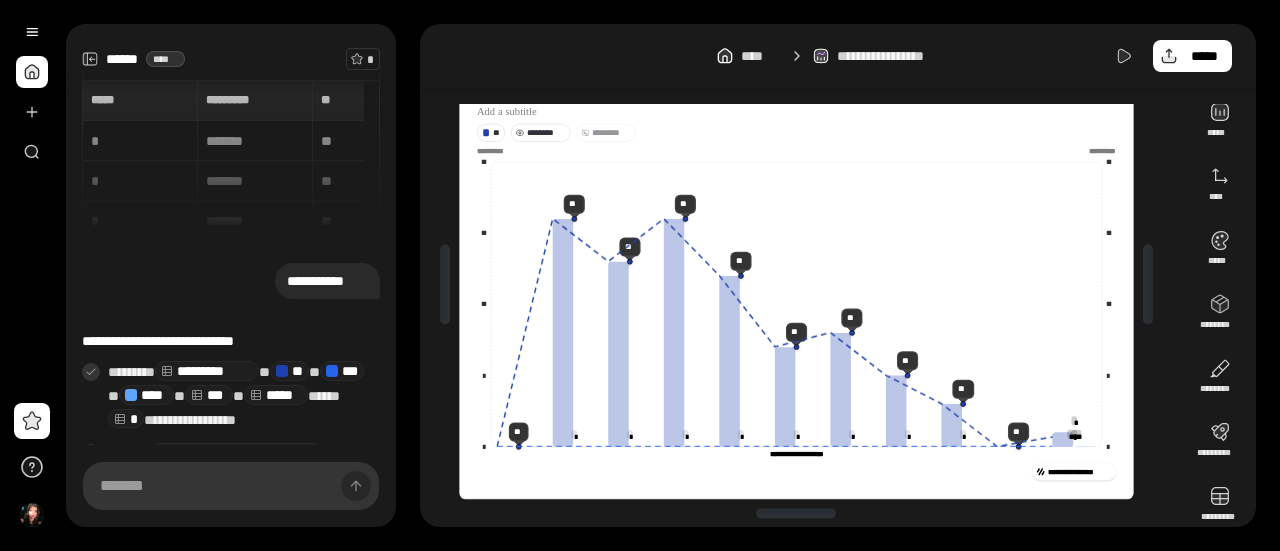 click on "********" at bounding box center (545, 132) 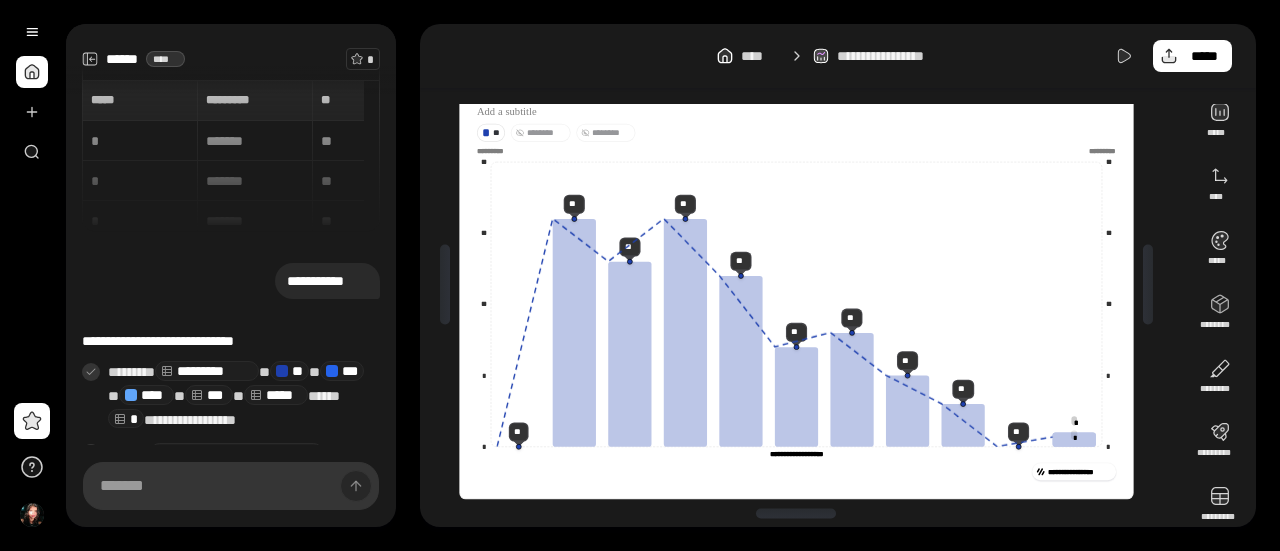 click on "********" at bounding box center [545, 132] 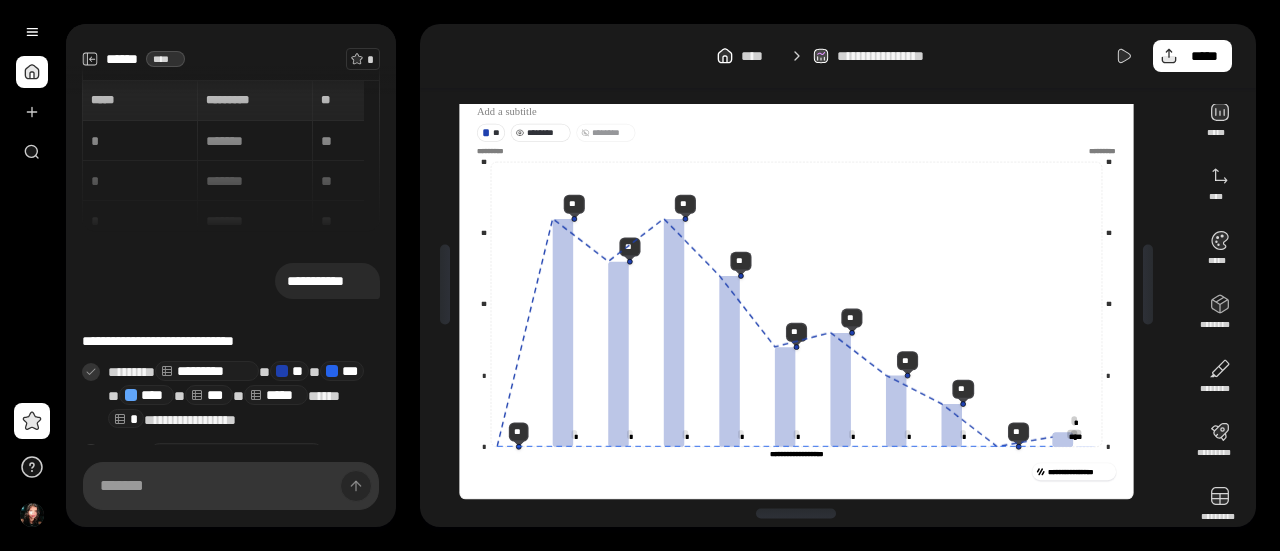 click on "********" at bounding box center (545, 132) 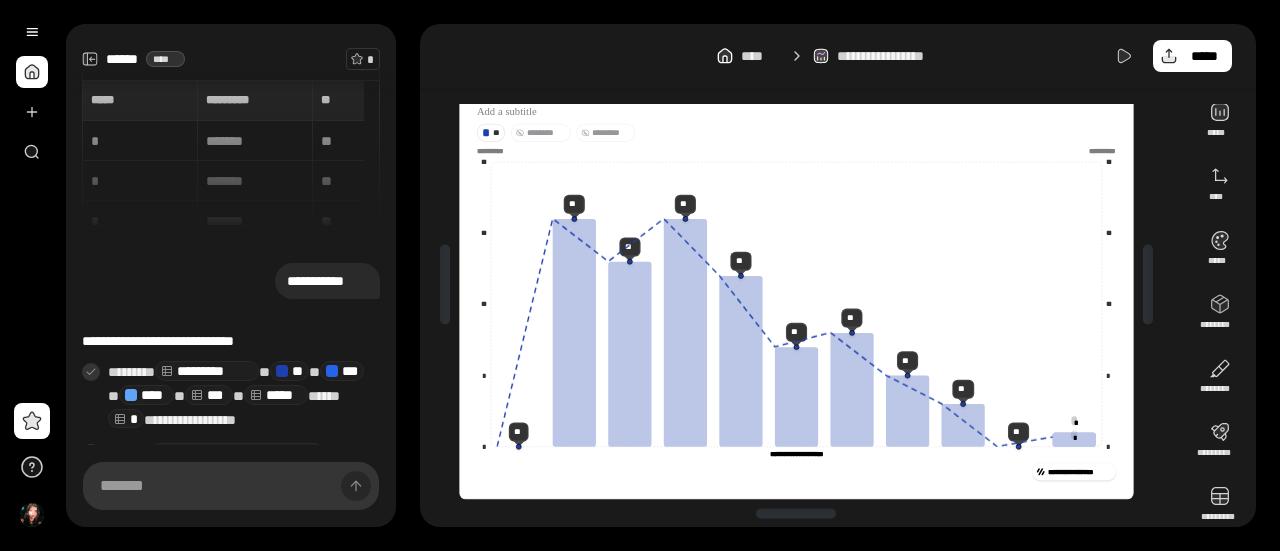click on "********" at bounding box center [611, 132] 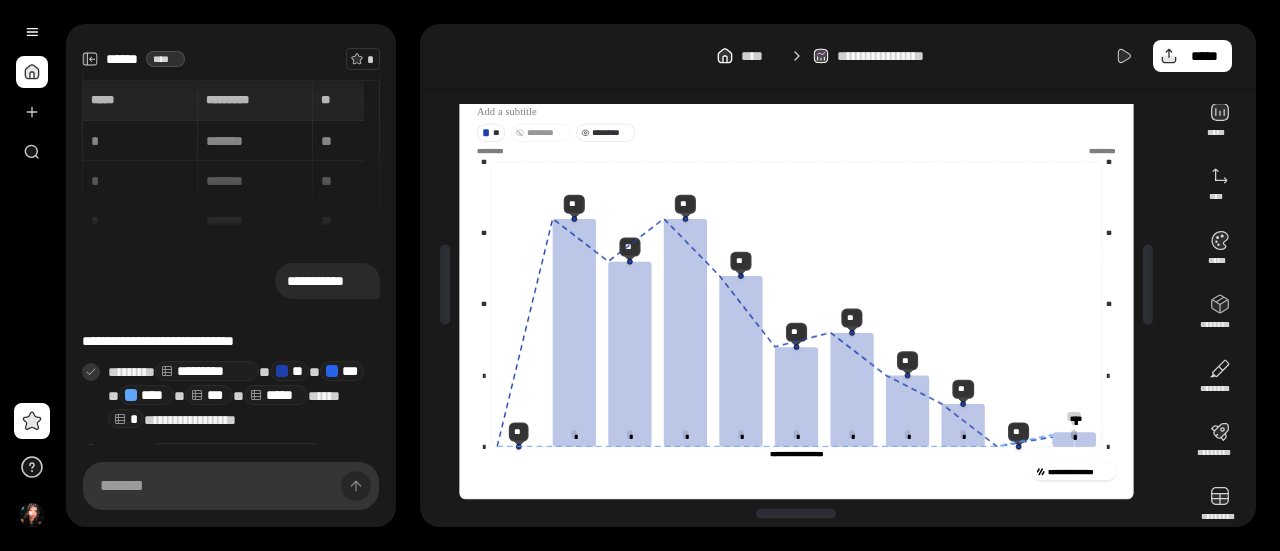 click on "********" at bounding box center (611, 132) 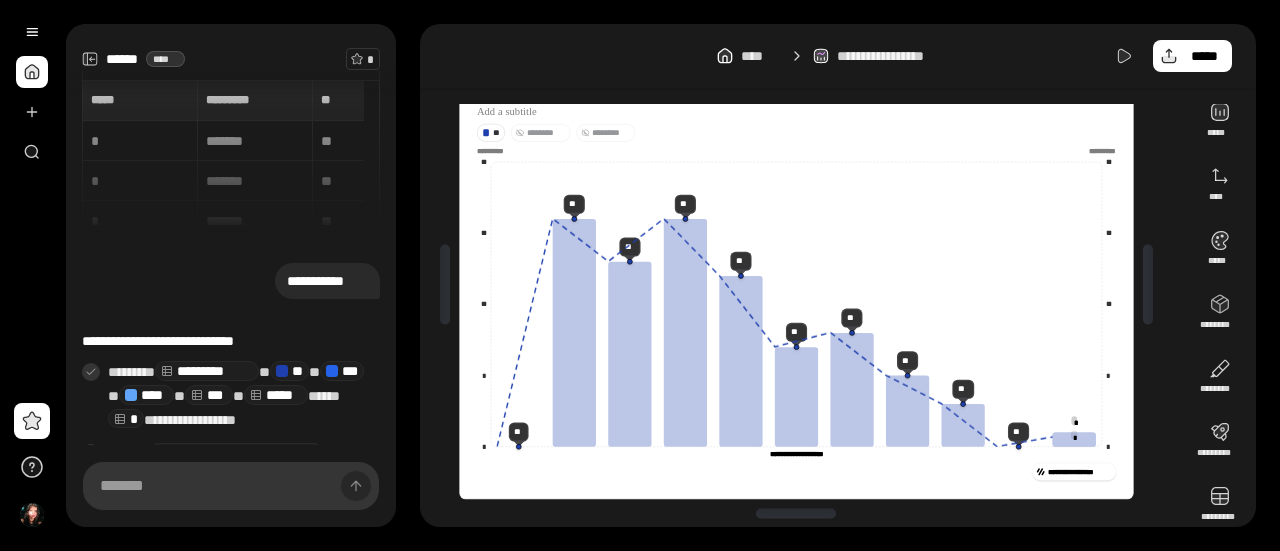 drag, startPoint x: 166, startPoint y: 398, endPoint x: 185, endPoint y: 393, distance: 19.646883 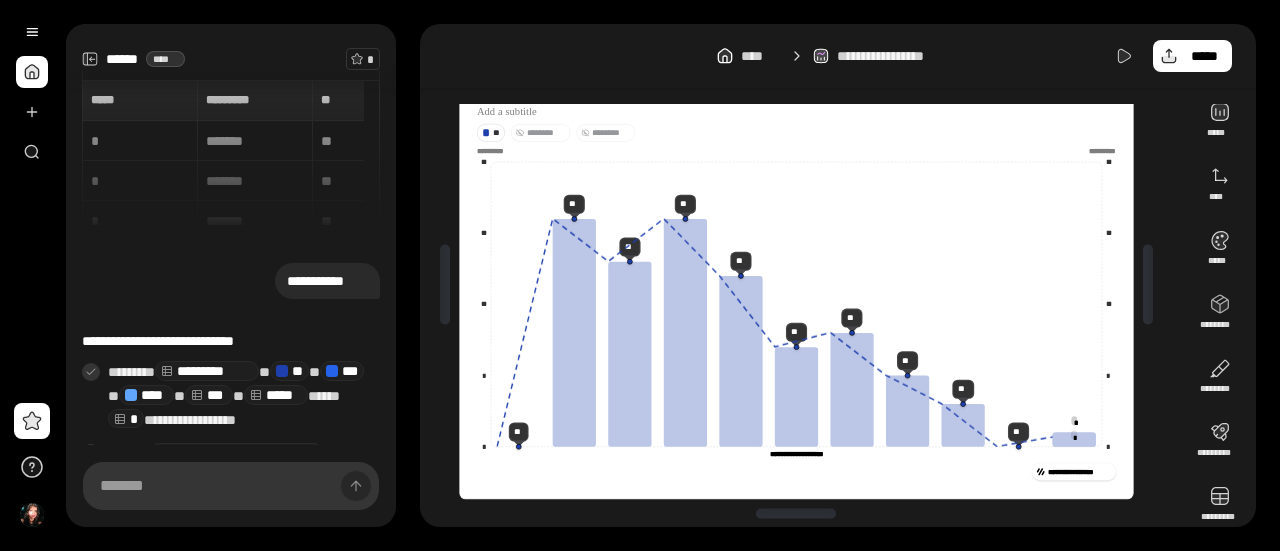 click on "***** ***** ********* ********* ** ** *** *** * ******* ** *** * ******* ** ****** * ******* ** *** * ******* ** ****" at bounding box center [231, 156] 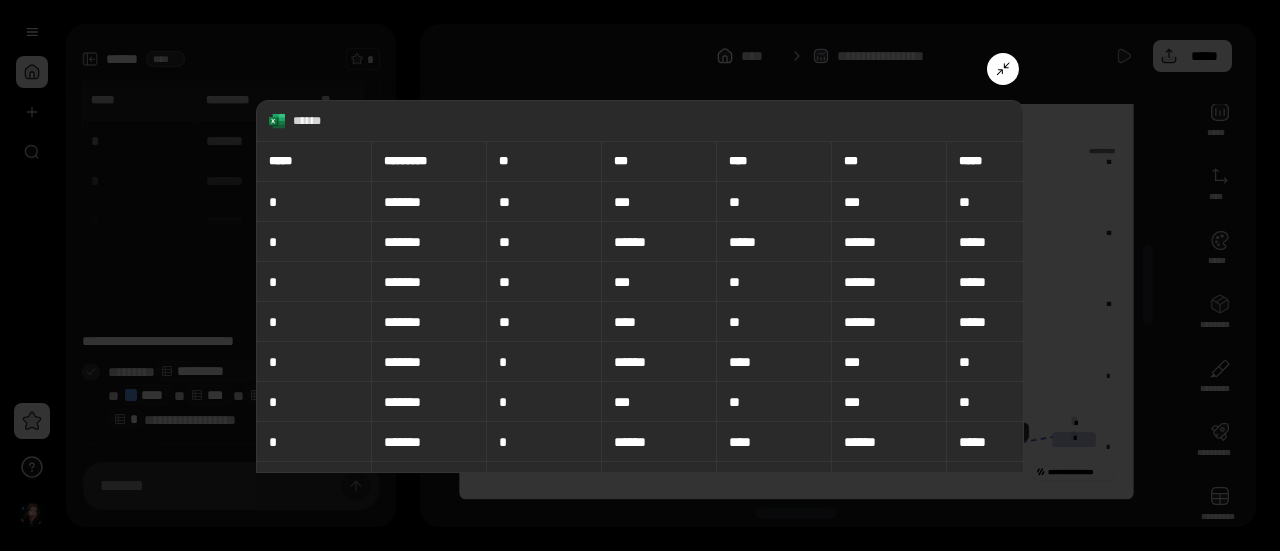 drag, startPoint x: 508, startPoint y: 156, endPoint x: 708, endPoint y: 121, distance: 203.0394 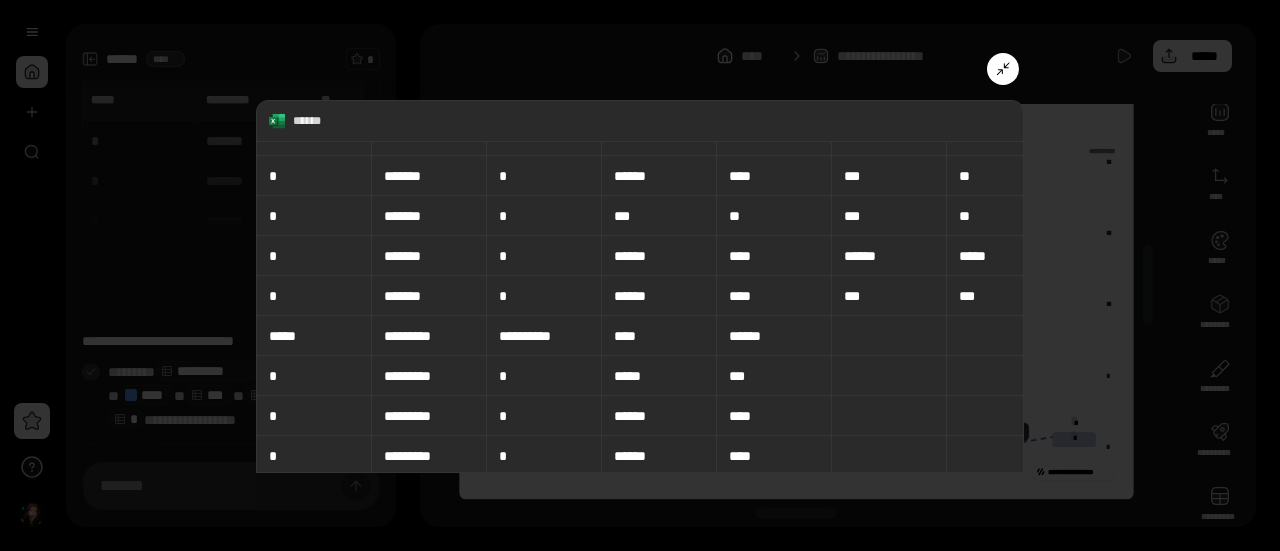 scroll, scrollTop: 187, scrollLeft: 0, axis: vertical 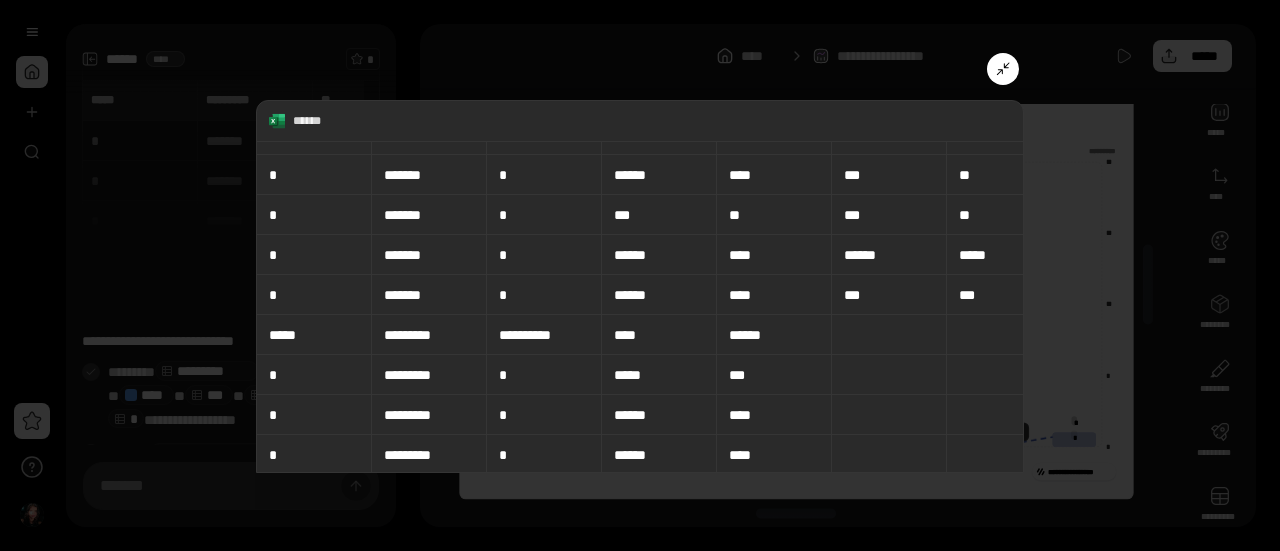 click on "******" at bounding box center [659, 255] 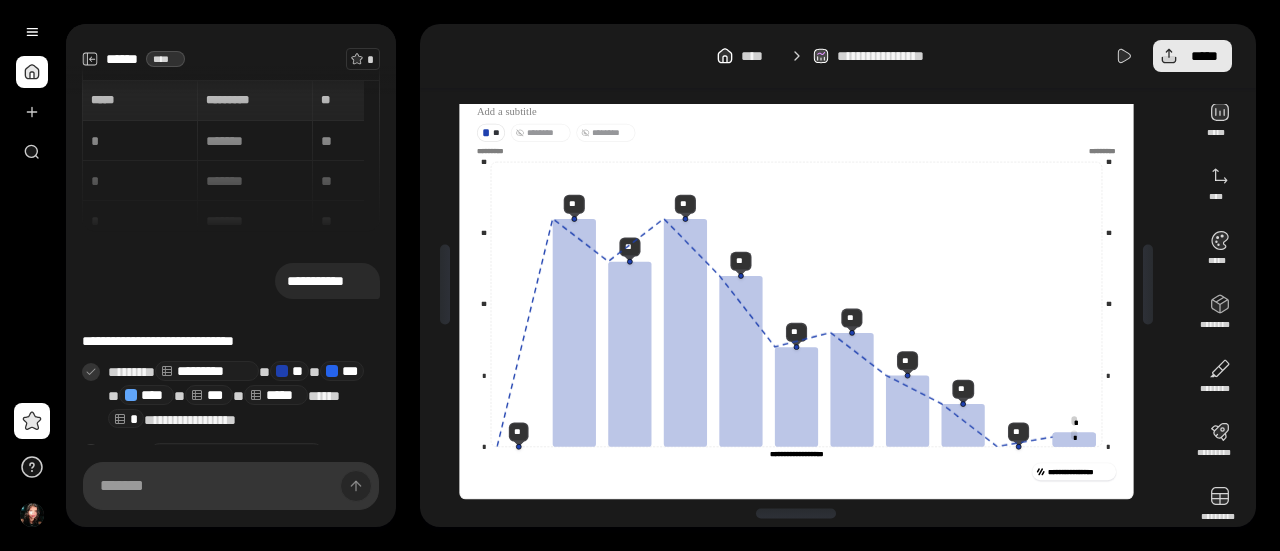 click on "*****" at bounding box center (1192, 56) 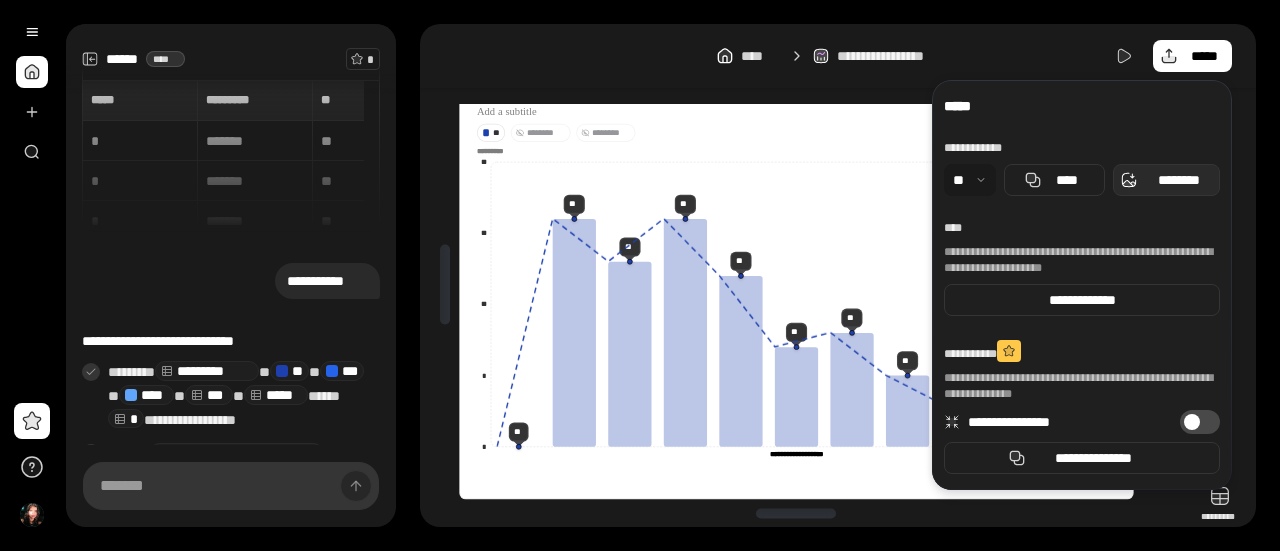 click on "********" at bounding box center [1178, 180] 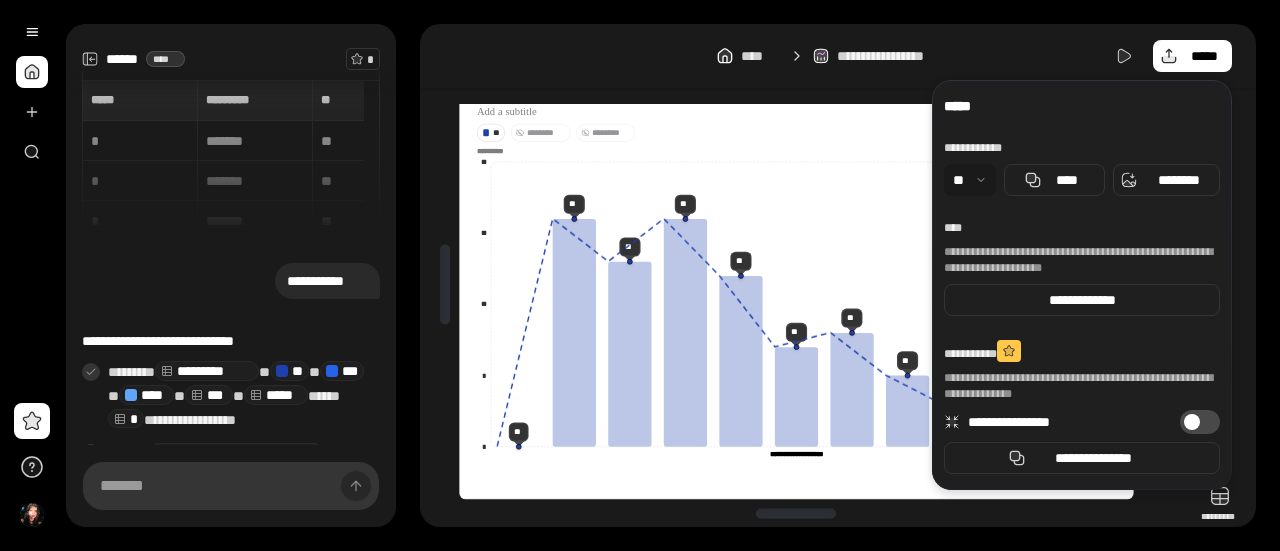 click at bounding box center (970, 180) 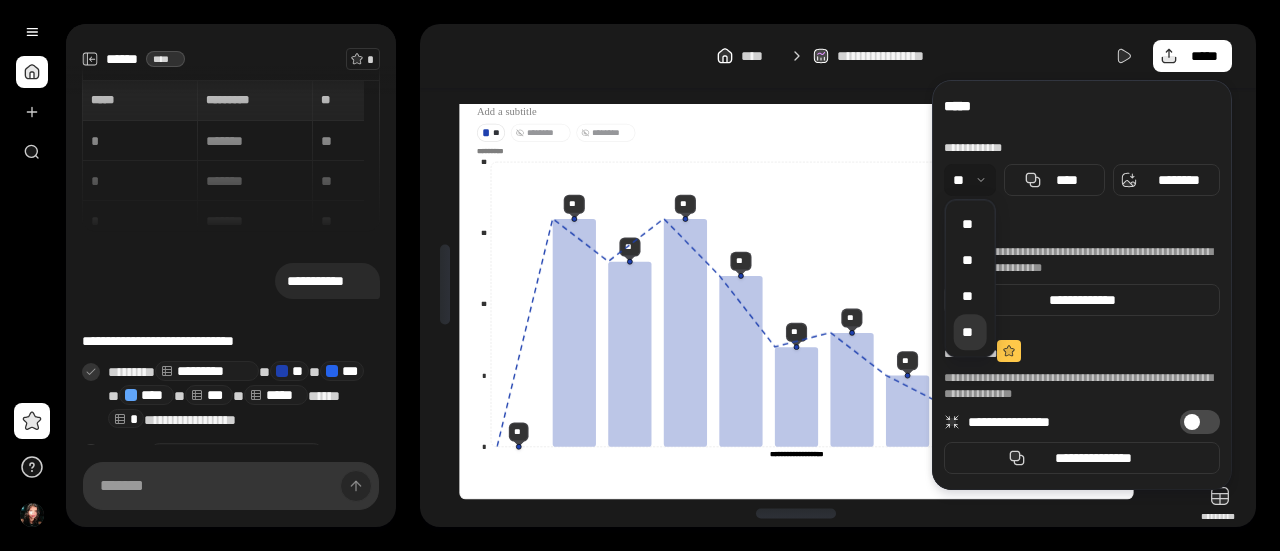 click on "**" at bounding box center (970, 332) 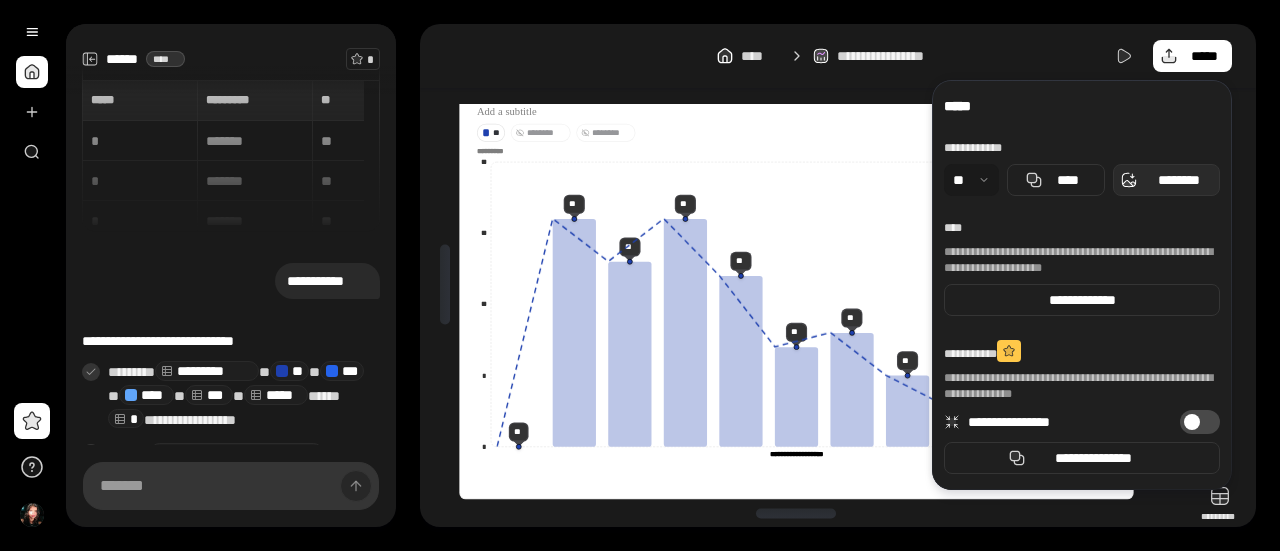 click on "********" at bounding box center [1178, 180] 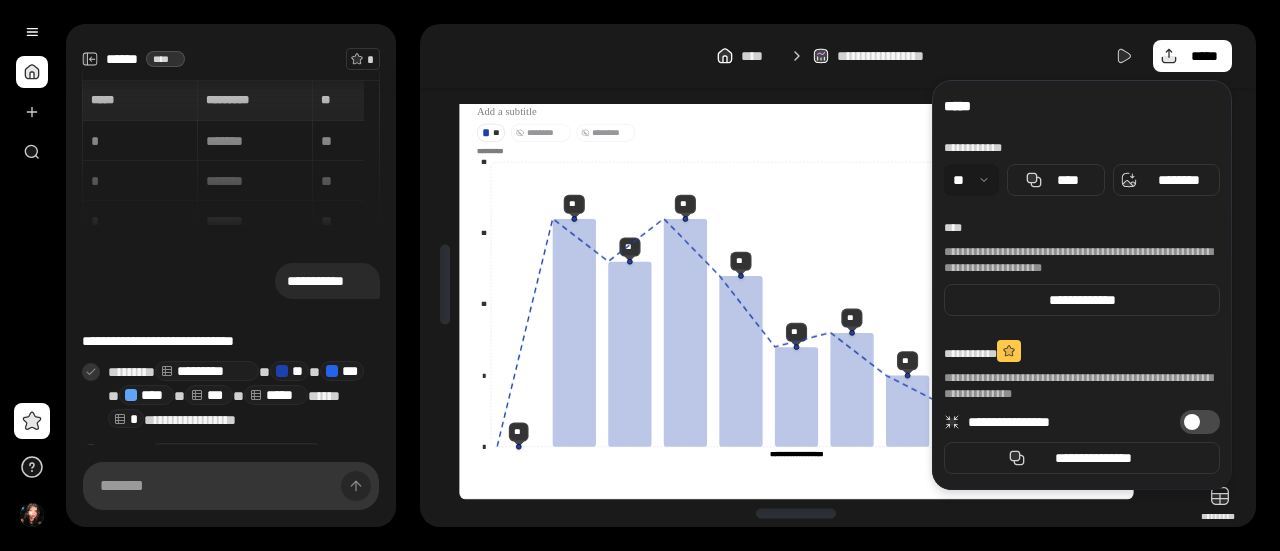 click at bounding box center [971, 180] 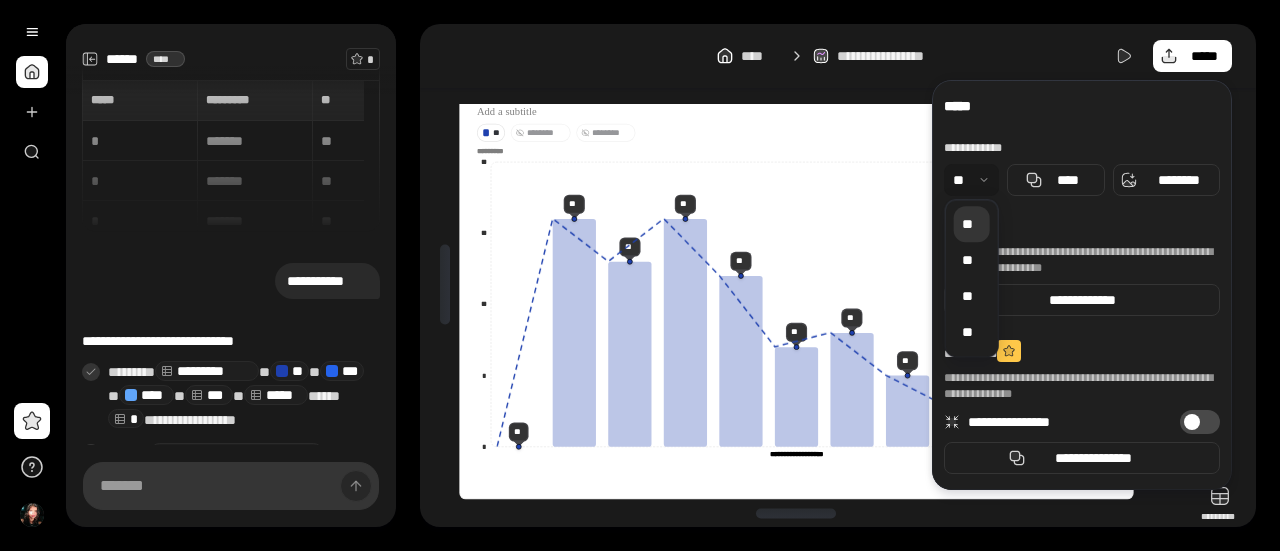 click on "**" at bounding box center [972, 224] 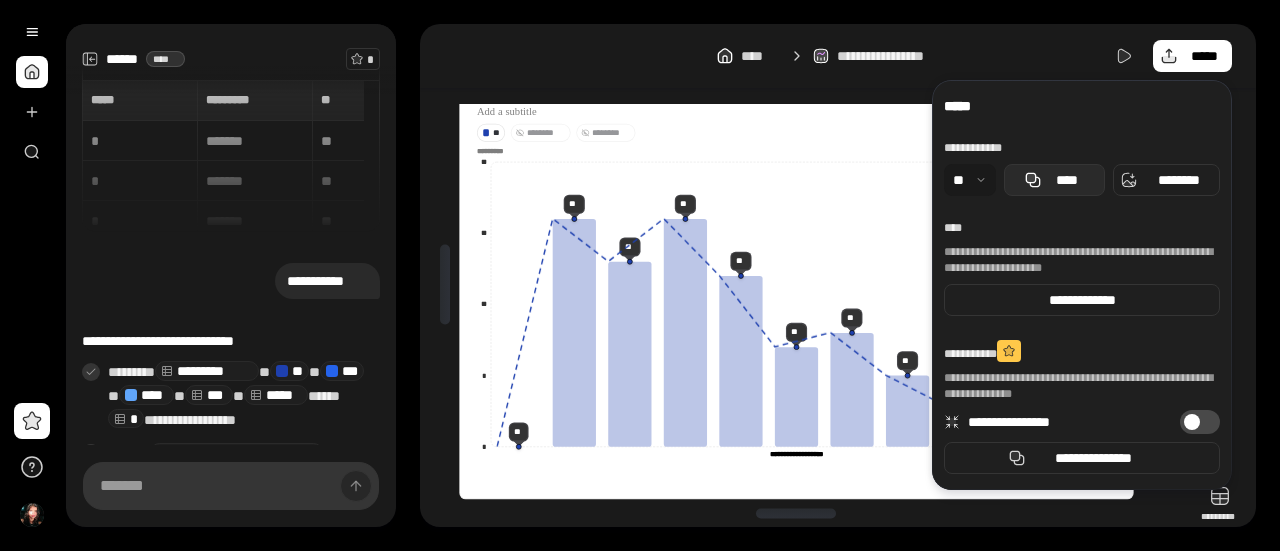 click on "****" at bounding box center [1054, 180] 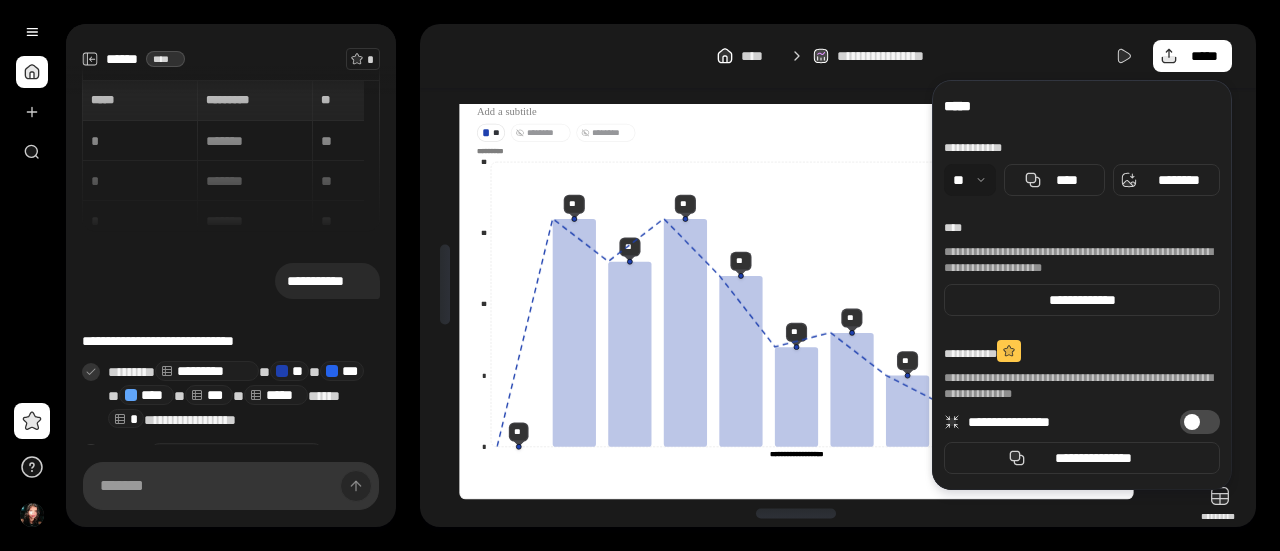 click on "**********" at bounding box center [1082, 285] 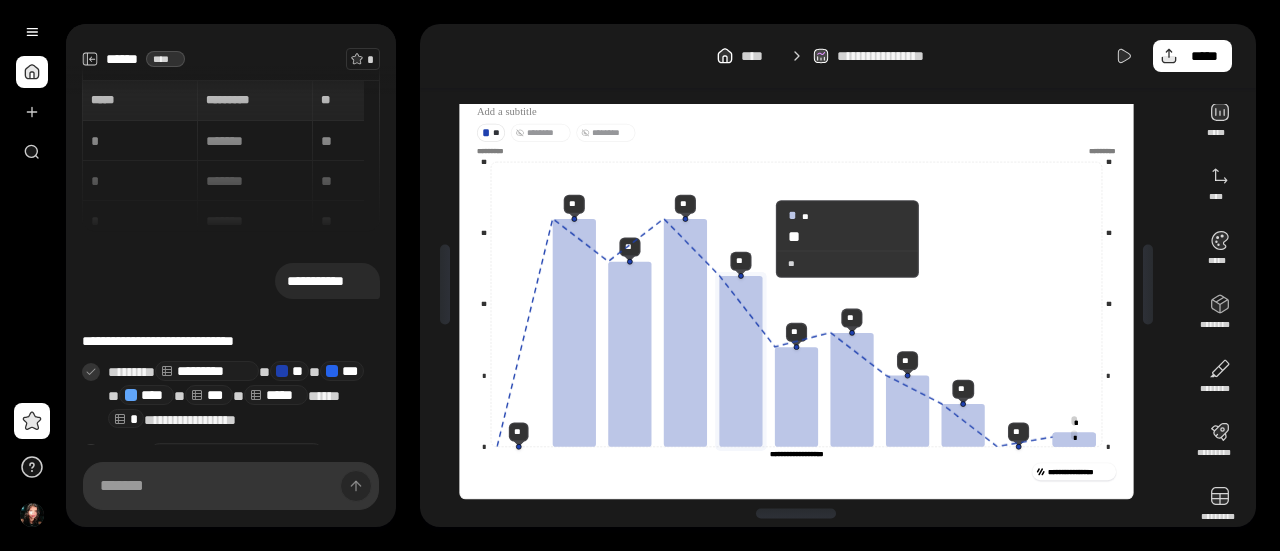 click 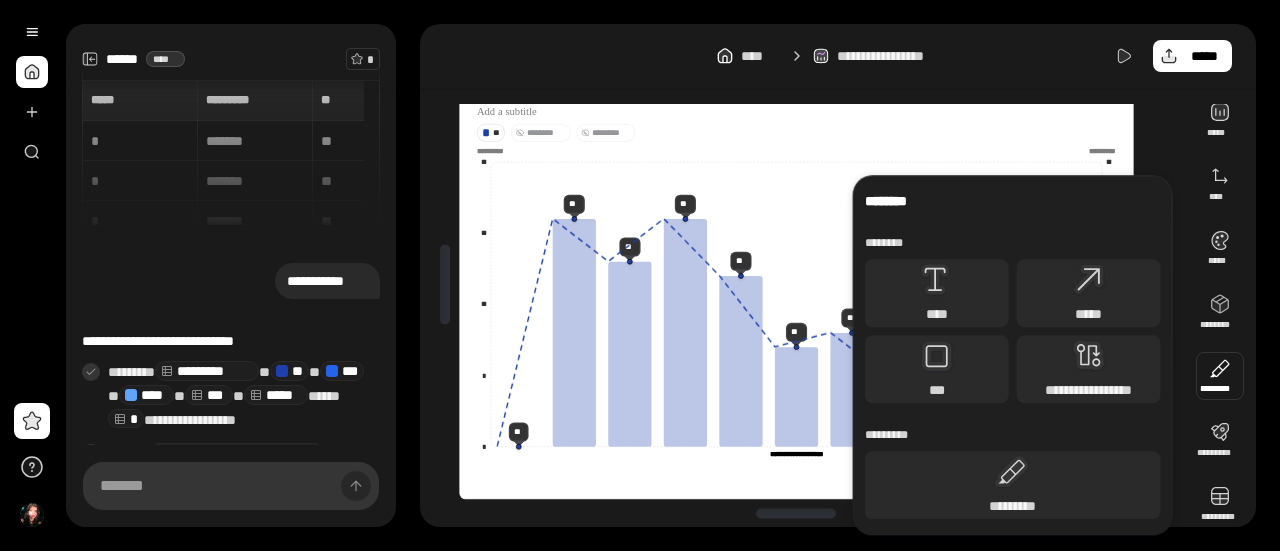 click at bounding box center (1220, 376) 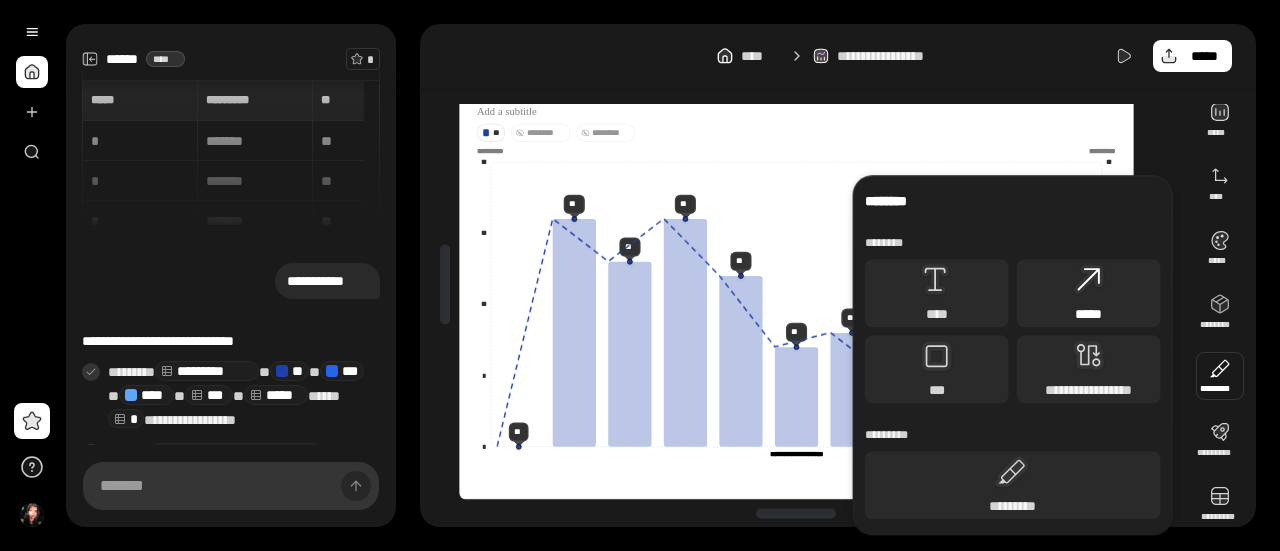 click 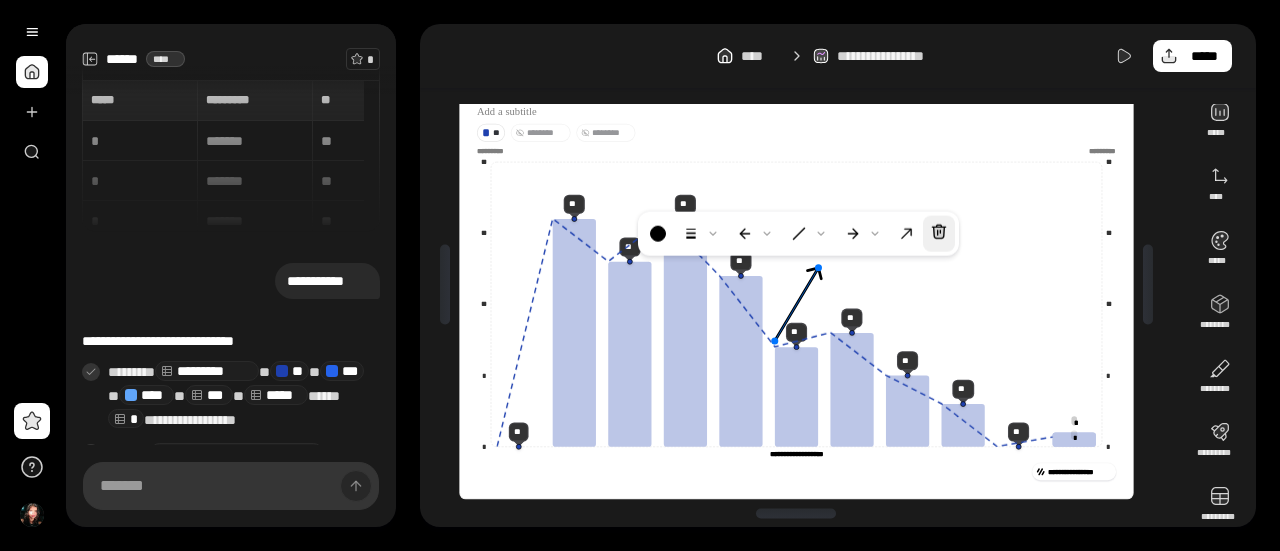 click 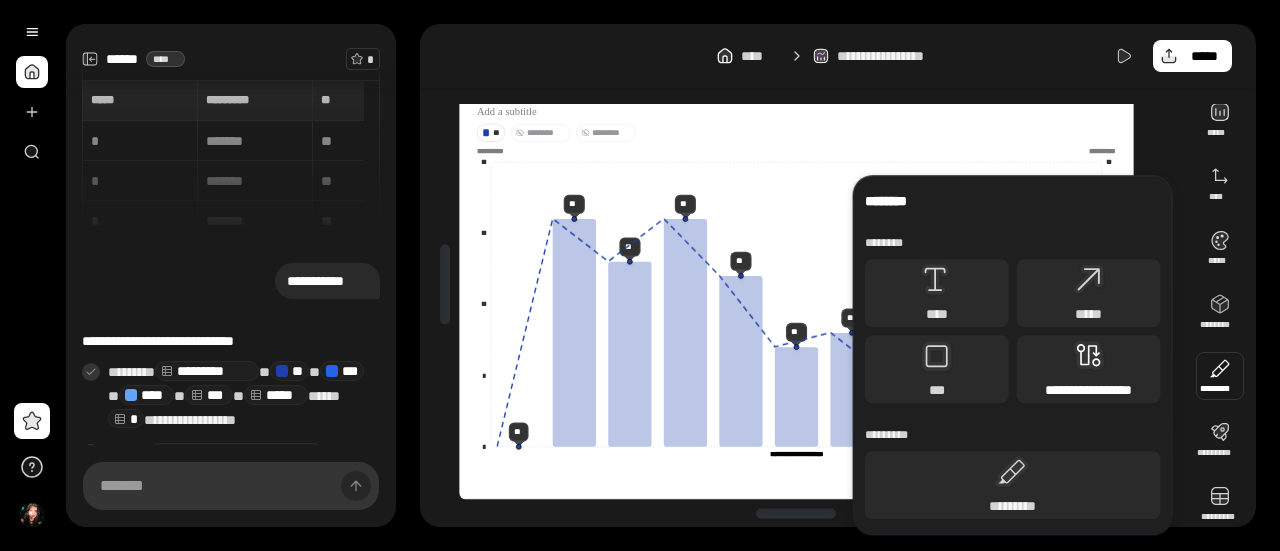 click on "**********" at bounding box center (1089, 369) 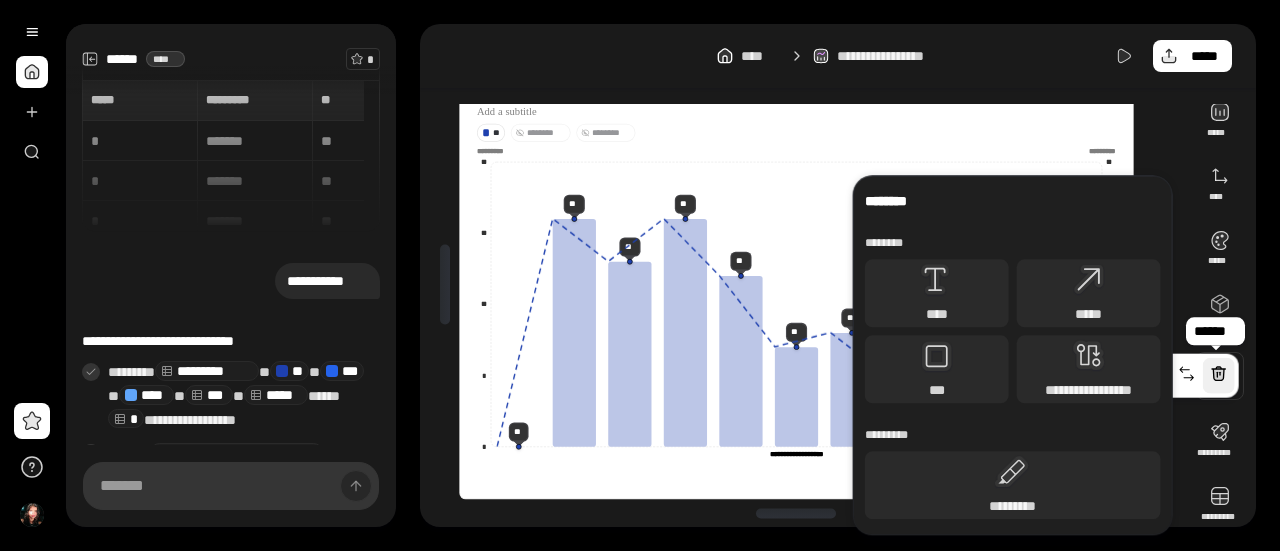 click 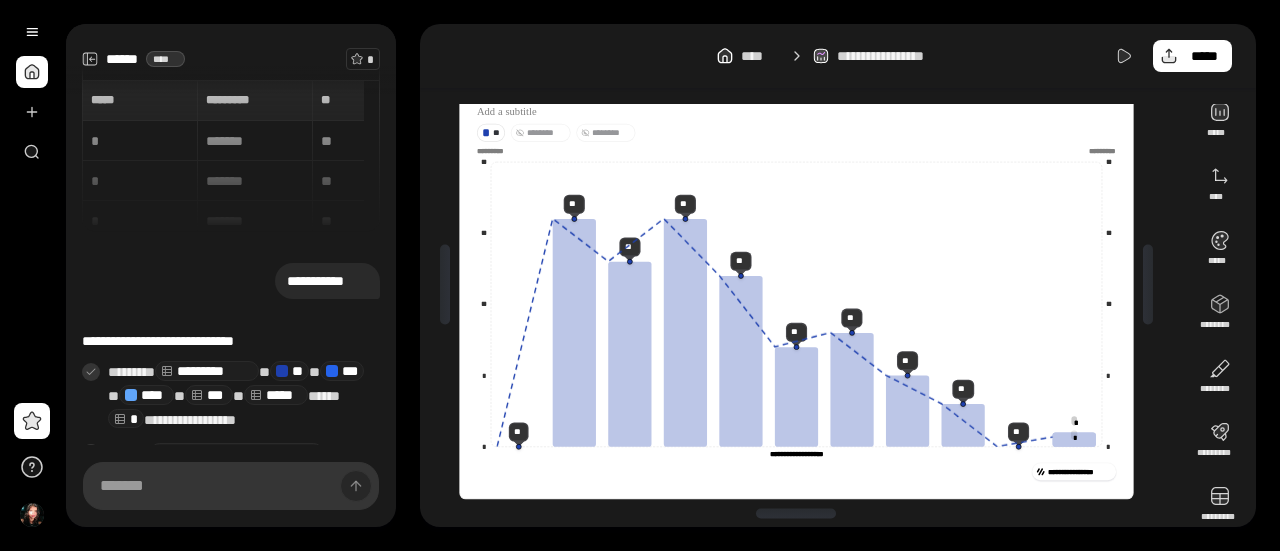 click on "** ******** ********" at bounding box center [795, 132] 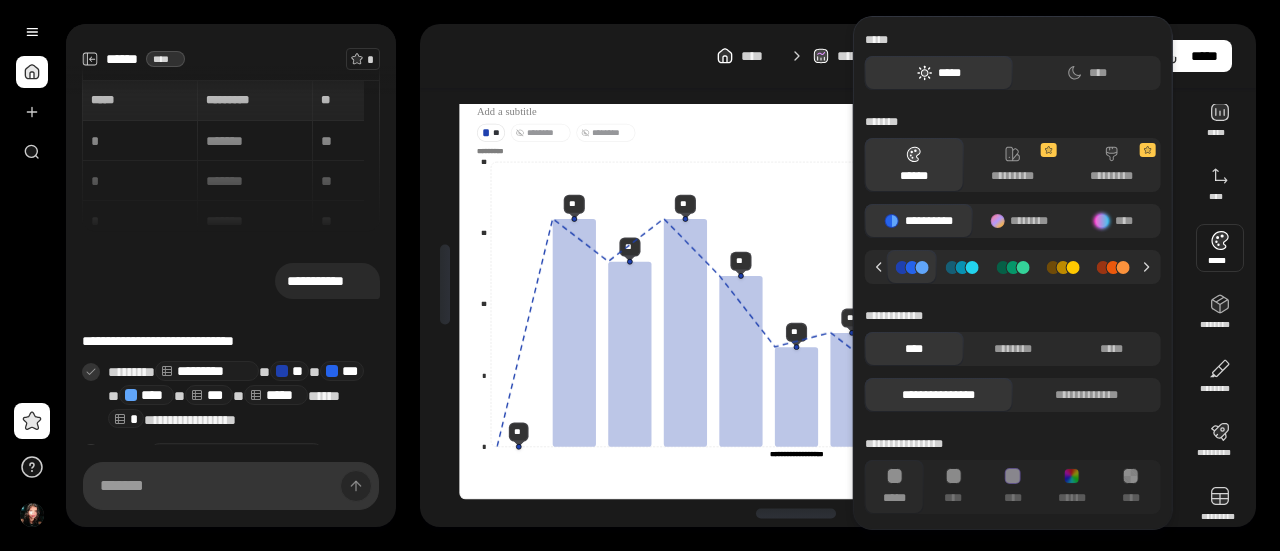 click on "**********" at bounding box center [795, 103] 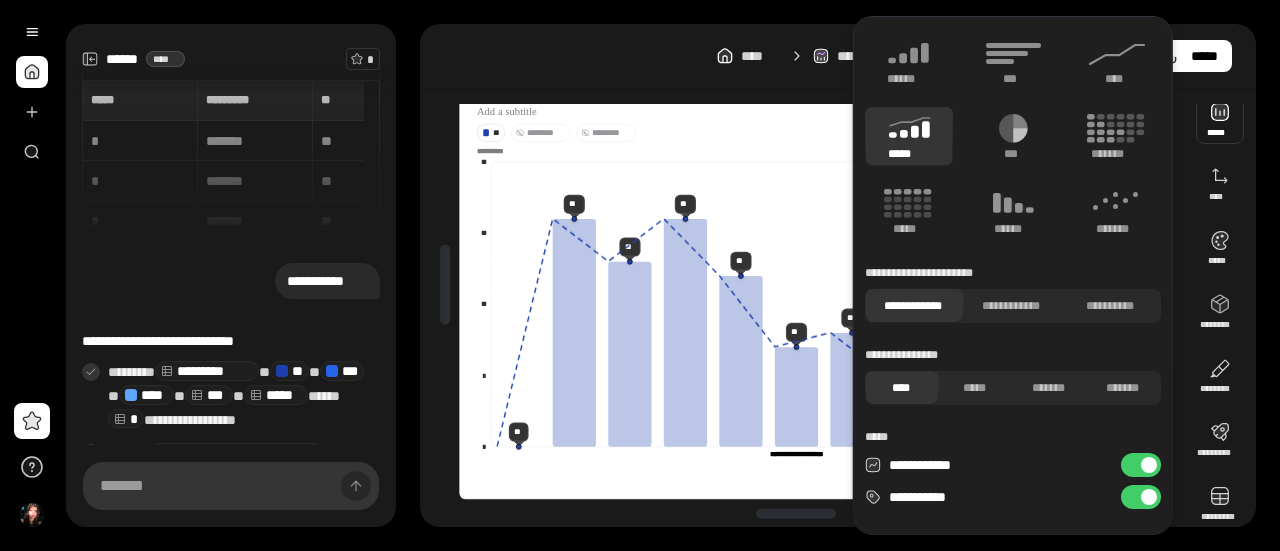 click at bounding box center [1220, 120] 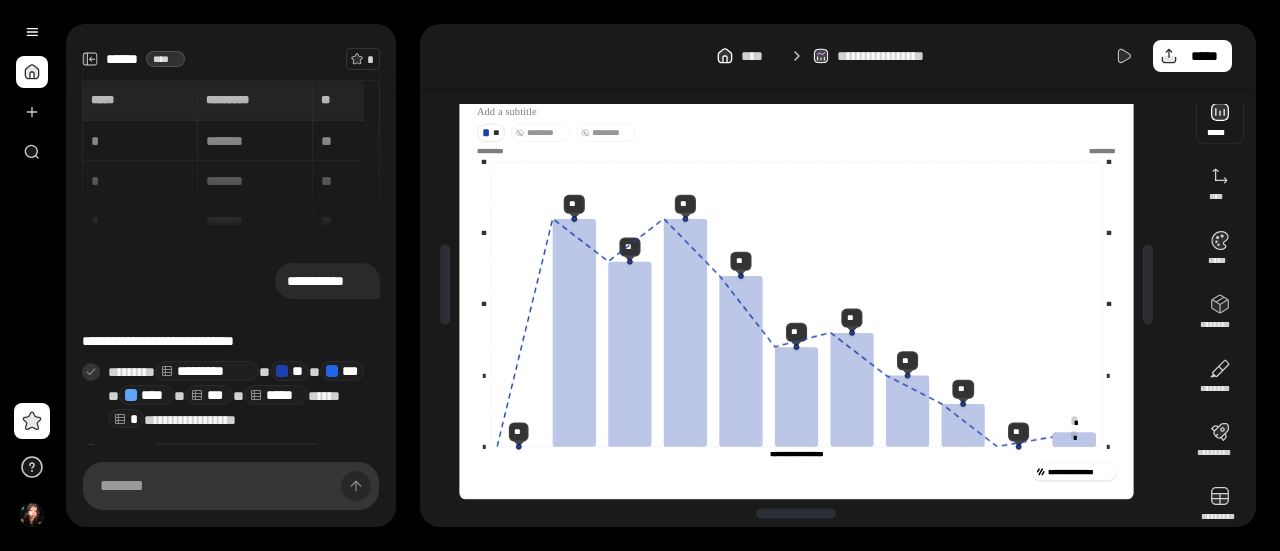 click at bounding box center (1220, 120) 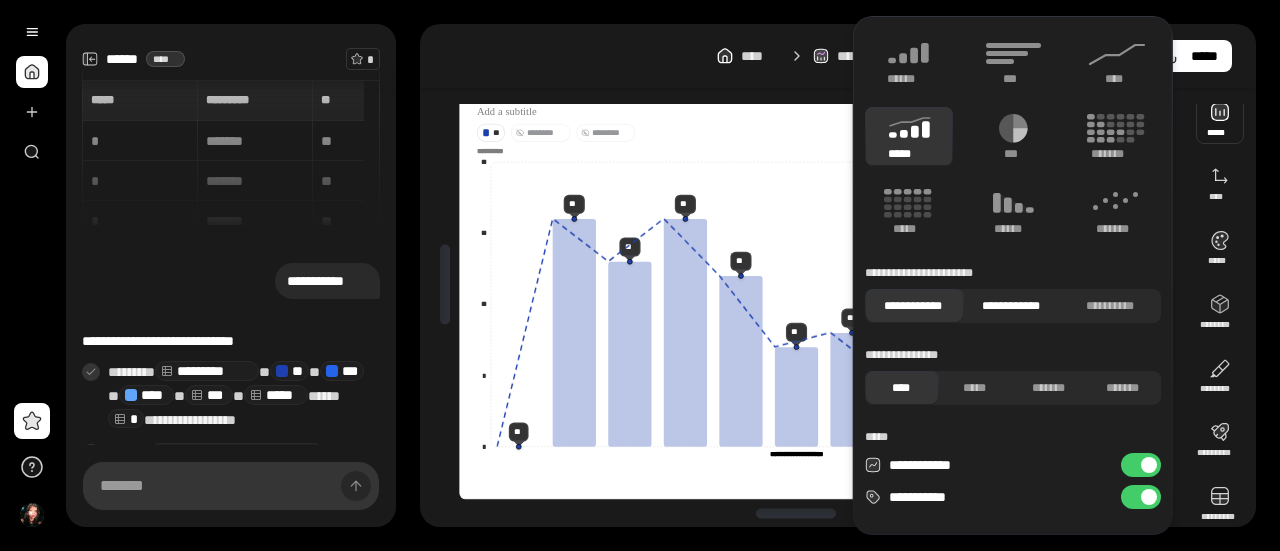 click on "**********" at bounding box center [1010, 306] 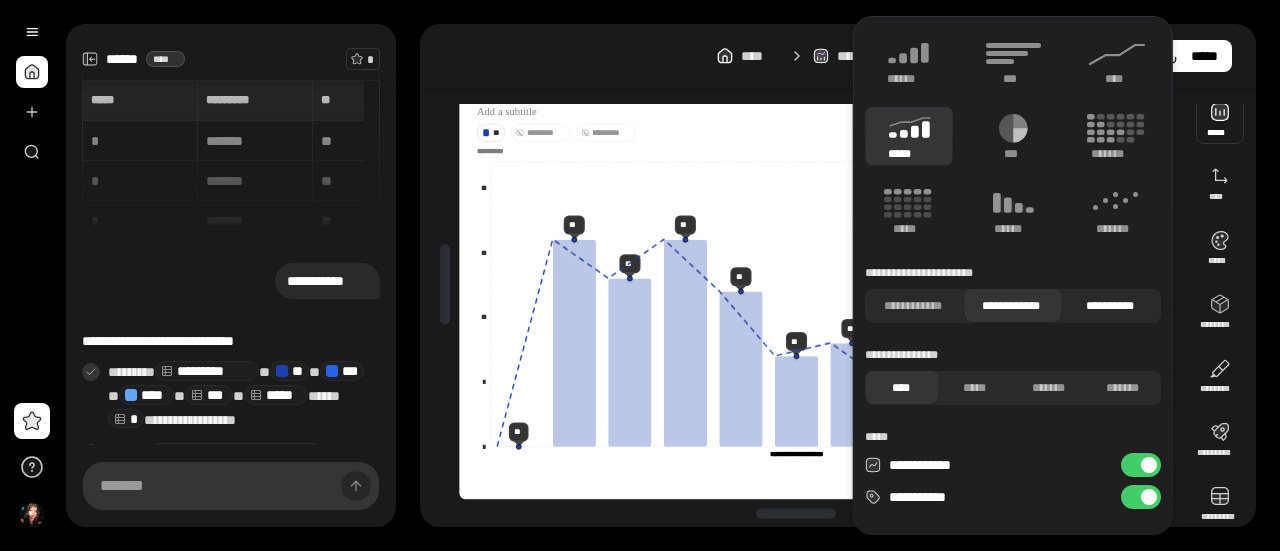 click on "**********" at bounding box center [1109, 306] 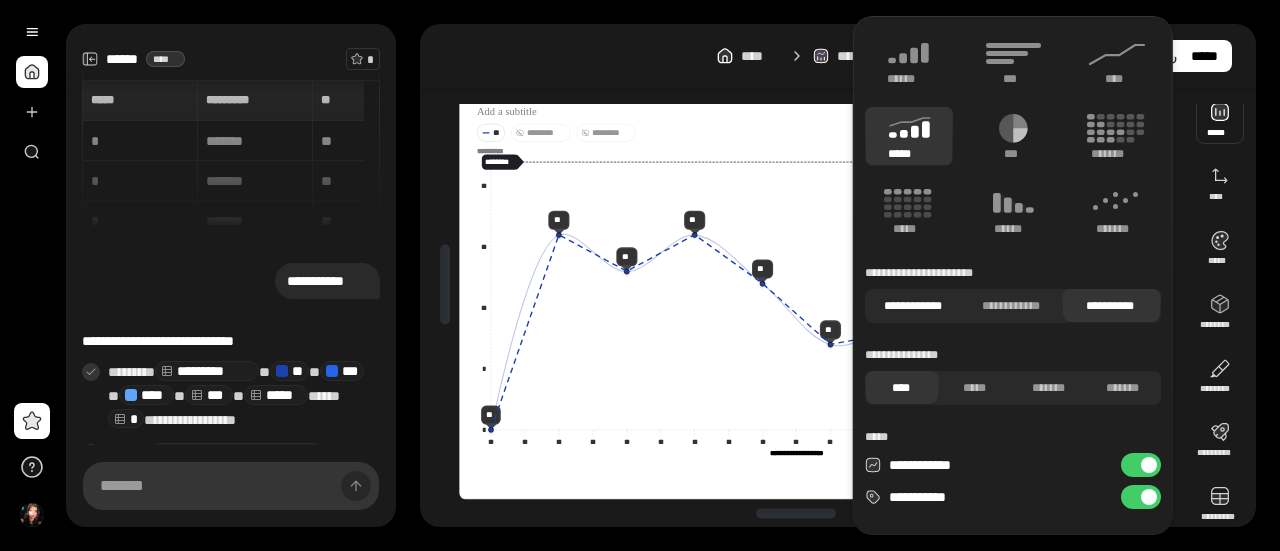 click on "**********" at bounding box center (912, 306) 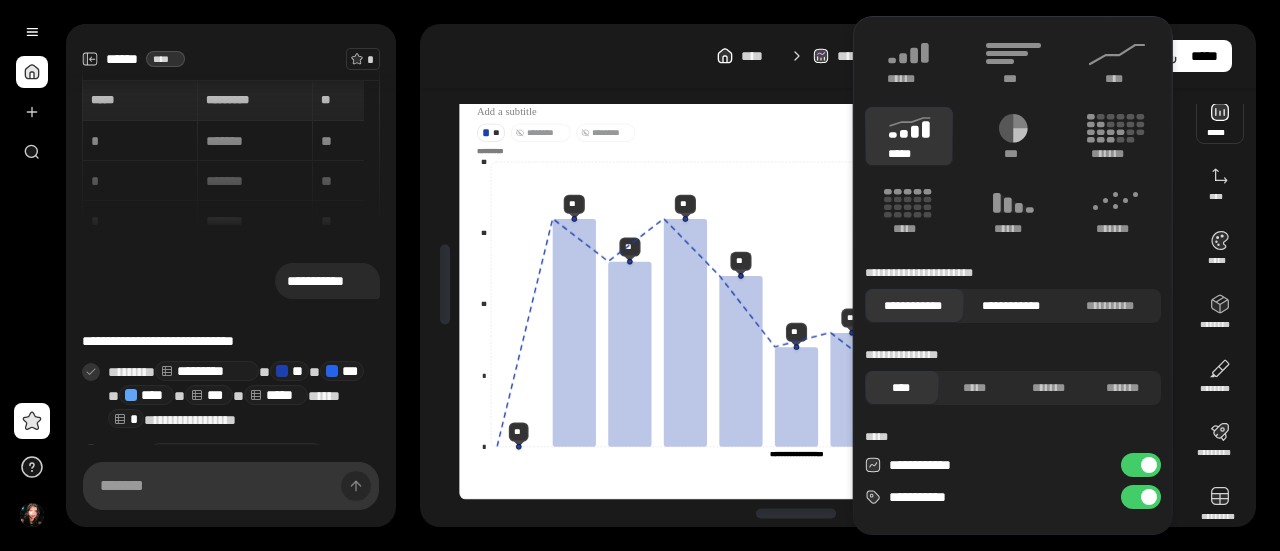 click on "**********" at bounding box center (1010, 306) 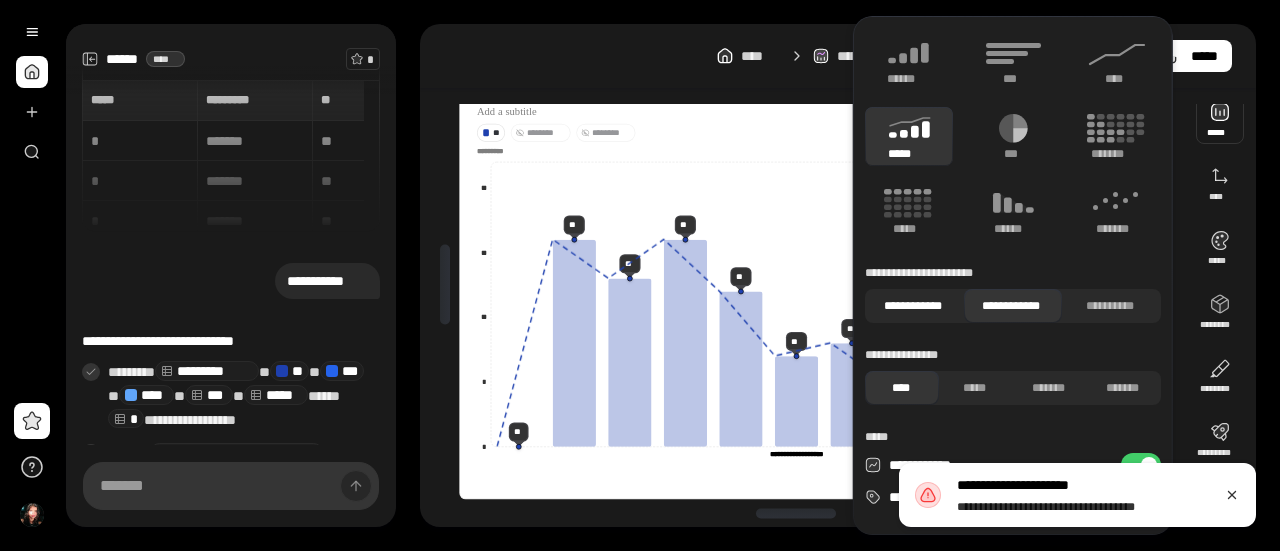 click on "**********" at bounding box center [912, 306] 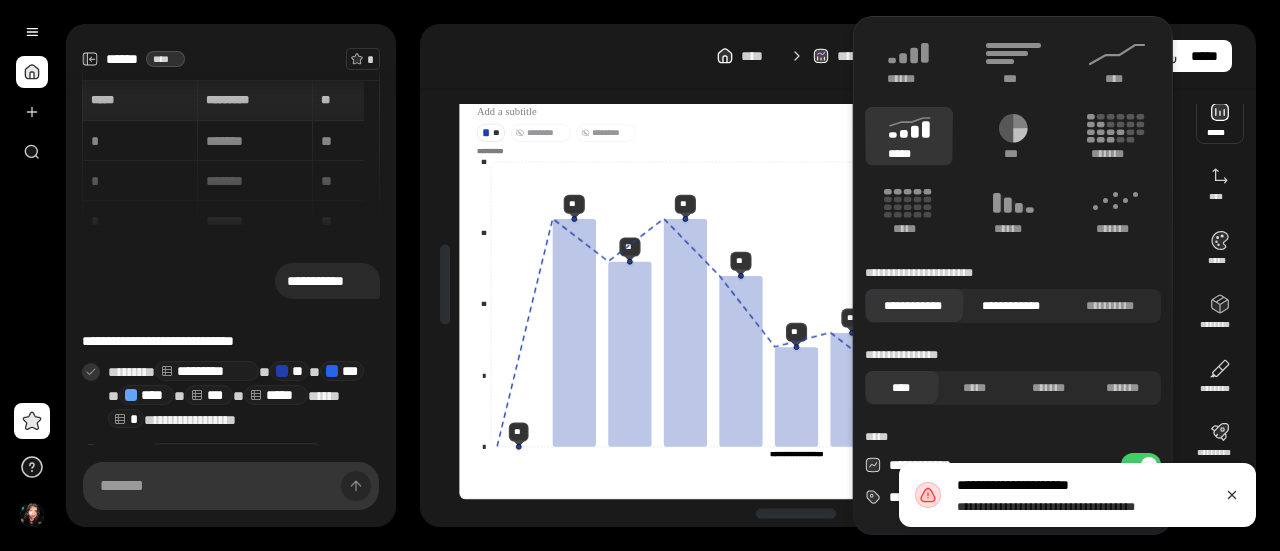 click on "**********" at bounding box center [1010, 306] 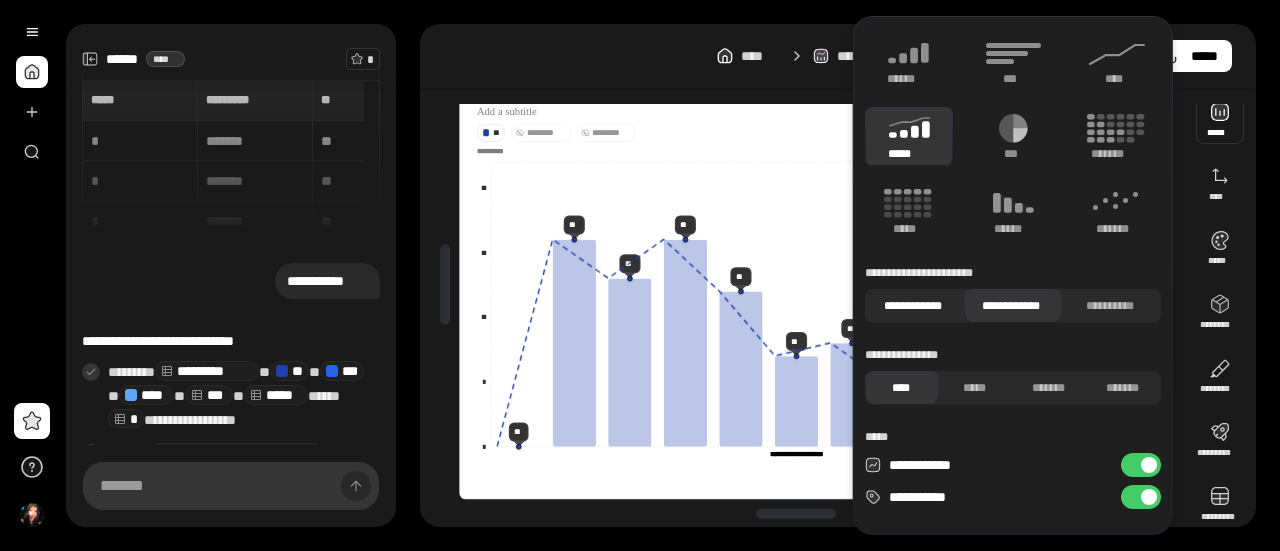 click on "**********" at bounding box center (912, 306) 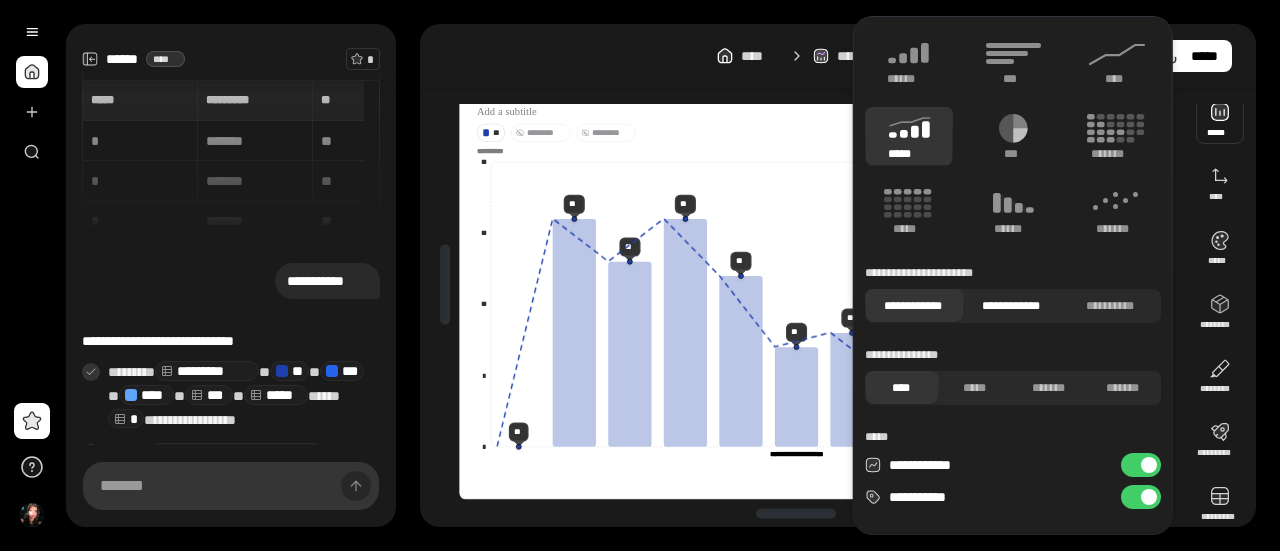 click on "**********" at bounding box center (1010, 306) 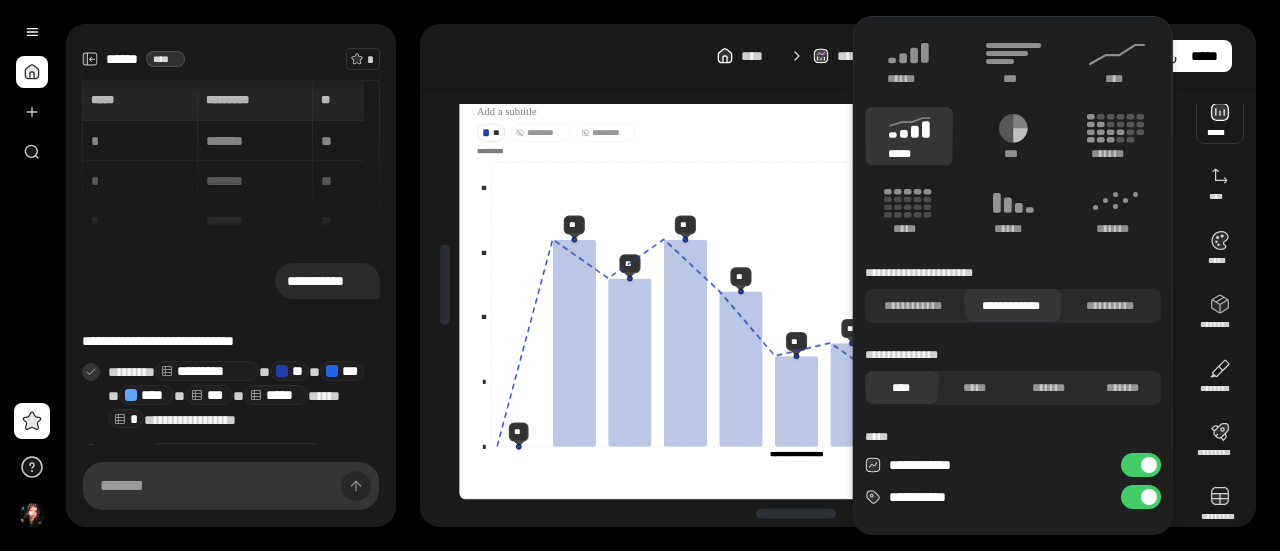 click on "**********" at bounding box center (938, 273) 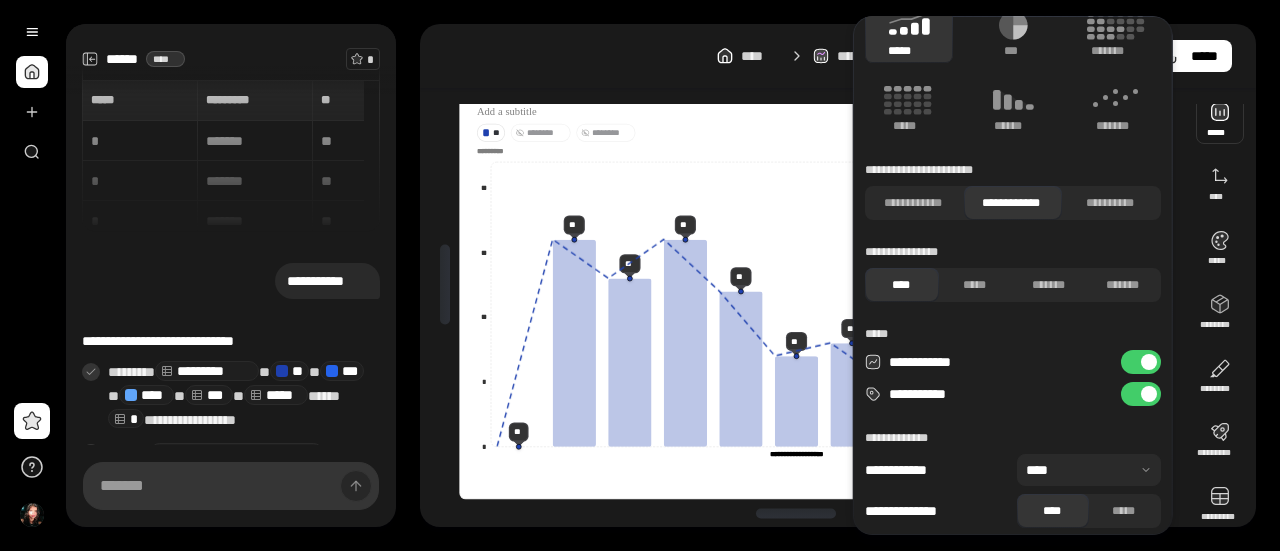 scroll, scrollTop: 108, scrollLeft: 0, axis: vertical 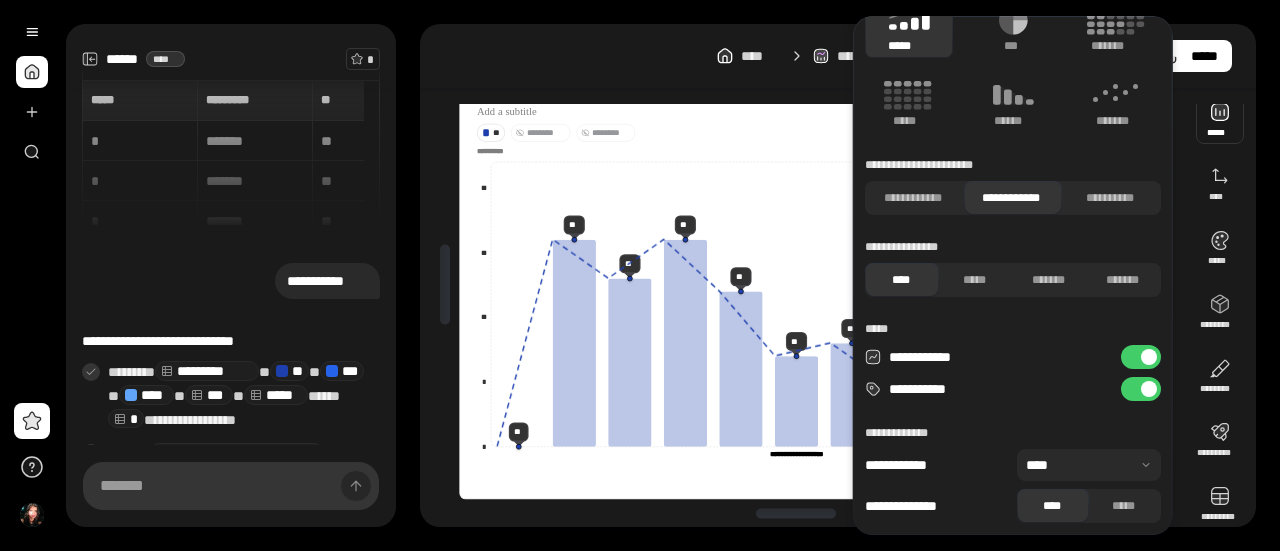 click on "**********" at bounding box center [994, 389] 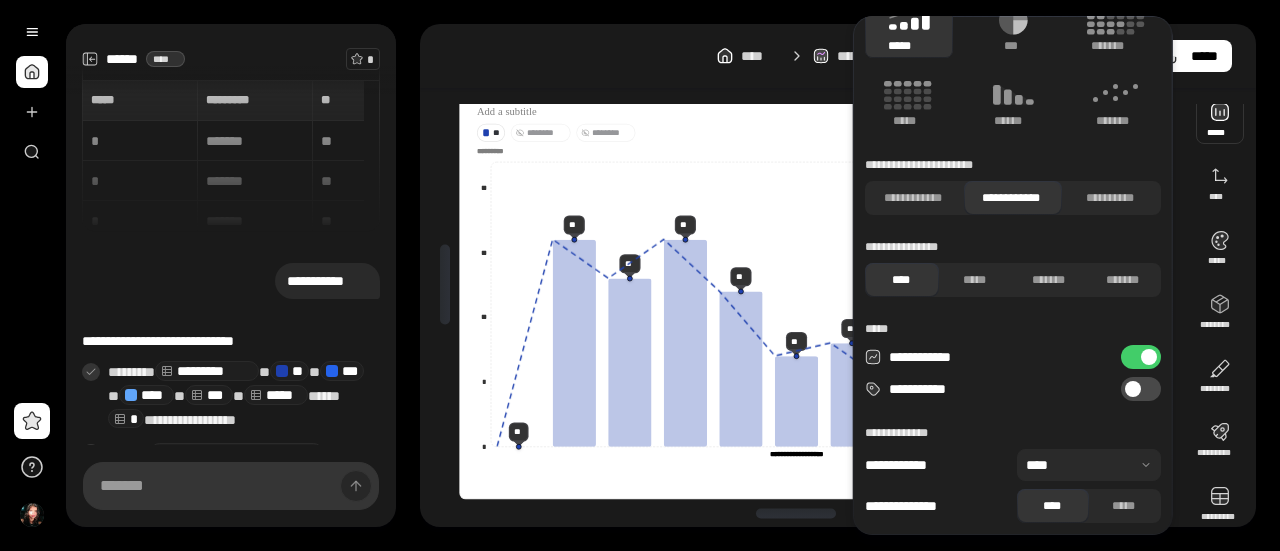 click on "**********" at bounding box center [1141, 389] 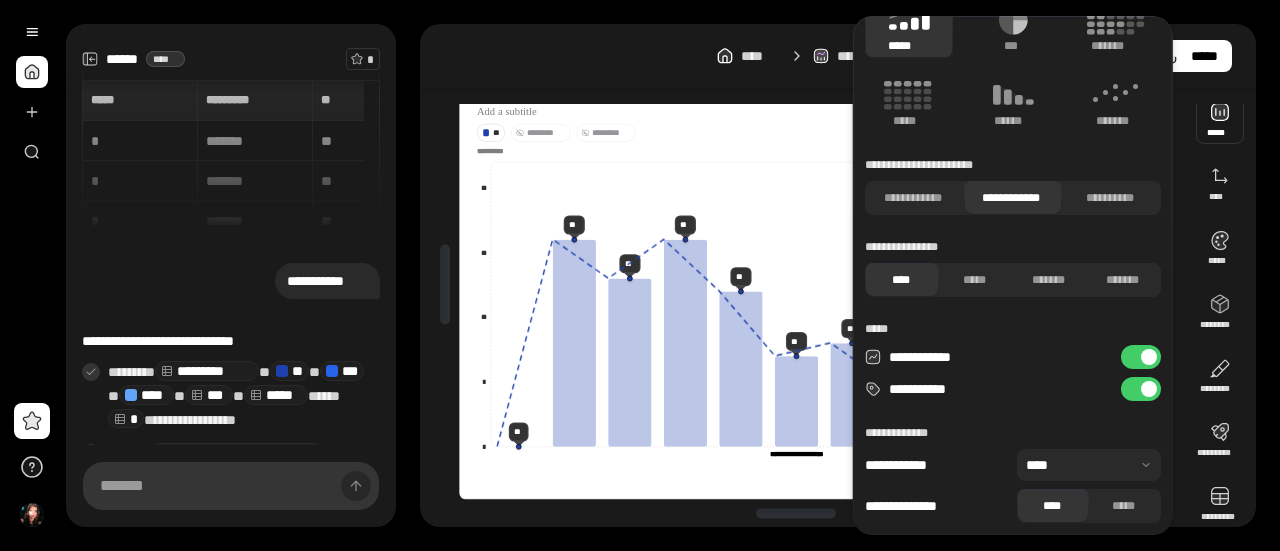 click on "**********" at bounding box center (1141, 389) 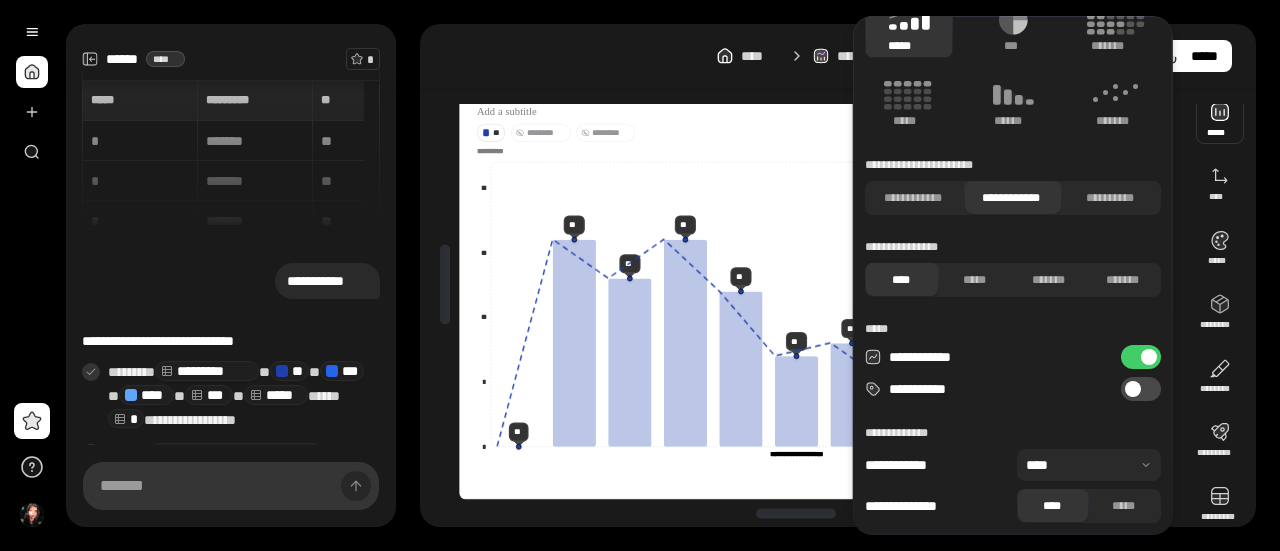 scroll, scrollTop: 112, scrollLeft: 0, axis: vertical 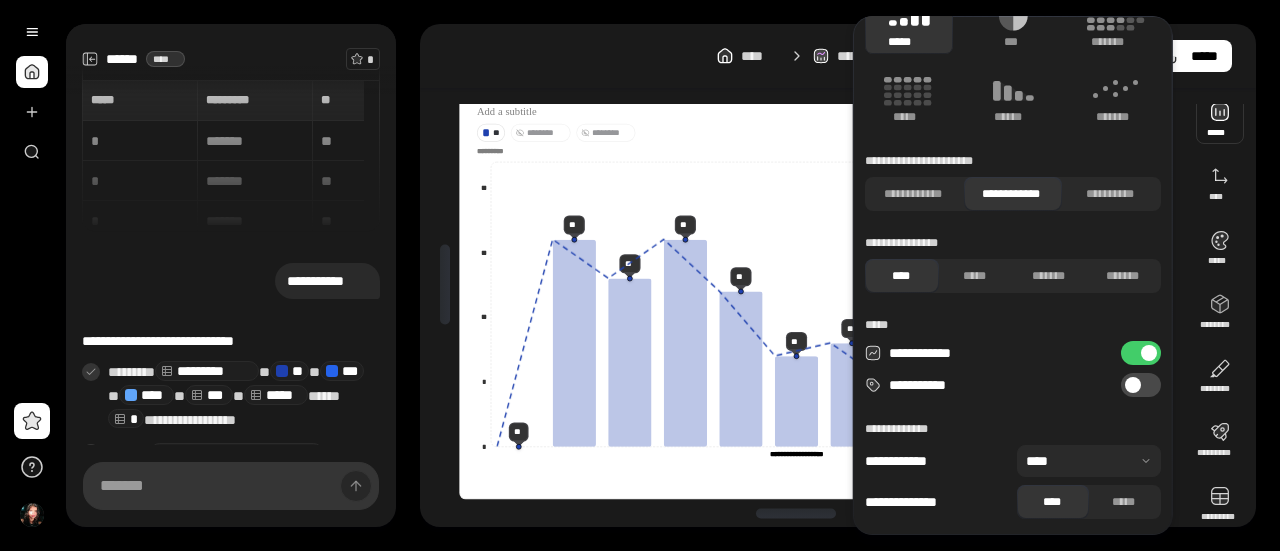 click on "**********" at bounding box center (994, 353) 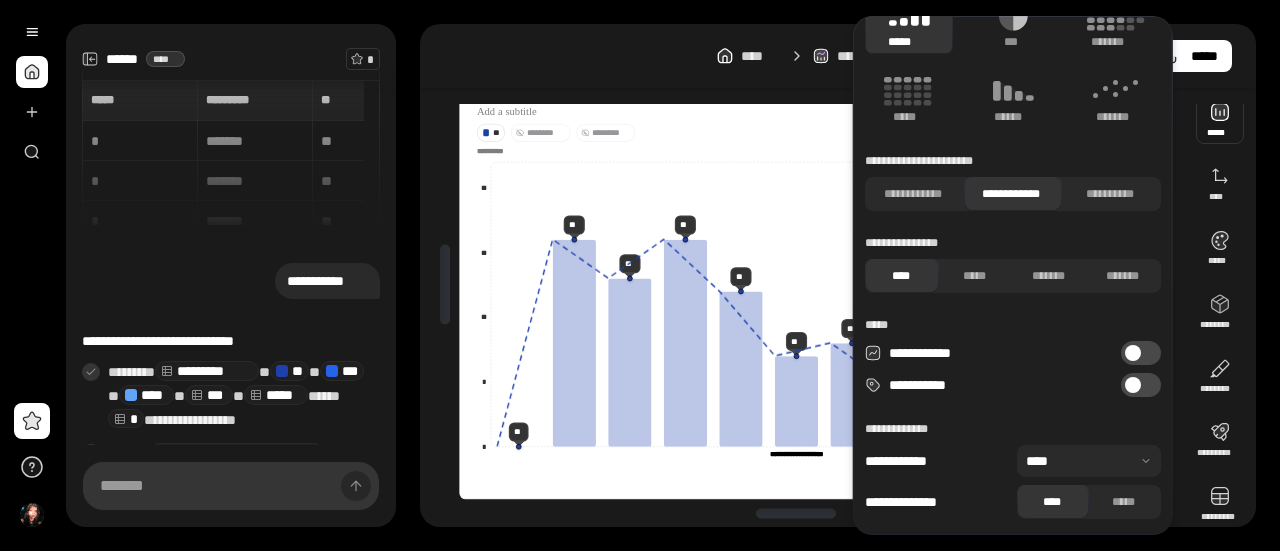 click on "**********" at bounding box center [1141, 353] 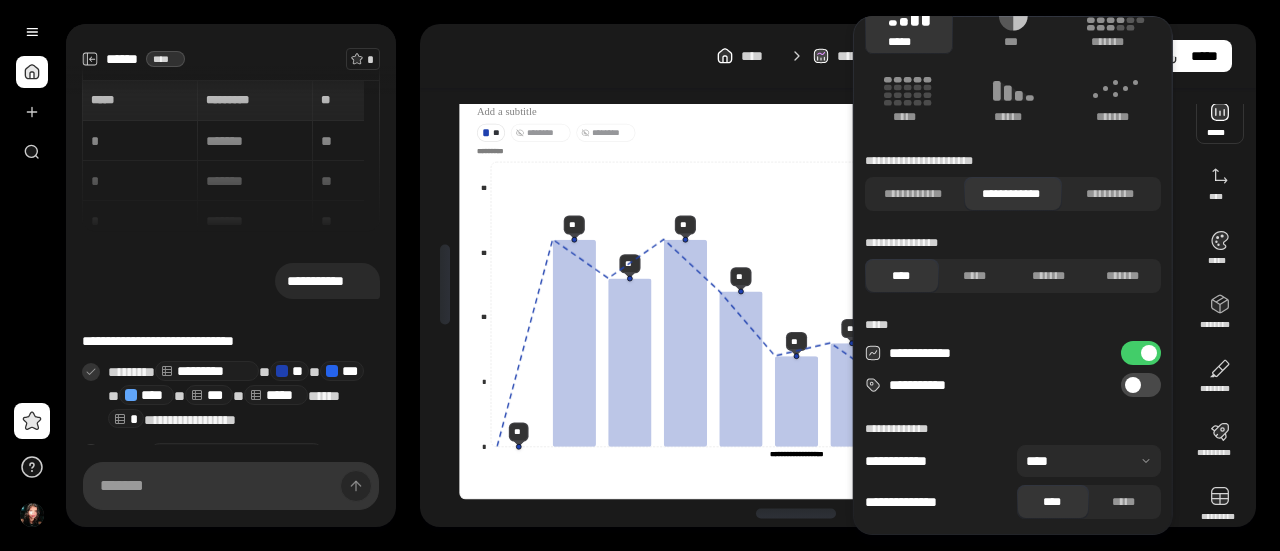 click at bounding box center [1149, 353] 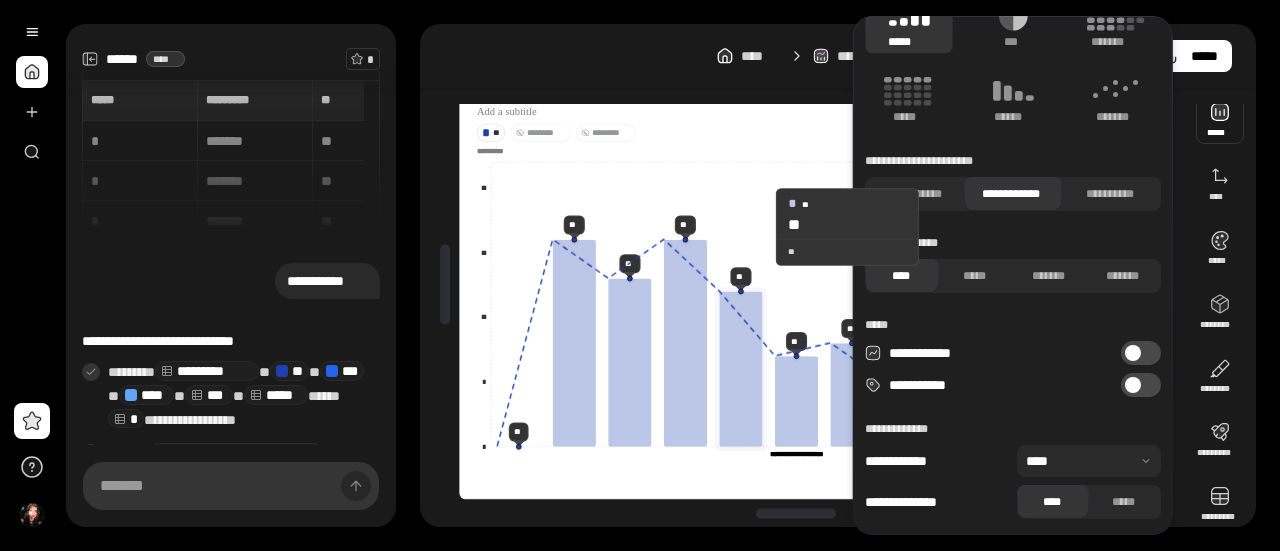 click 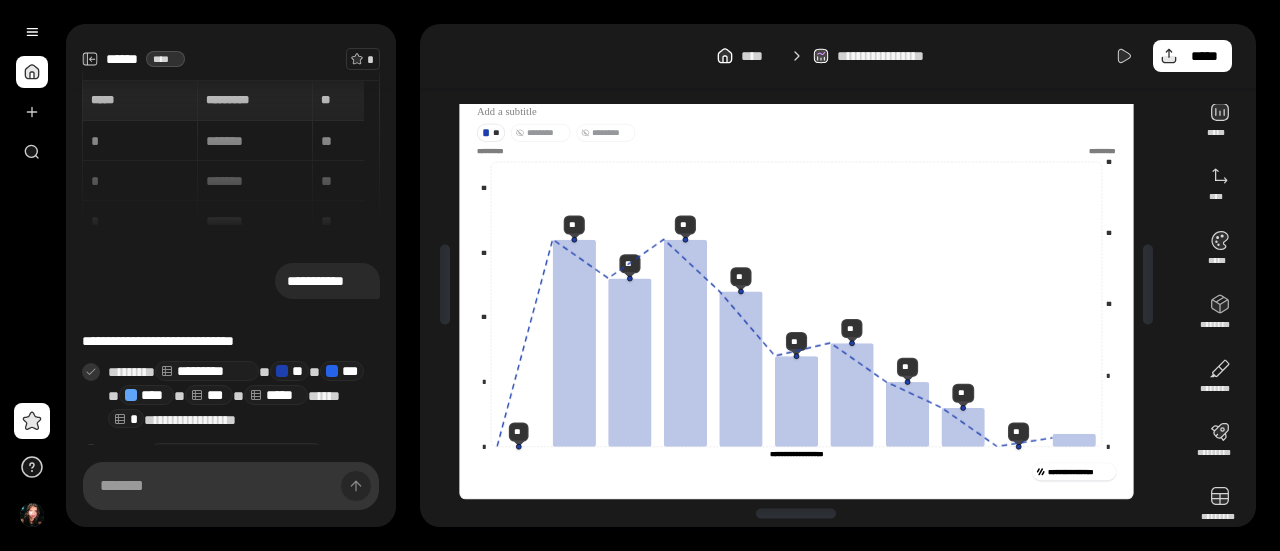 click on "********" at bounding box center [611, 132] 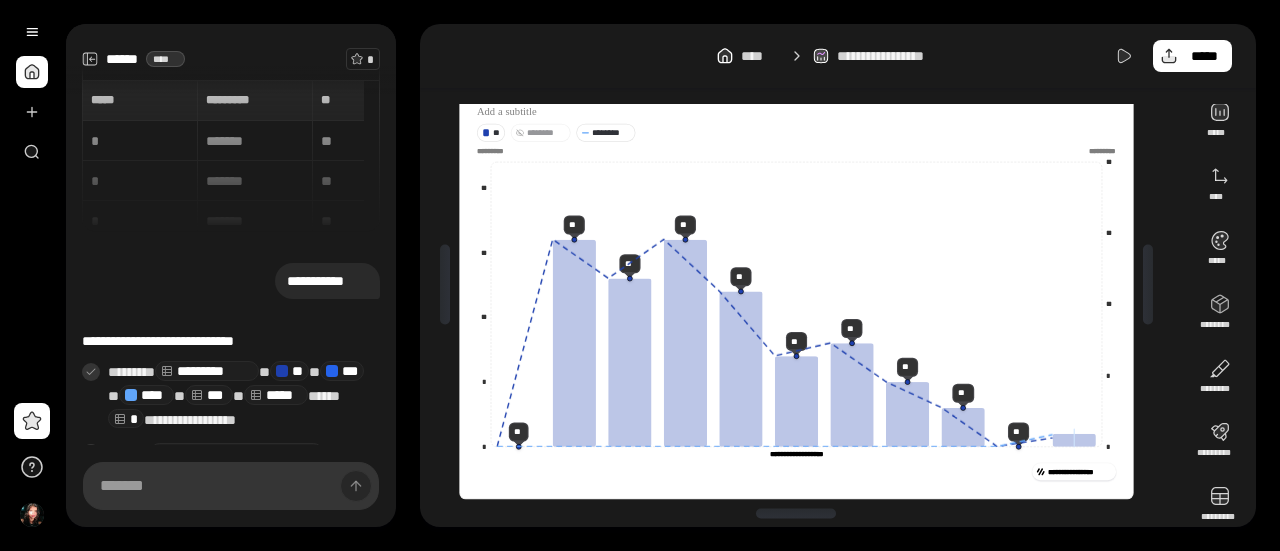 click on "********" at bounding box center (545, 132) 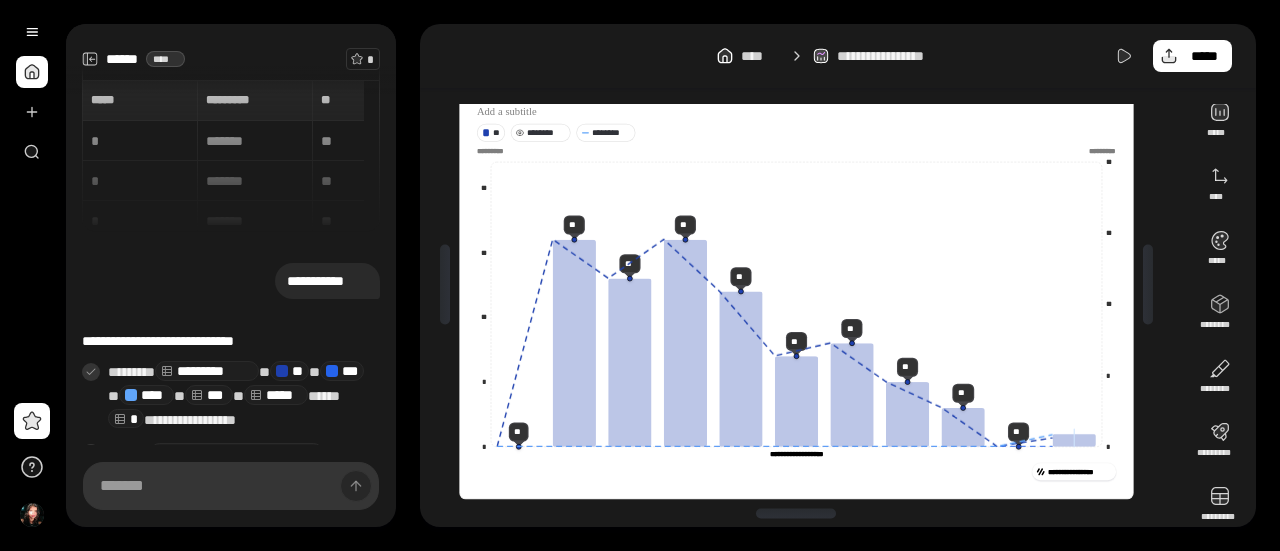 click on "********" at bounding box center [545, 132] 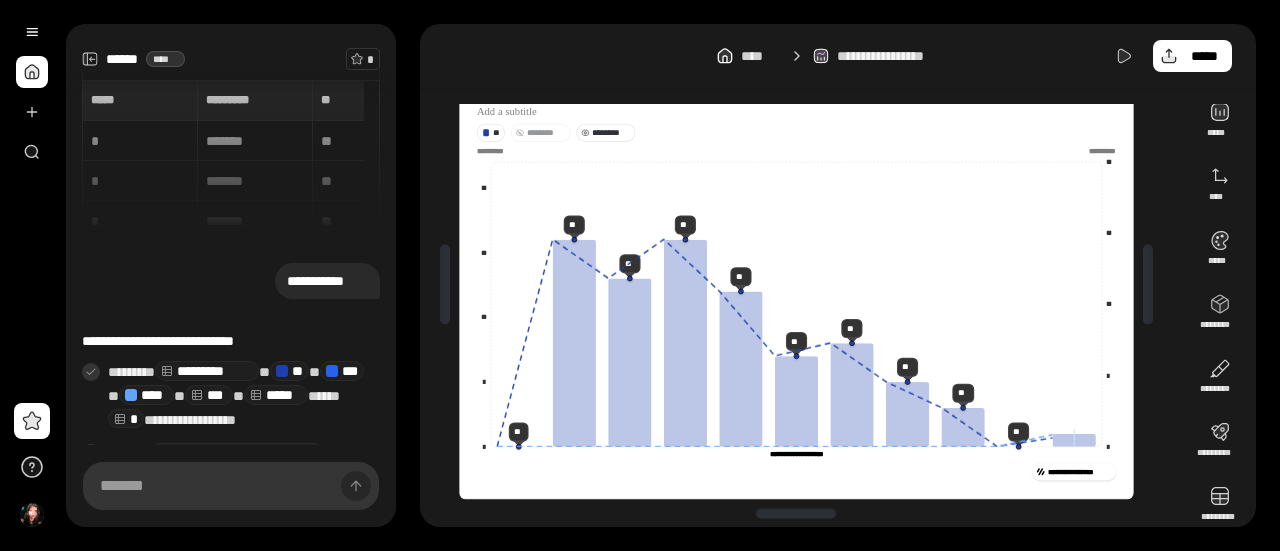 click on "********" at bounding box center (611, 132) 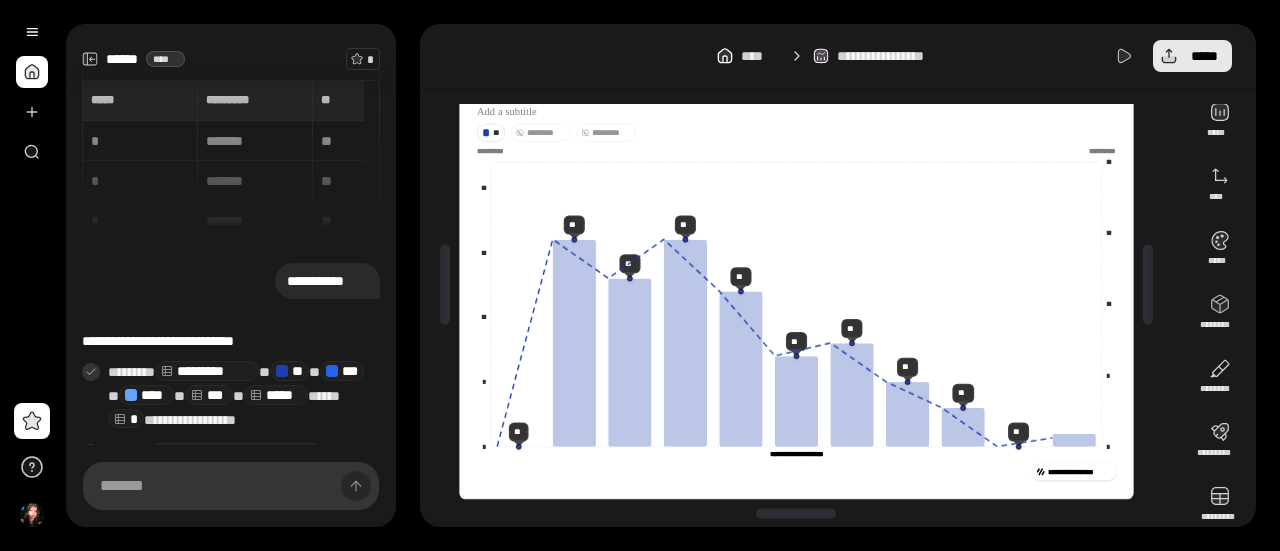 click on "*****" at bounding box center [1204, 56] 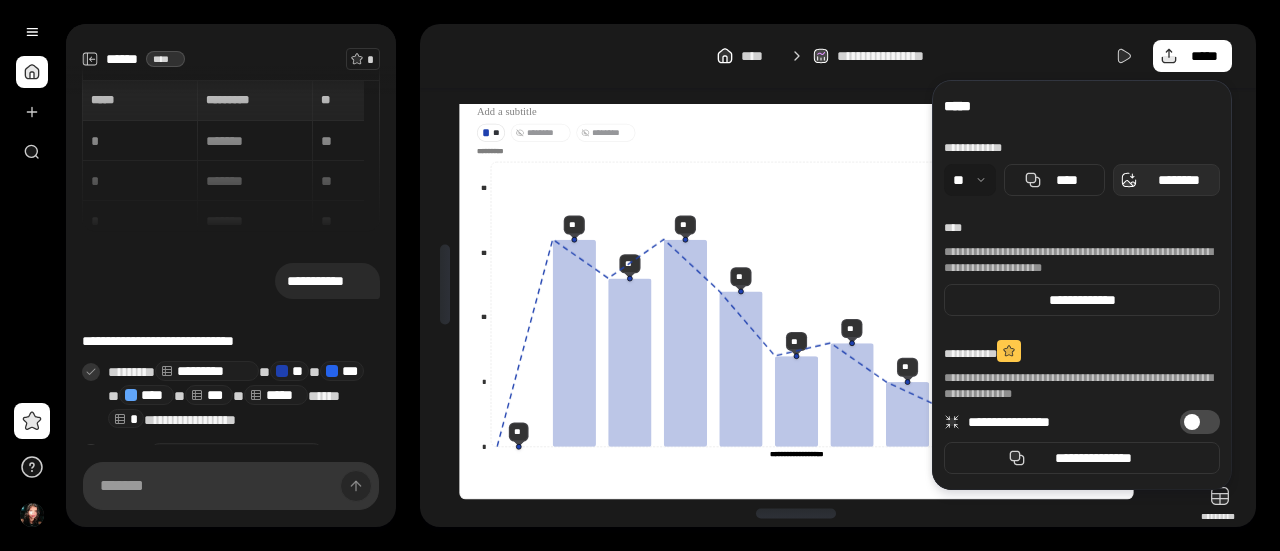 click on "********" at bounding box center [1178, 180] 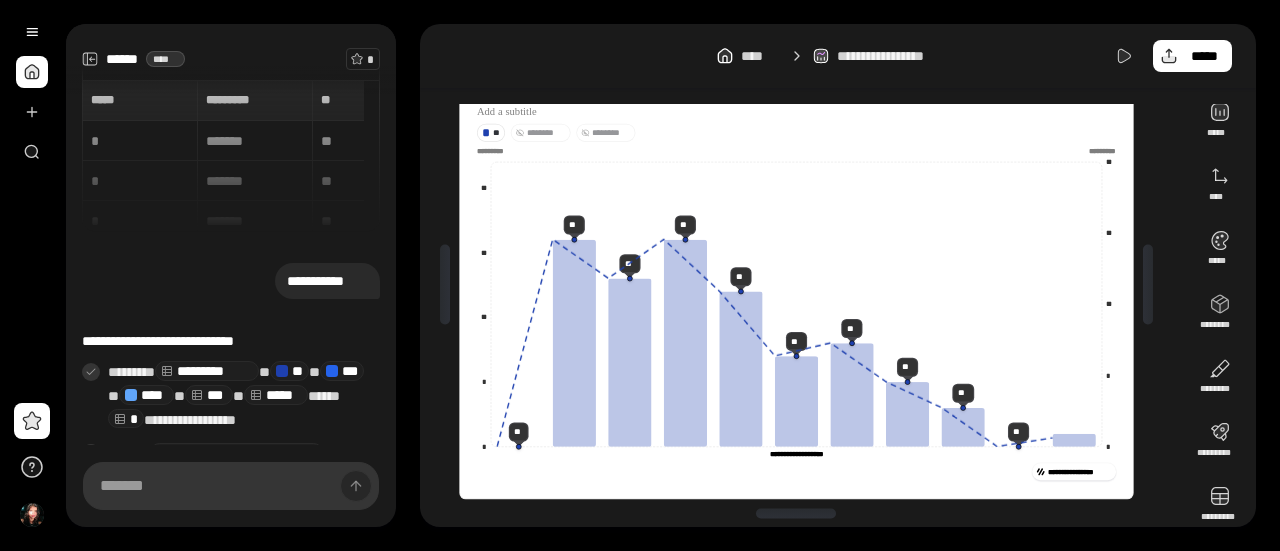 click on "**********" at bounding box center (838, 56) 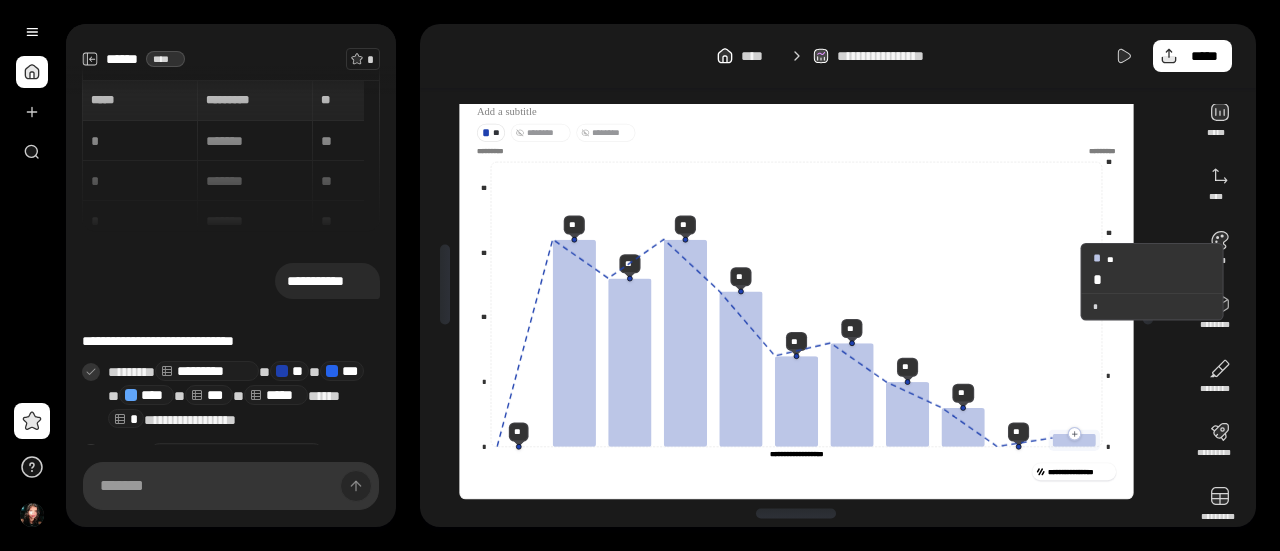 click 